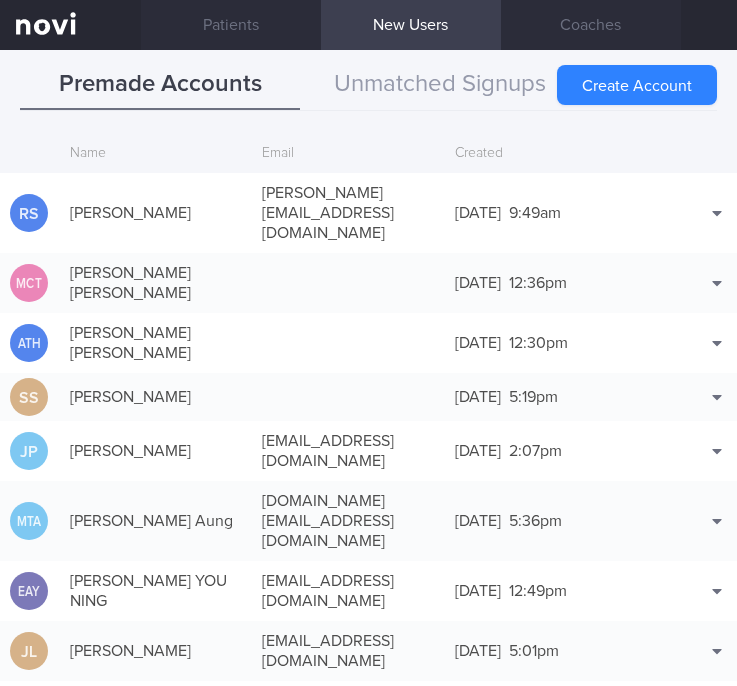 scroll, scrollTop: 0, scrollLeft: 0, axis: both 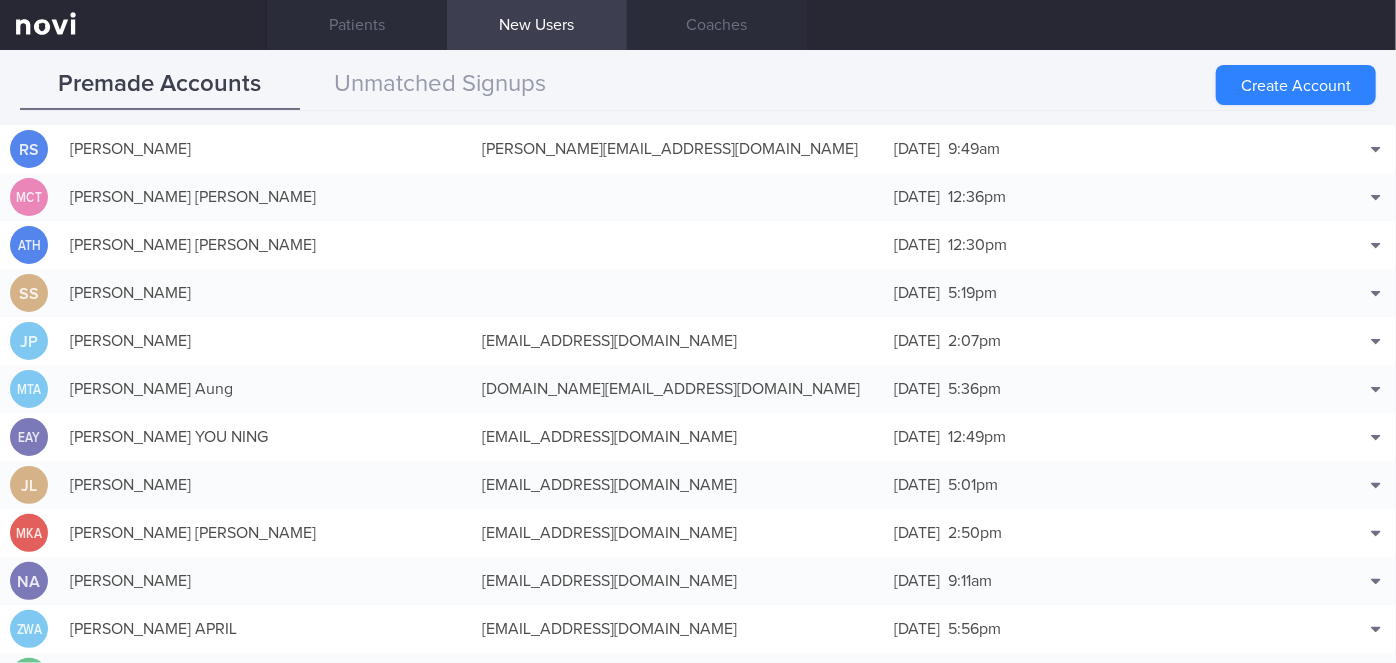 drag, startPoint x: 1334, startPoint y: 177, endPoint x: 1220, endPoint y: 136, distance: 121.14867 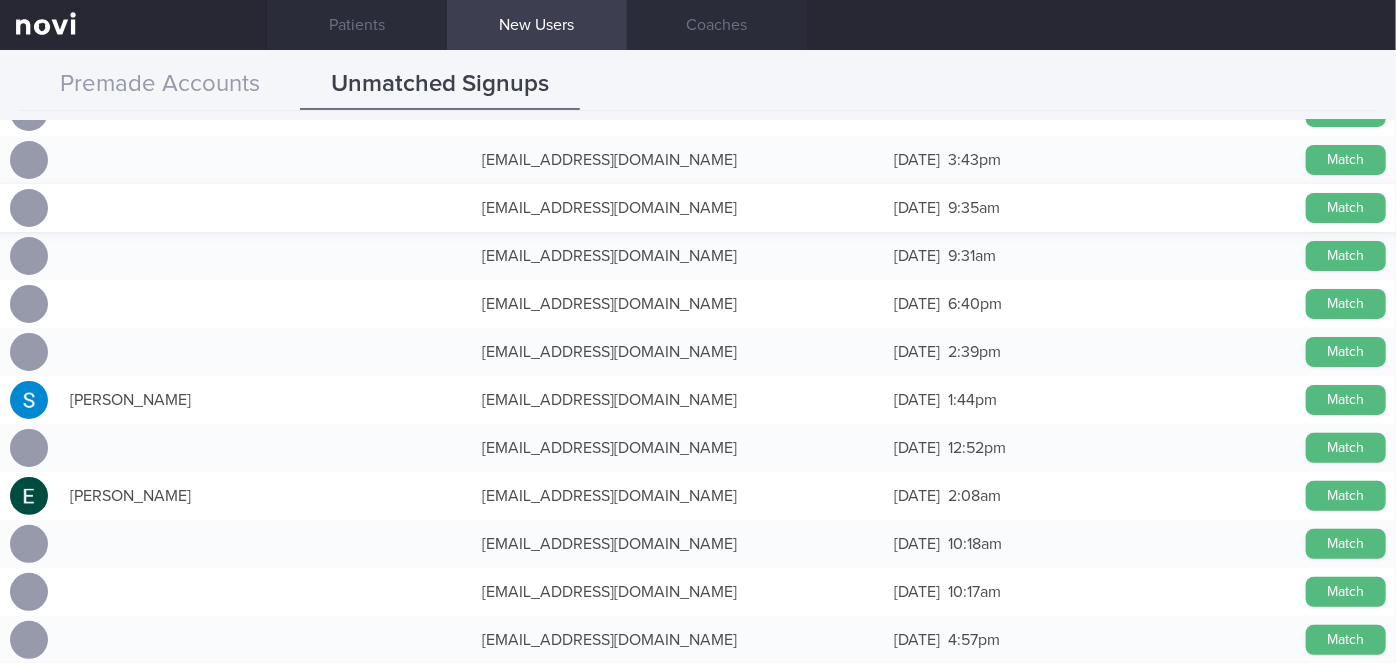 scroll, scrollTop: 0, scrollLeft: 0, axis: both 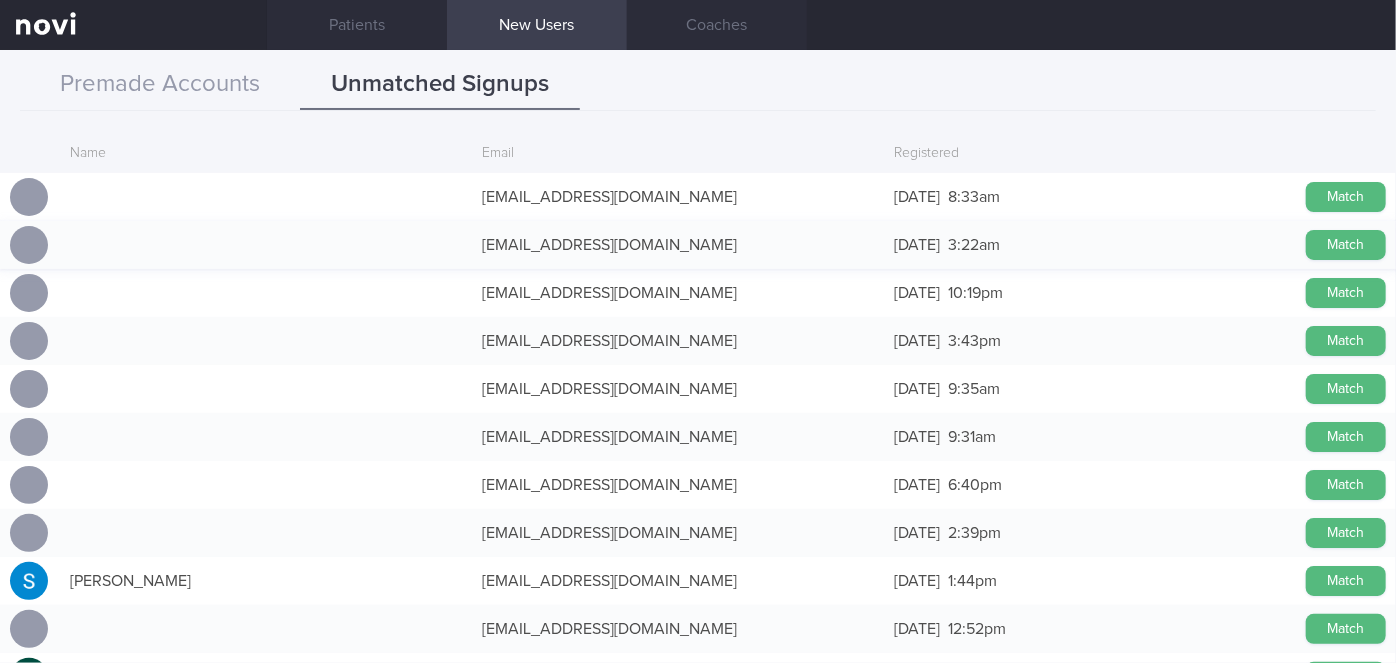 click on "[EMAIL_ADDRESS][DOMAIN_NAME]" at bounding box center [678, 245] 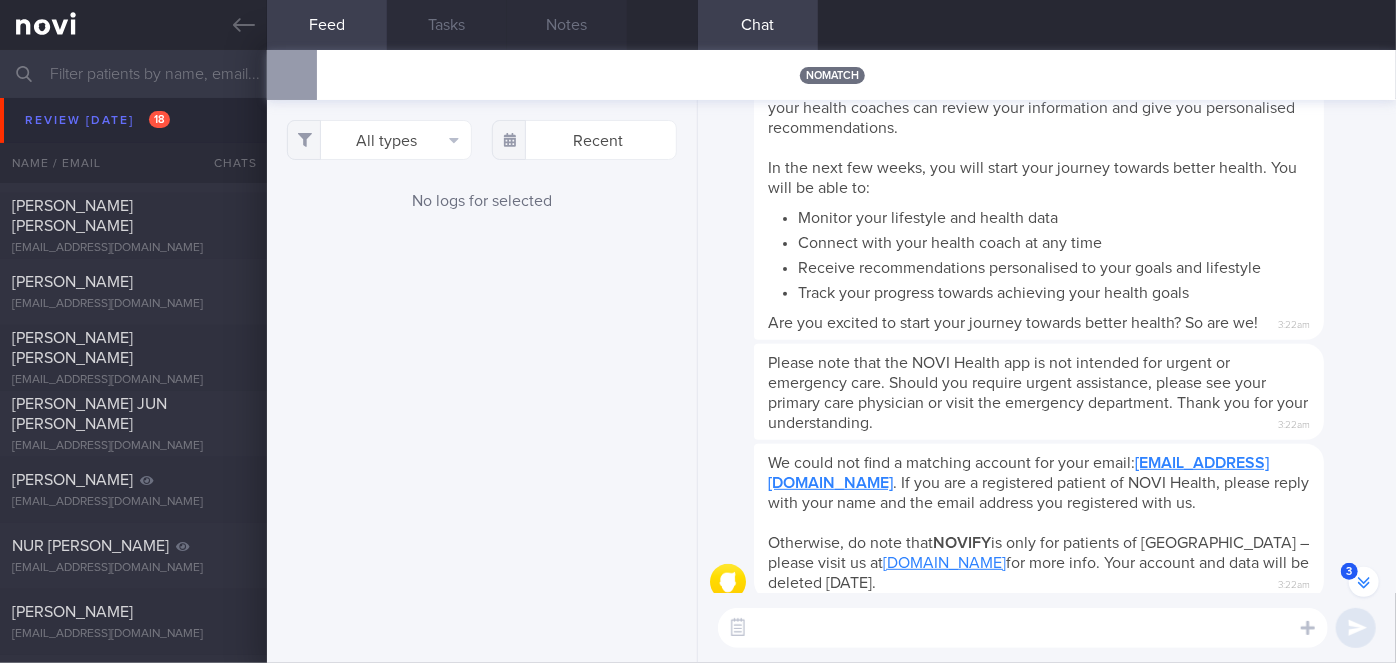 scroll, scrollTop: 0, scrollLeft: 0, axis: both 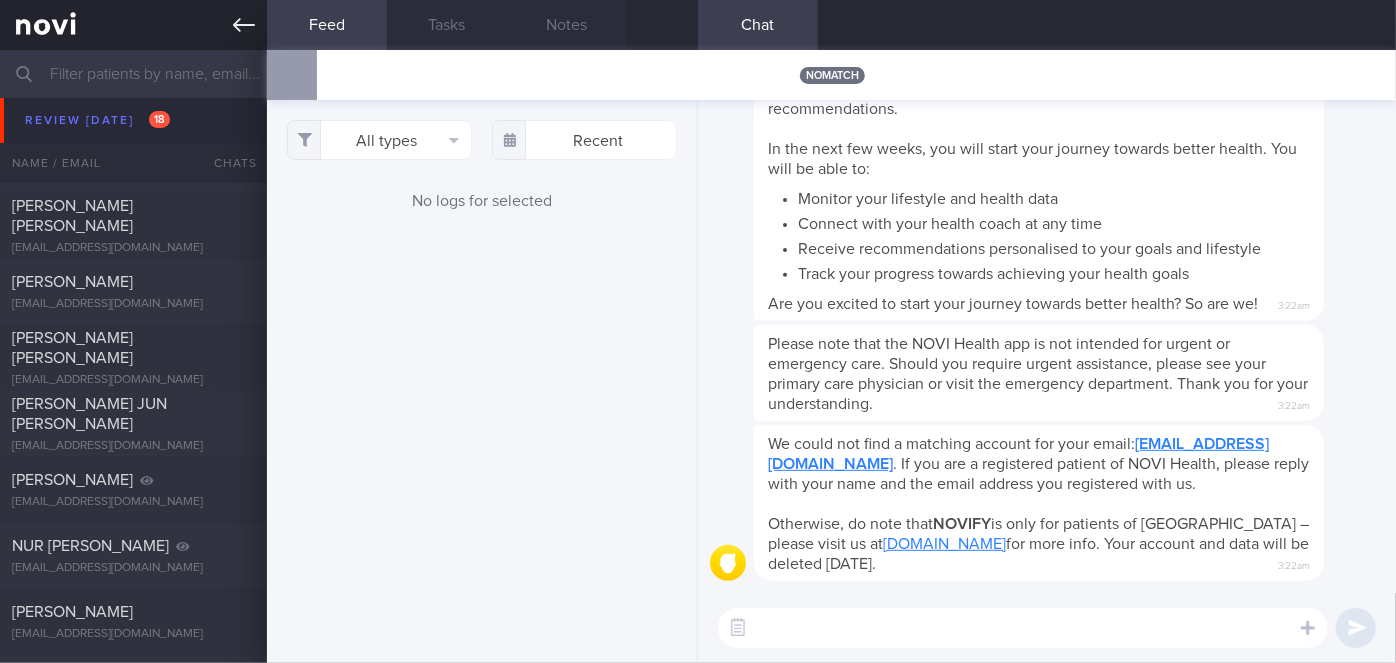 click 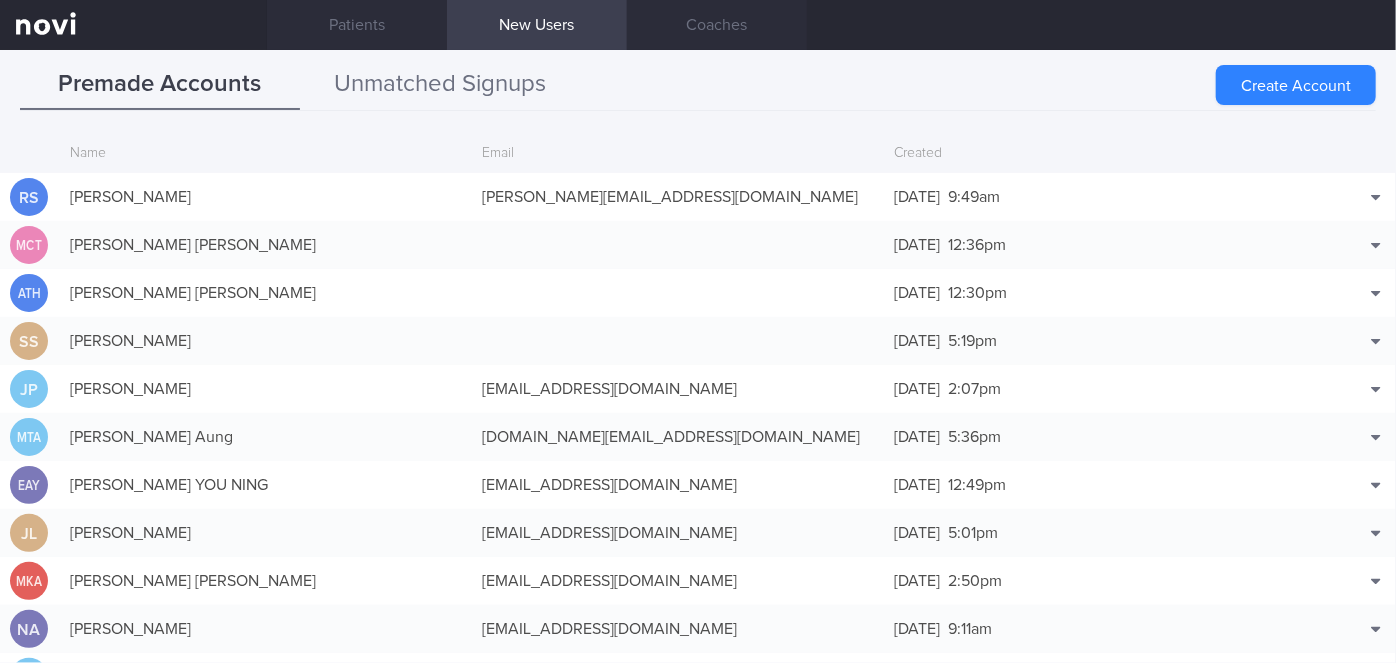 click on "Unmatched Signups" at bounding box center [440, 85] 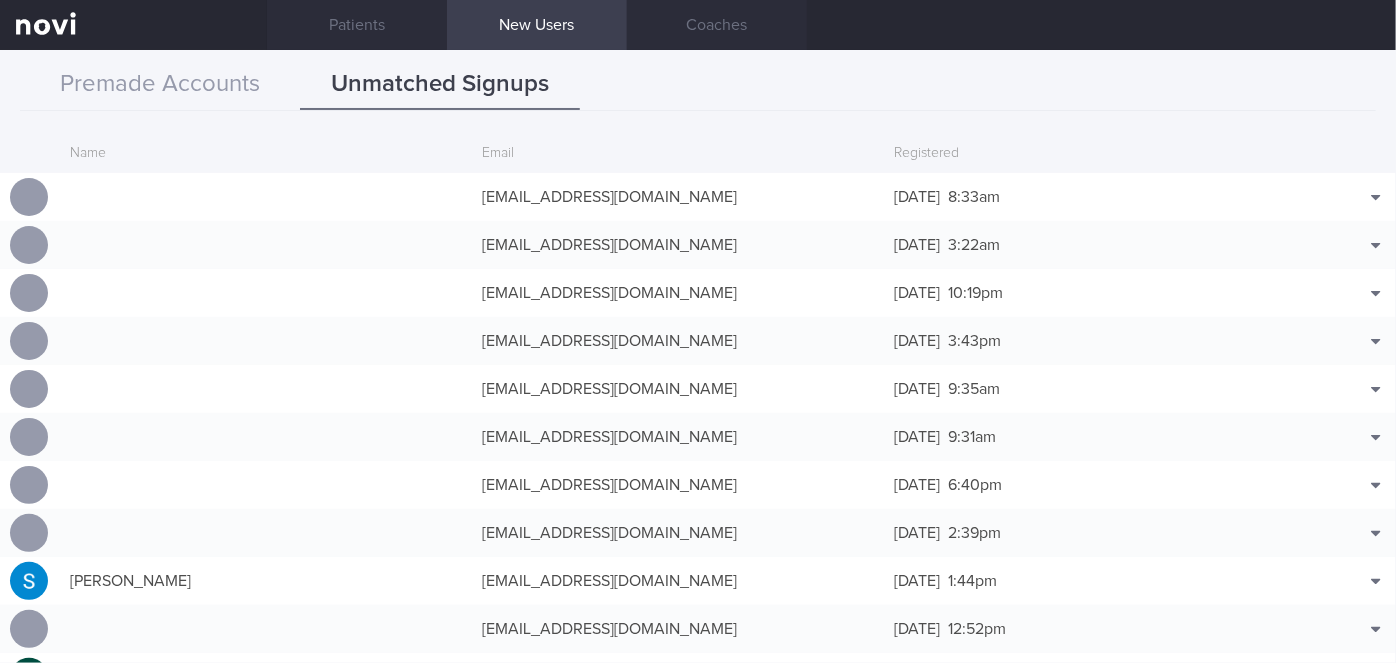 click on "Premade Accounts" at bounding box center (160, 85) 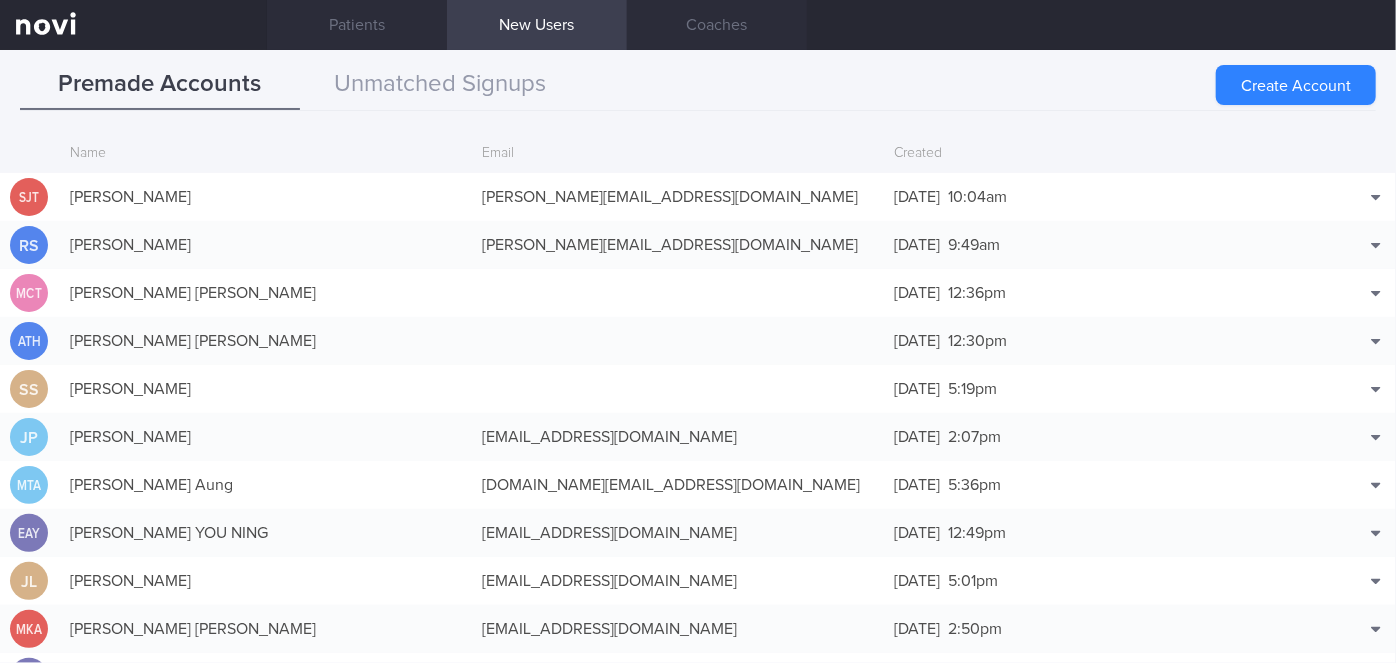scroll, scrollTop: 48, scrollLeft: 0, axis: vertical 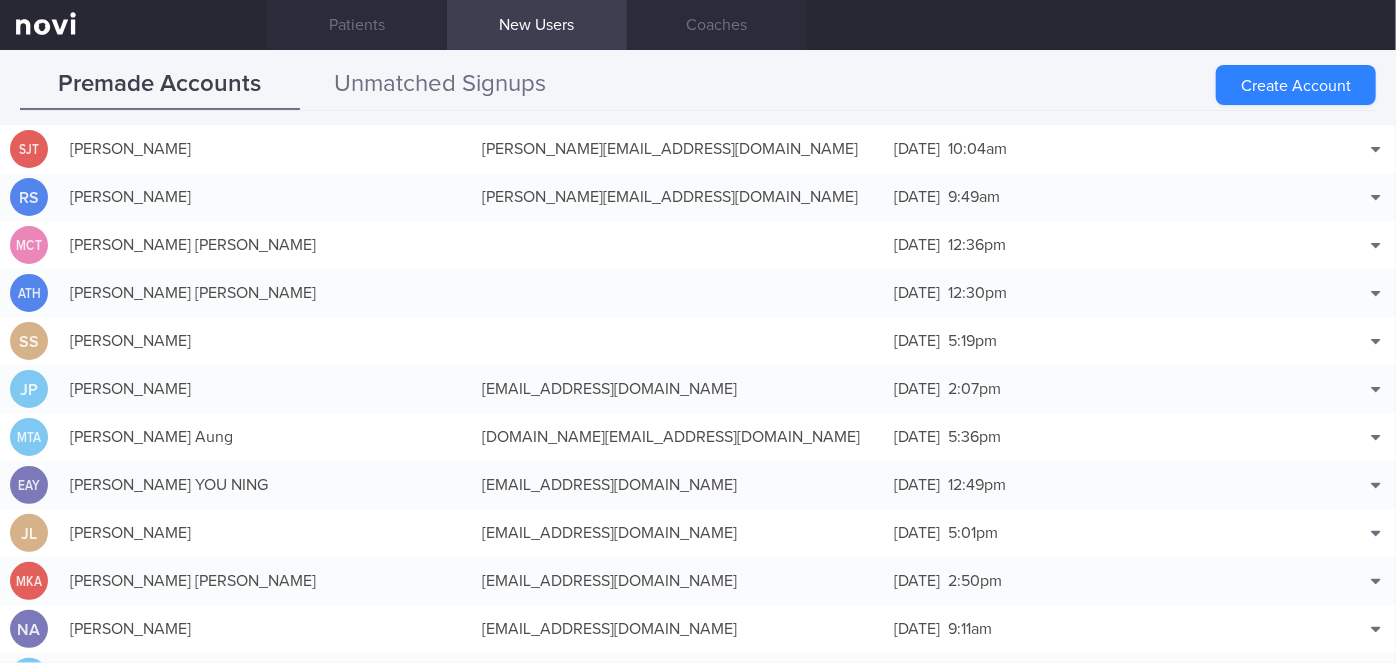 click on "Unmatched Signups" at bounding box center [440, 85] 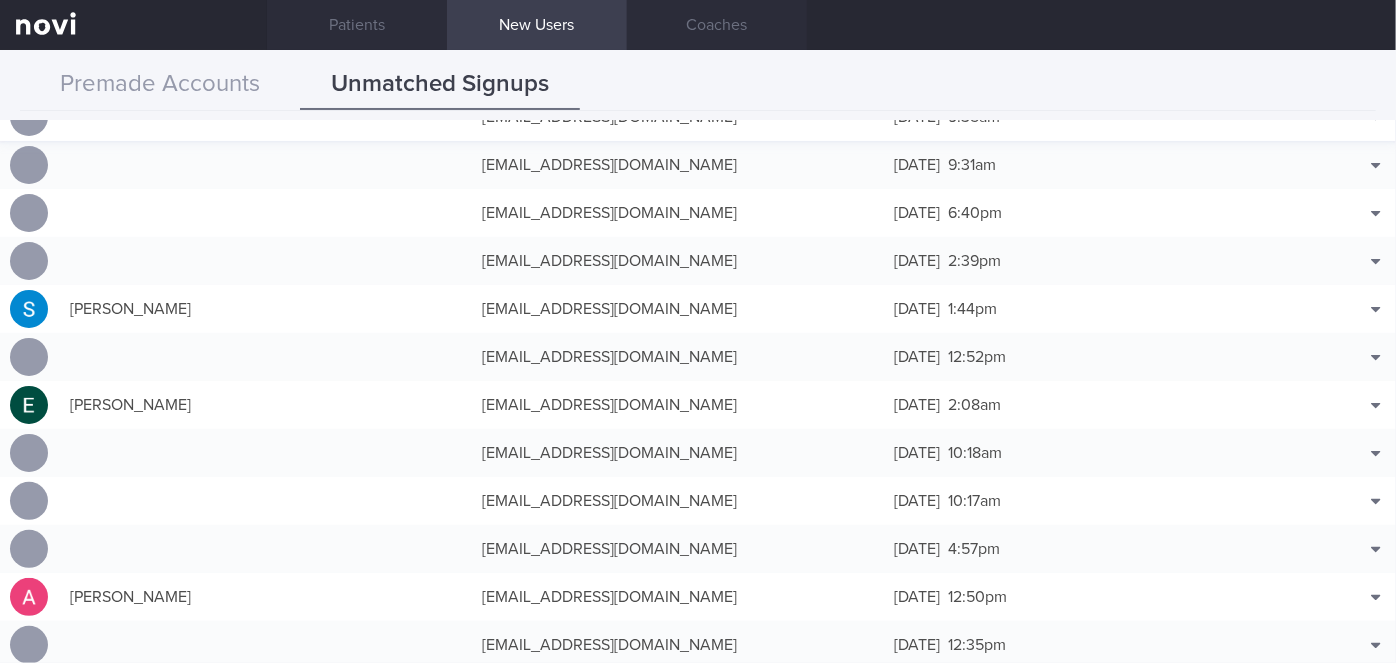 scroll, scrollTop: 363, scrollLeft: 0, axis: vertical 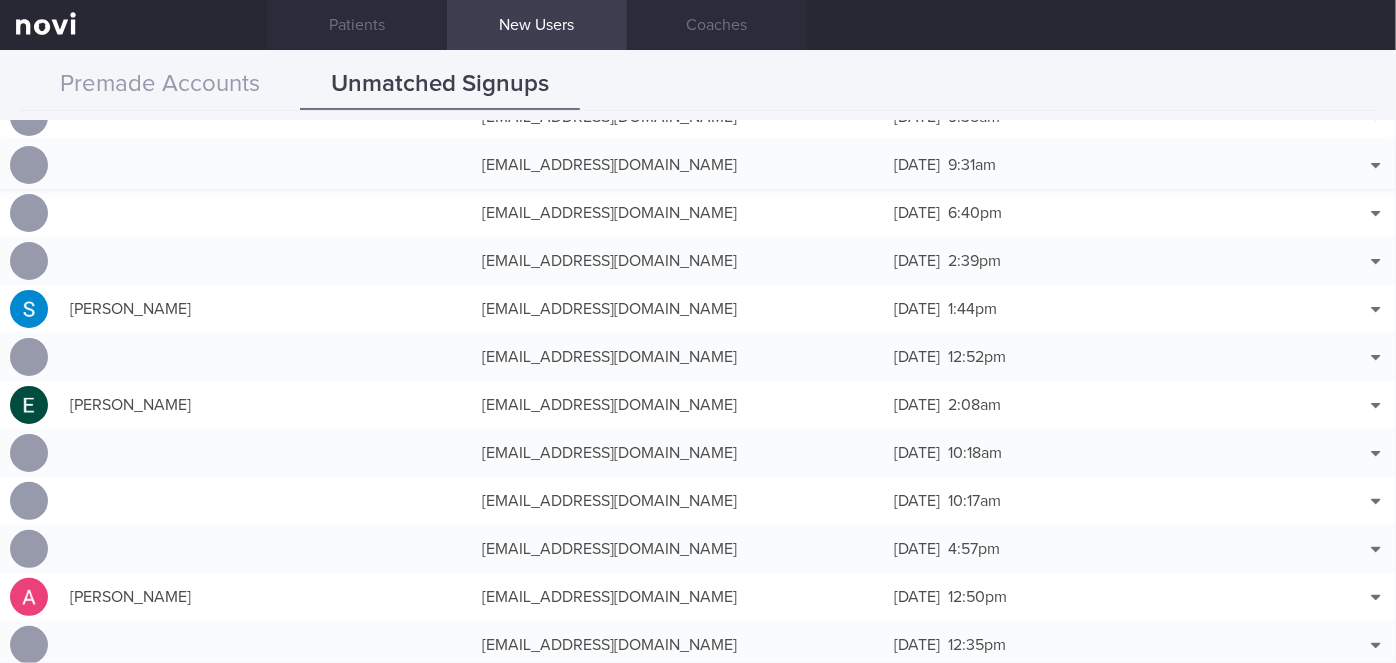 click on "[EMAIL_ADDRESS][DOMAIN_NAME]" at bounding box center (678, 165) 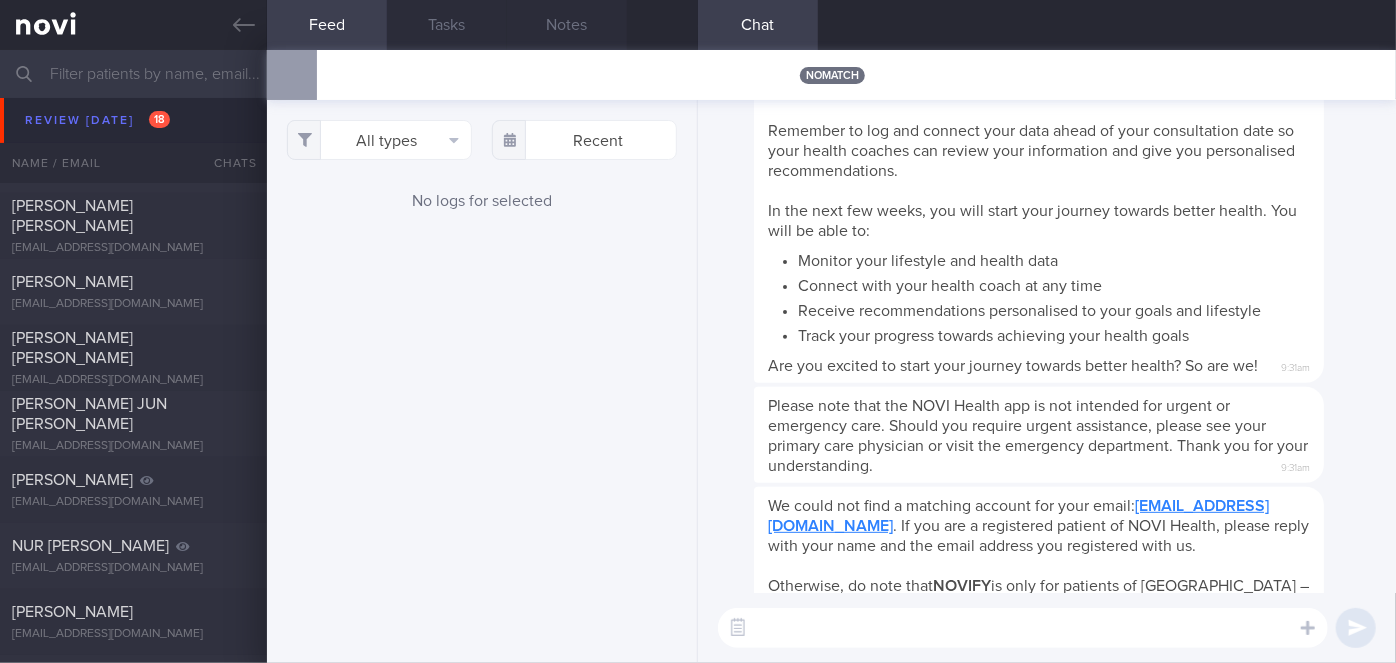 scroll, scrollTop: -90, scrollLeft: 0, axis: vertical 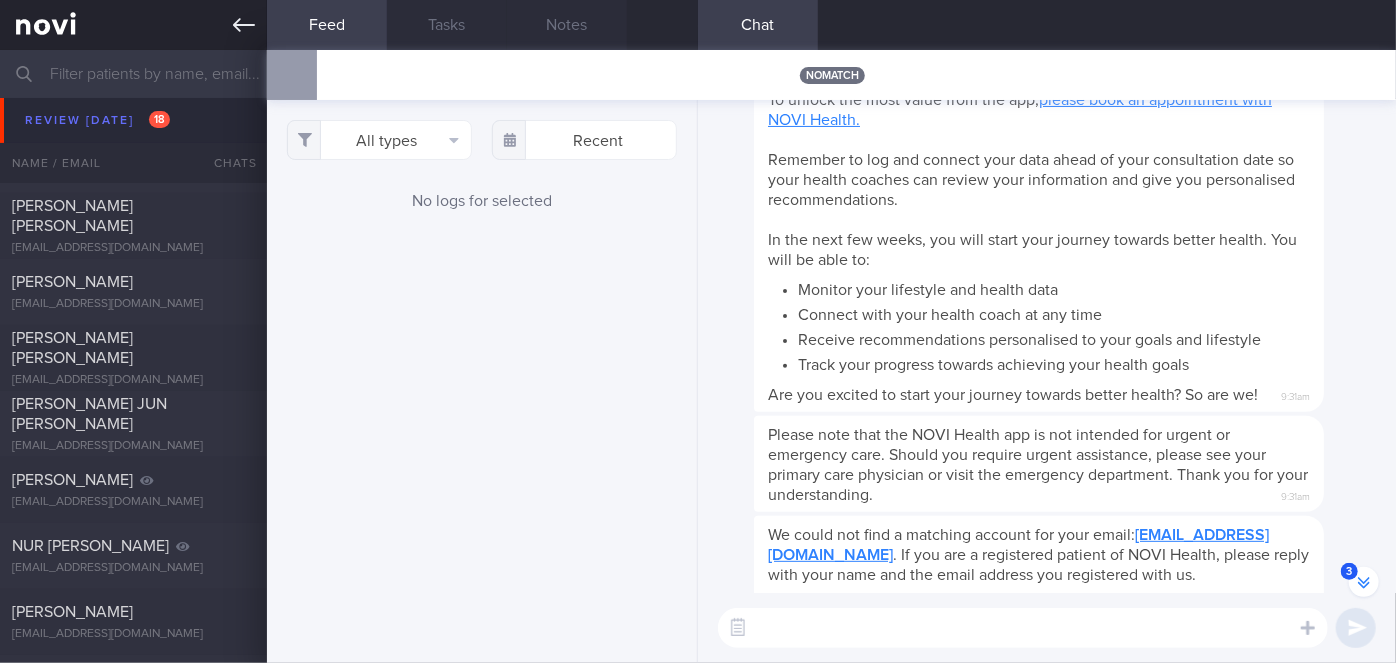 click at bounding box center (133, 25) 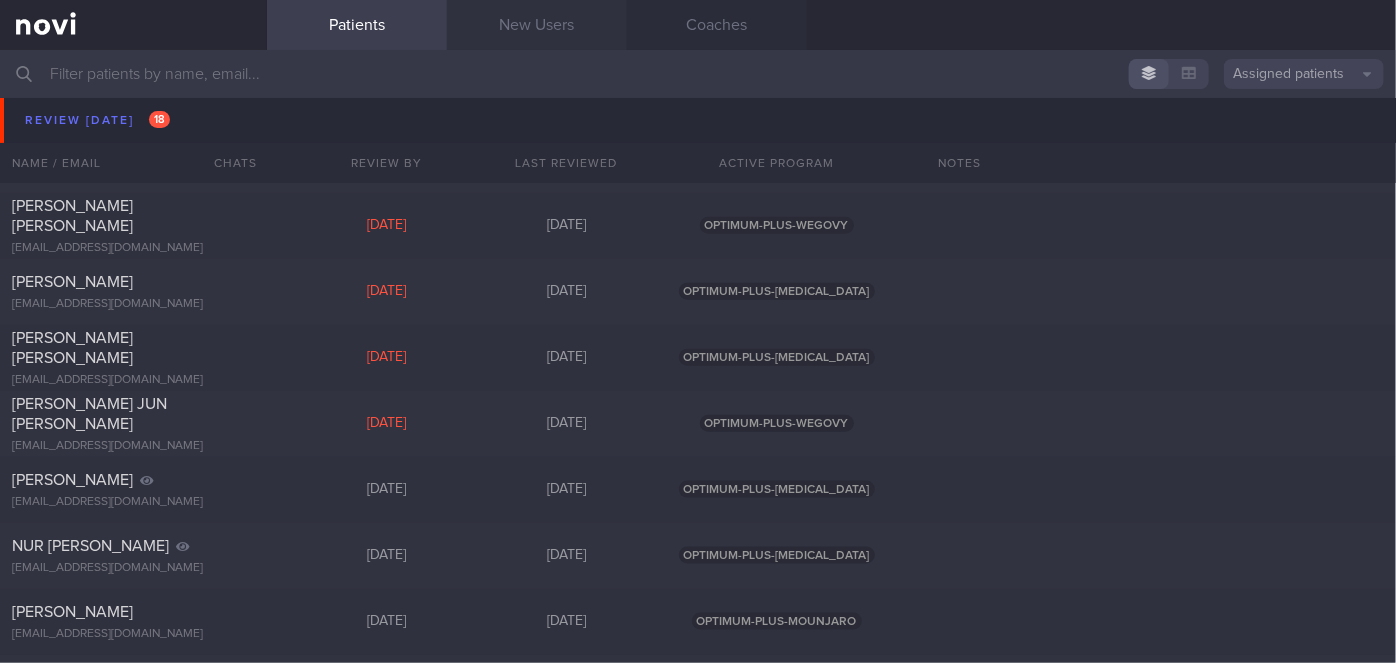 click on "New Users" at bounding box center [537, 25] 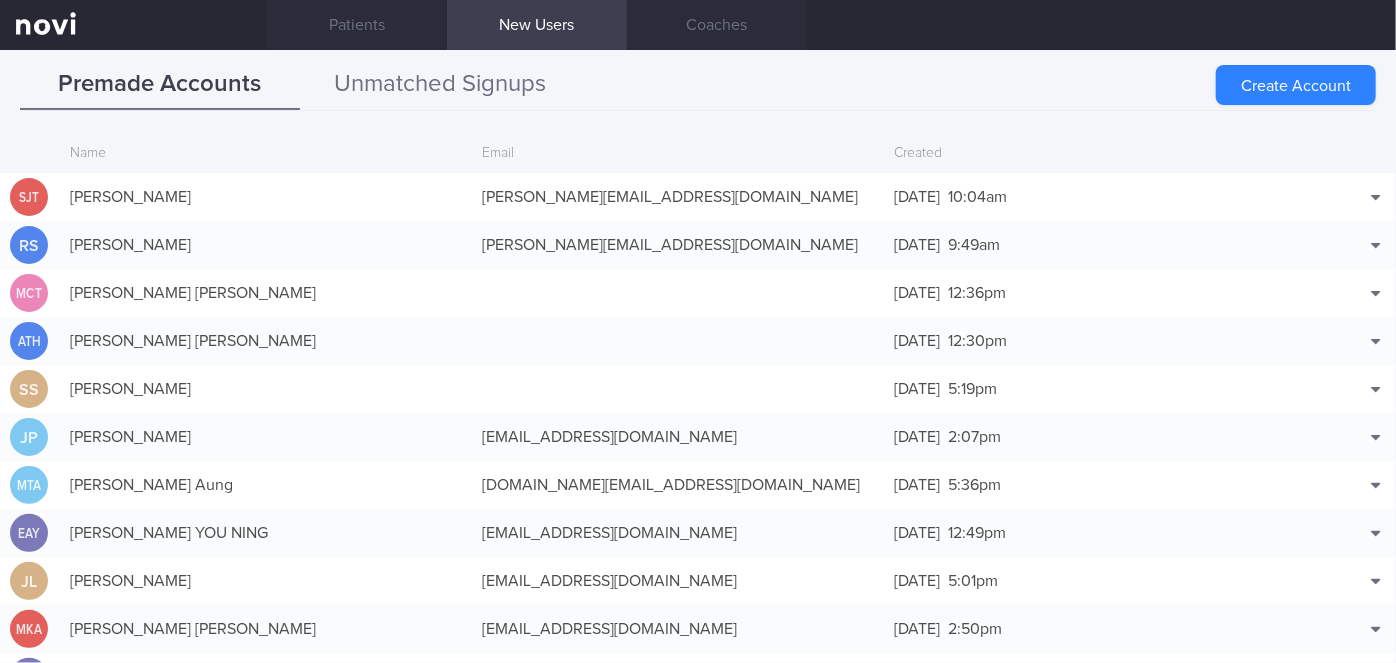 click on "Unmatched Signups" at bounding box center [440, 85] 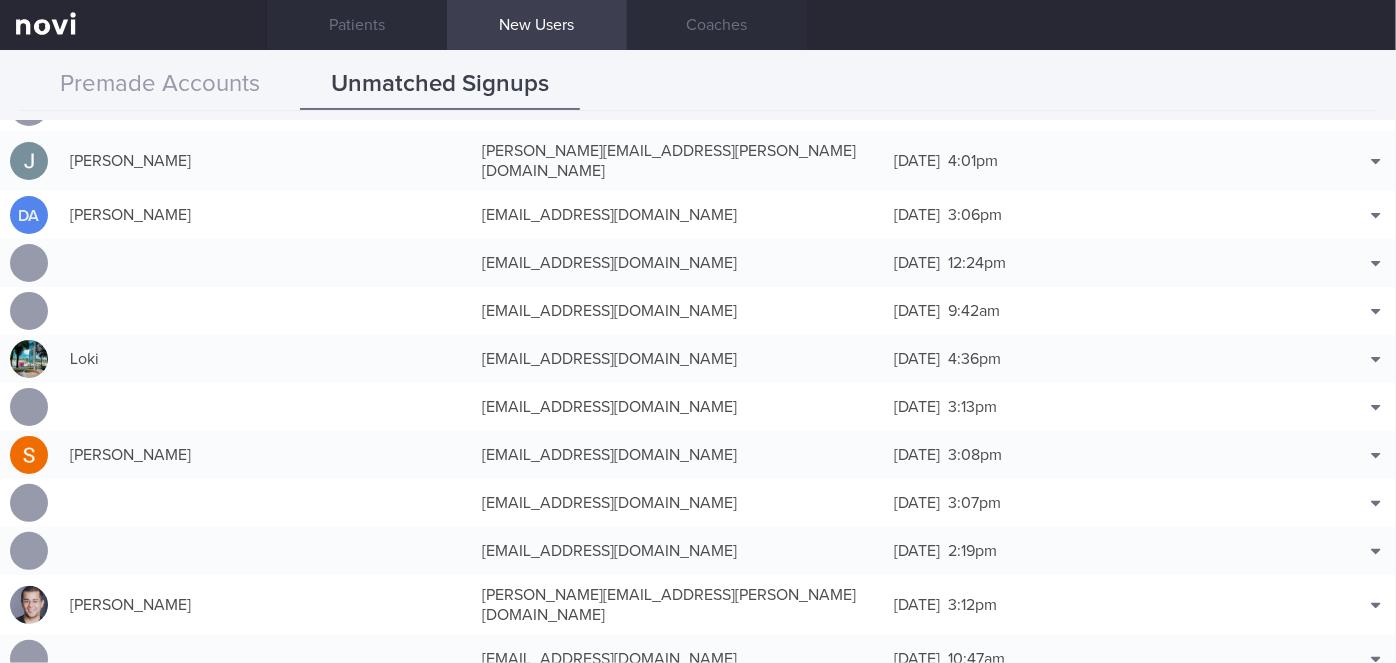 scroll, scrollTop: 1909, scrollLeft: 0, axis: vertical 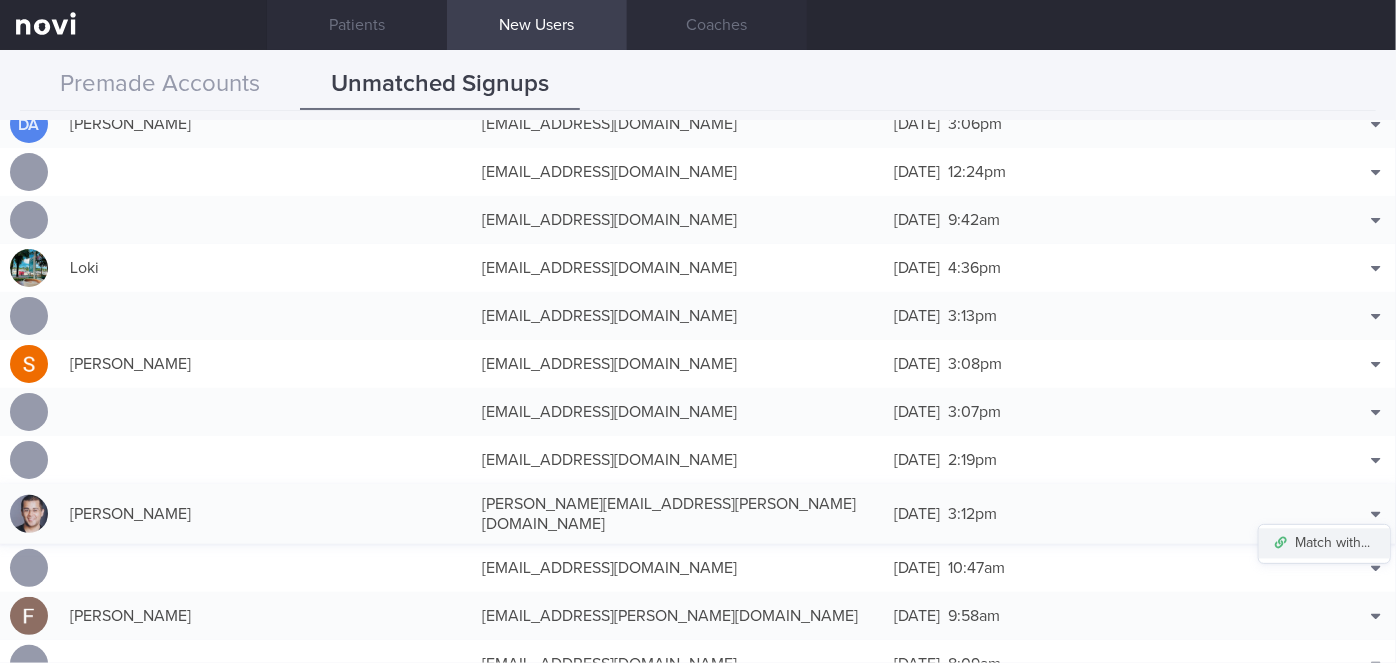click on "Match with..." at bounding box center (1324, 544) 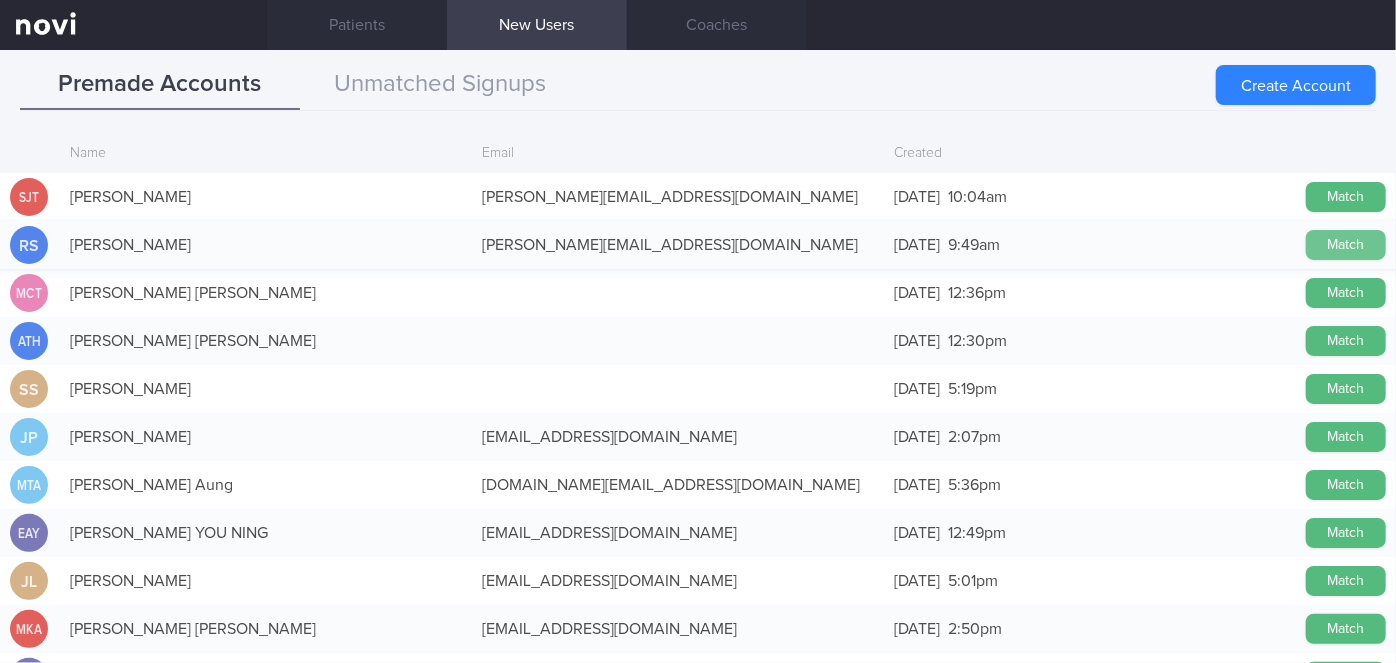 click on "Match" at bounding box center [1346, 245] 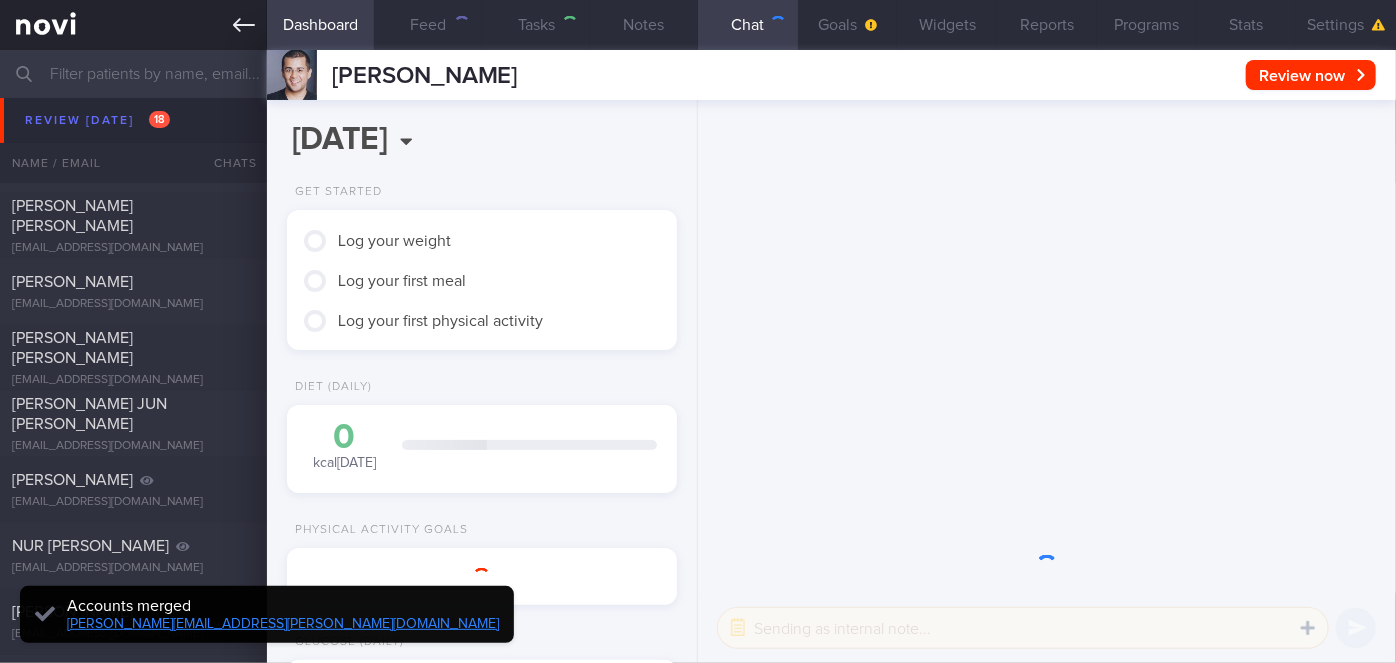 scroll, scrollTop: 999829, scrollLeft: 999658, axis: both 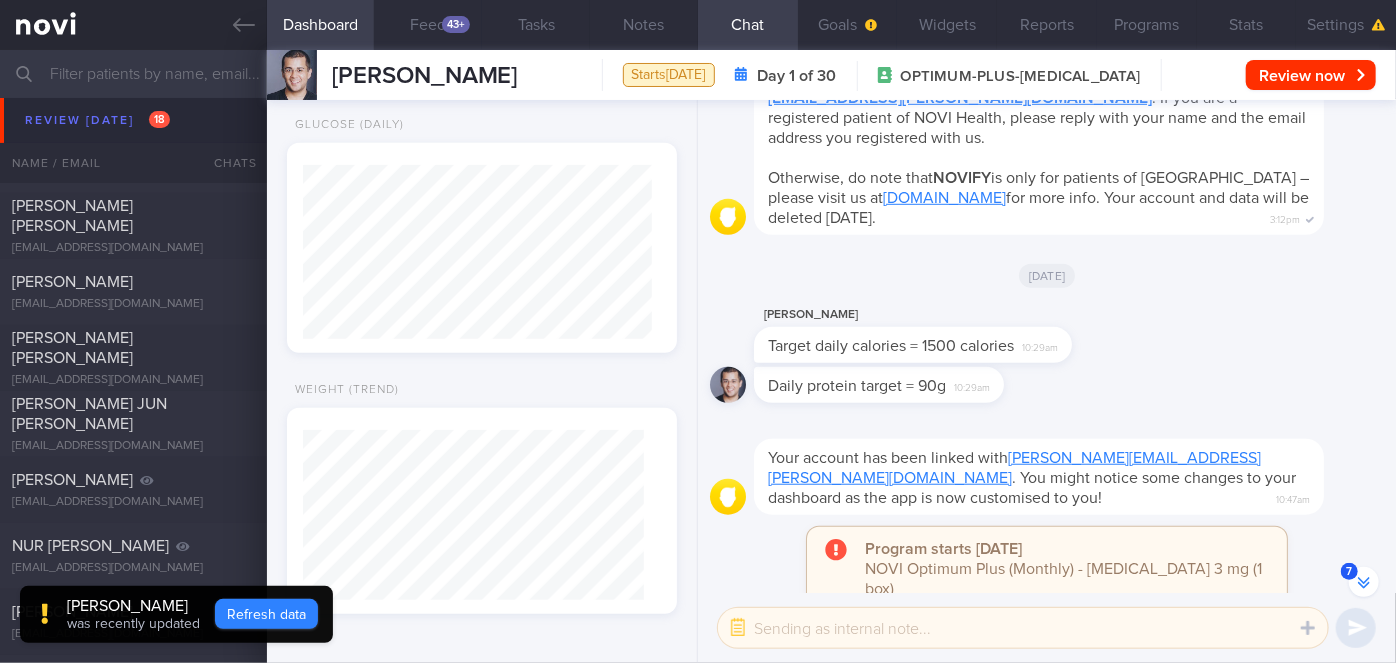 click on "Refresh data" at bounding box center [266, 614] 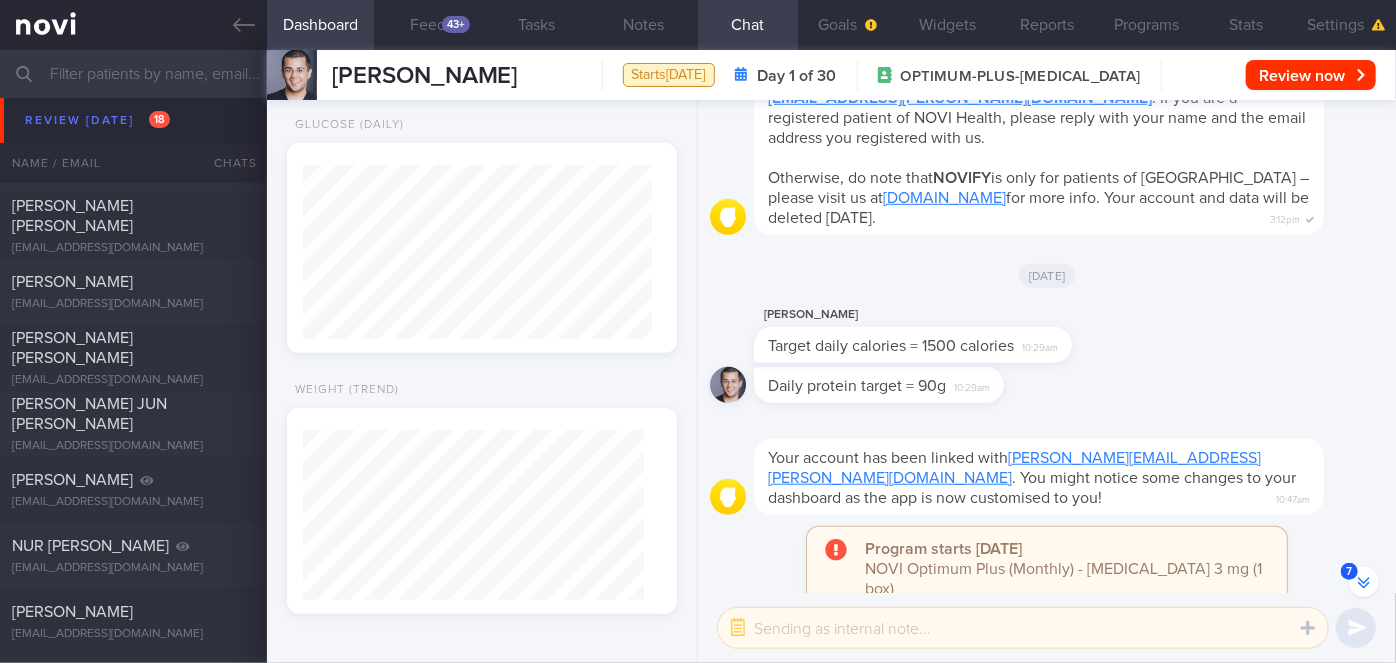 scroll, scrollTop: 999826, scrollLeft: 999650, axis: both 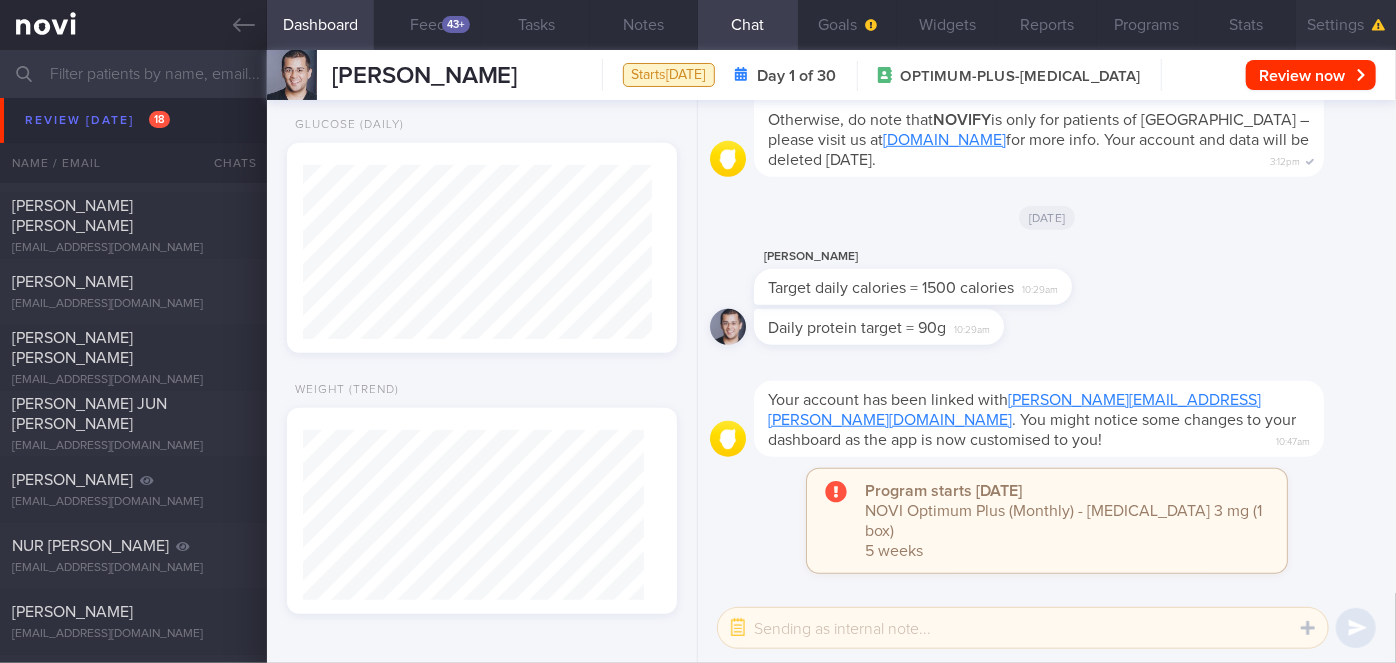 click on "Settings" at bounding box center (1346, 25) 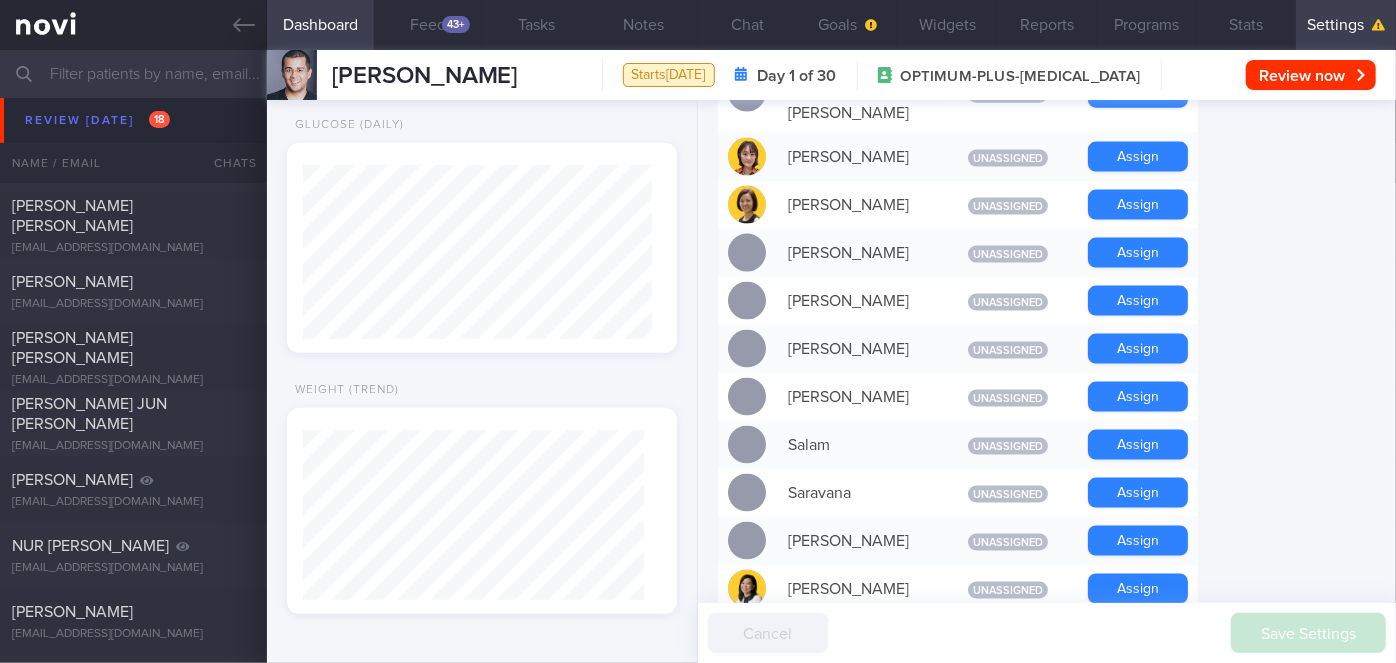 scroll, scrollTop: 1454, scrollLeft: 0, axis: vertical 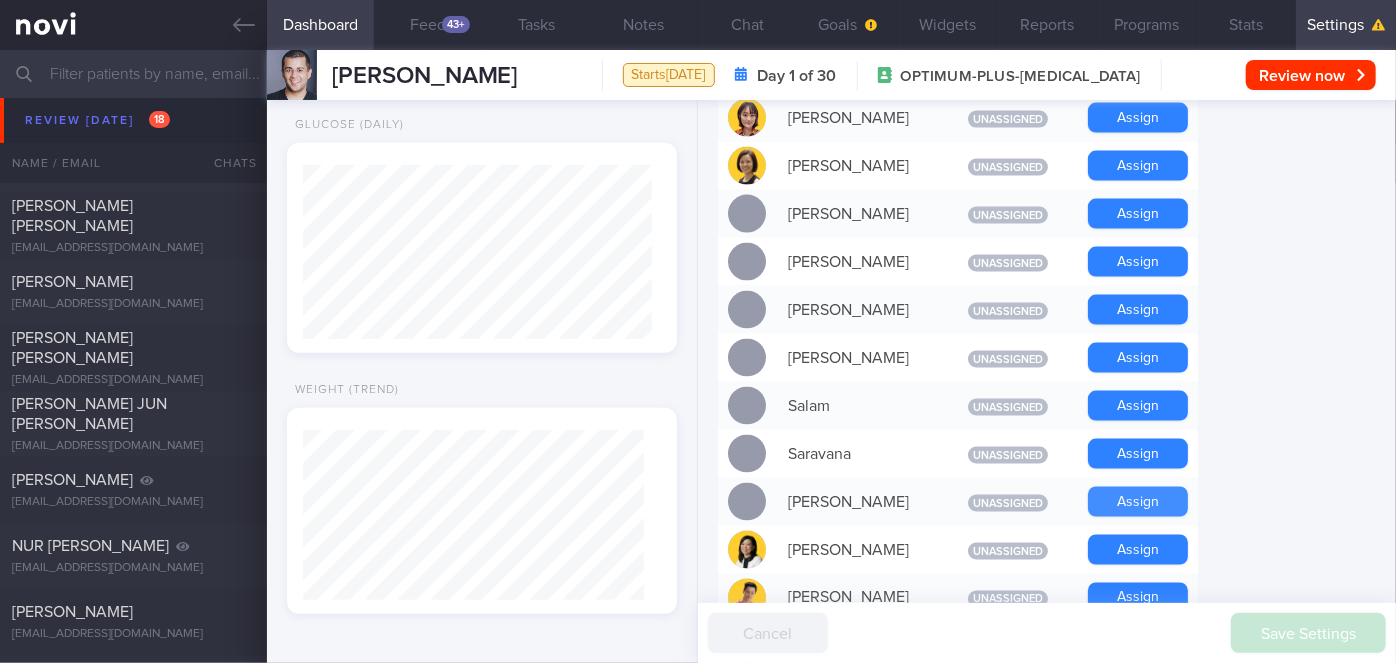 click on "Assign" at bounding box center [1138, 502] 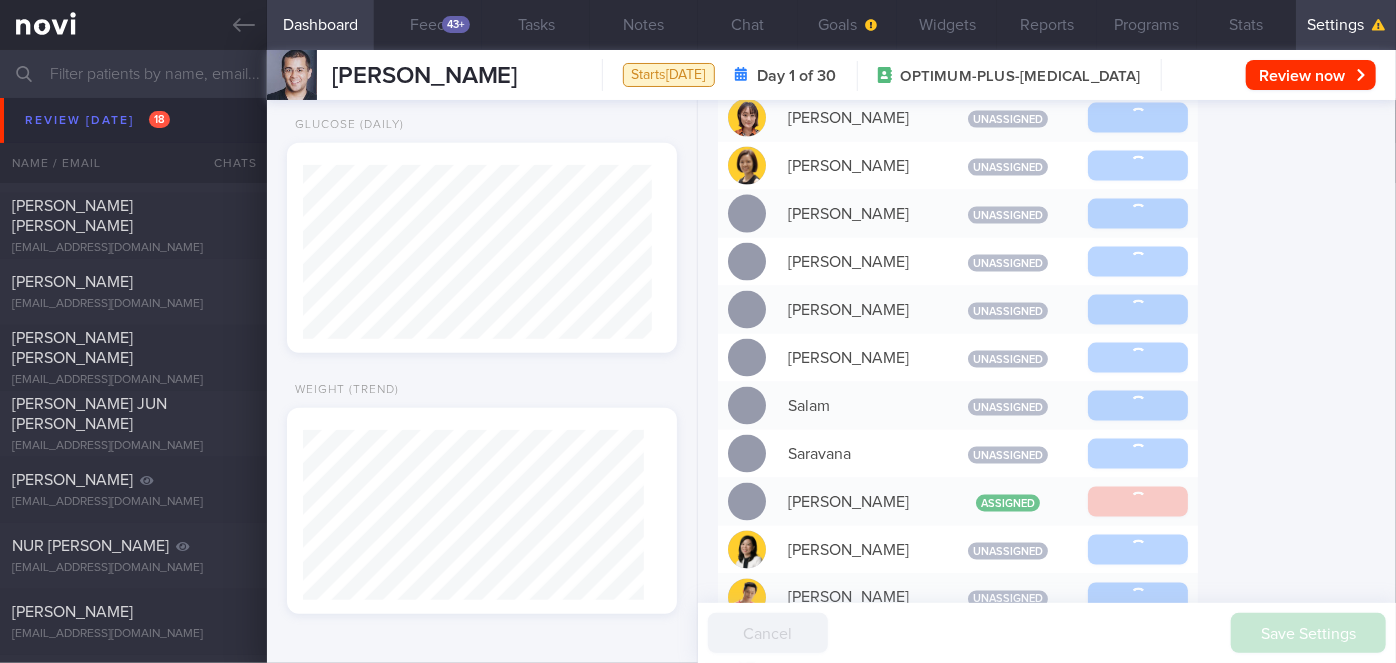 scroll, scrollTop: 1412, scrollLeft: 0, axis: vertical 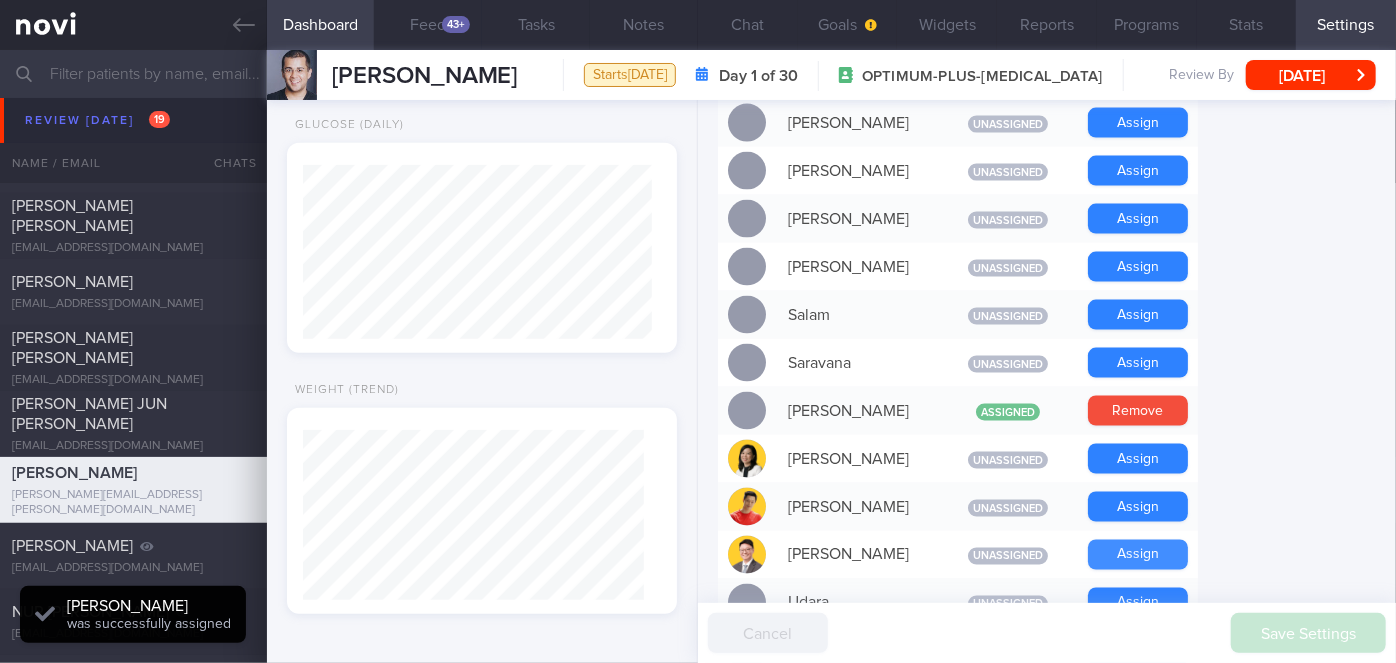 click on "Assign" at bounding box center (1138, 555) 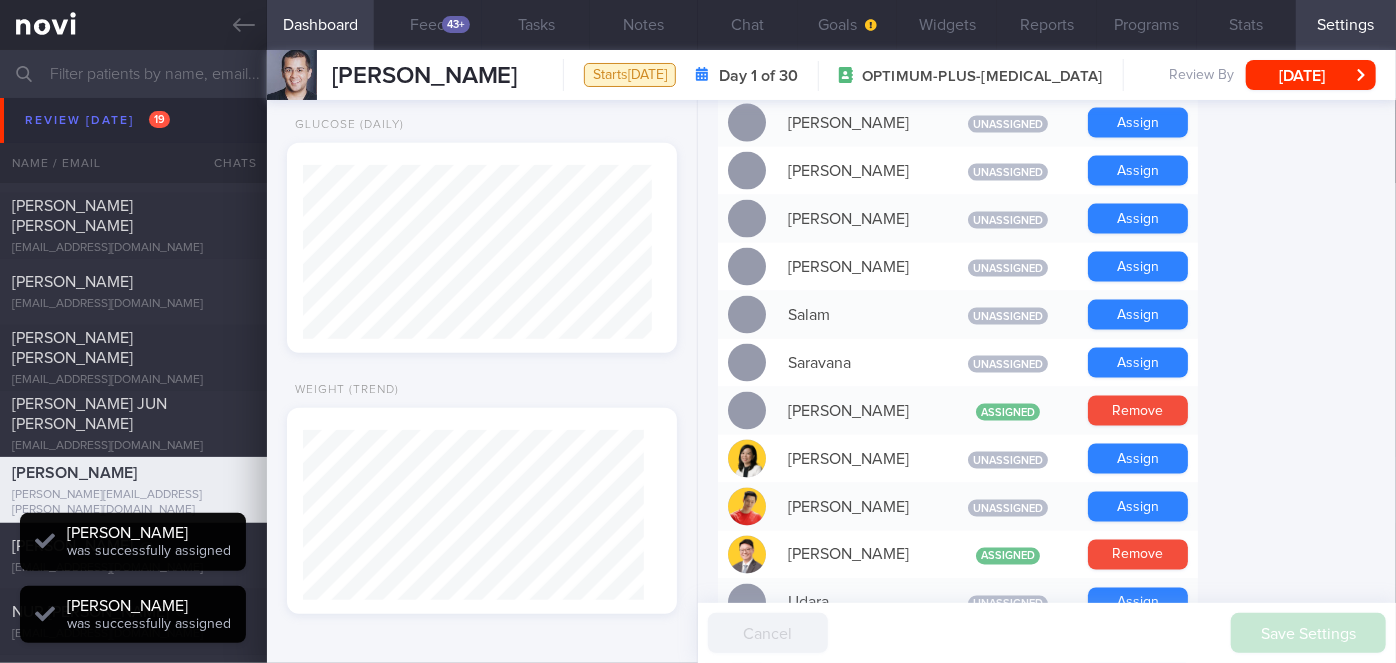 scroll, scrollTop: 999826, scrollLeft: 999650, axis: both 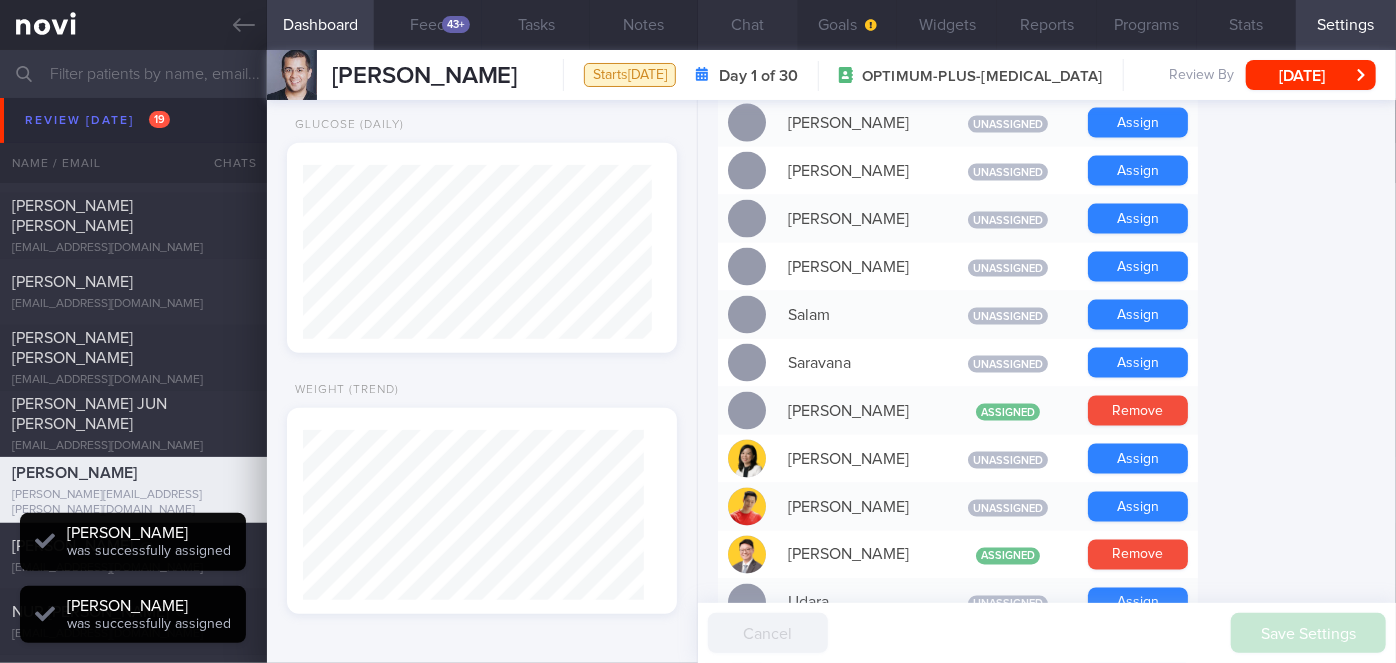 click on "Chat" at bounding box center [748, 25] 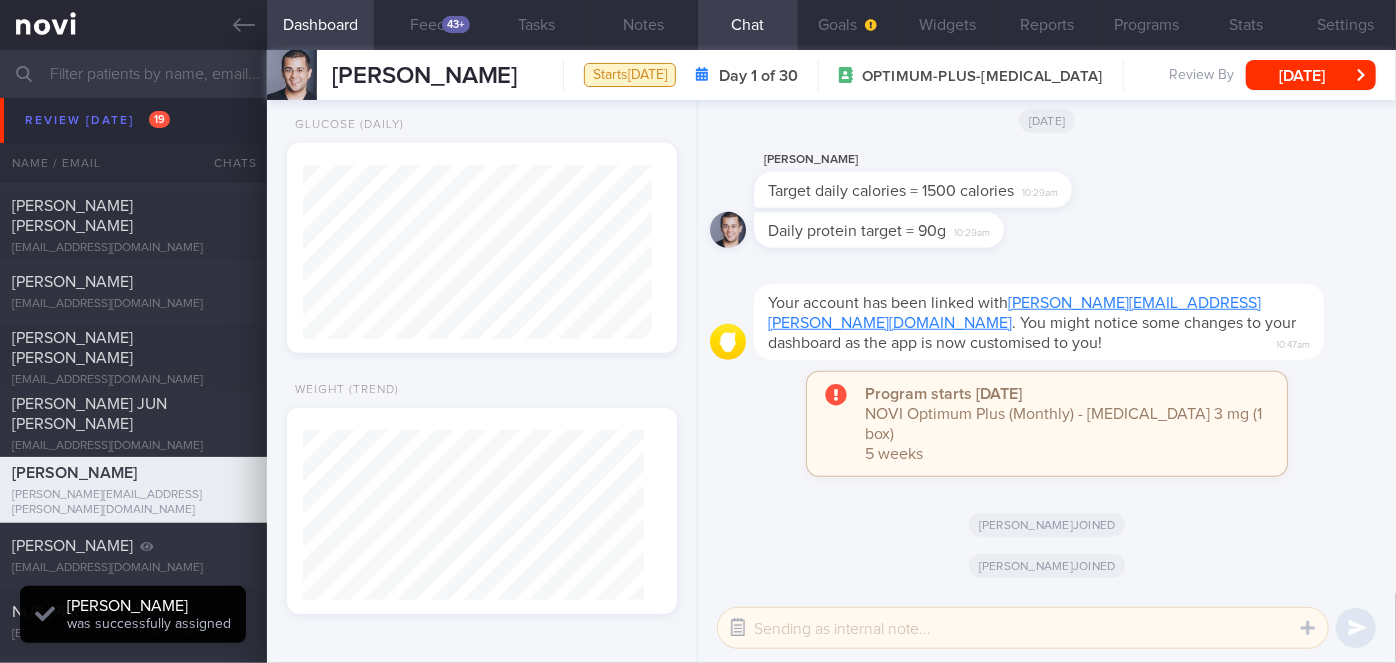 click at bounding box center (738, 628) 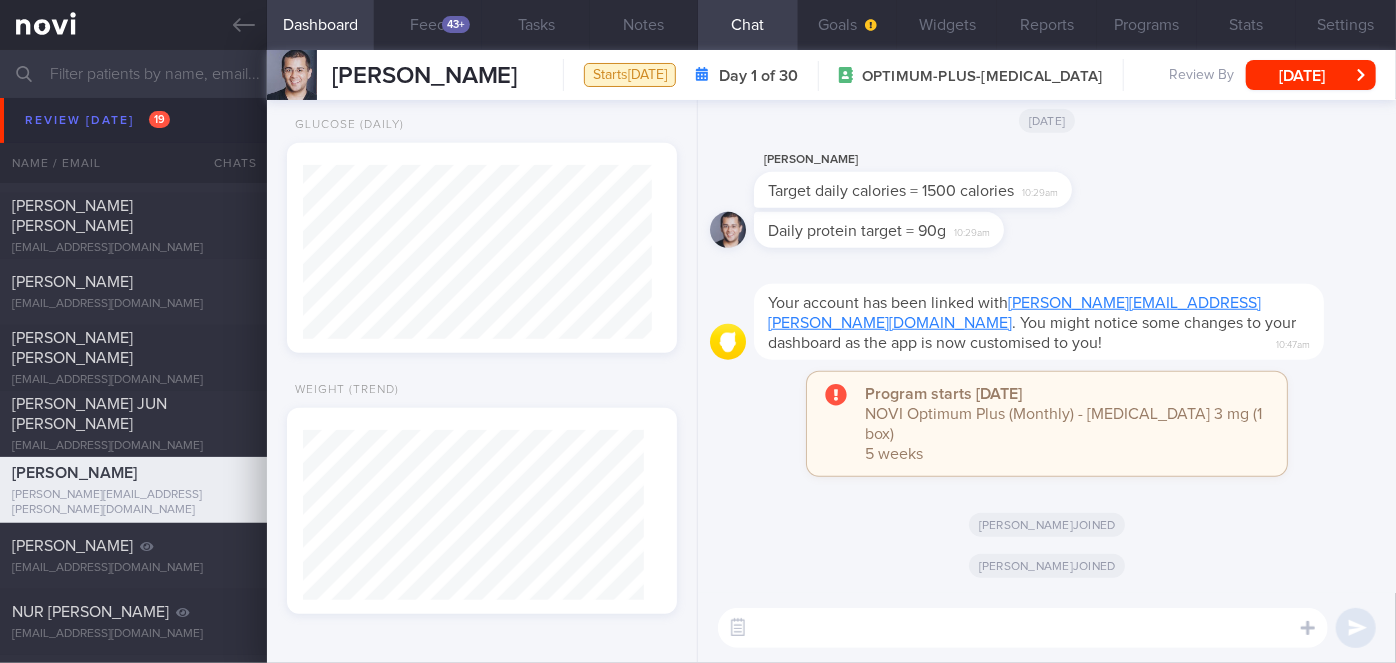 click at bounding box center (1023, 628) 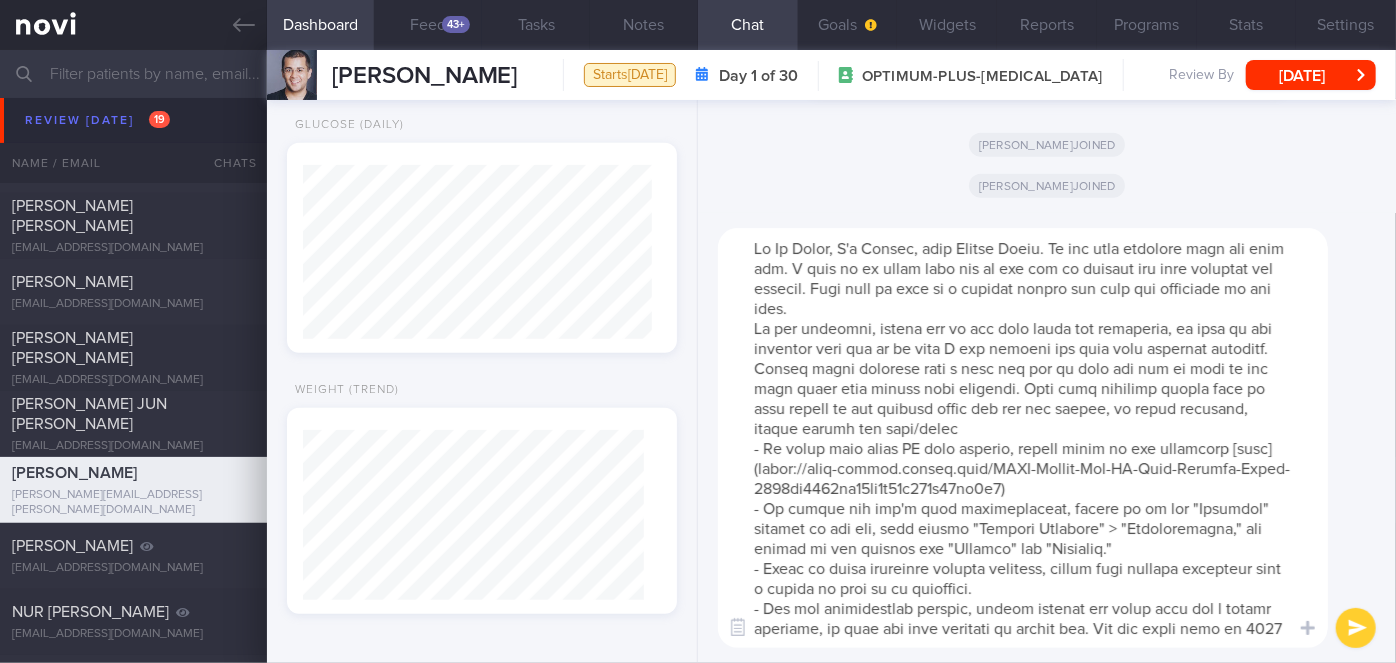 scroll, scrollTop: 119, scrollLeft: 0, axis: vertical 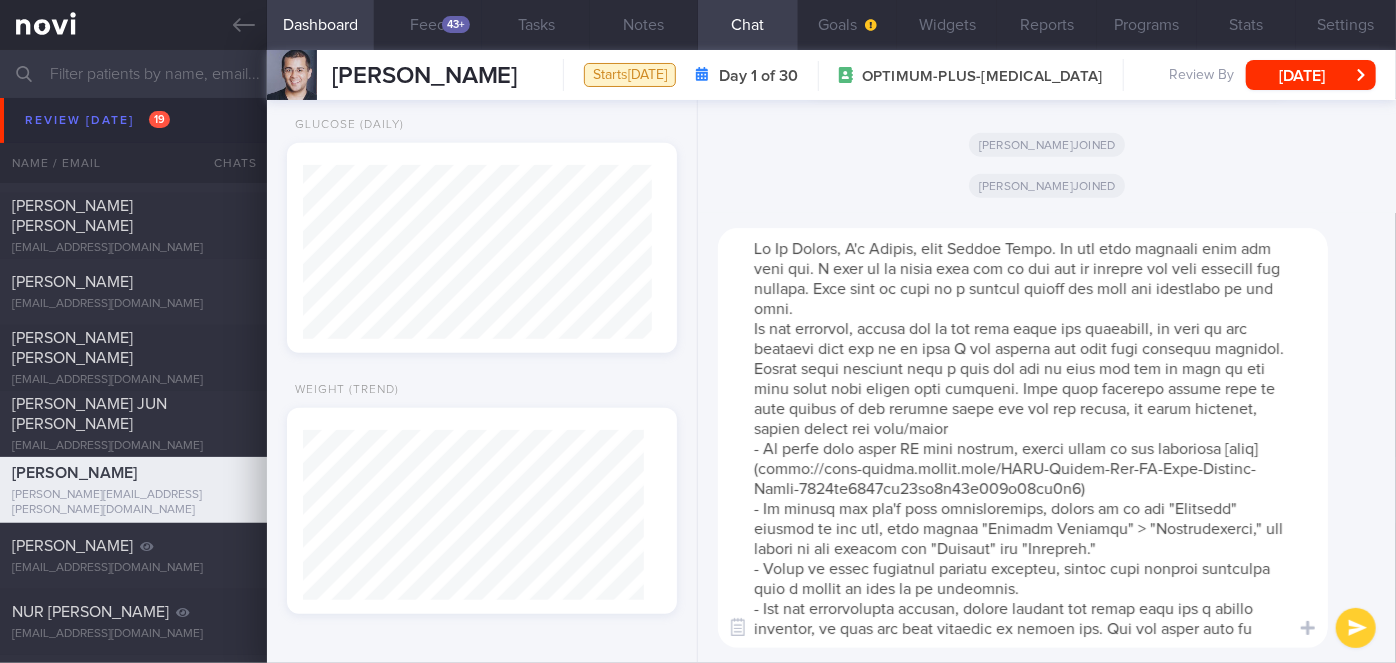 click at bounding box center (1023, 438) 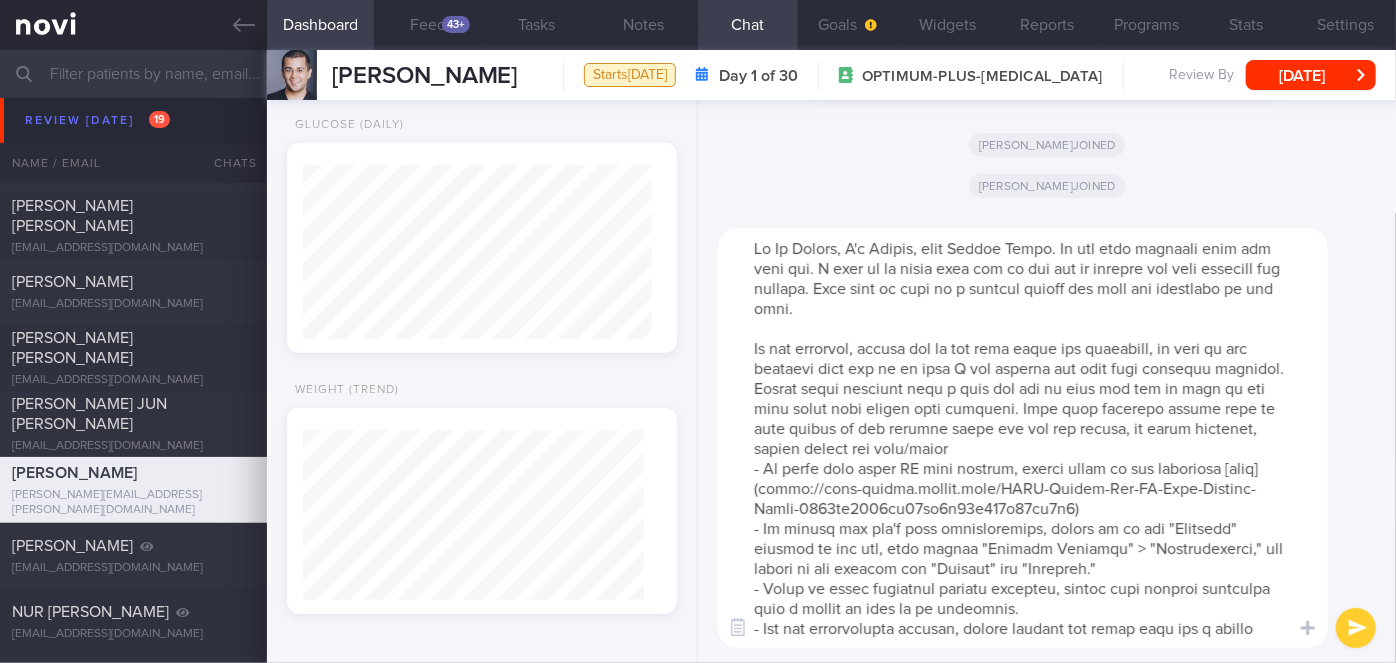 click at bounding box center [1023, 438] 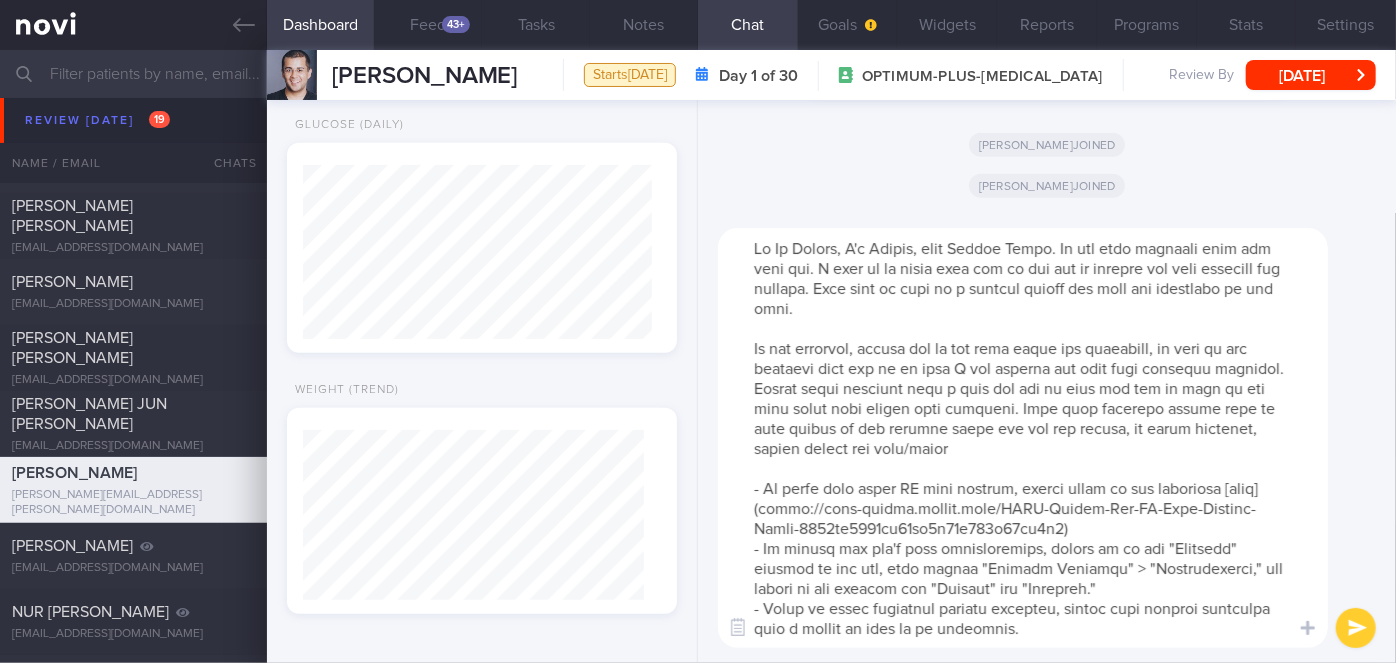scroll, scrollTop: 159, scrollLeft: 0, axis: vertical 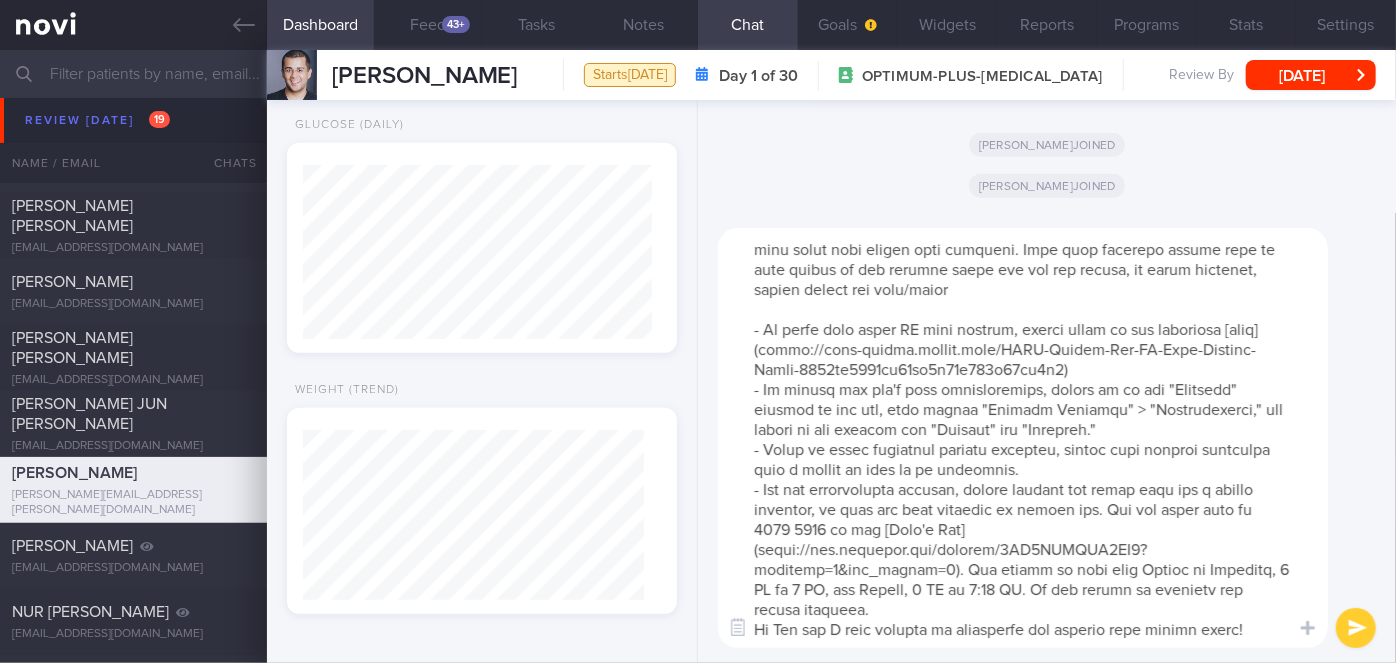 click at bounding box center (1023, 438) 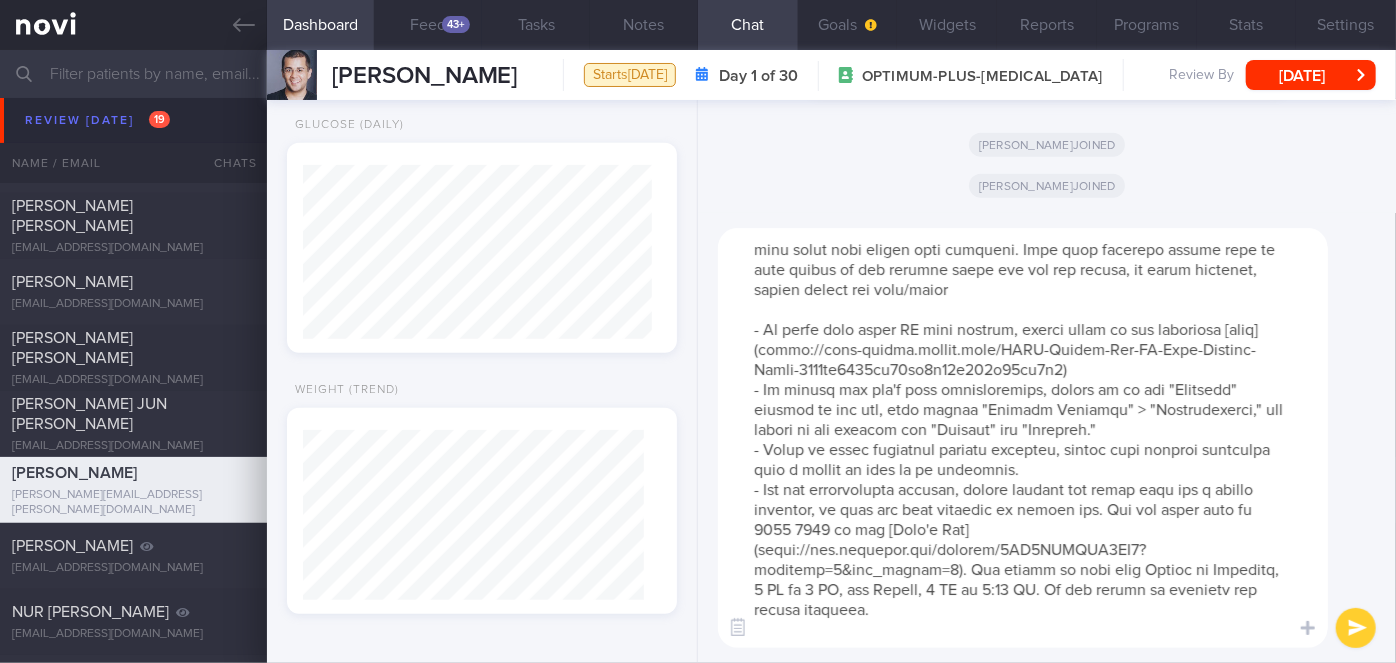 scroll, scrollTop: 173, scrollLeft: 0, axis: vertical 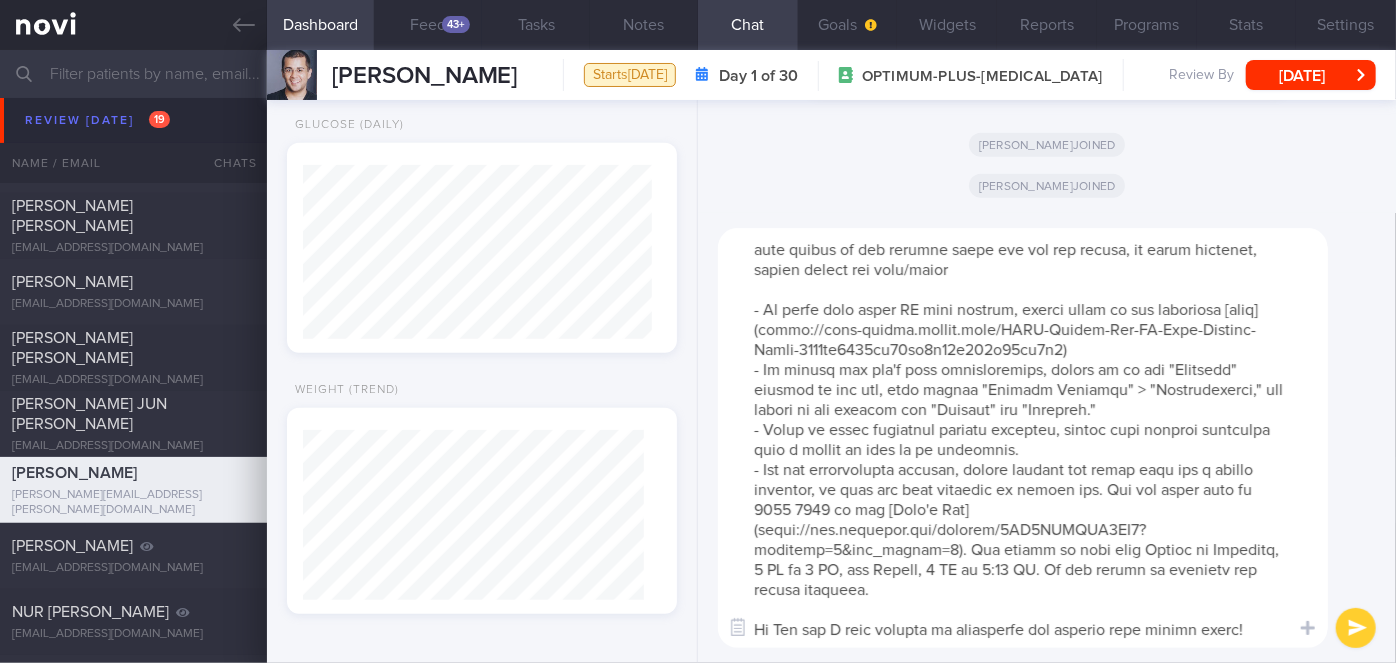 click at bounding box center (1023, 438) 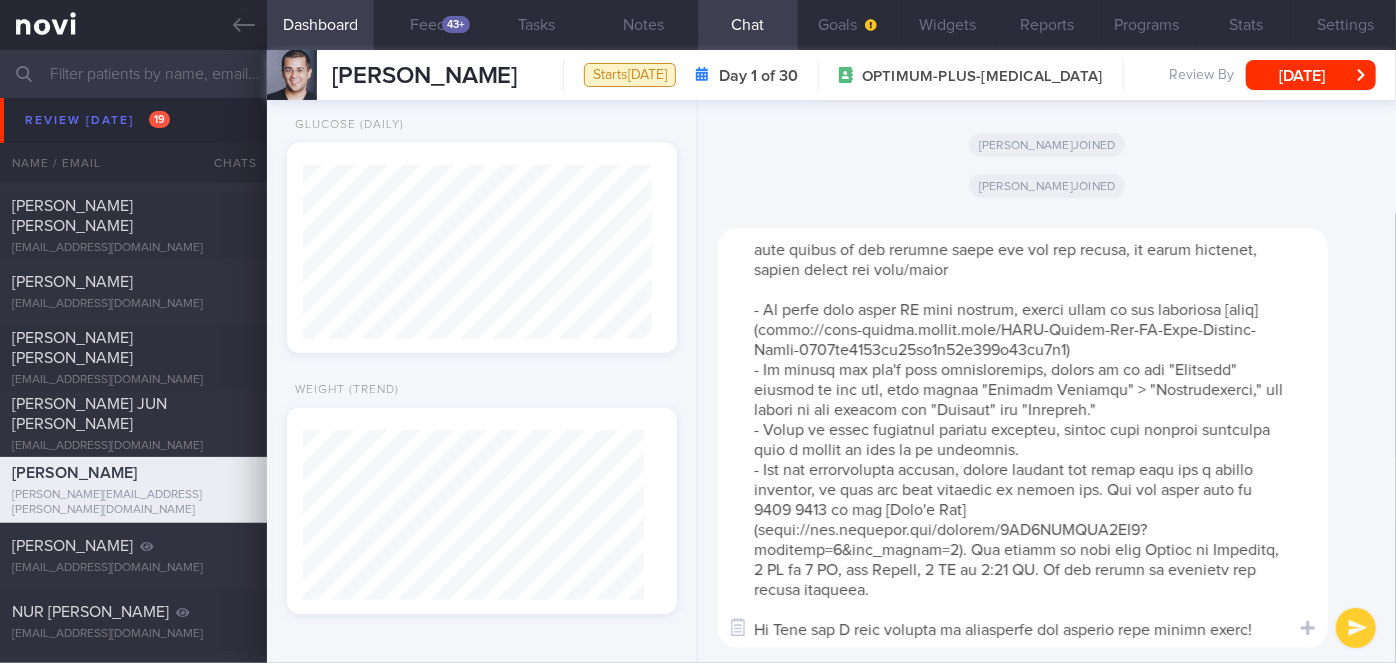 scroll, scrollTop: 50, scrollLeft: 0, axis: vertical 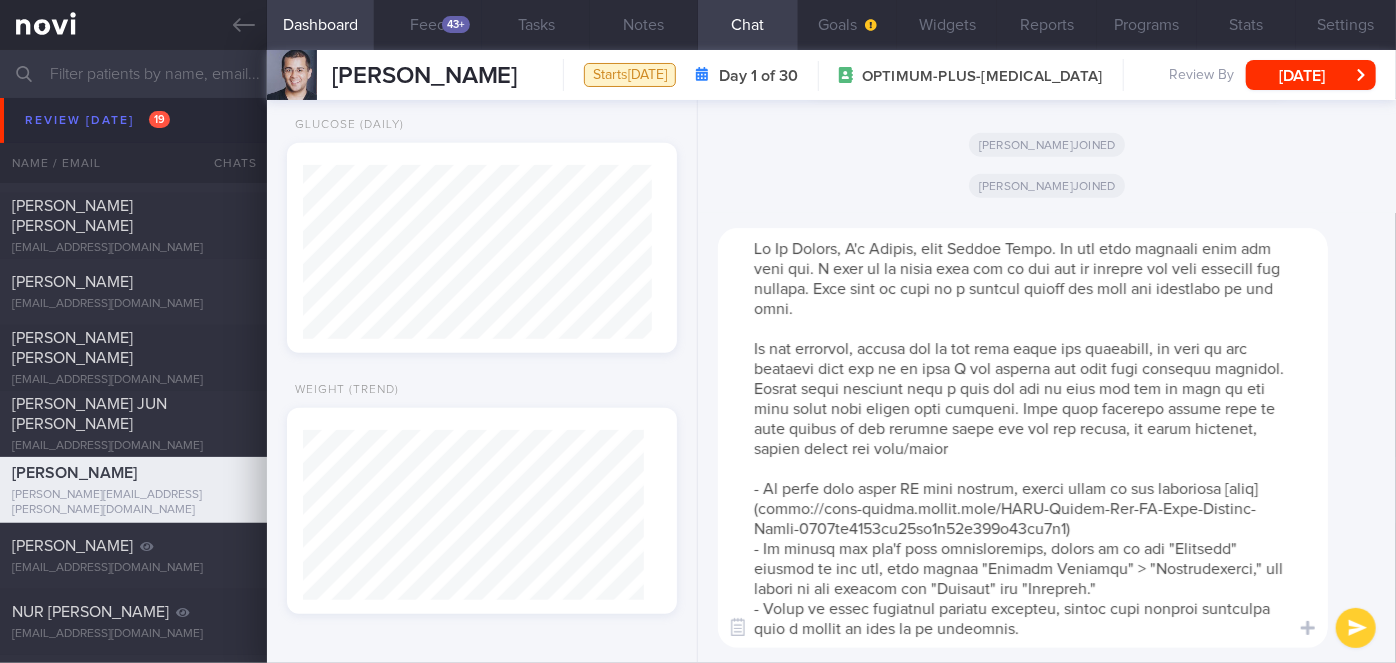 type on "Hi [PERSON_NAME], I'm [PERSON_NAME], your Health Coach. It was nice speaking with you just now. I will be in touch with you on the app to provide you with guidance and support. Feel free to drop me a message should you have any questions at any time.
In the meantime, please log in all your meals and beverages, as well as the exercise that you do so that I can provide you with more specific feedback. Please weigh yourself once a week and log it into the app so that we can also track your weight loss progress. Your most accurate weight will be your weight in the morning after you use the toilet, in light clothing, before taking any food/drink
- To learn more about AI food logging, please click on the following [link]([URL][DOMAIN_NAME])
- To ensure you don't miss notifications, please go to the "Settings" section of the app, then select "Account Settings" > "Notifications," and toggle on all options for "General" and "Coaching."
- Sin..." 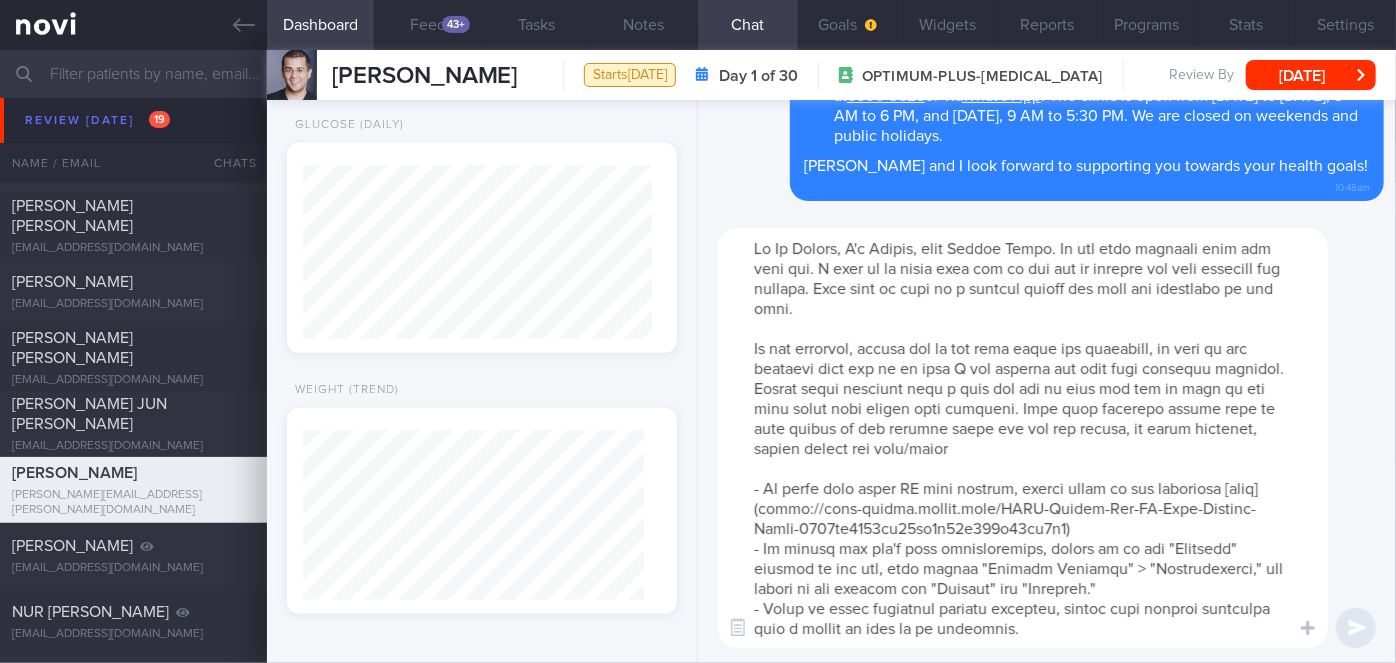 type 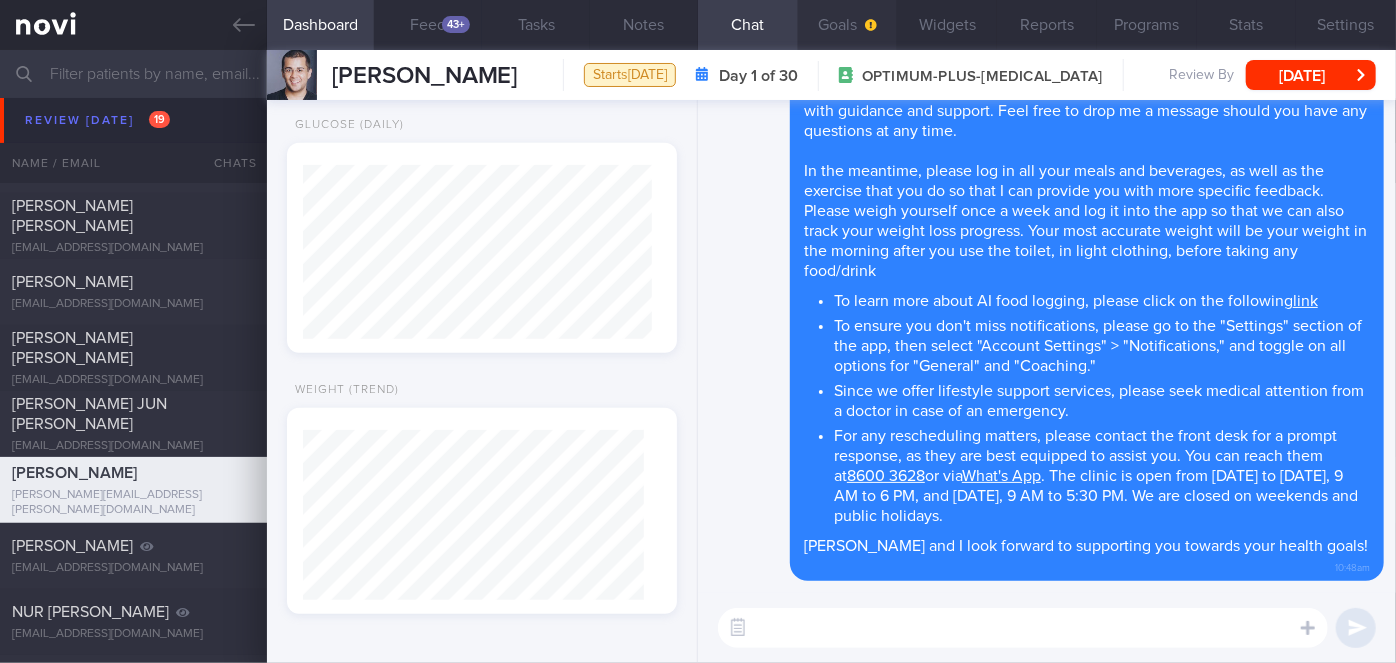 click 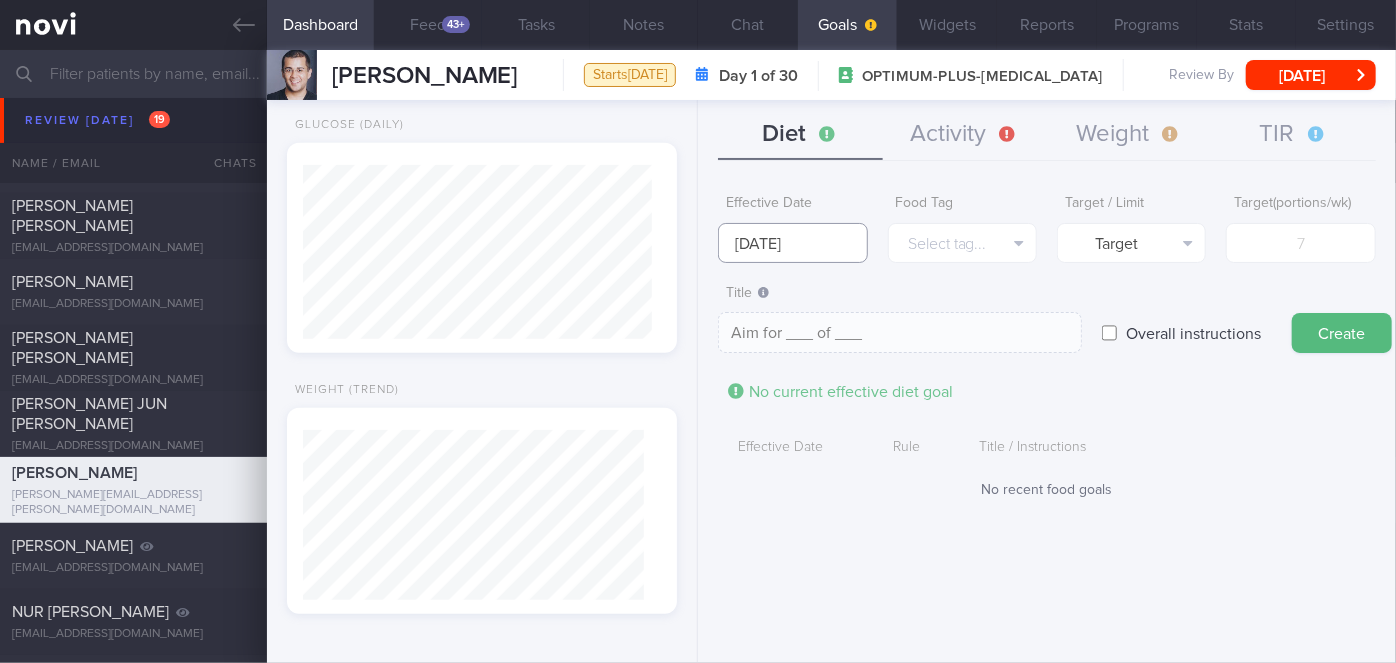 click on "[DATE]" at bounding box center [792, 243] 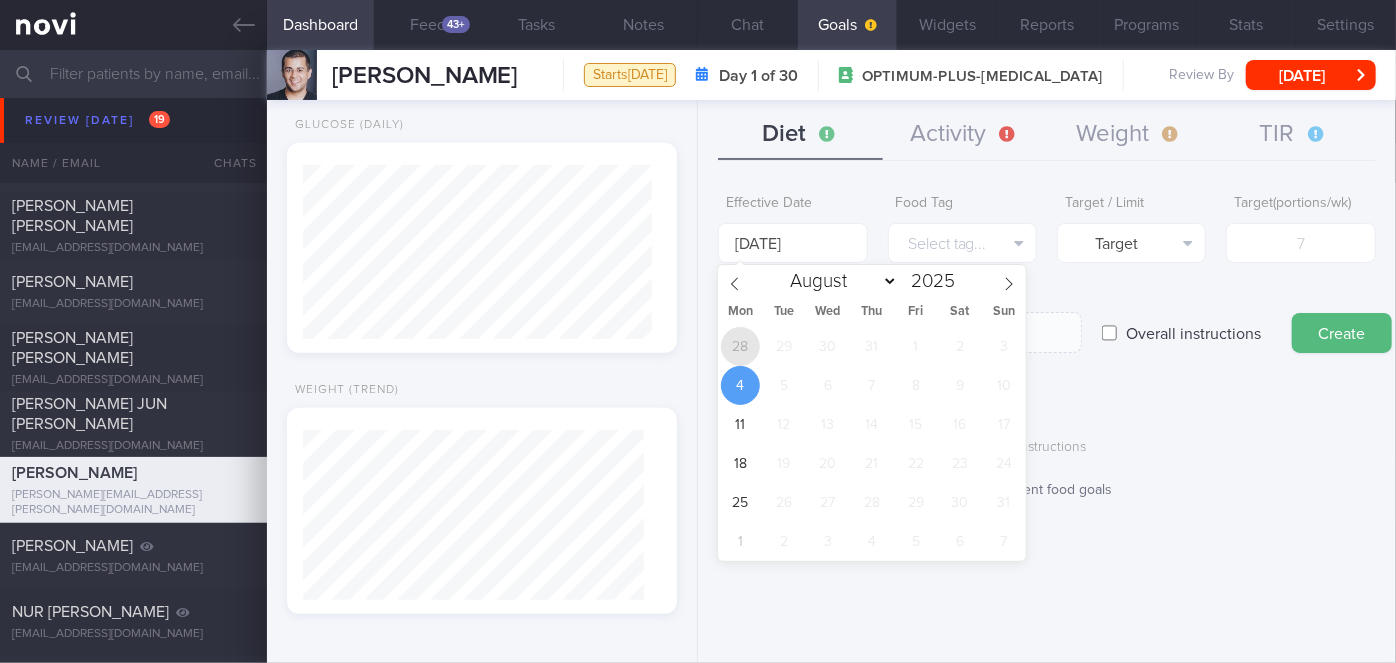 click on "28" at bounding box center [740, 346] 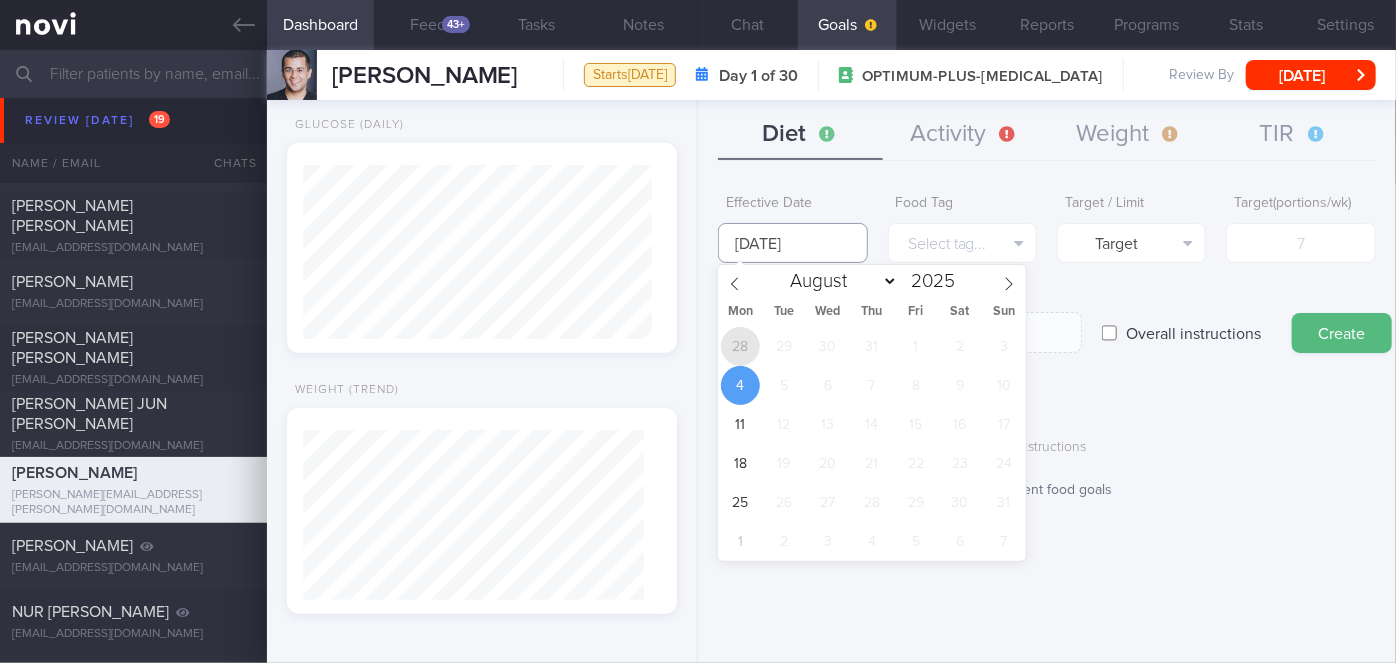type on "[DATE]" 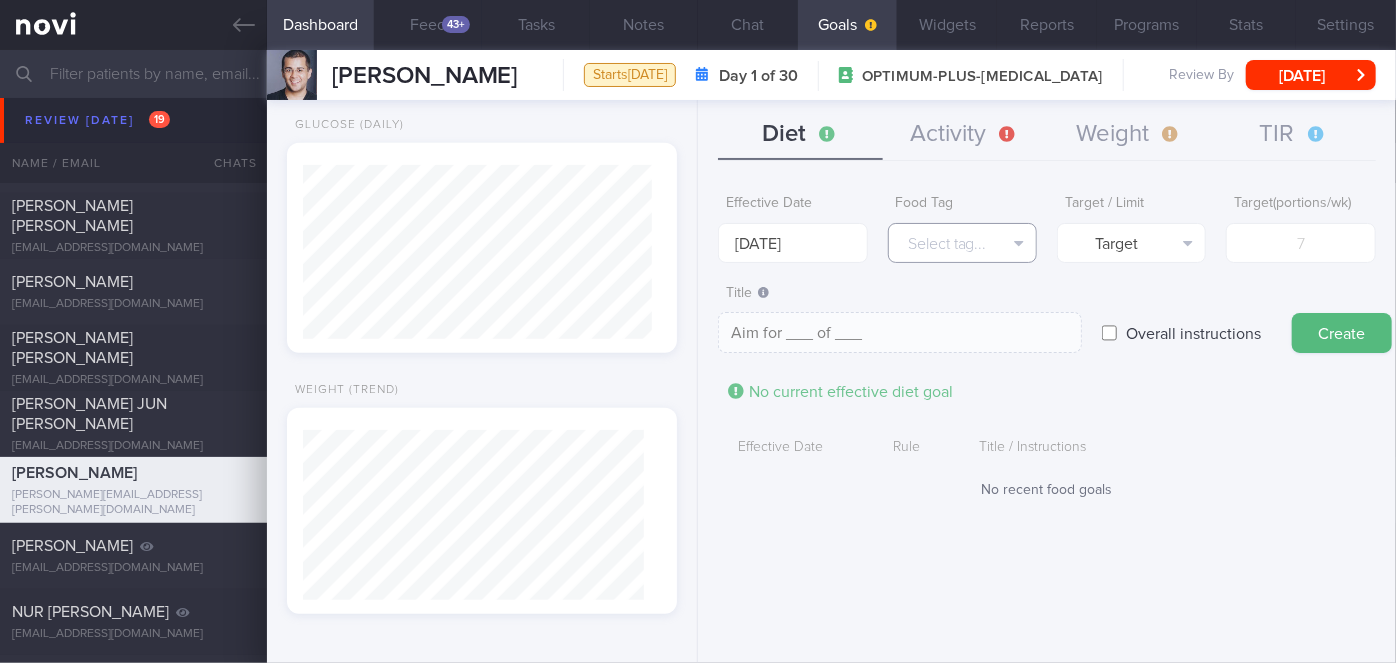 click on "Select tag..." at bounding box center (962, 243) 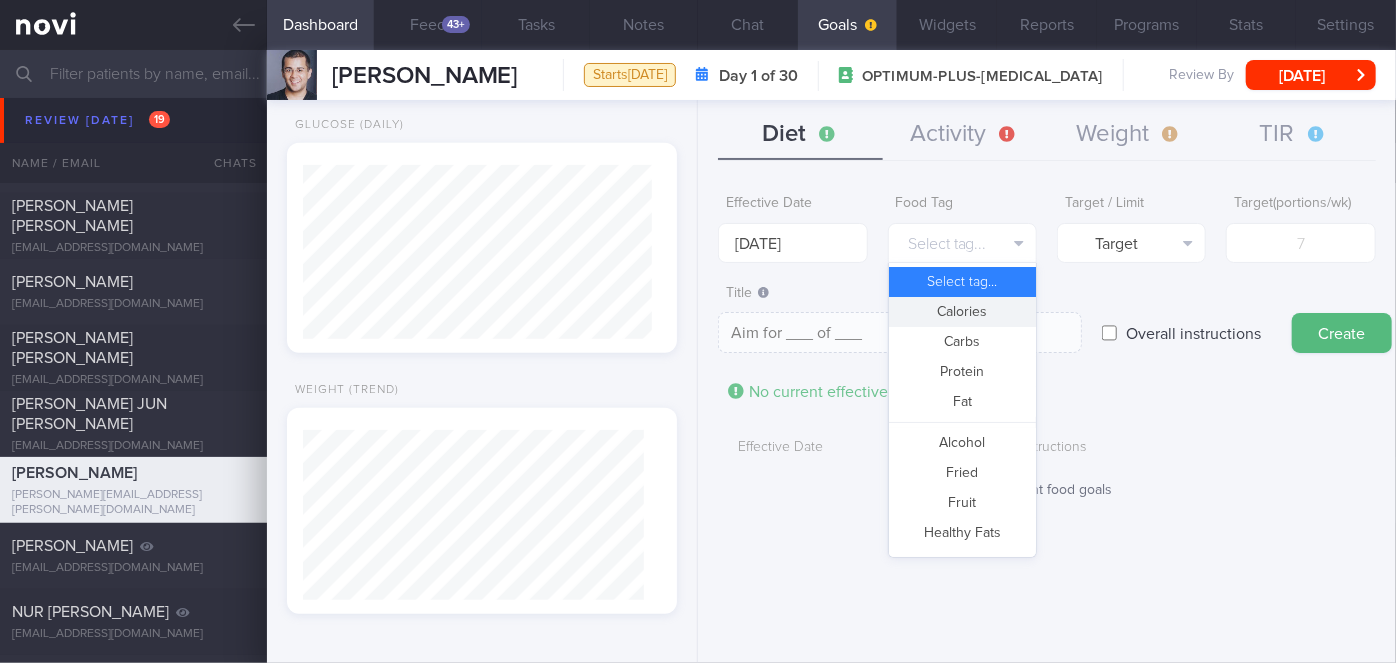 click on "Calories" at bounding box center [962, 312] 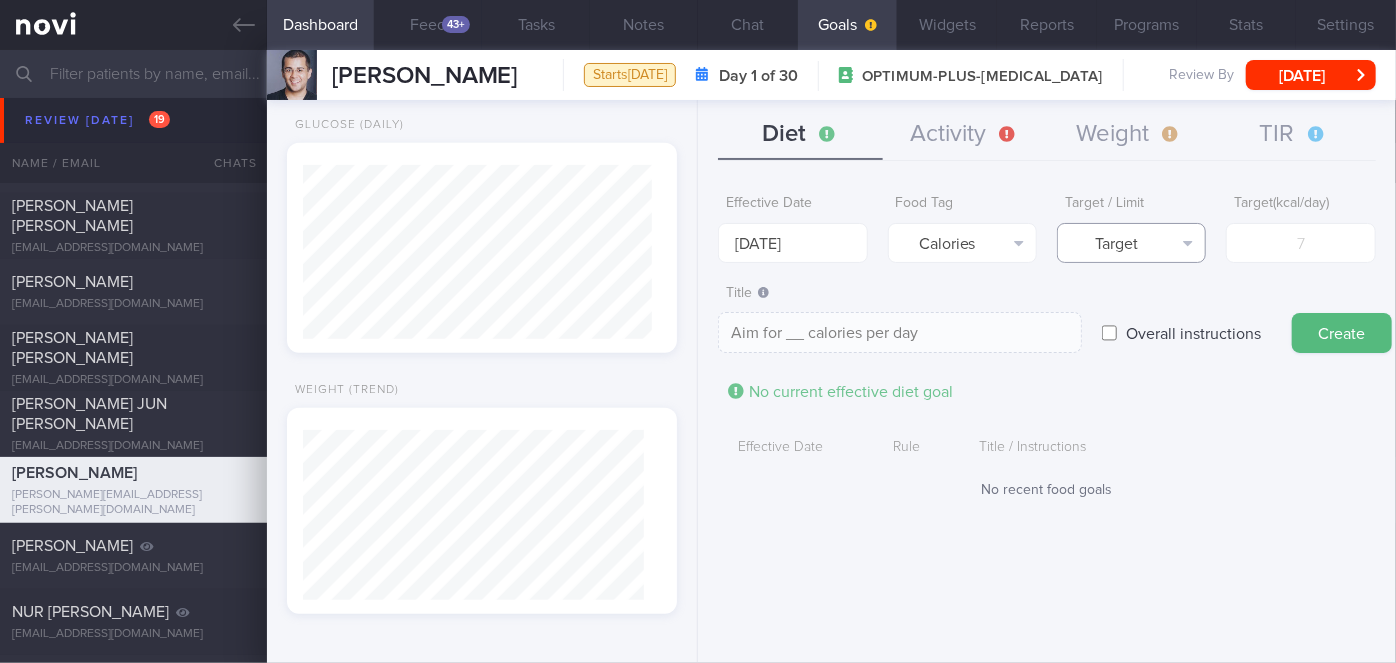 click on "Target" at bounding box center (1131, 243) 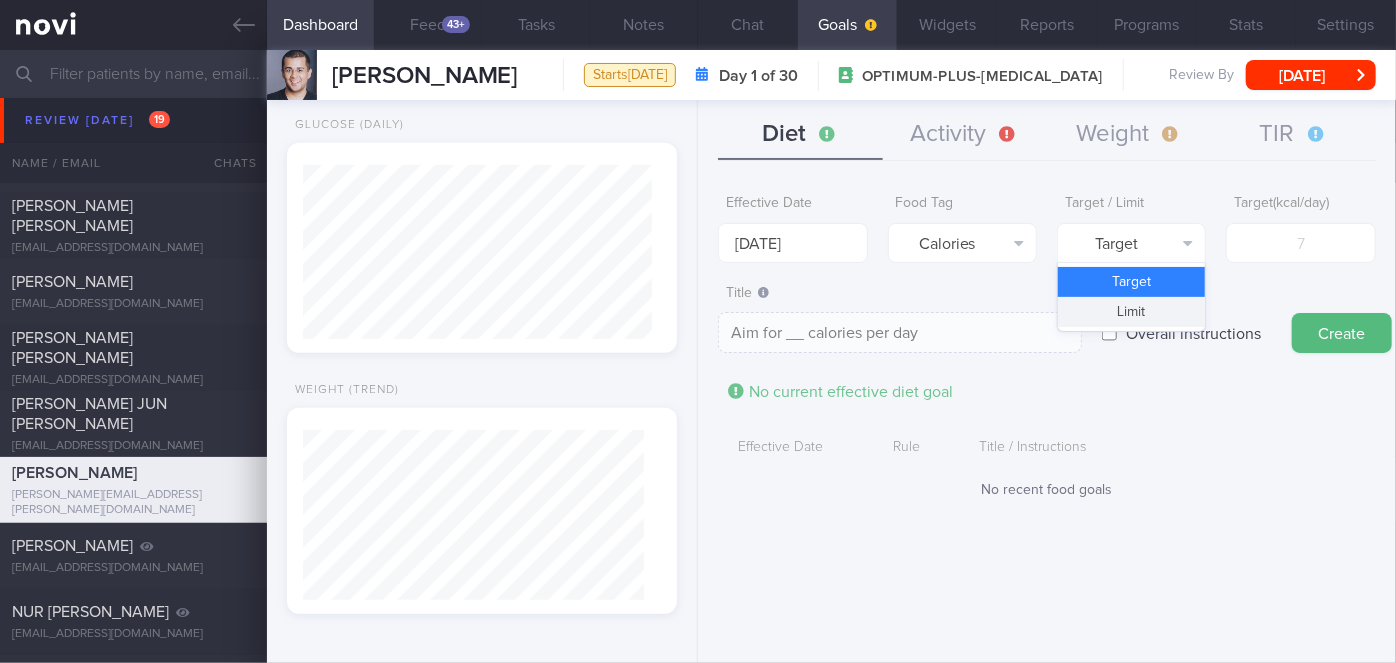 click on "Limit" at bounding box center [1131, 312] 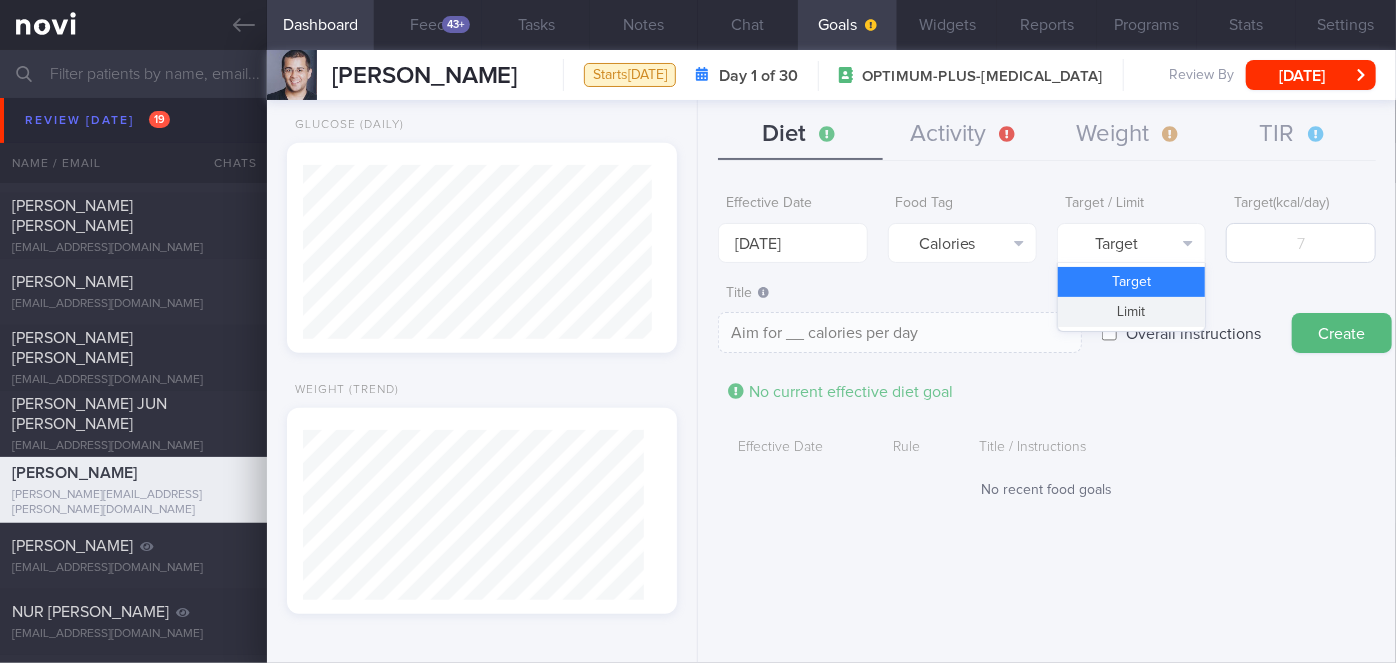 type on "Keep to __ calories per day" 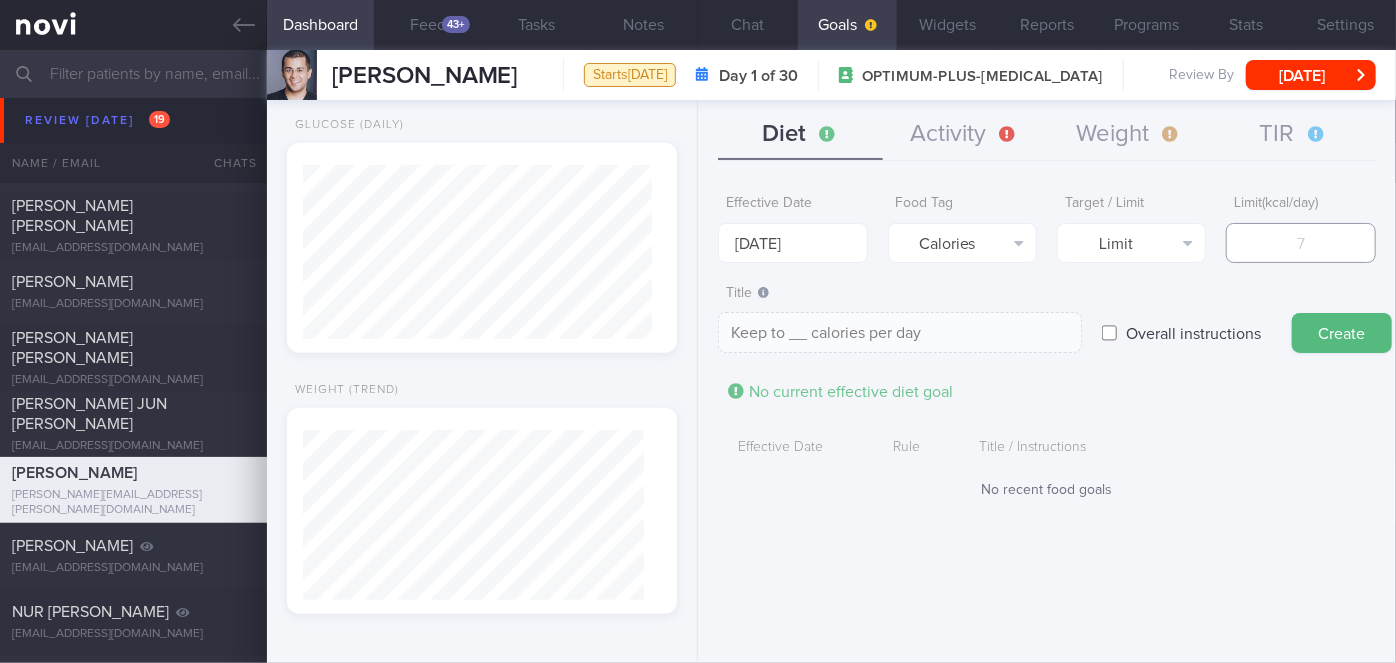 click at bounding box center (1300, 243) 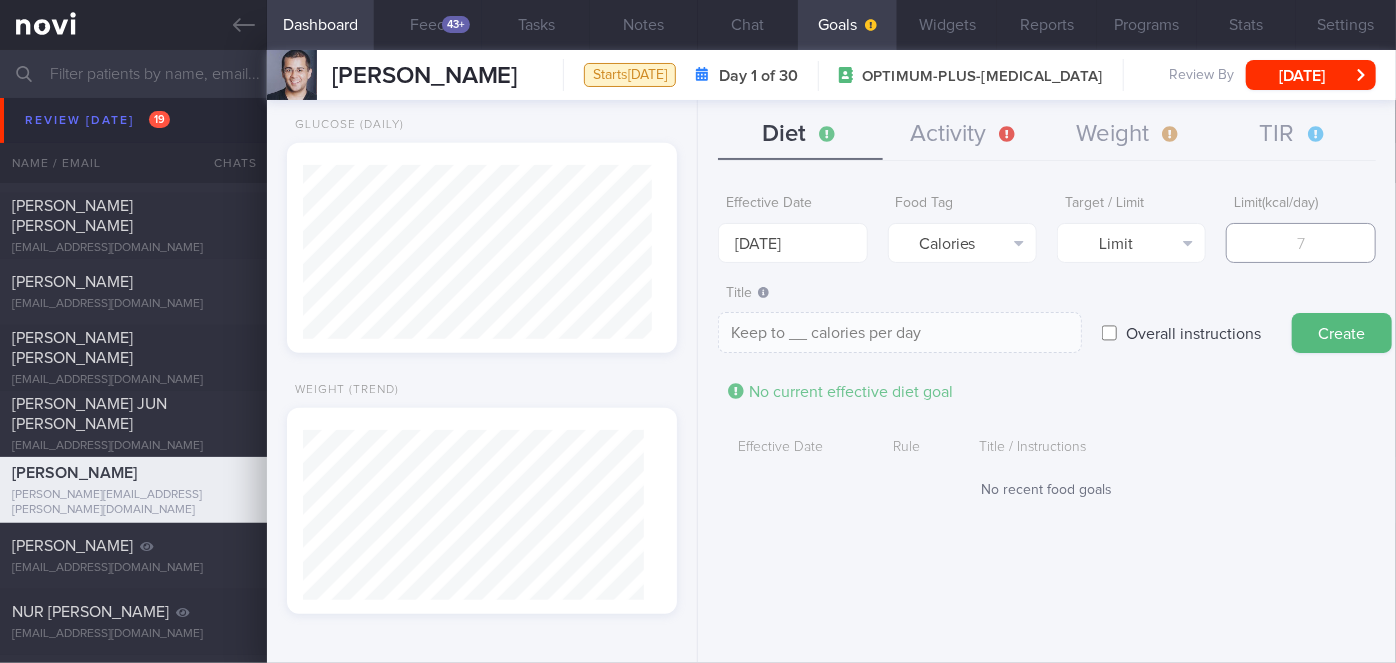 type on "1" 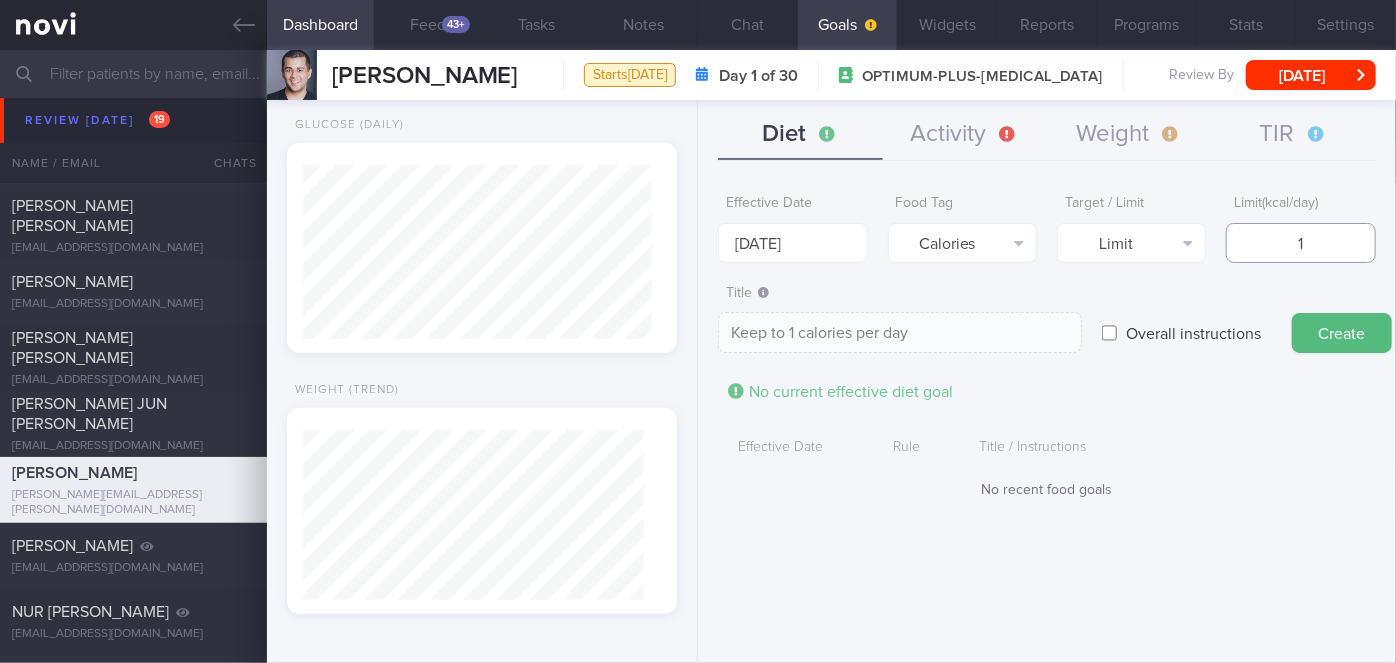 type on "15" 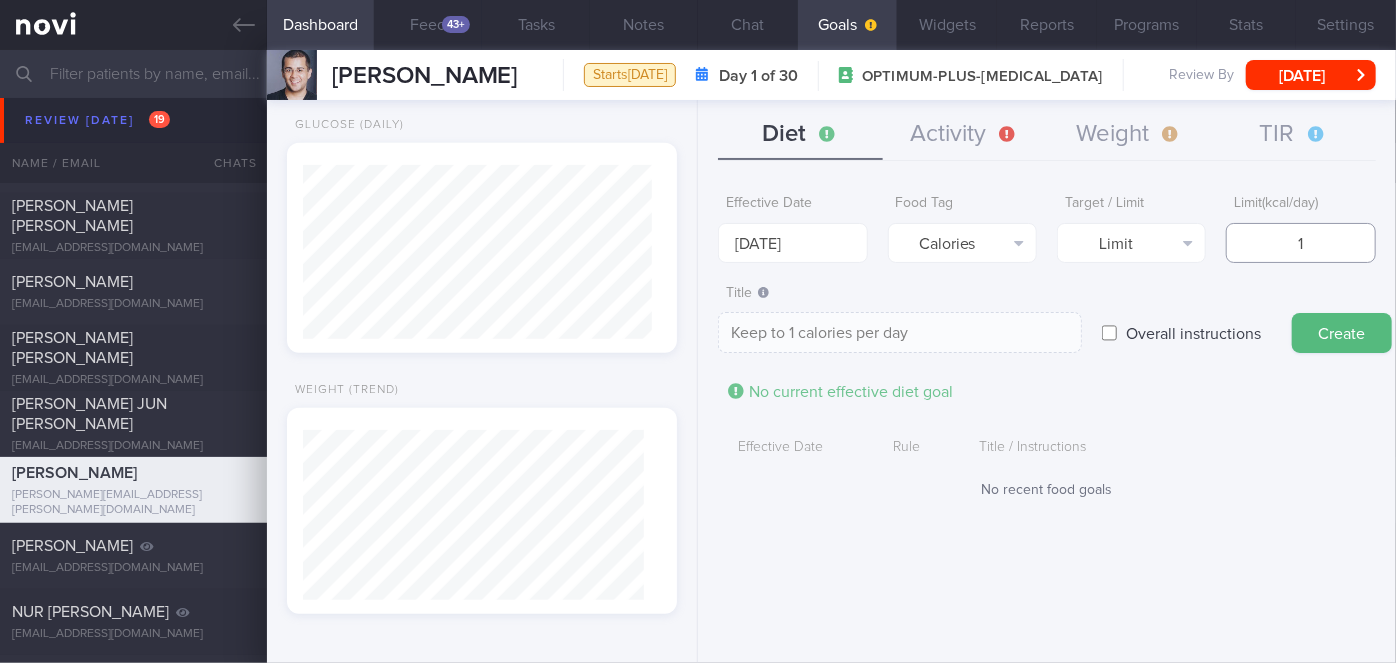 type on "Keep to 15 calories per day" 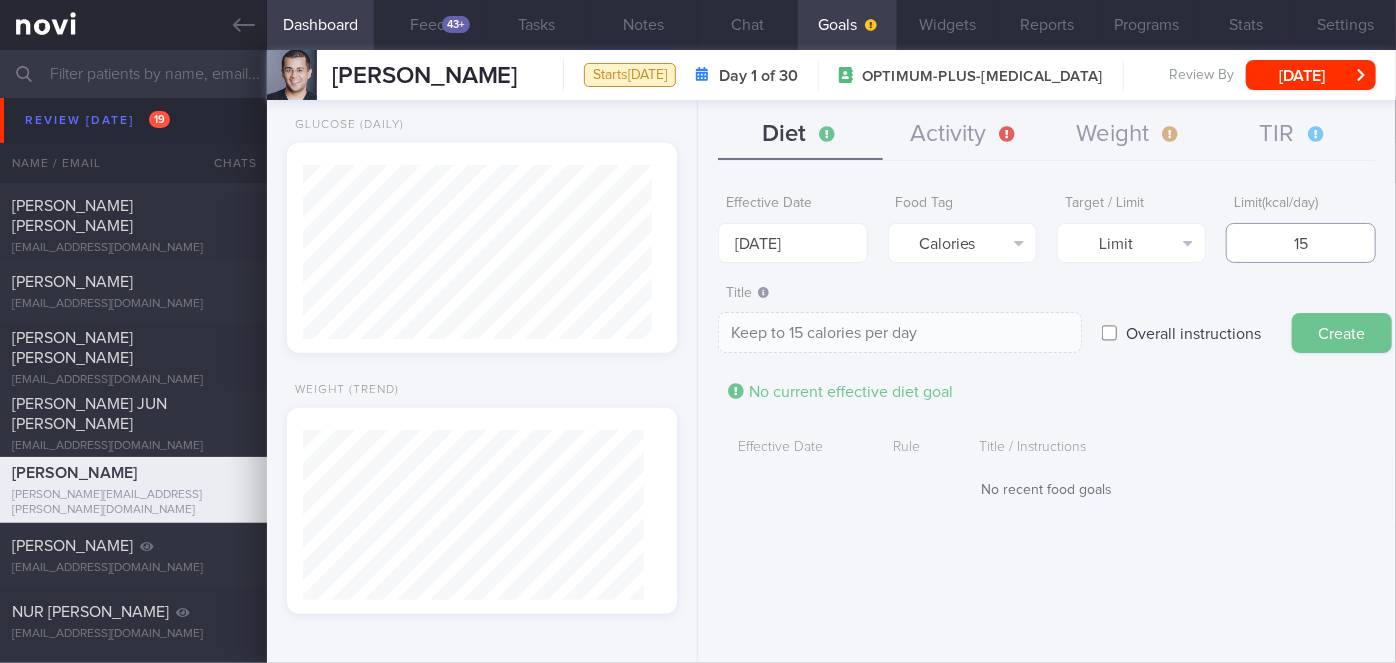 type on "150" 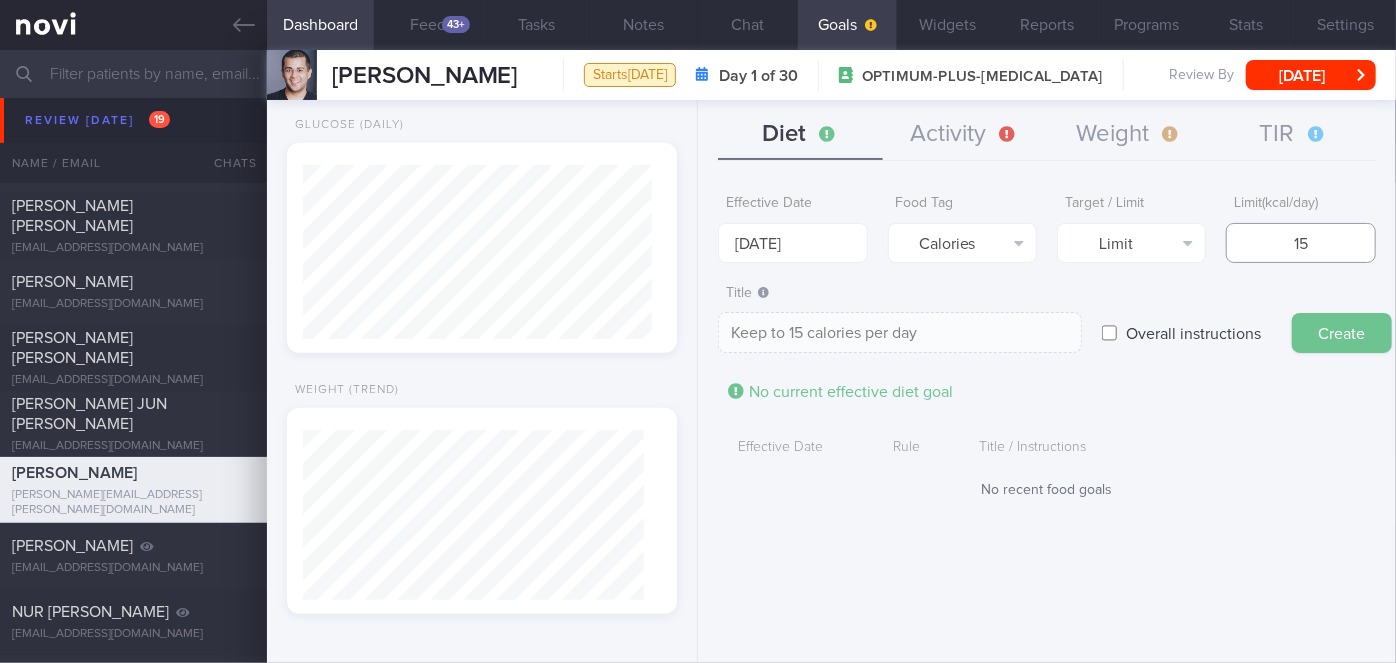 type on "Keep to 150 calories per day" 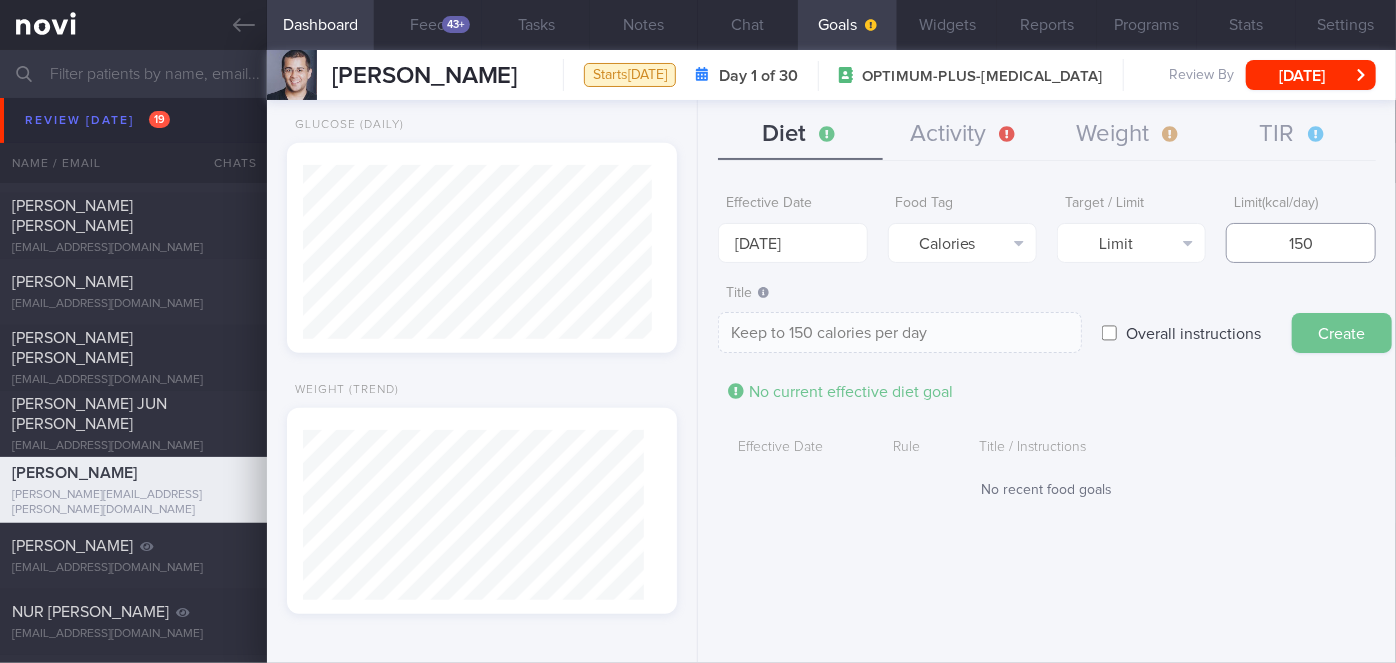 type on "1500" 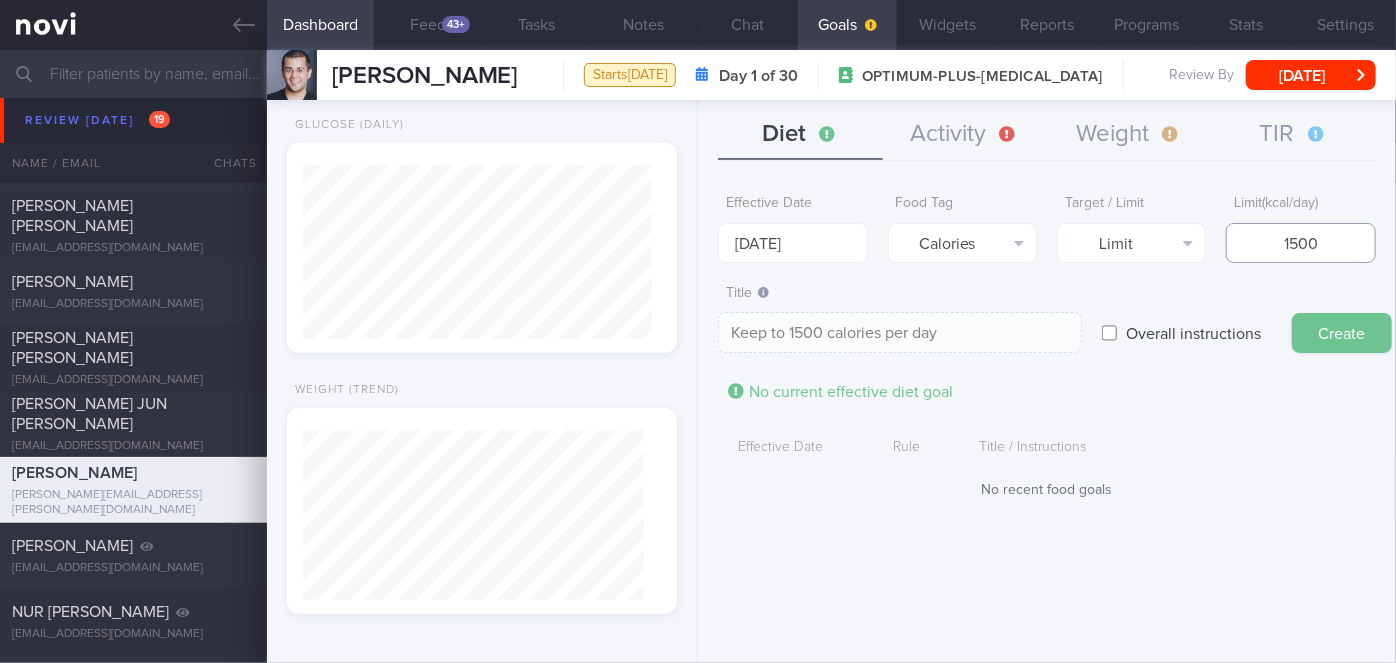 type on "1500" 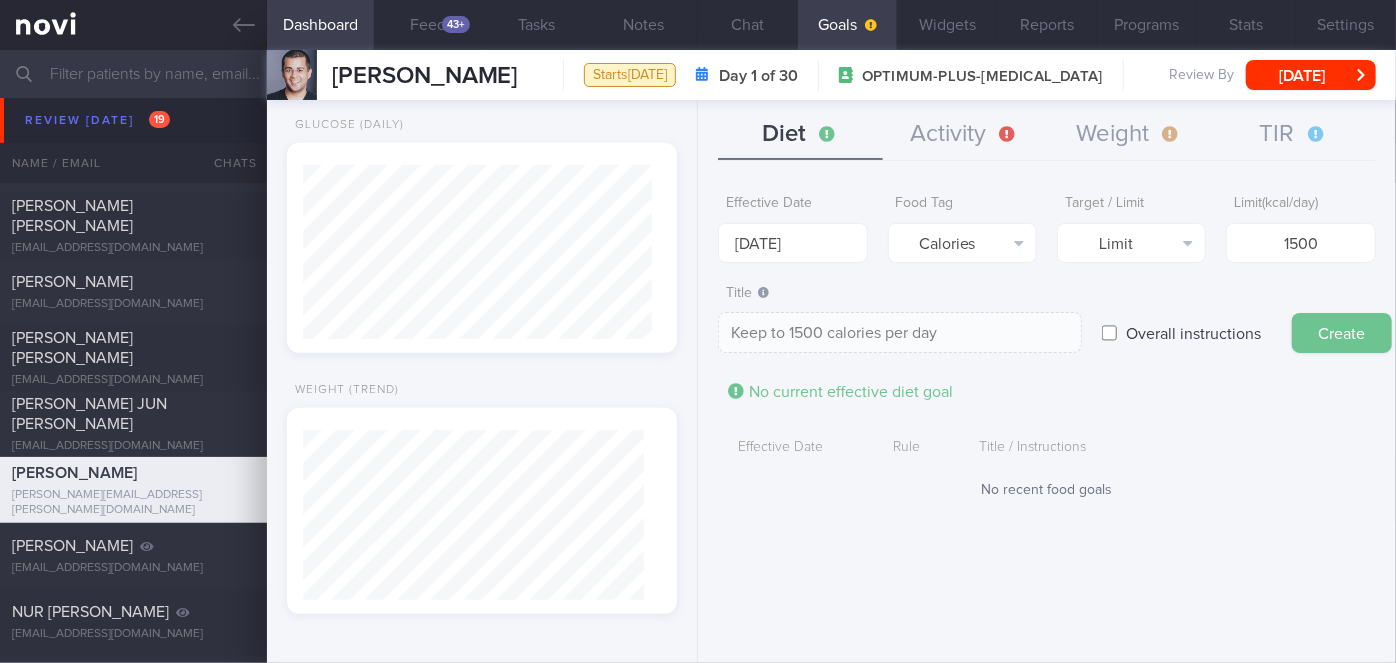 click on "Create" at bounding box center (1342, 333) 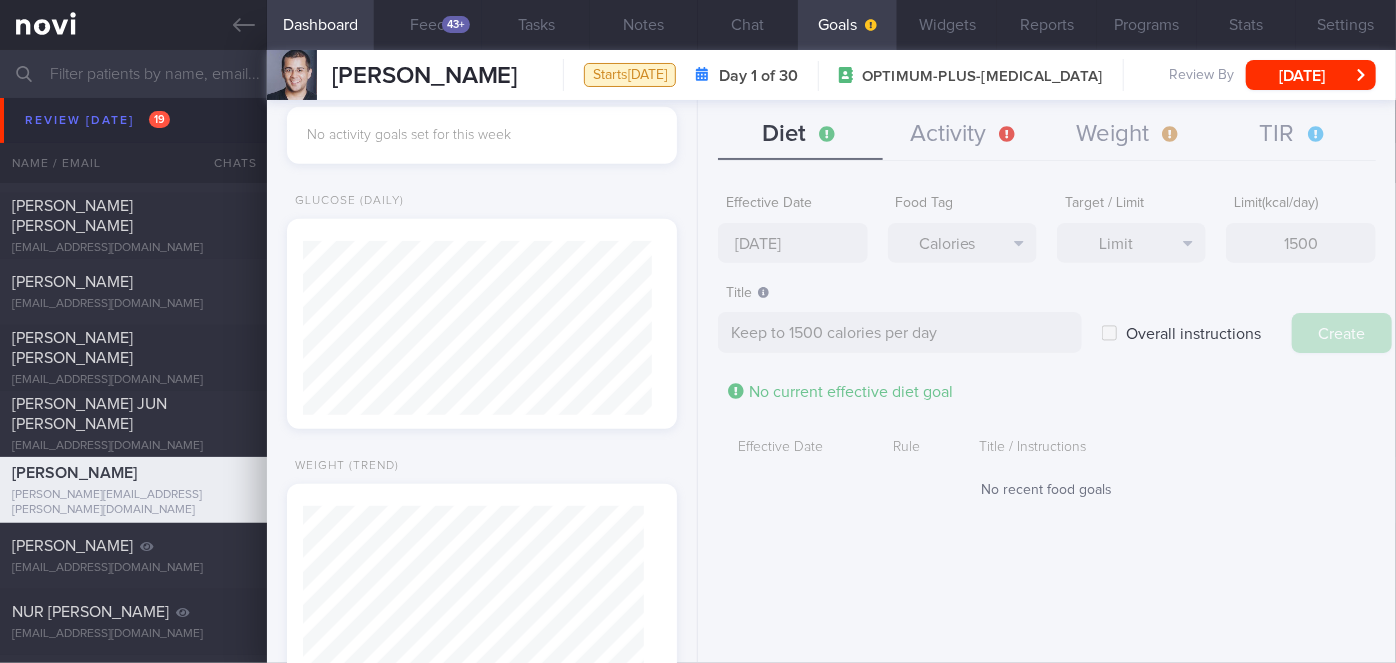 type on "[DATE]" 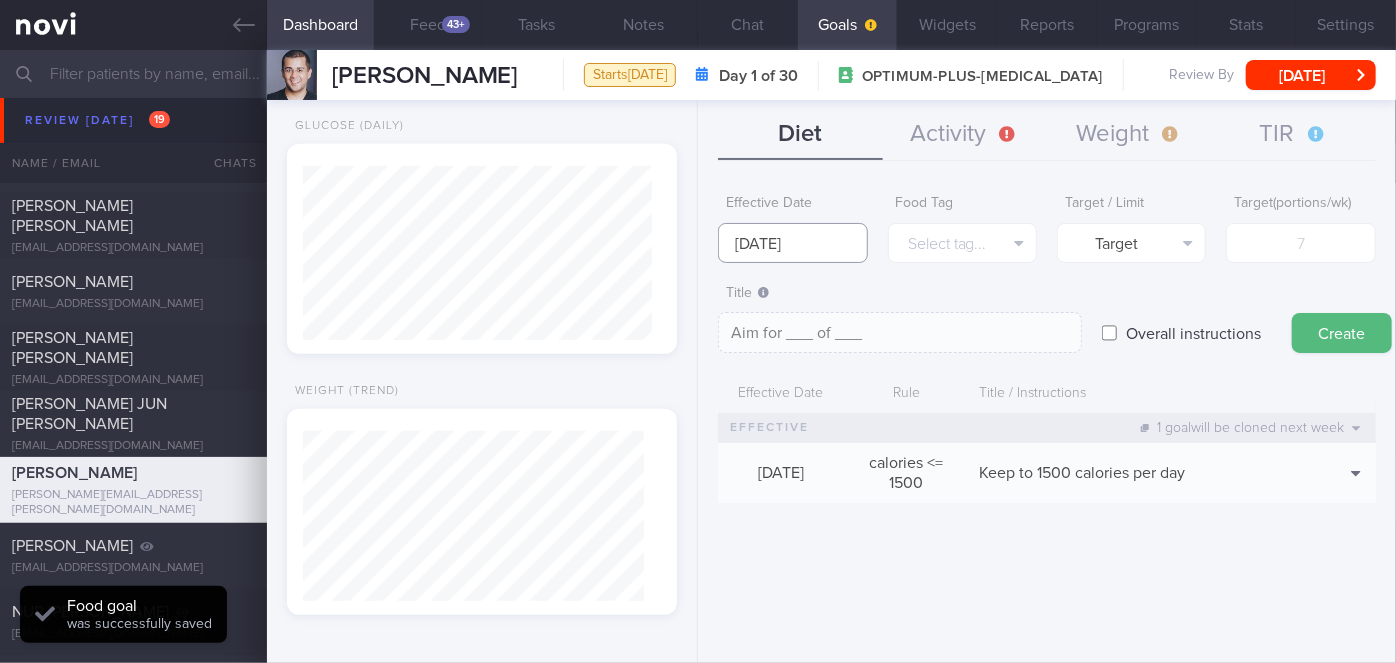 click on "[DATE]" at bounding box center (792, 243) 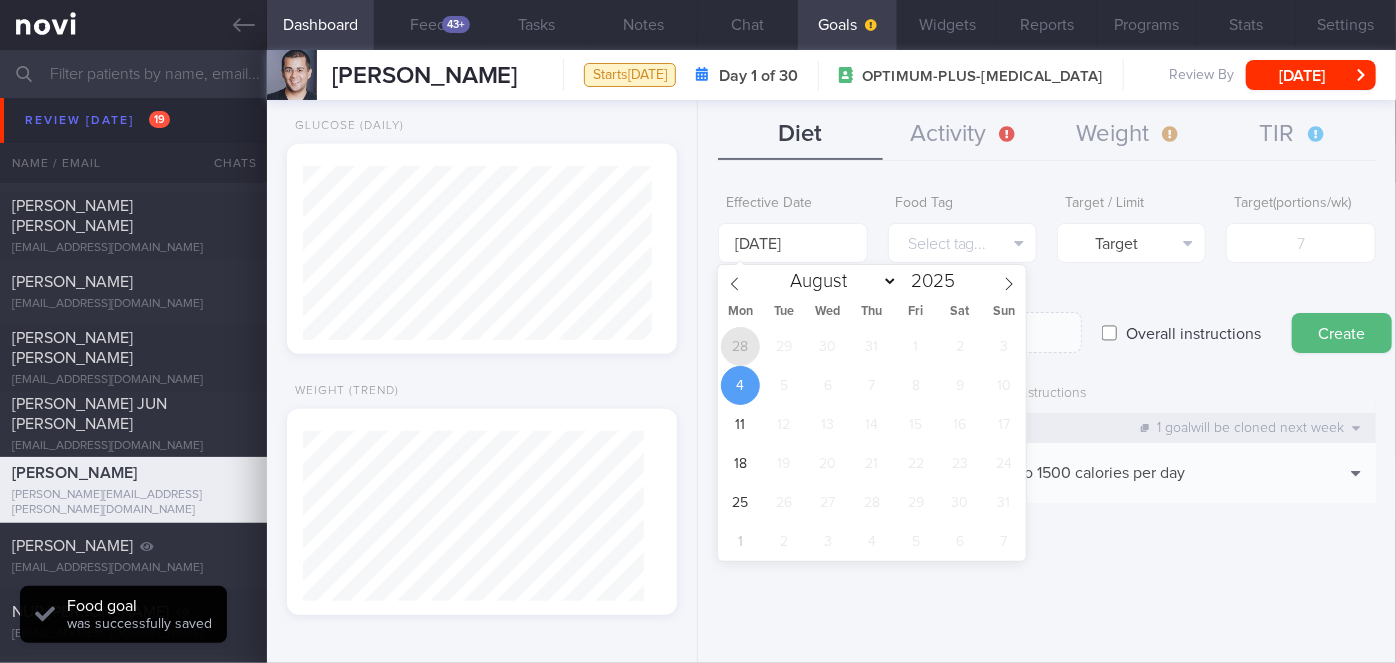 click on "28" at bounding box center (740, 346) 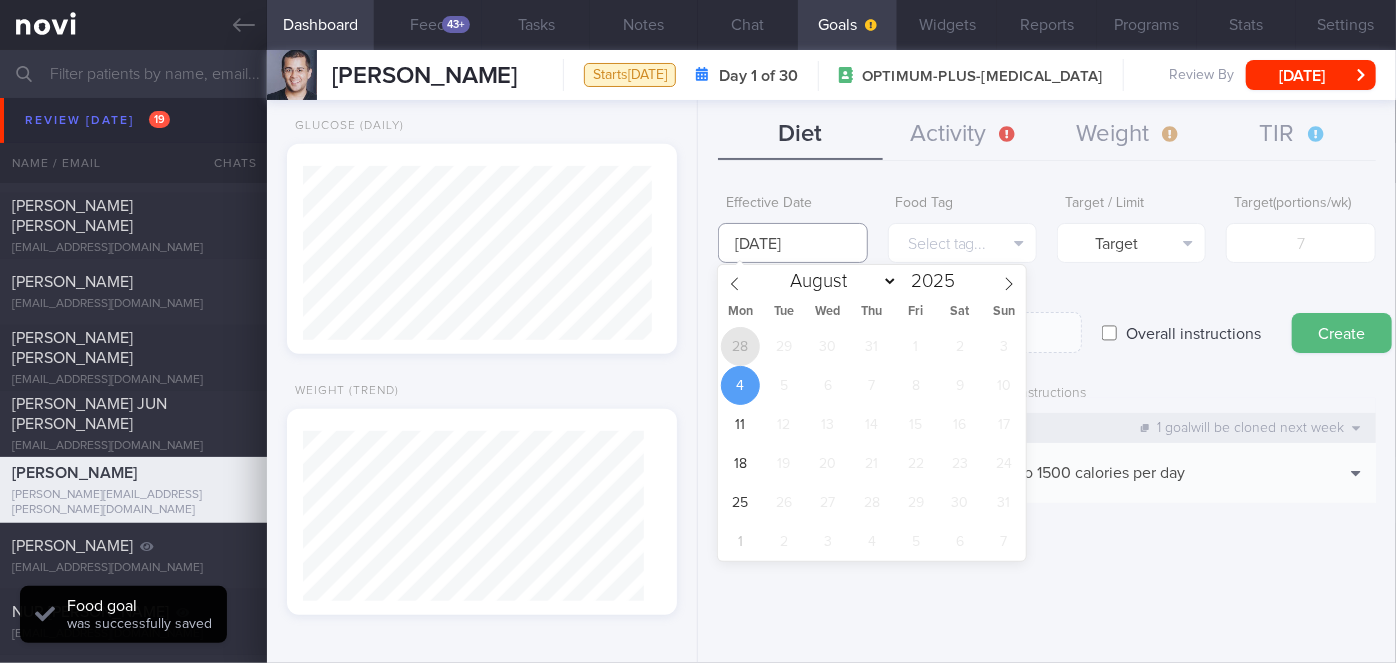 type on "[DATE]" 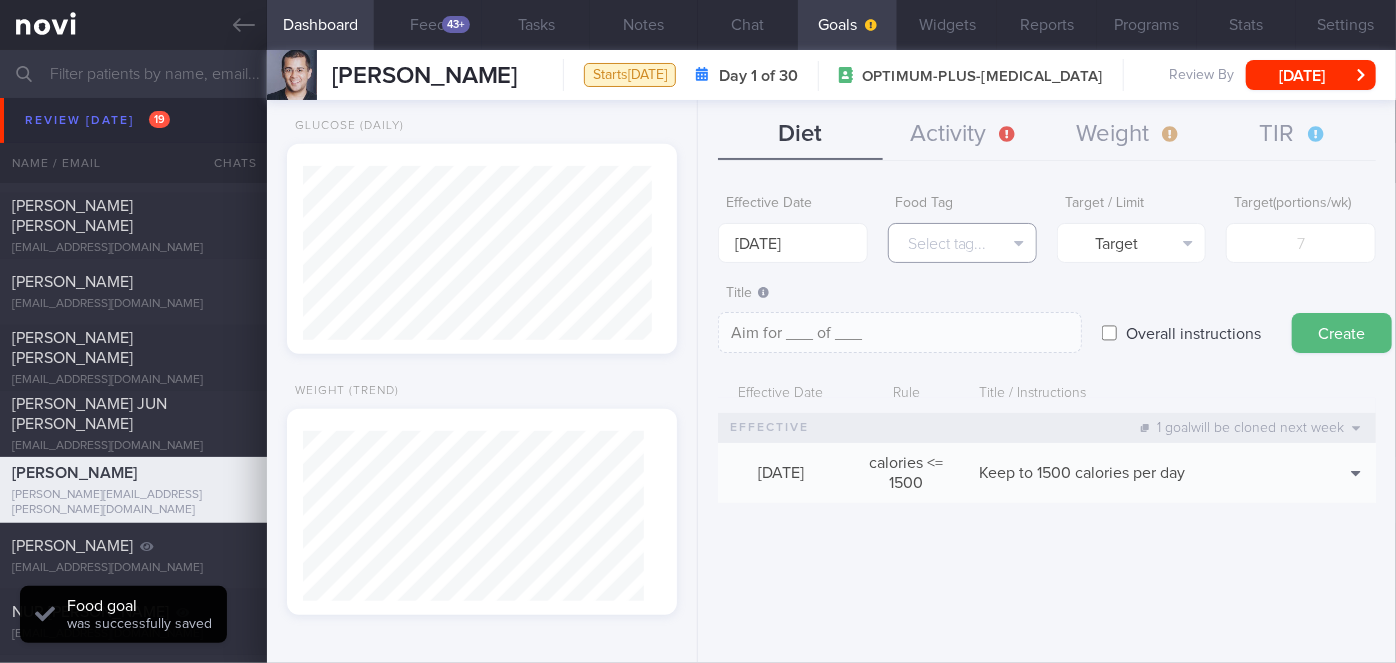 click on "Select tag..." at bounding box center (962, 243) 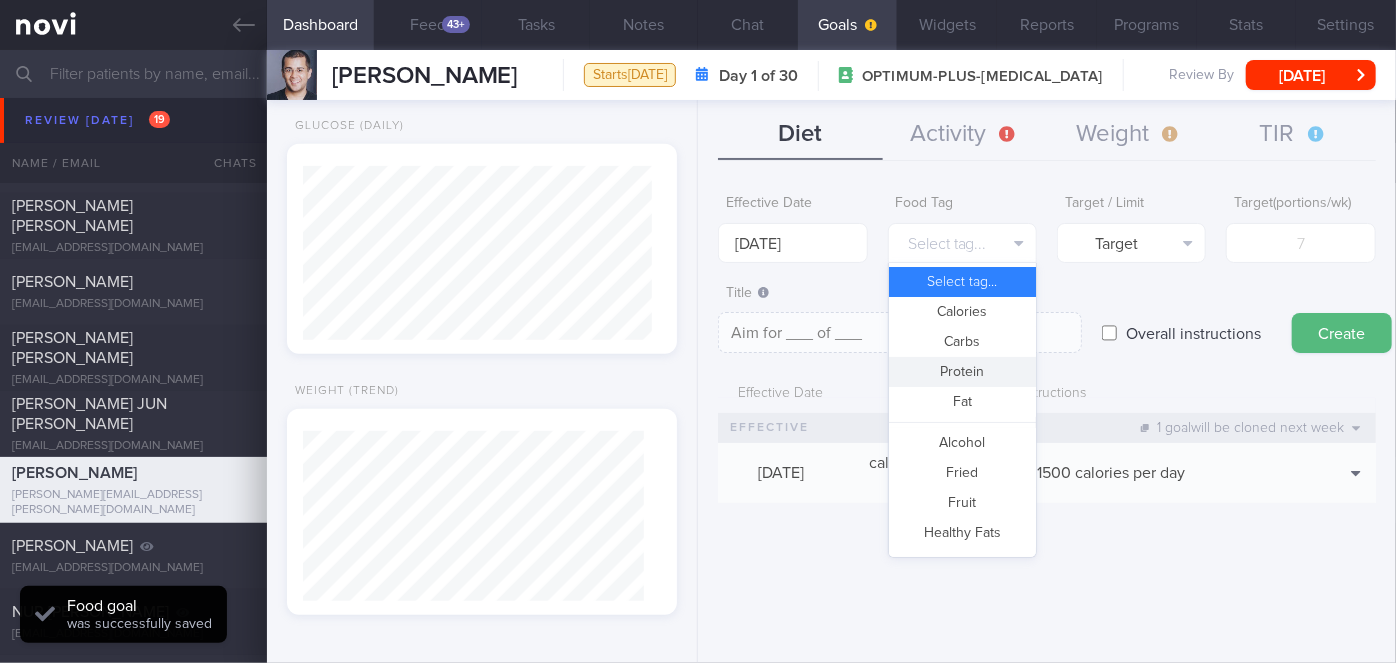 drag, startPoint x: 948, startPoint y: 363, endPoint x: 1024, endPoint y: 304, distance: 96.2133 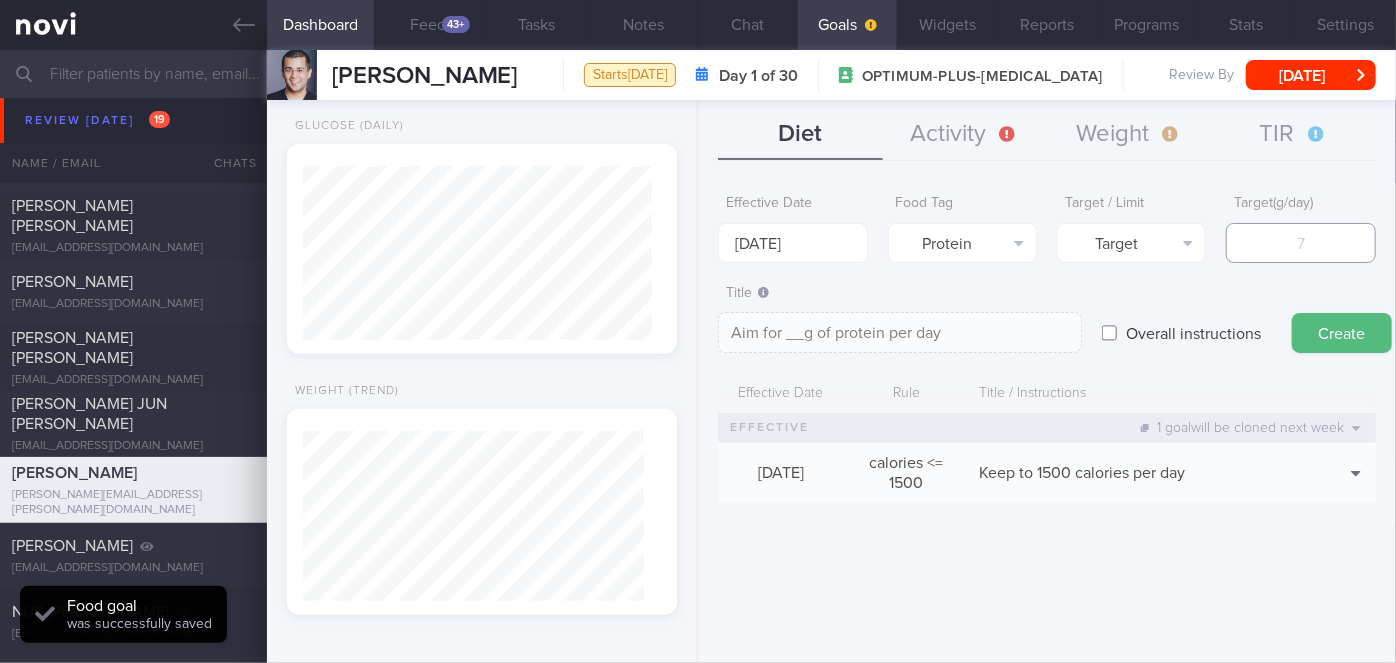 click at bounding box center [1300, 243] 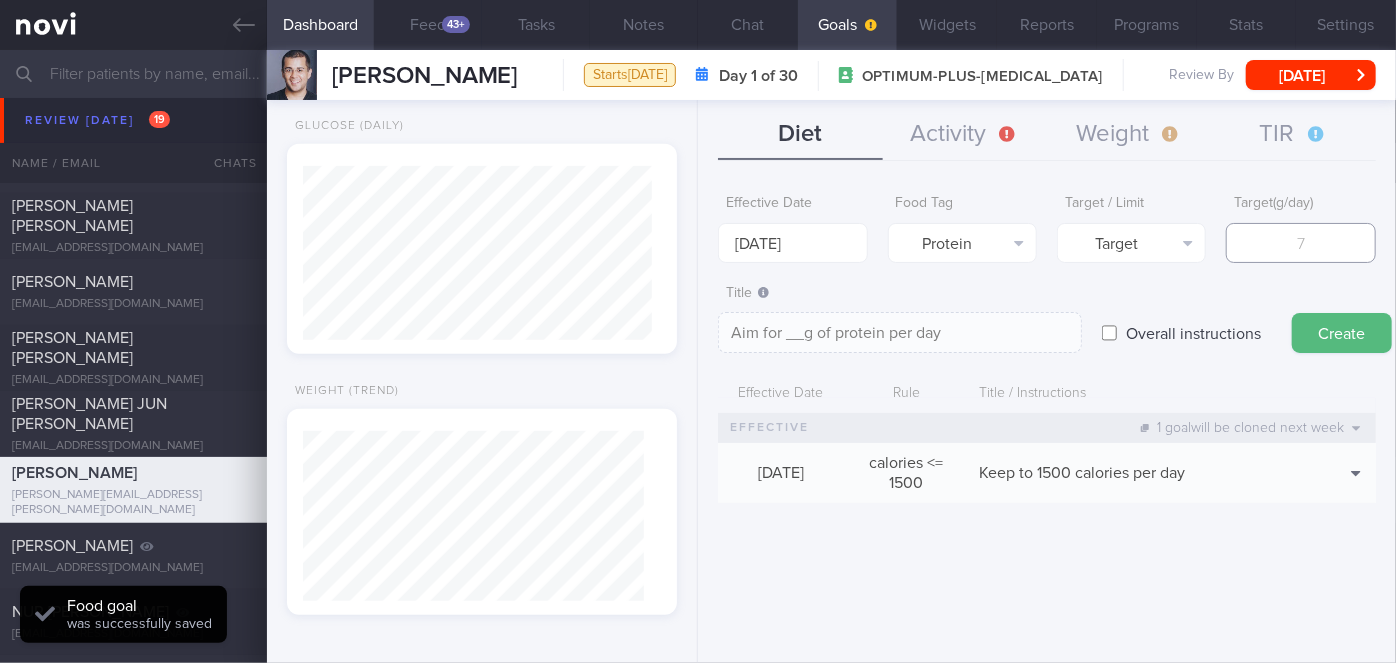 type on "9" 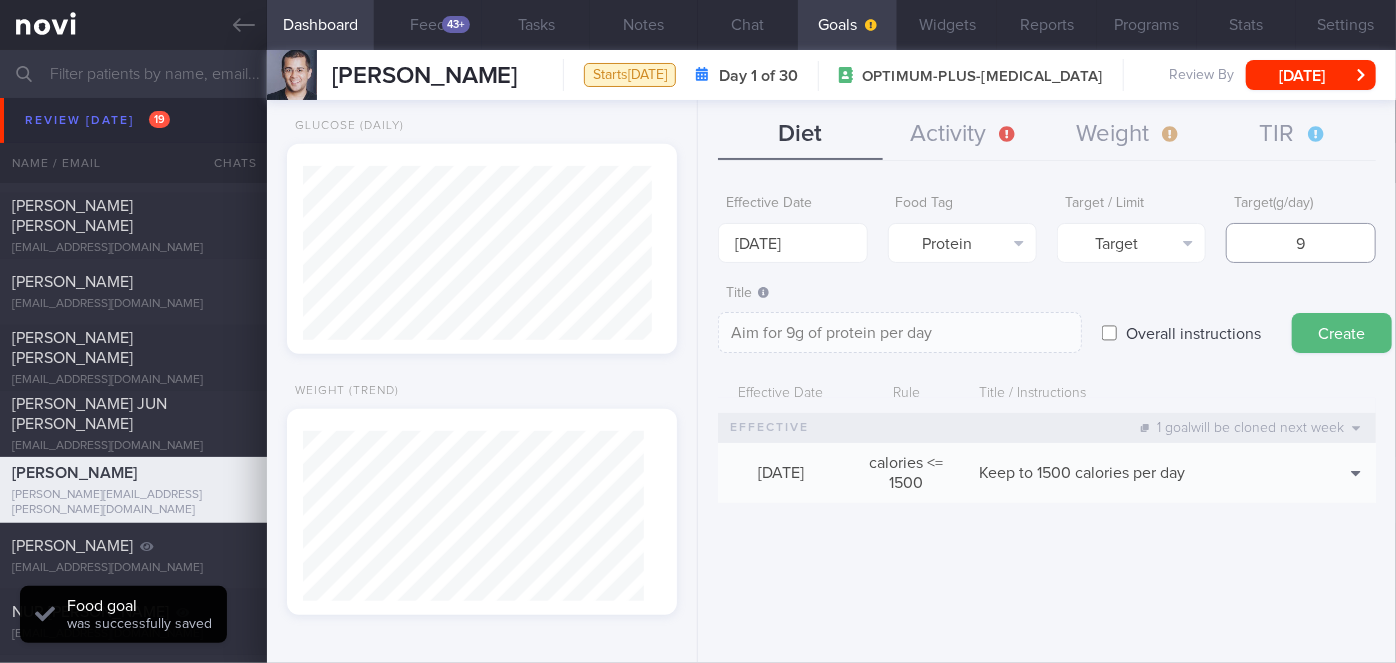 type on "90" 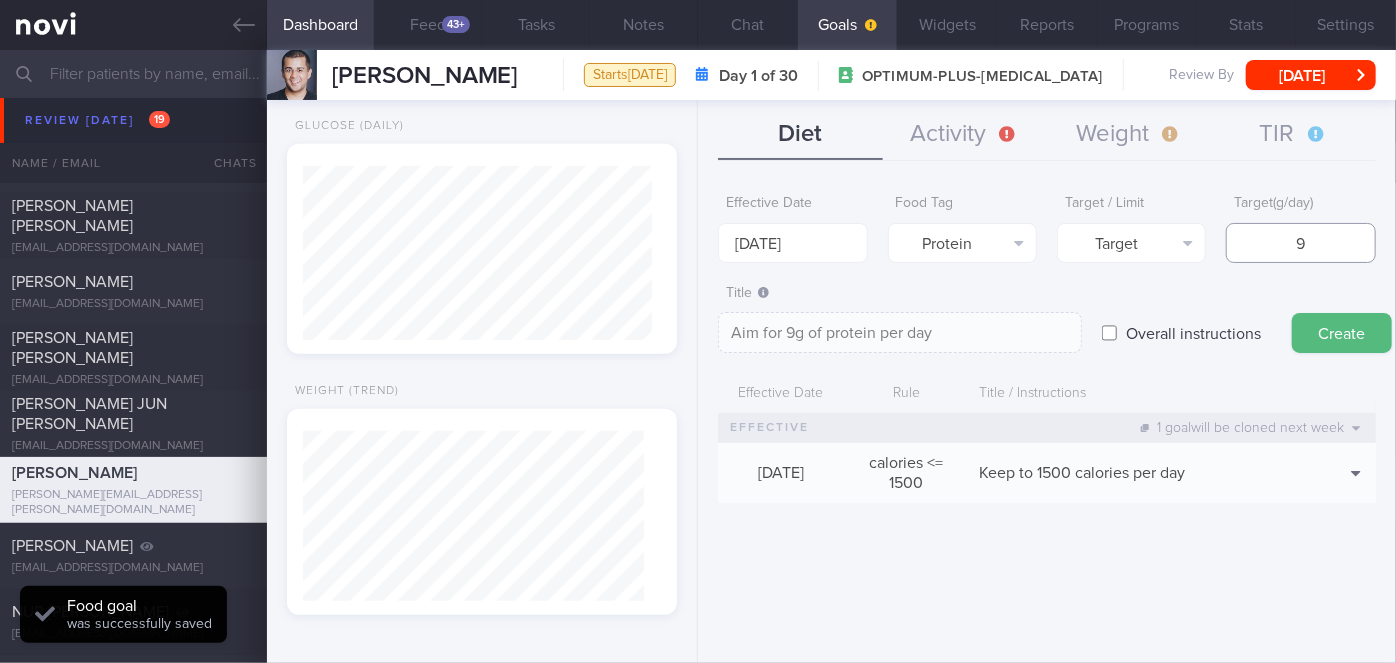 type on "Aim for 90g of protein per day" 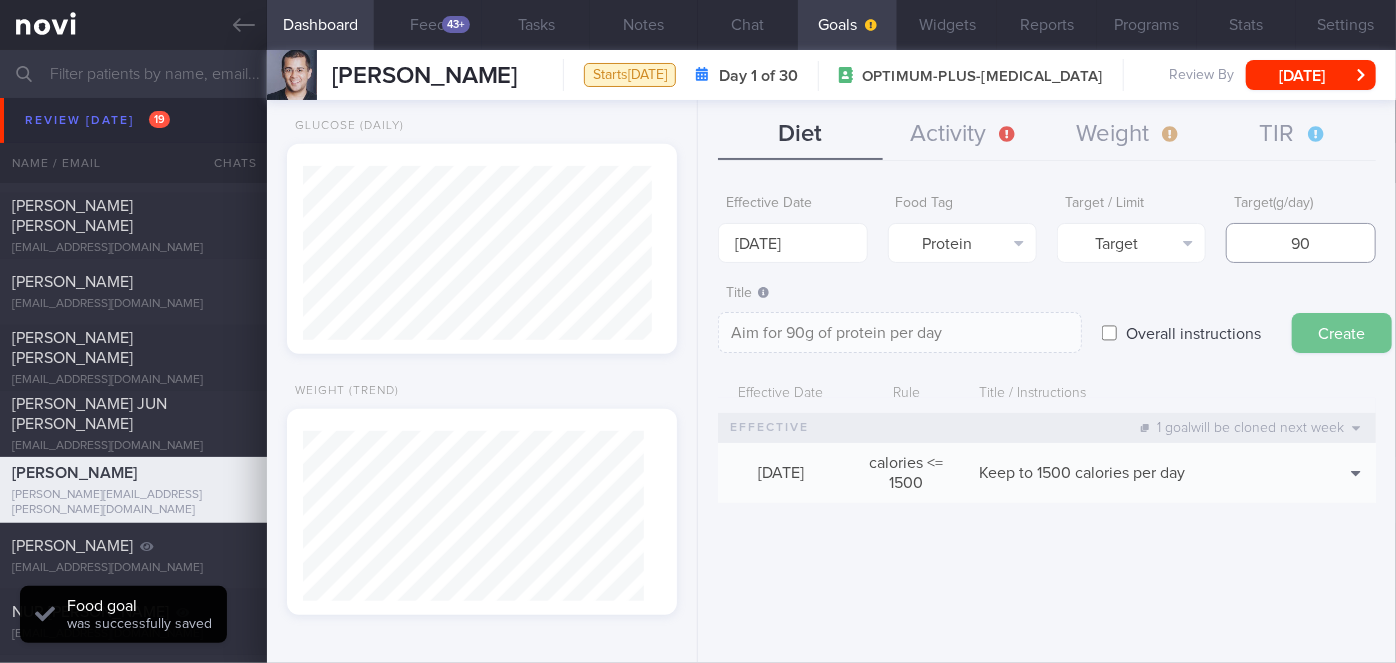 type on "90" 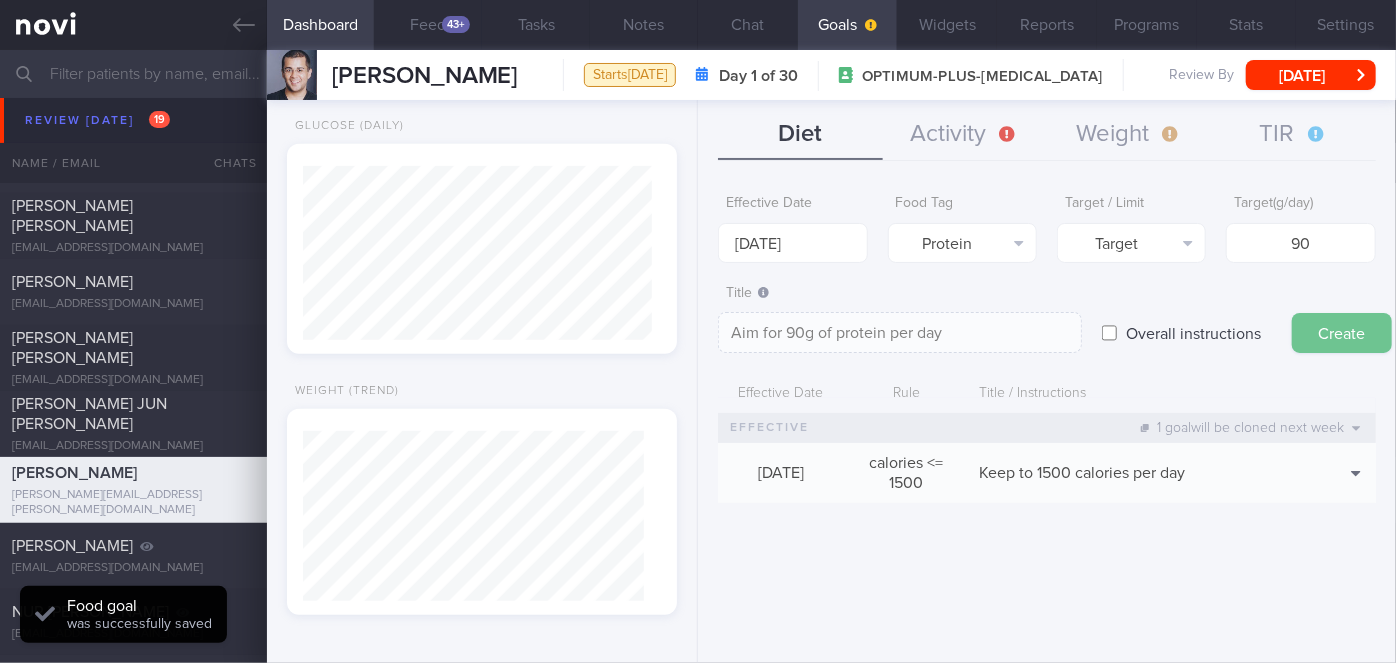 click on "Create" at bounding box center (1342, 333) 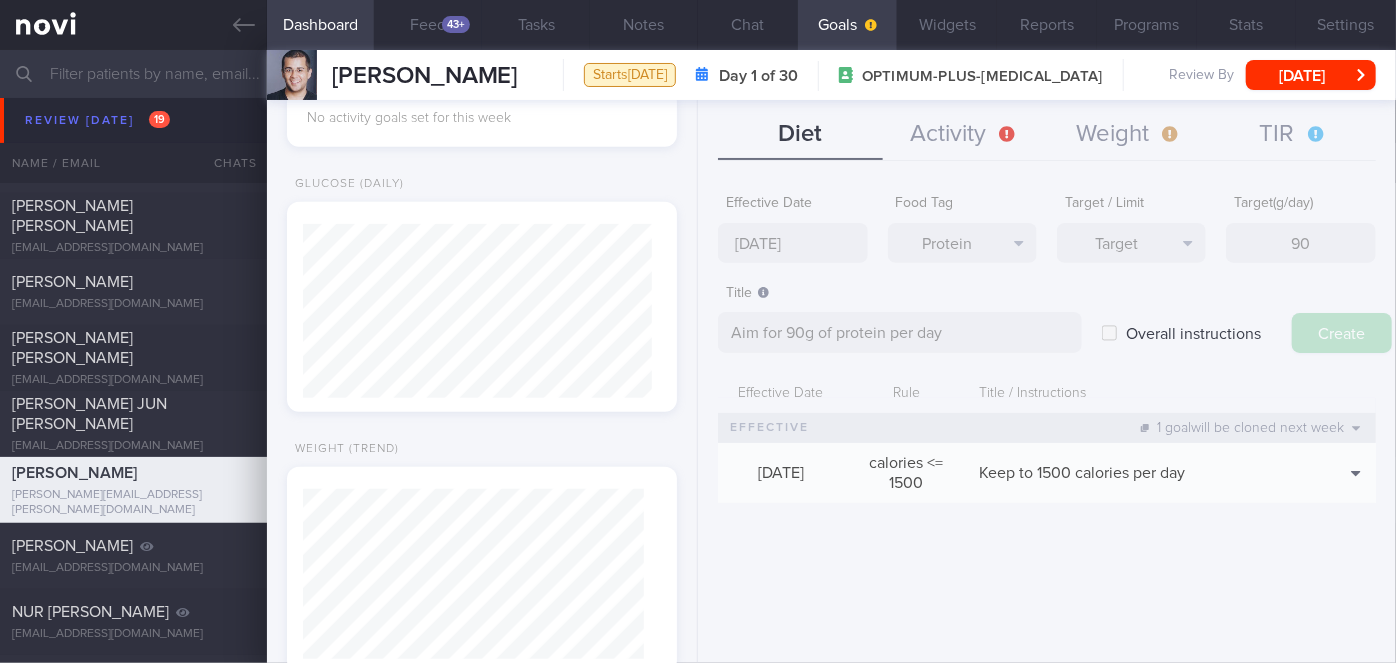 type on "[DATE]" 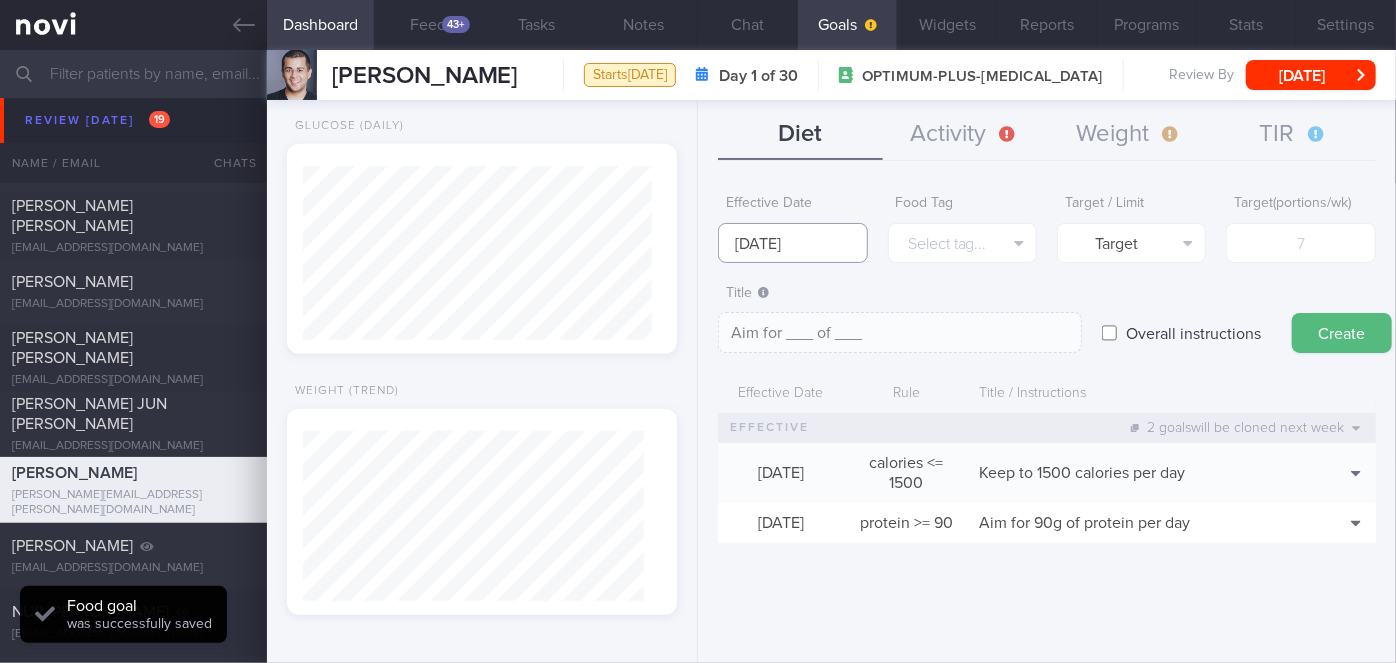 click on "[DATE]" at bounding box center [792, 243] 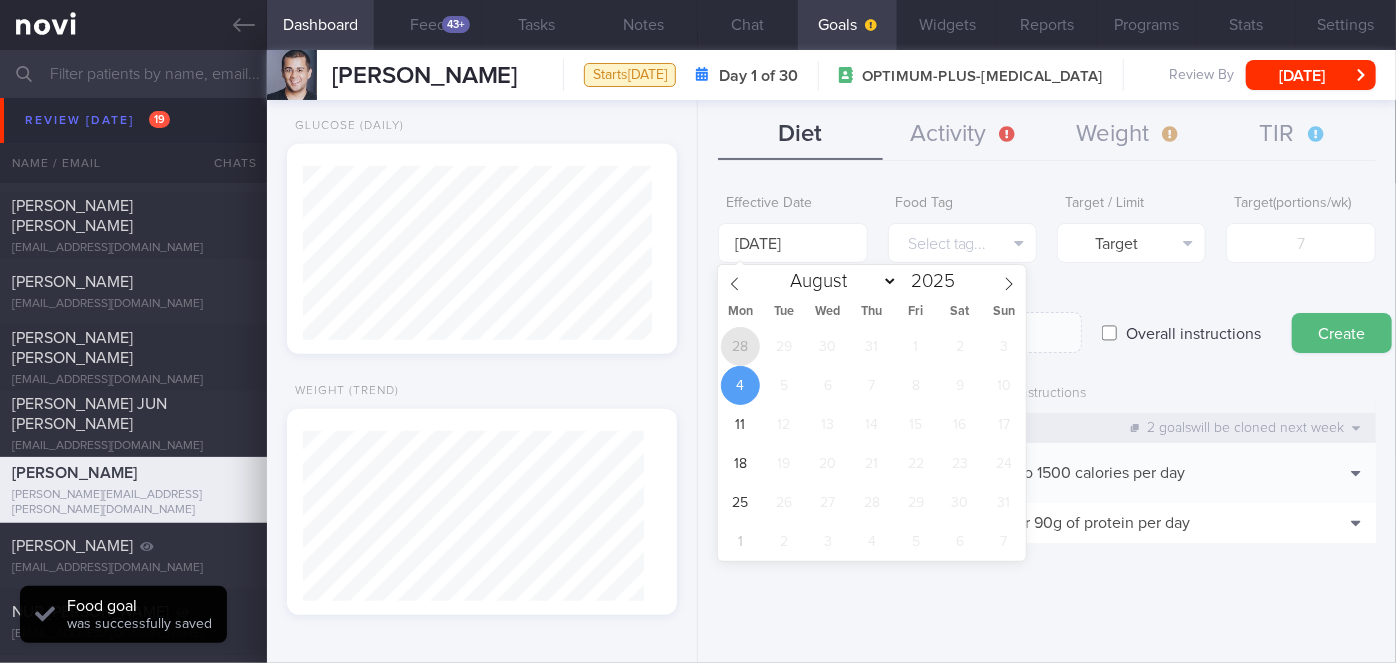 click on "28" at bounding box center [740, 346] 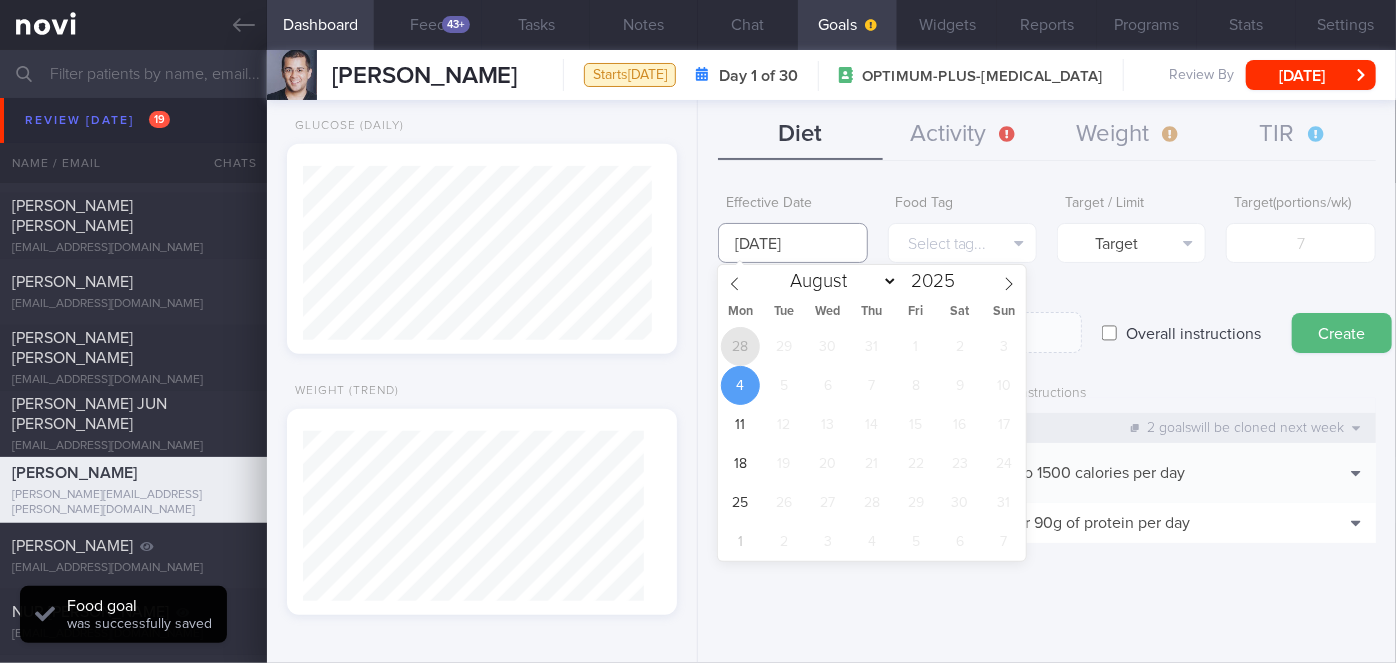 type on "[DATE]" 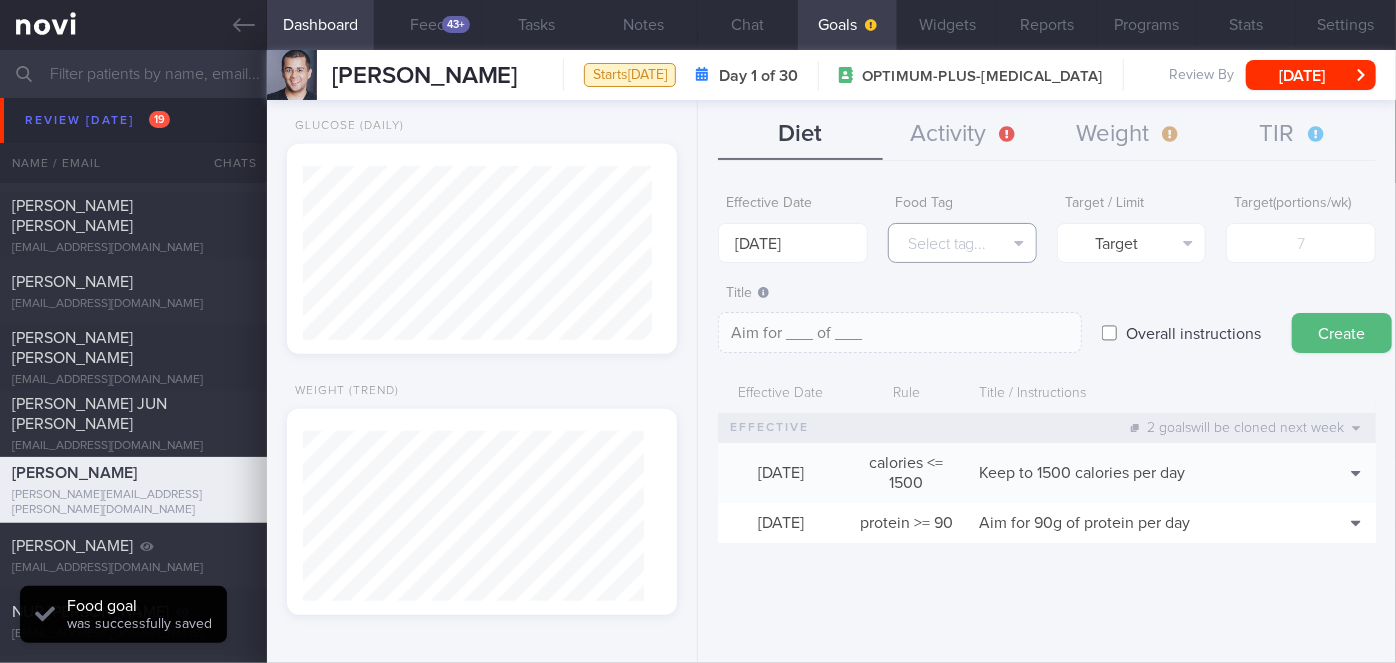 click on "Select tag..." at bounding box center (962, 243) 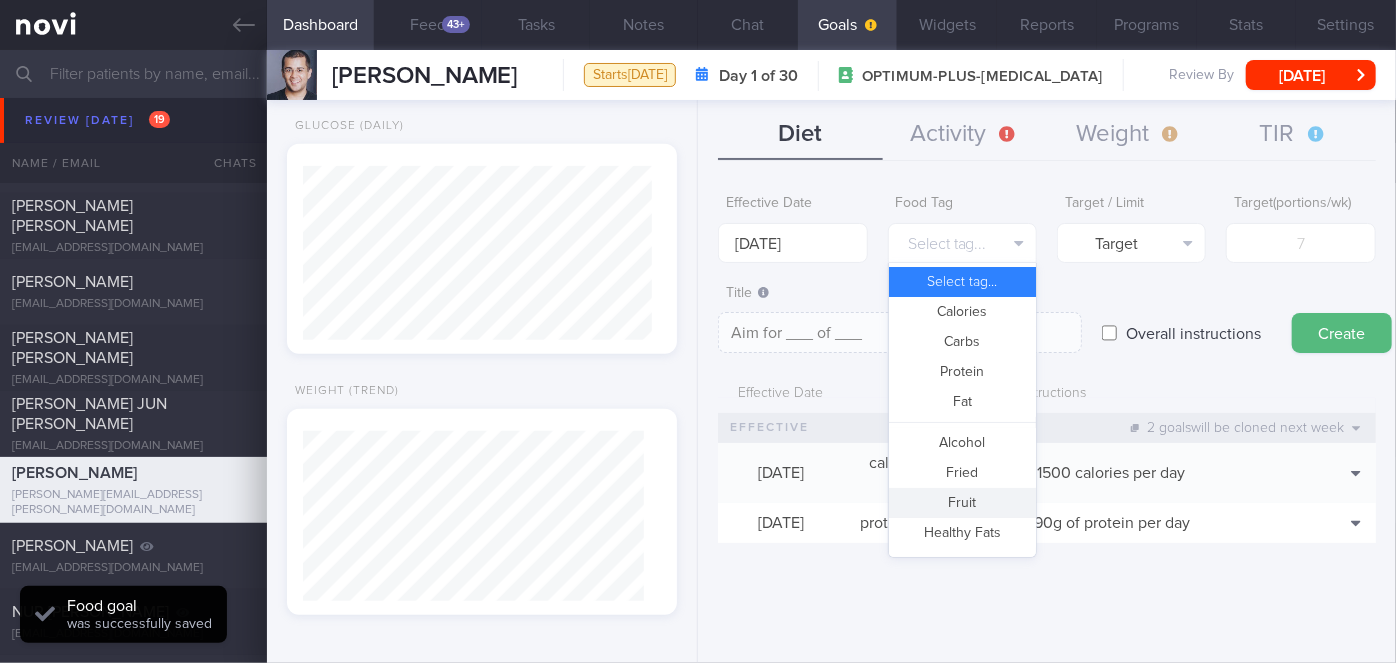 click on "Fruit" at bounding box center (962, 503) 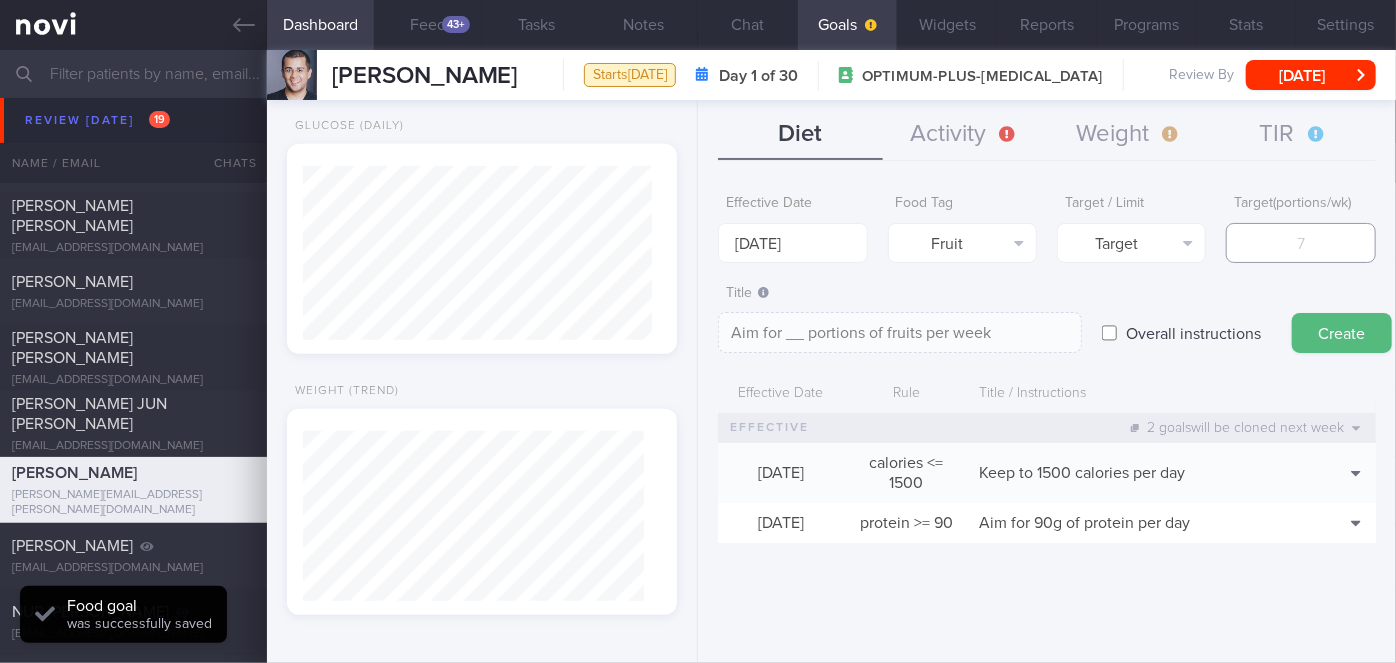 click at bounding box center [1300, 243] 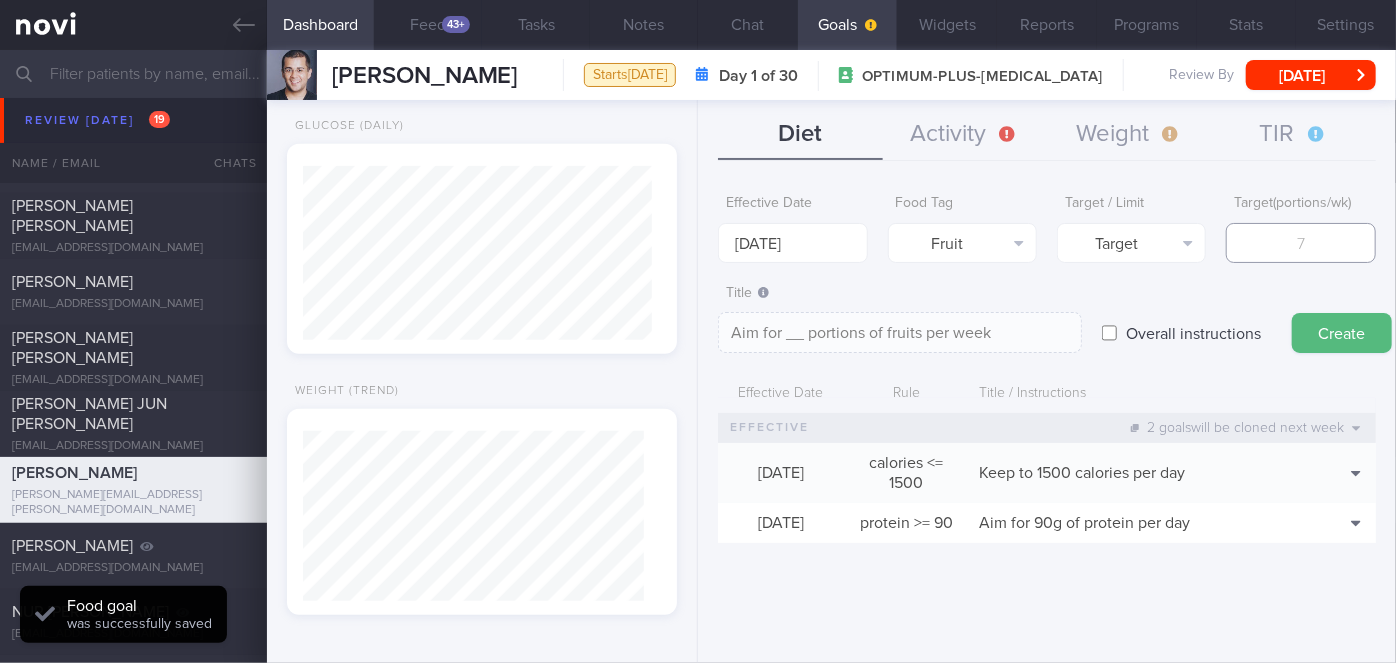 type on "1" 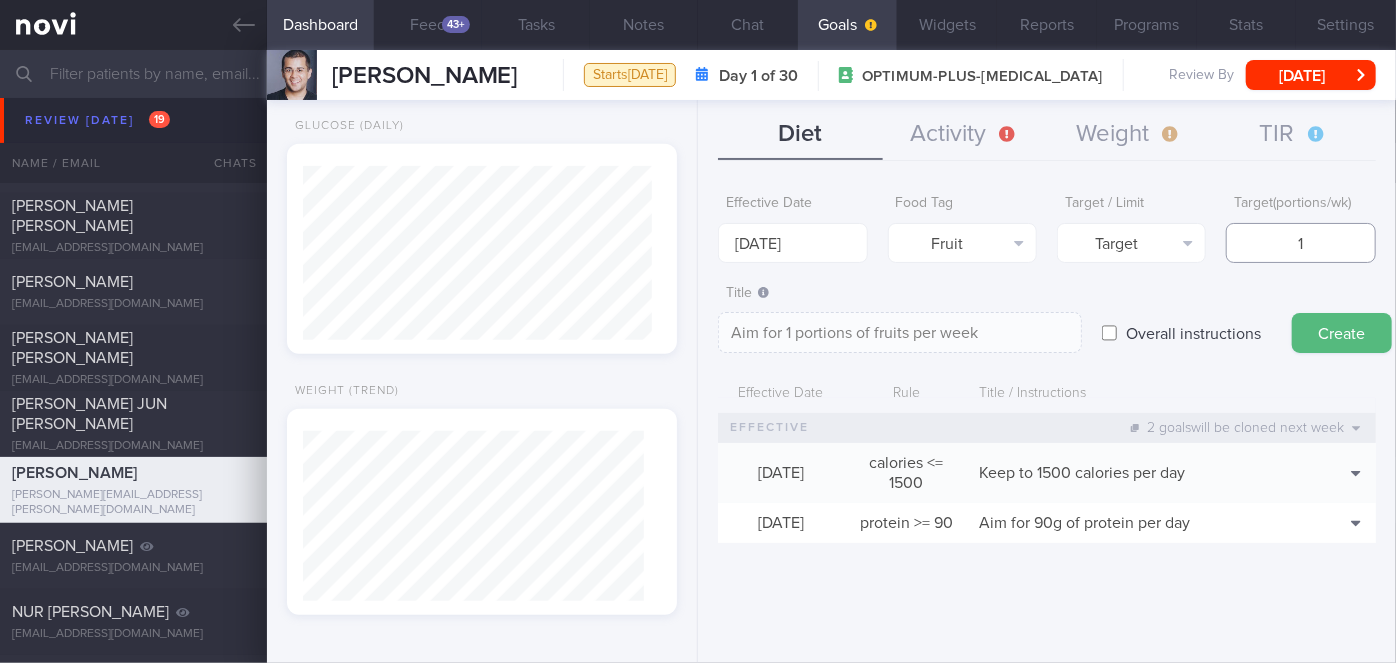 type on "14" 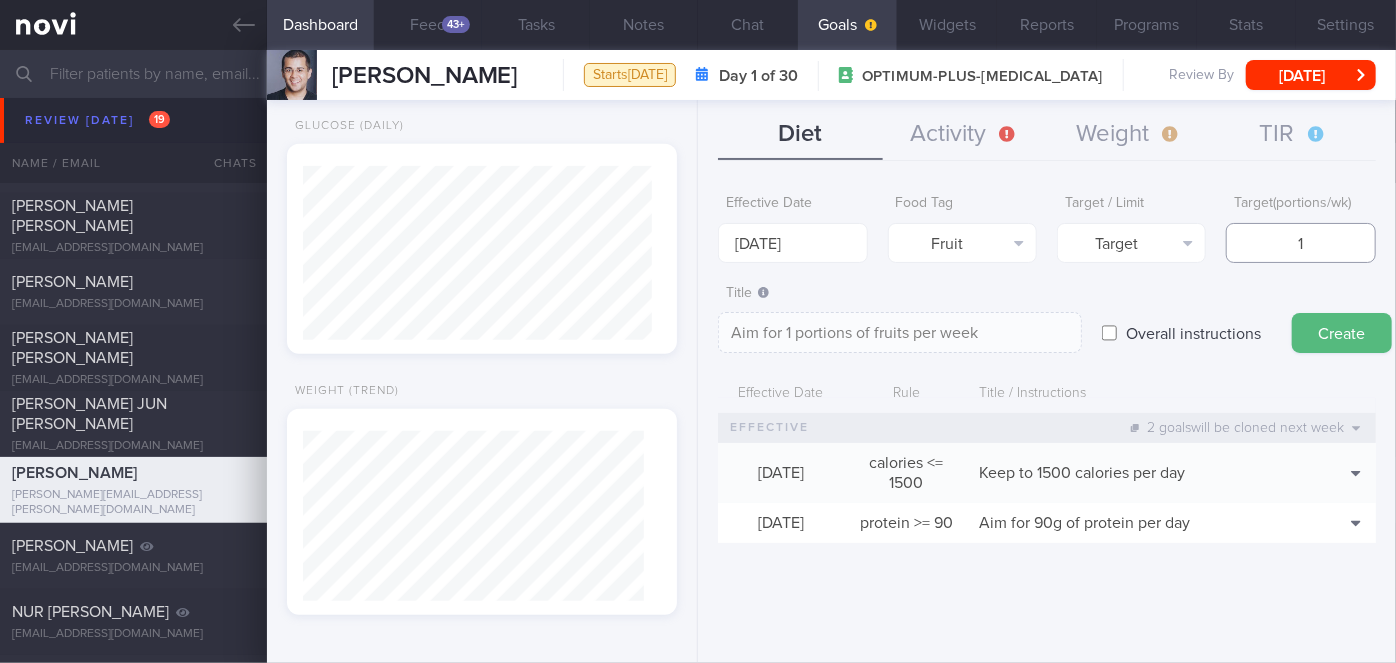 type on "Aim for 14 portions of fruits per week" 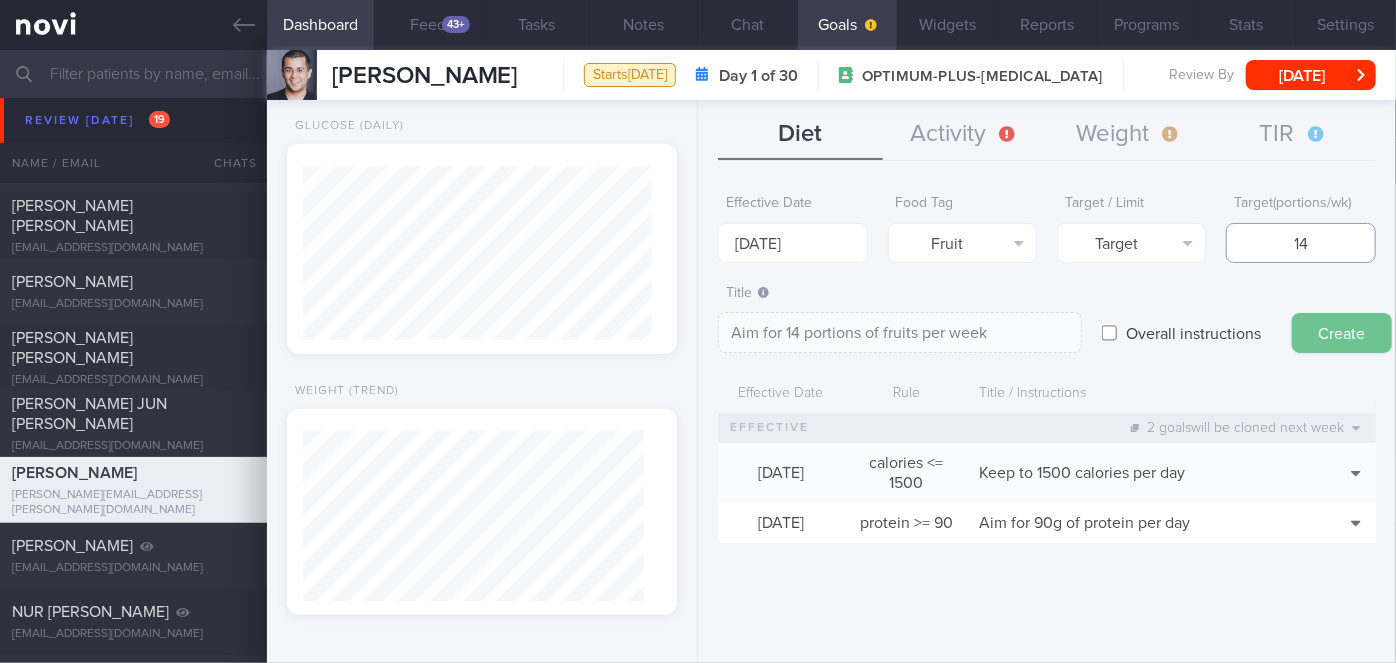 type on "14" 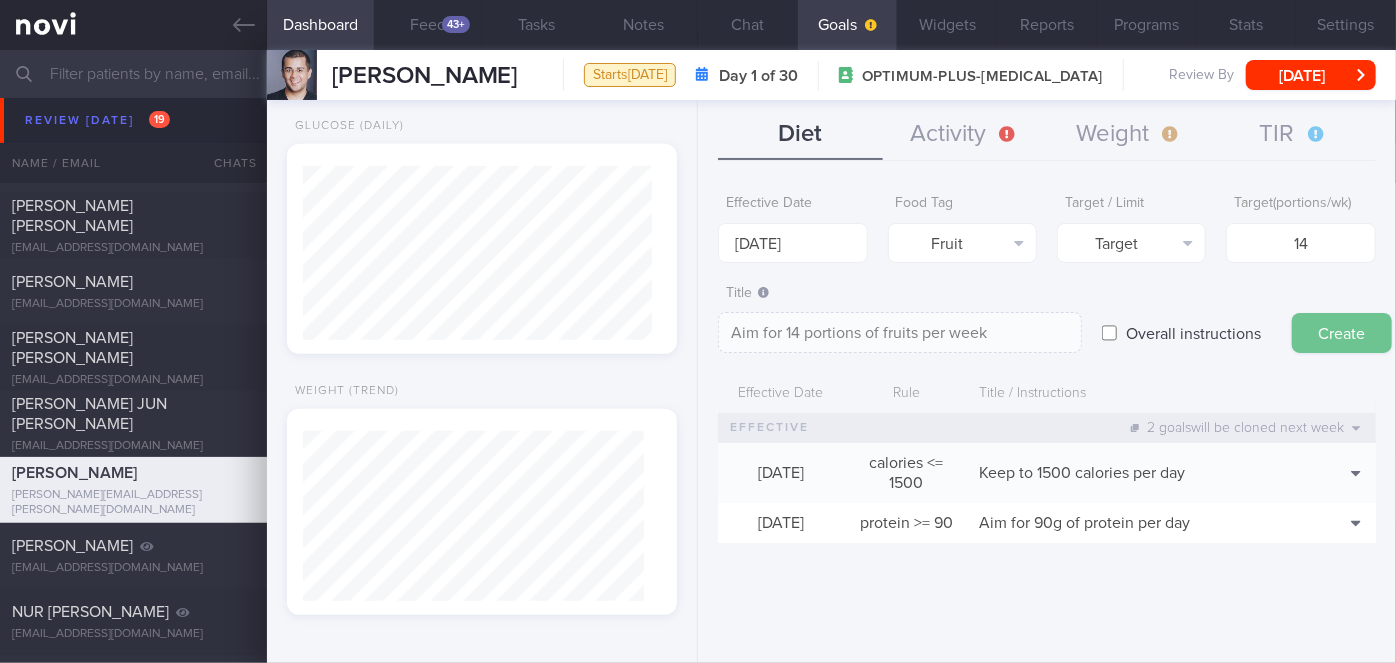 click on "Create" at bounding box center [1342, 333] 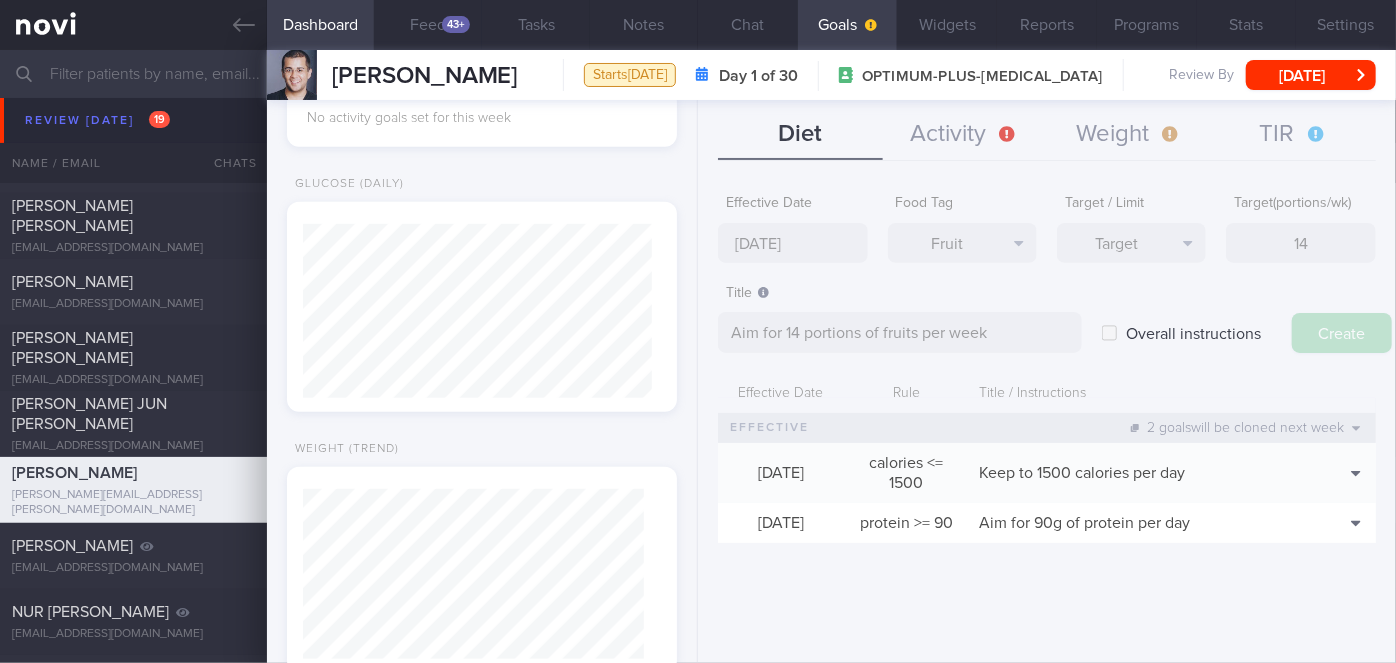 scroll, scrollTop: 709, scrollLeft: 0, axis: vertical 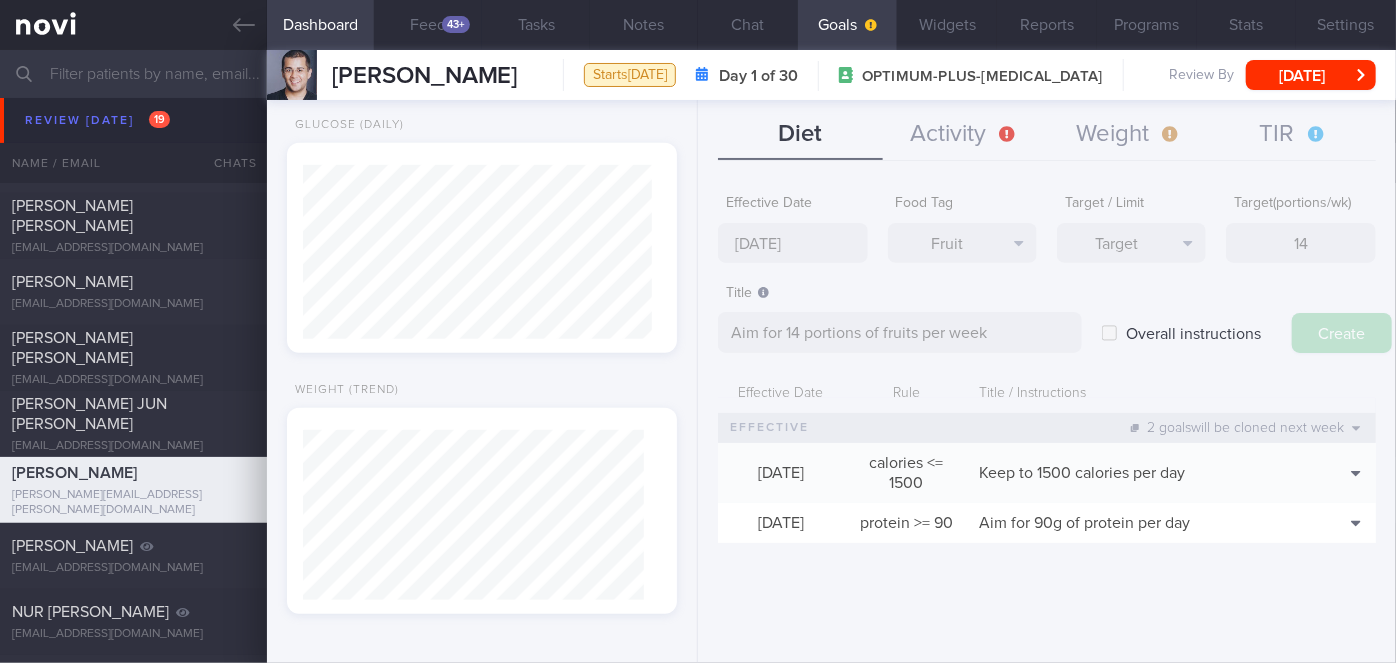 type on "[DATE]" 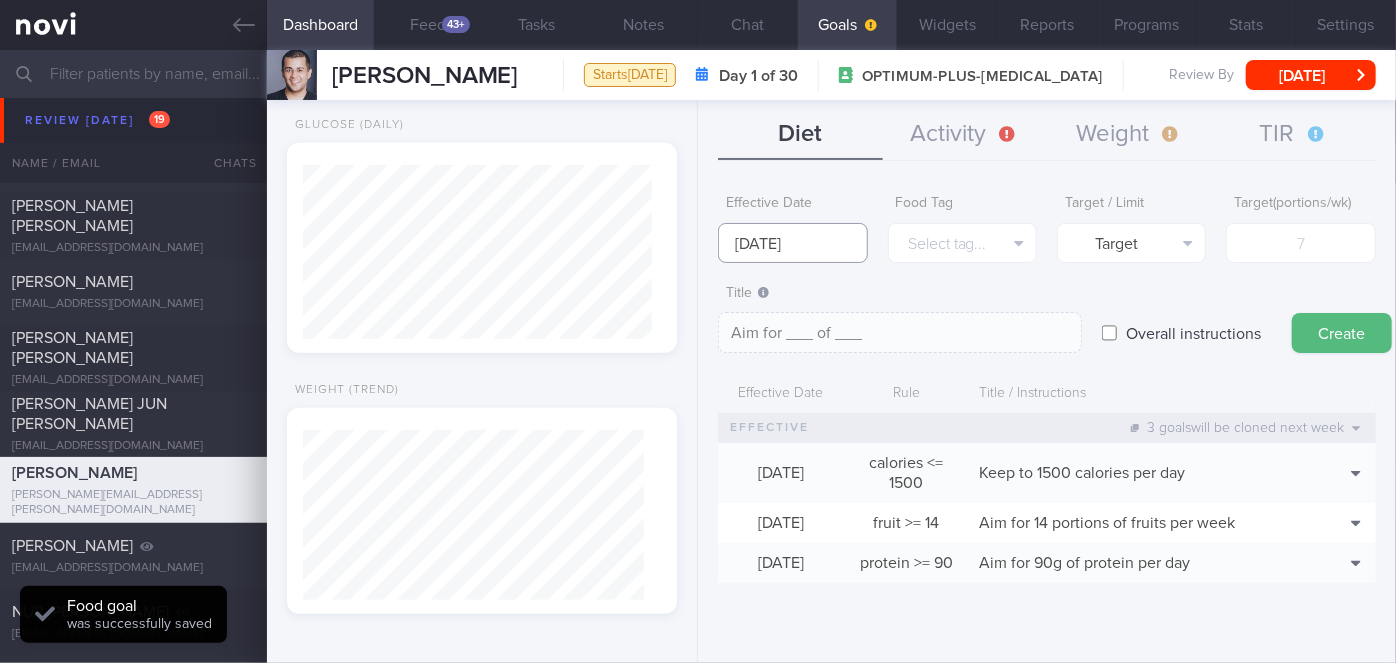 click on "[DATE]" at bounding box center (792, 243) 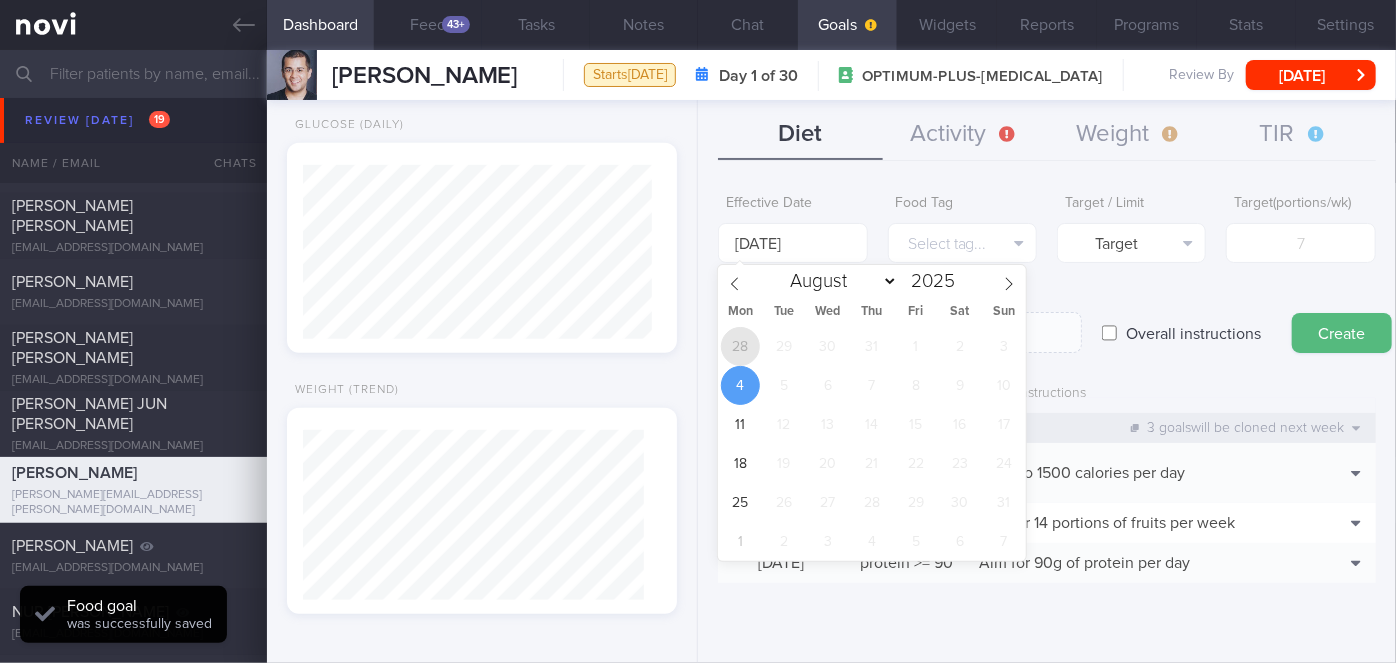 click on "28" at bounding box center [740, 346] 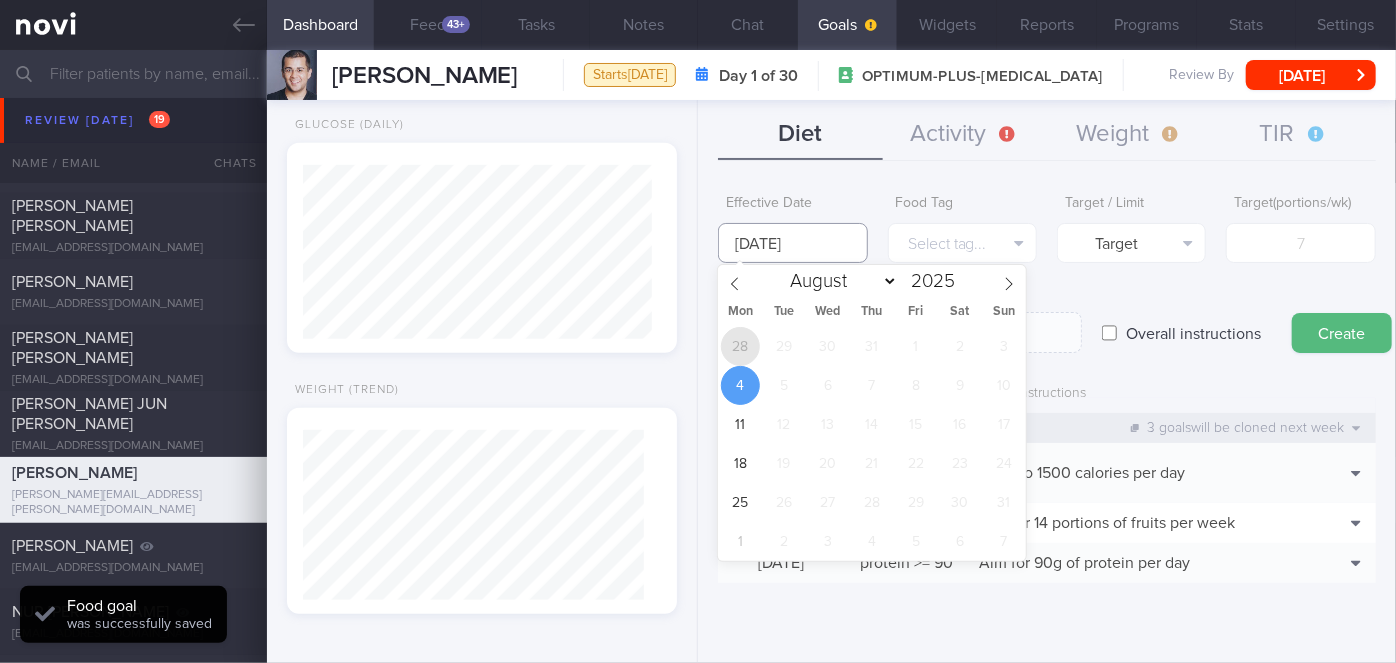 type on "[DATE]" 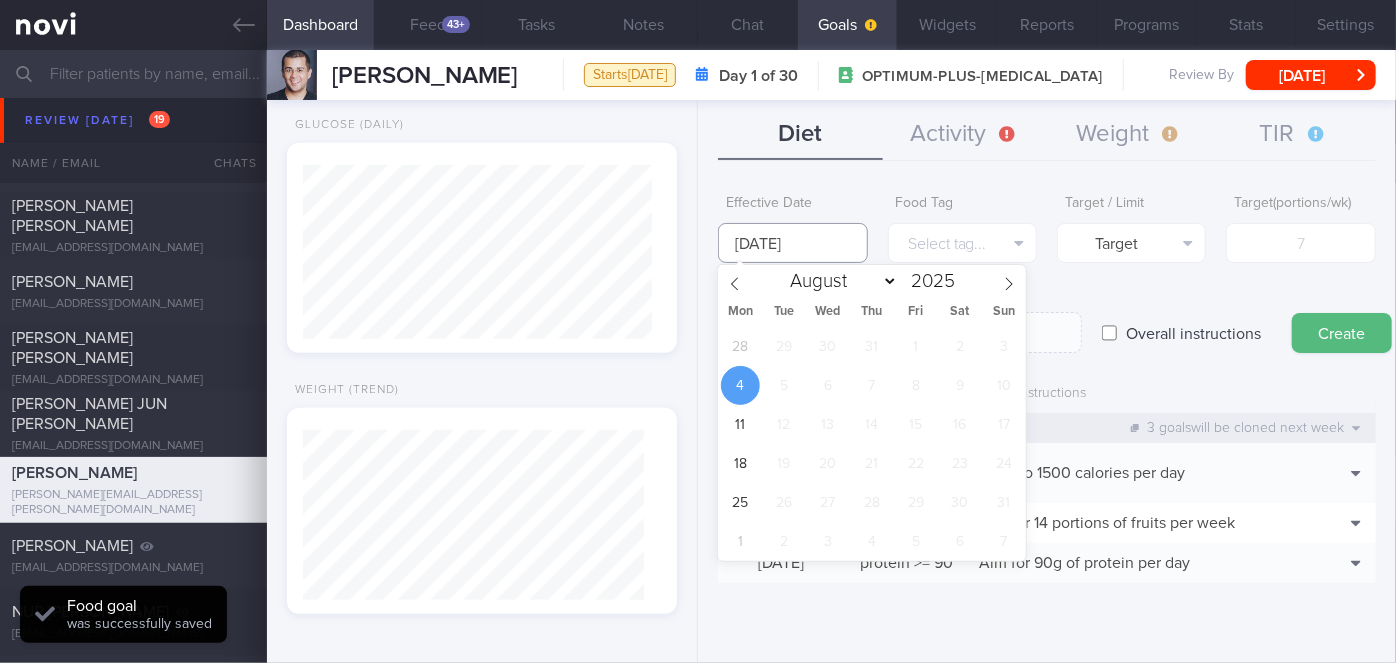 select on "6" 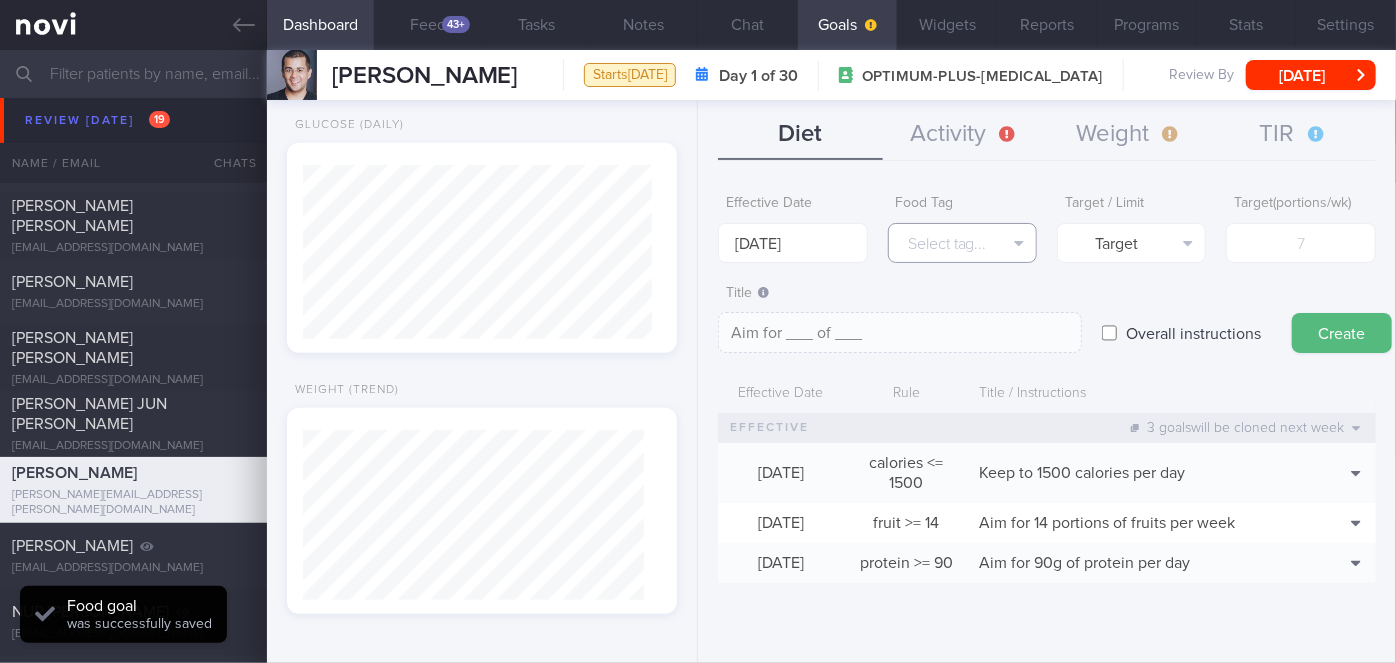click on "Select tag..." at bounding box center (962, 243) 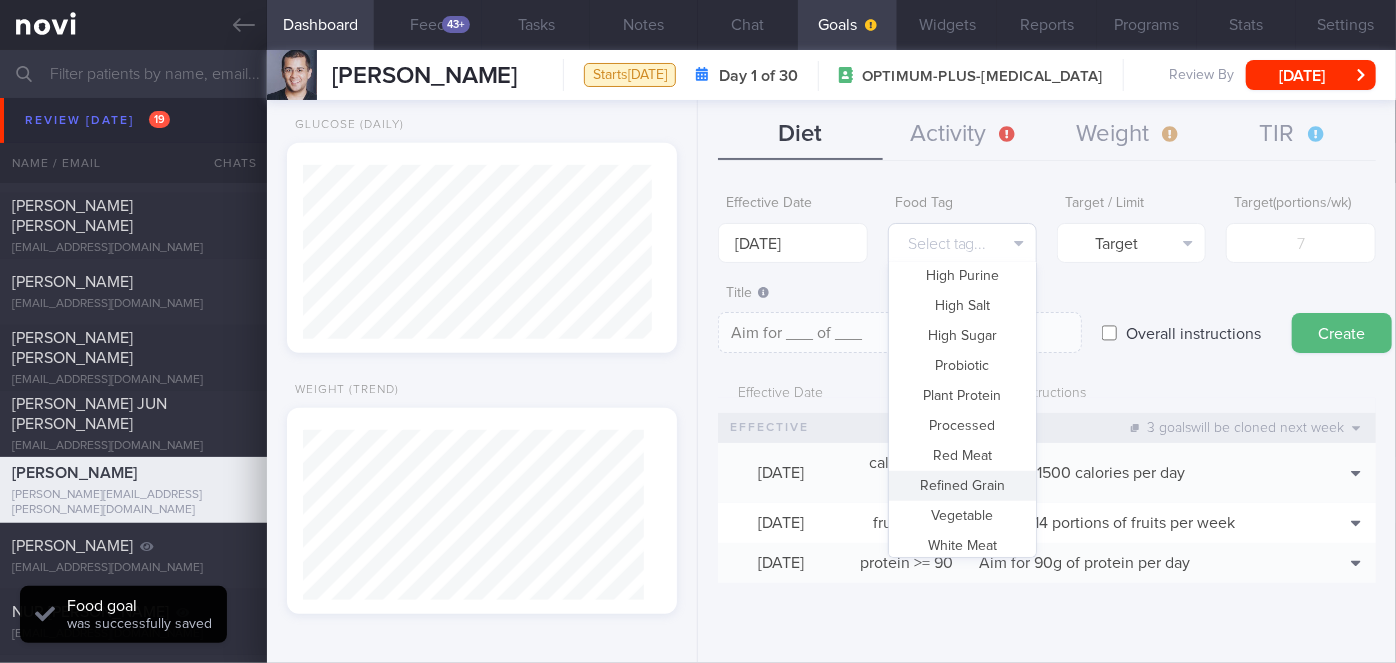 scroll, scrollTop: 594, scrollLeft: 0, axis: vertical 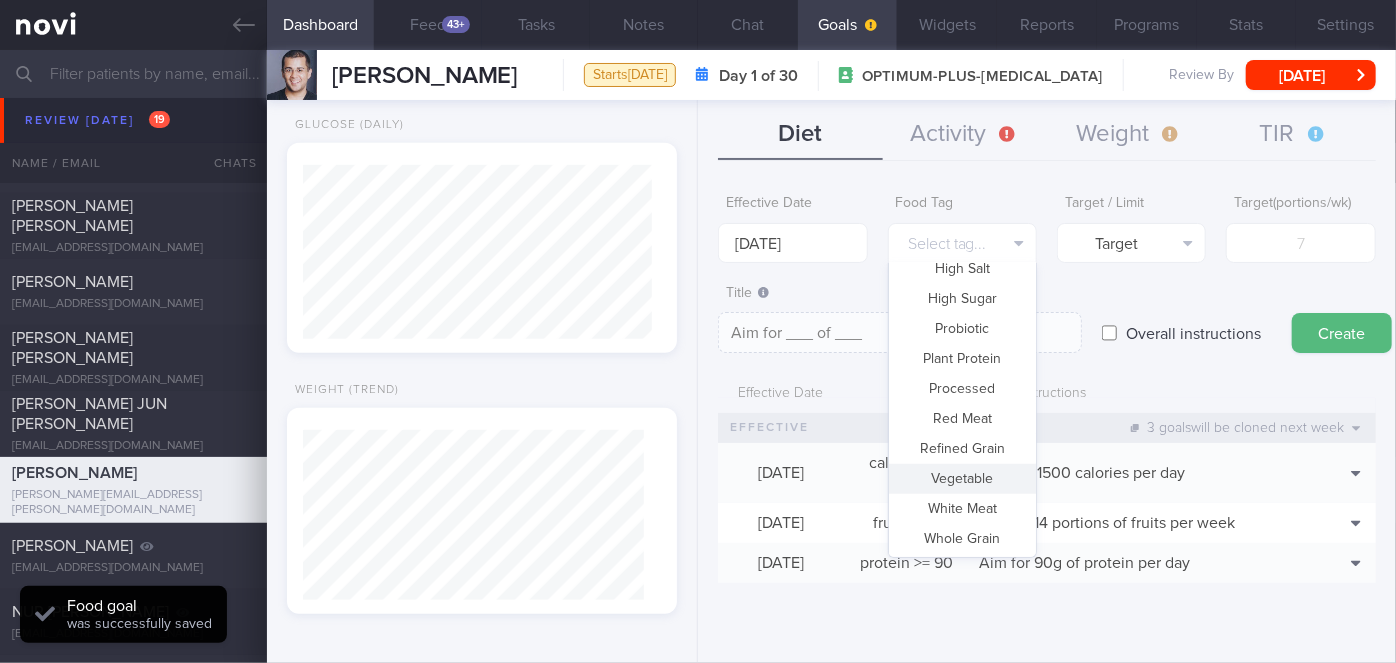 click on "Vegetable" at bounding box center (962, 479) 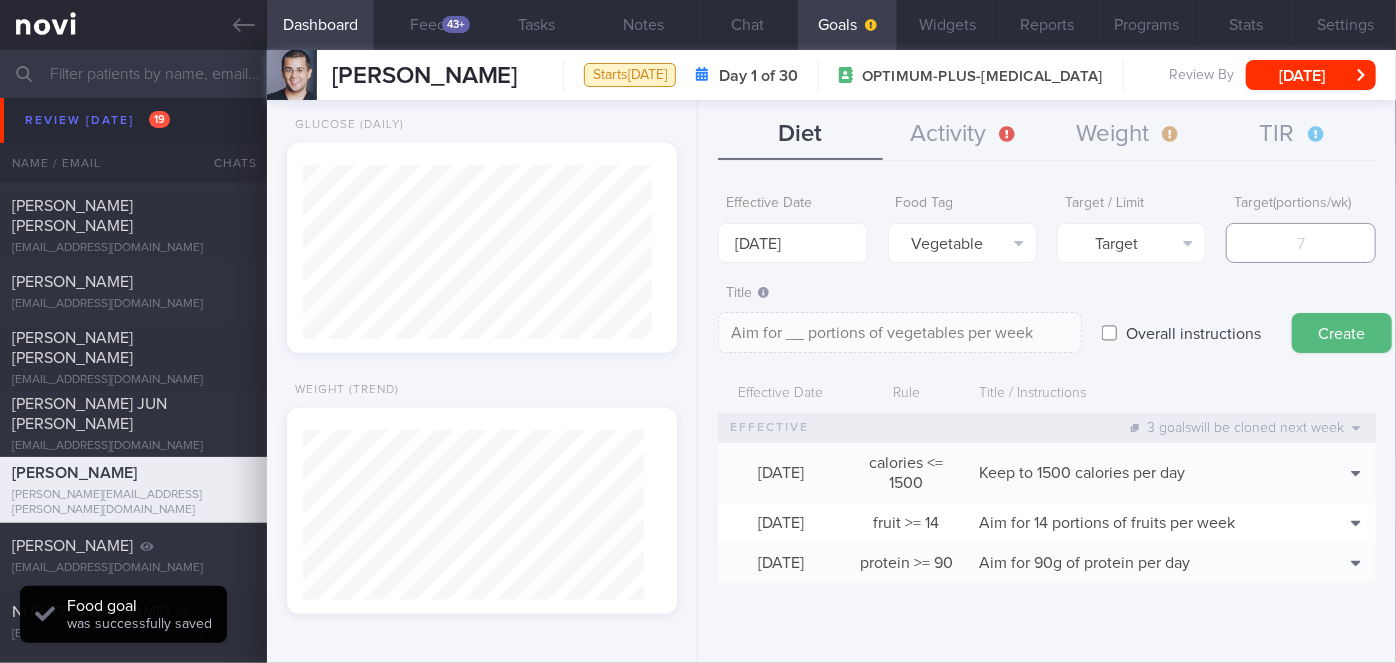 click at bounding box center [1300, 243] 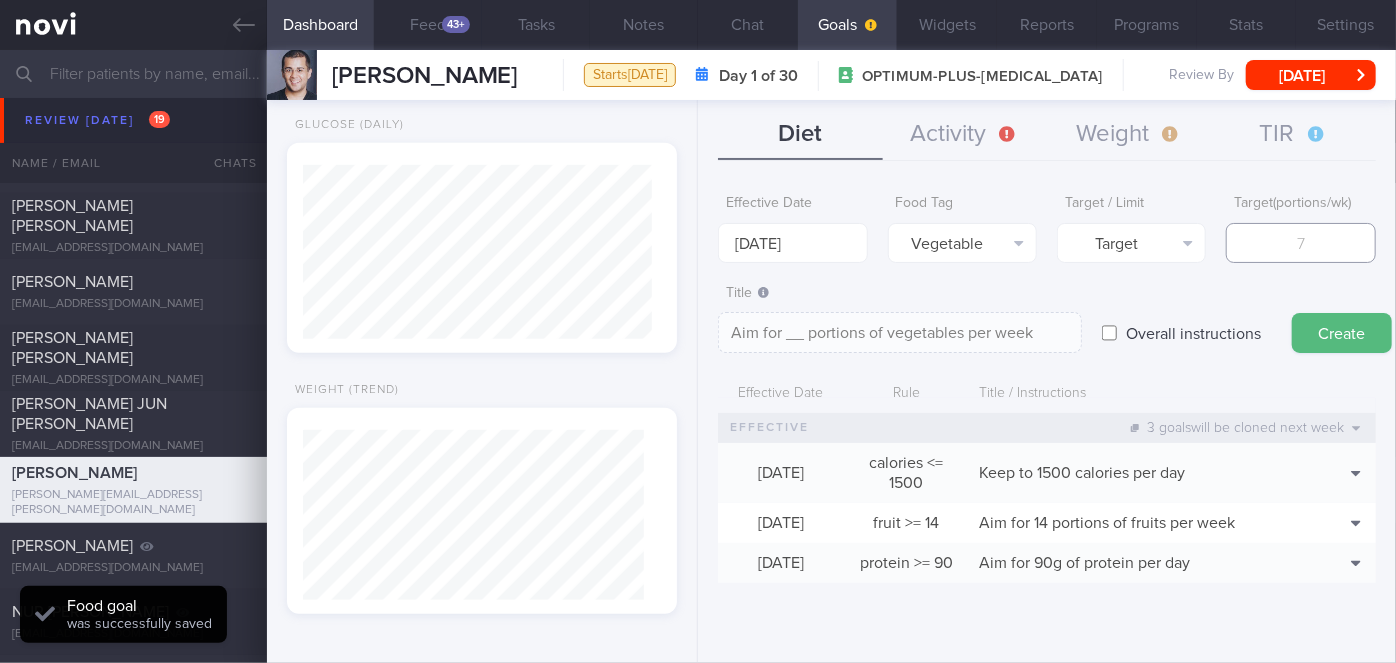 type on "1" 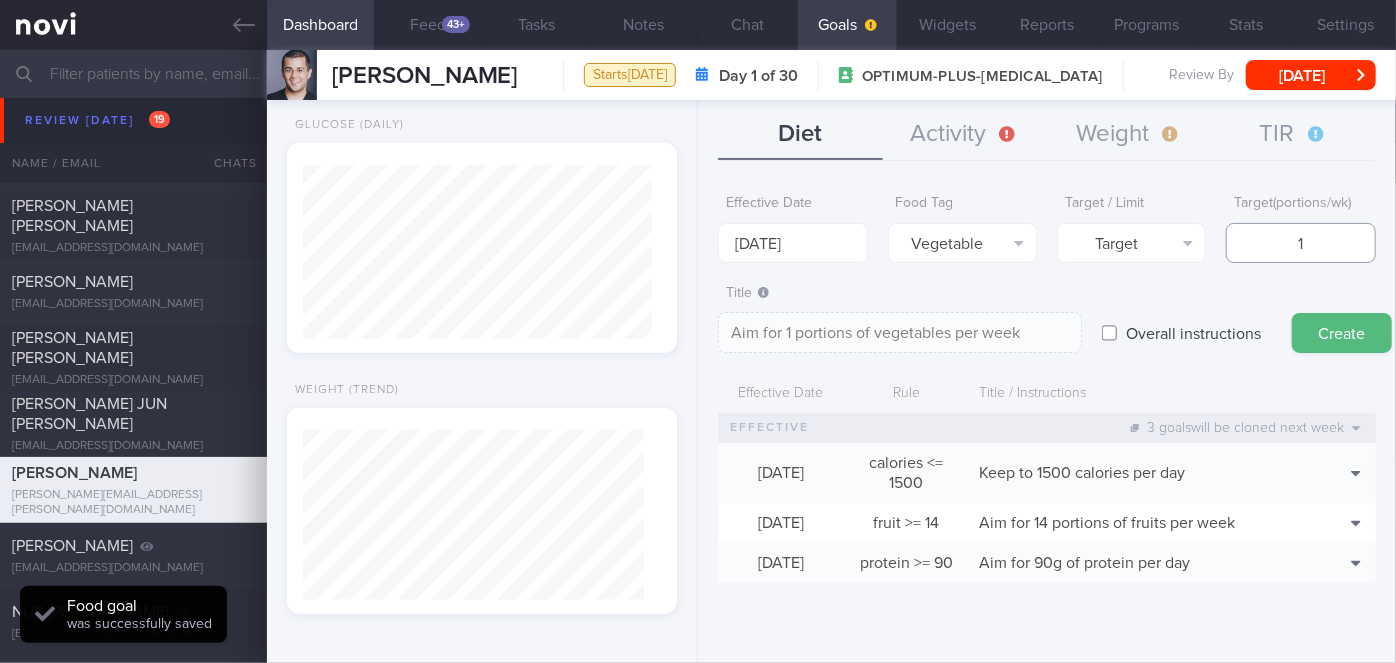 type on "14" 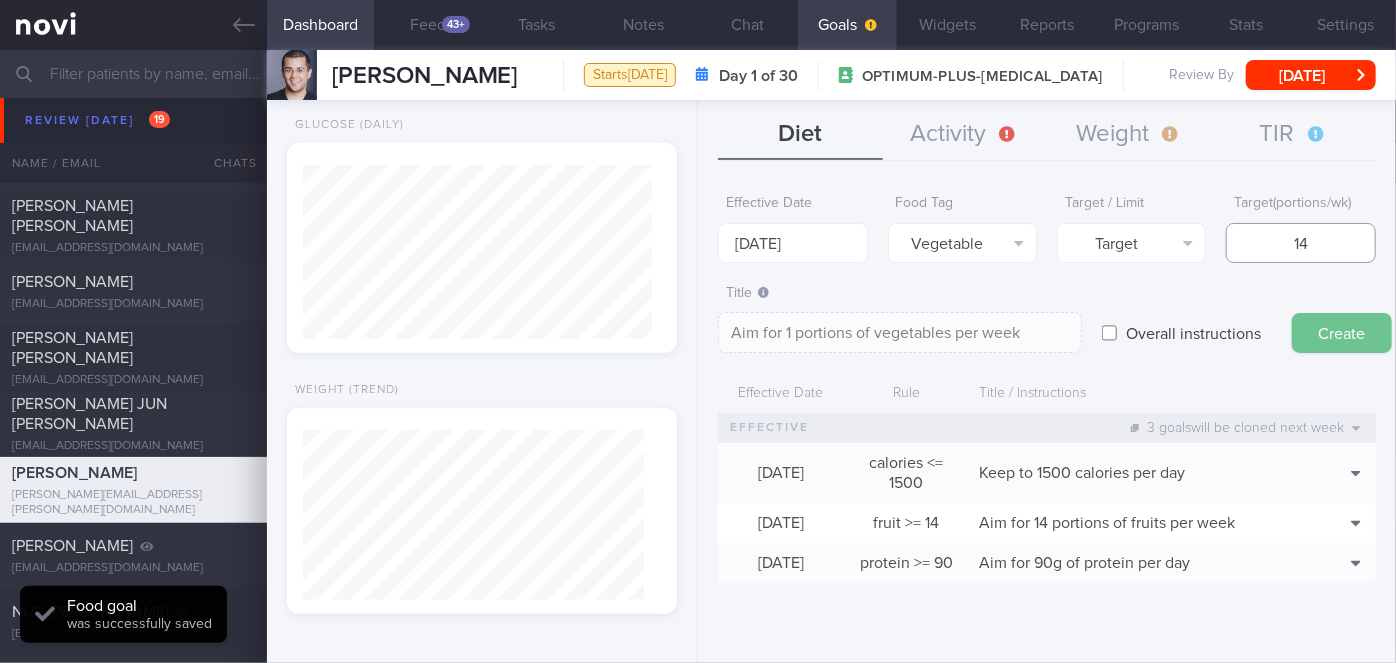type on "Aim for 14 portions of vegetables per week" 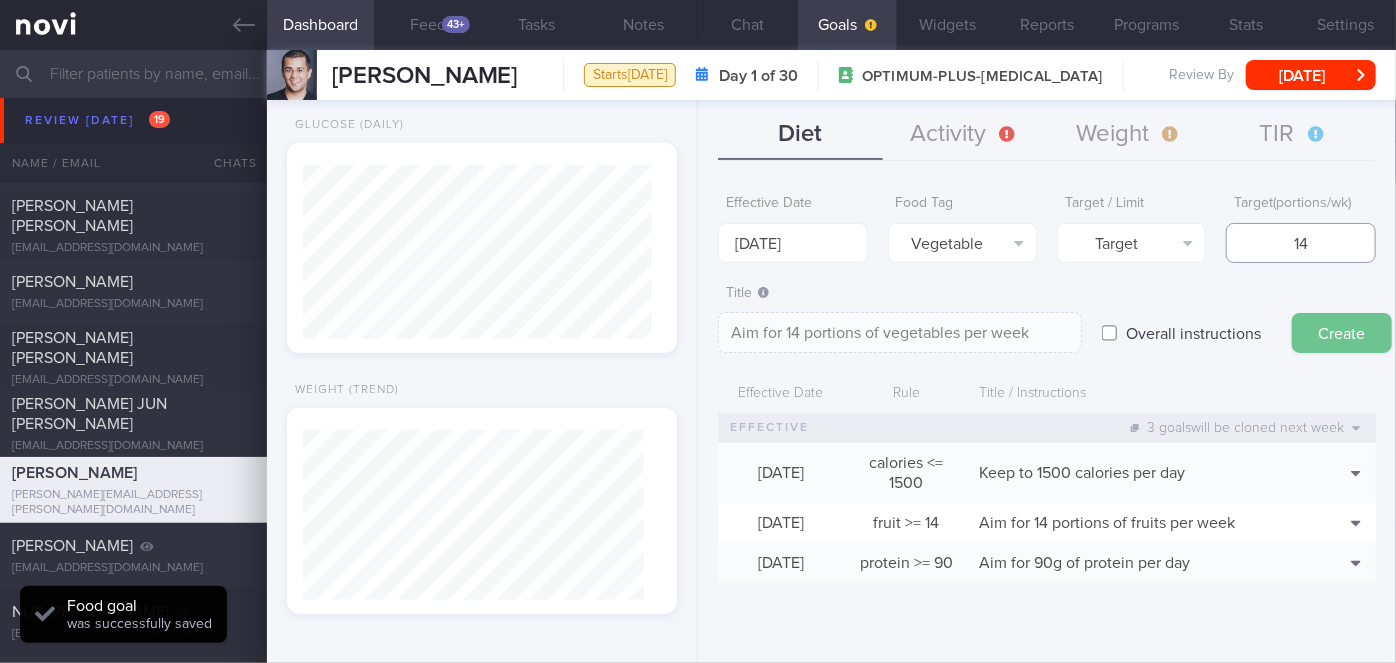 type on "14" 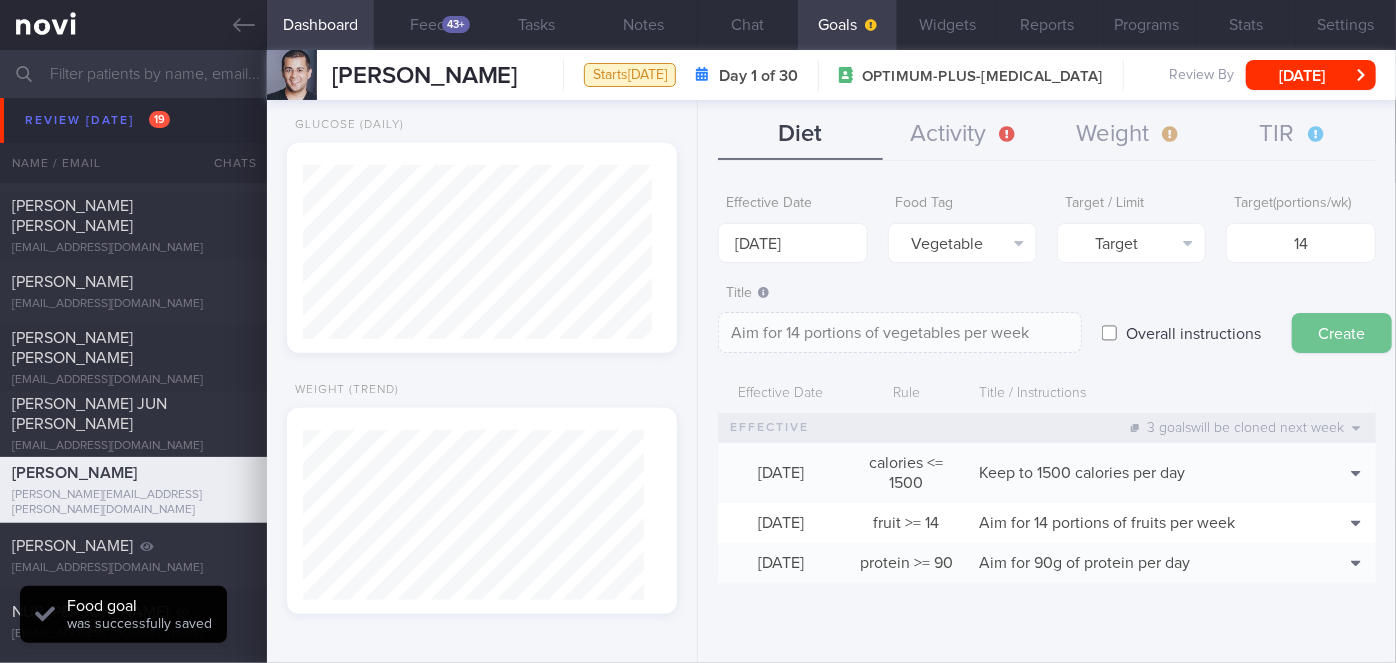click on "Create" at bounding box center [1342, 333] 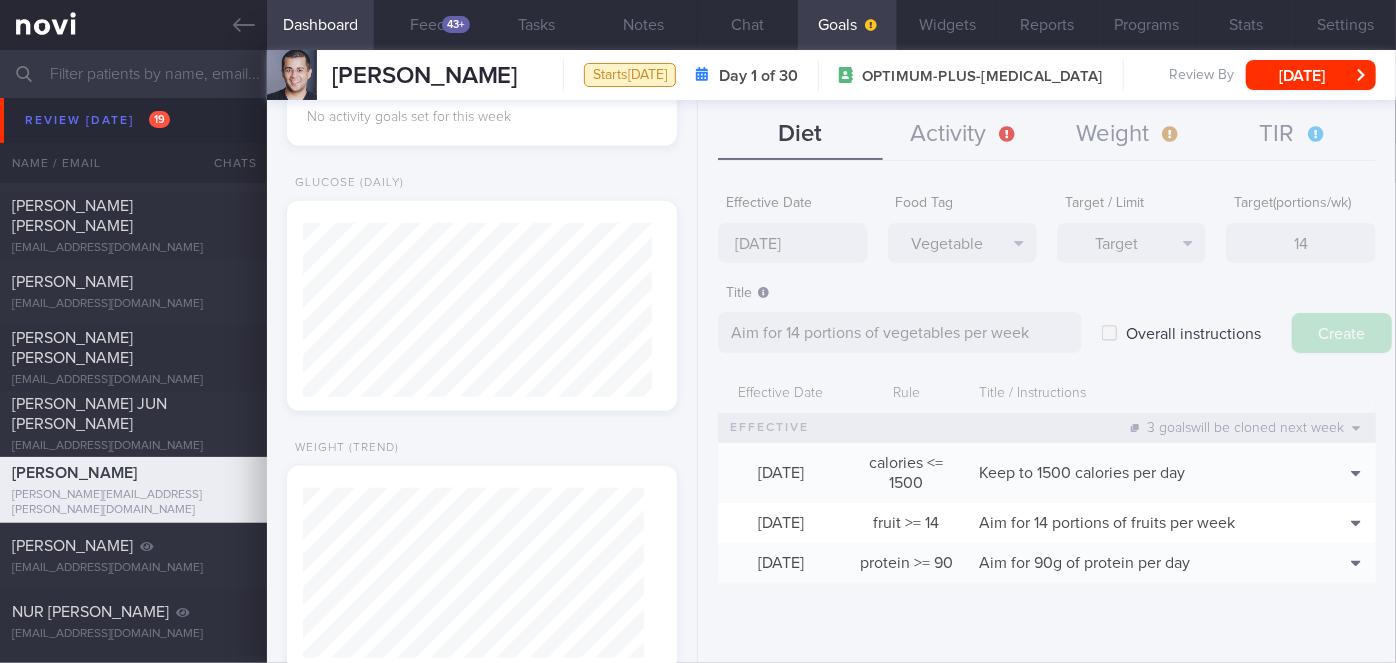 scroll, scrollTop: 766, scrollLeft: 0, axis: vertical 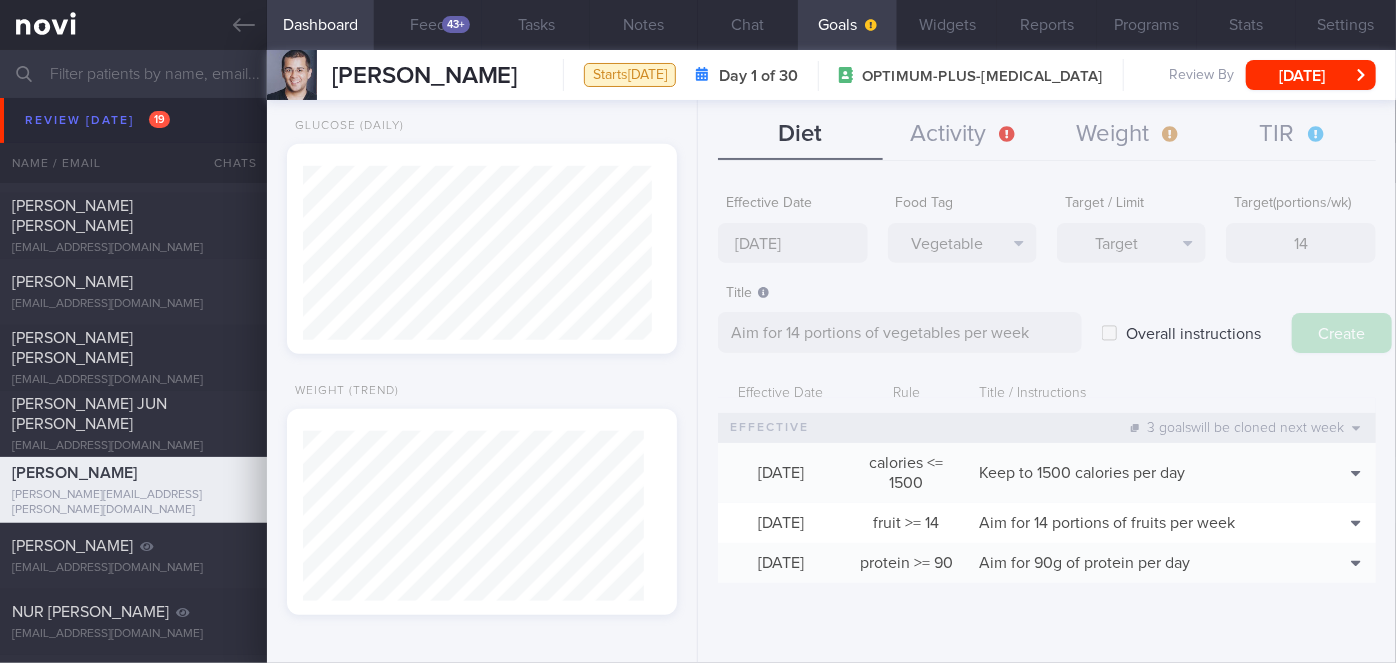 type on "[DATE]" 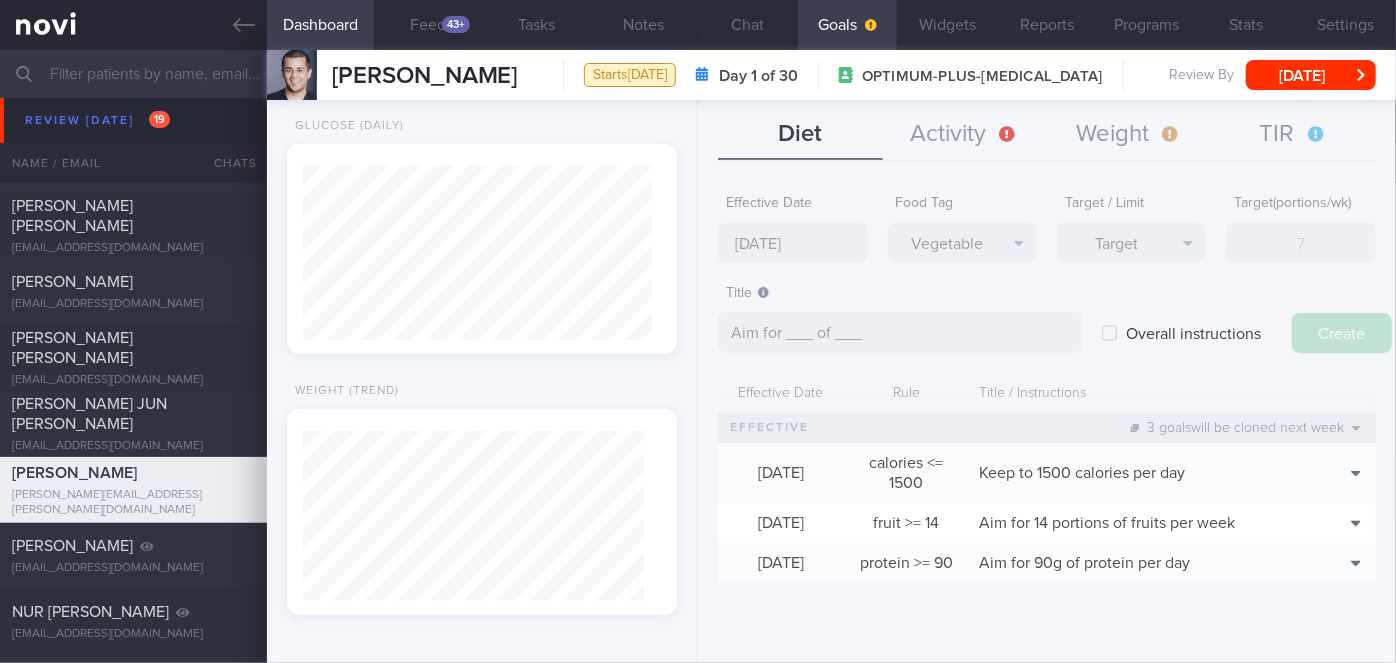 select on "7" 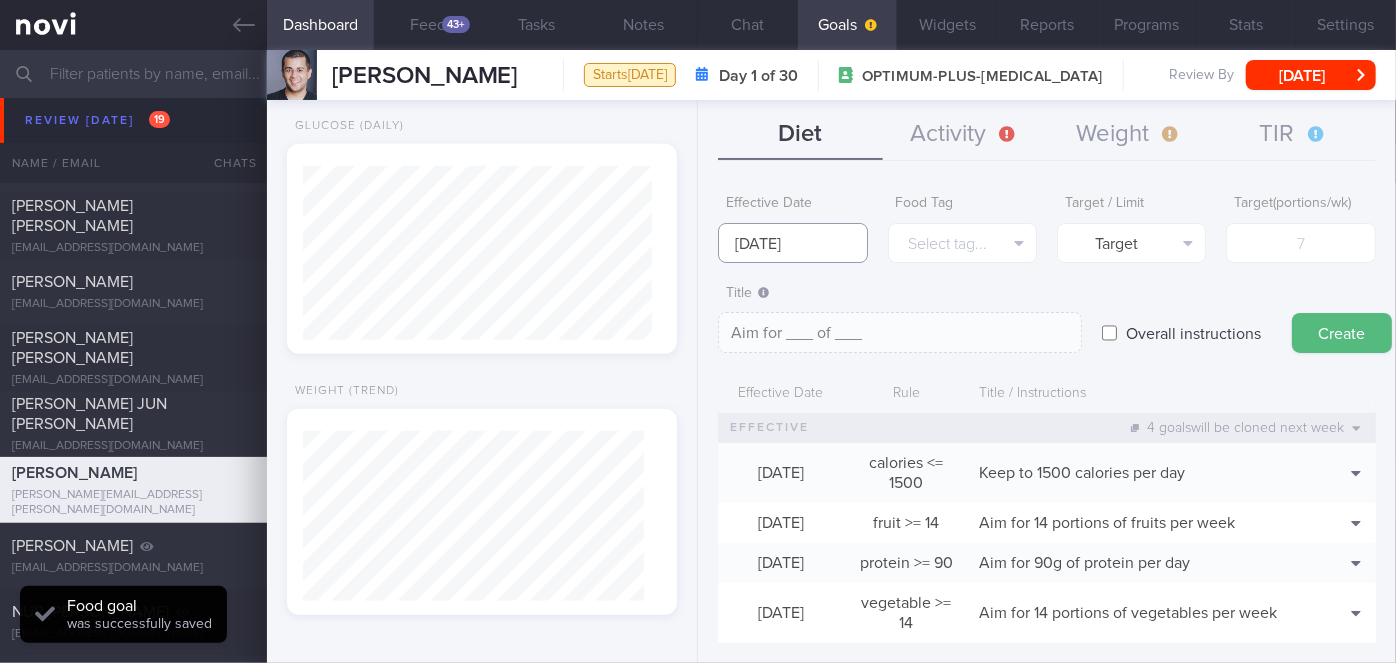 click on "[DATE]" at bounding box center [792, 243] 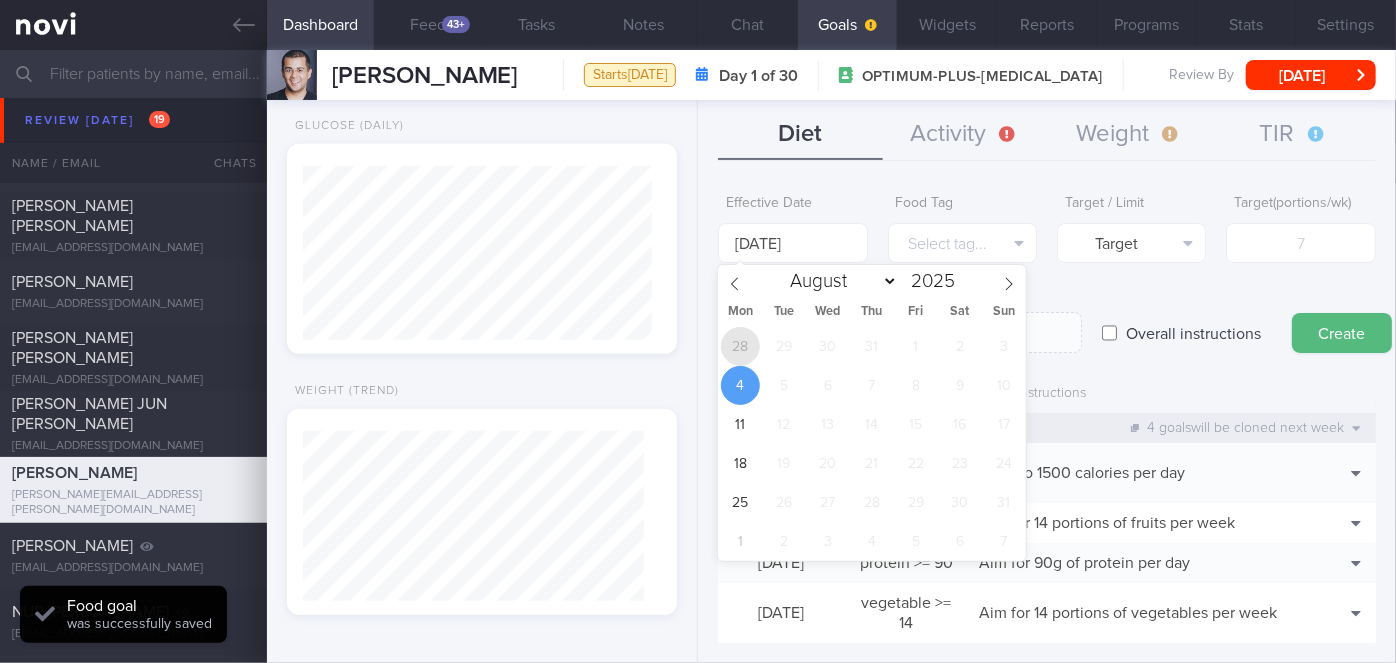 click on "28" at bounding box center [740, 346] 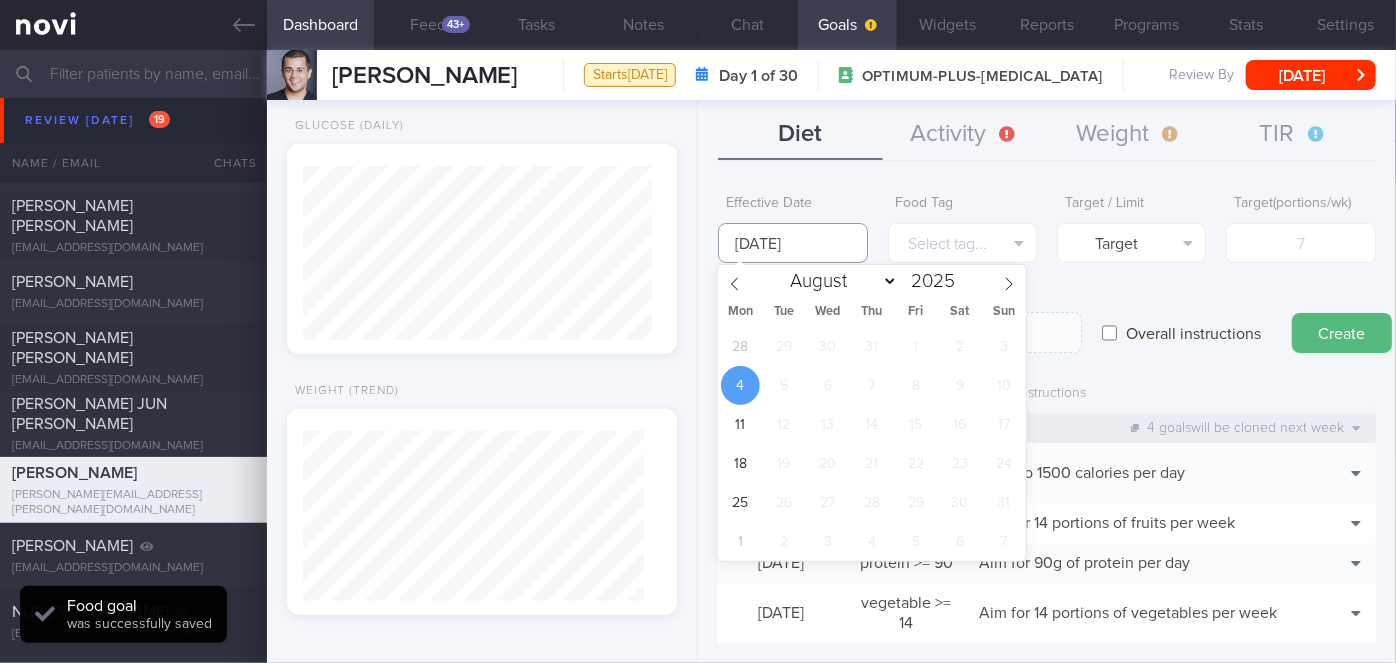 type on "[DATE]" 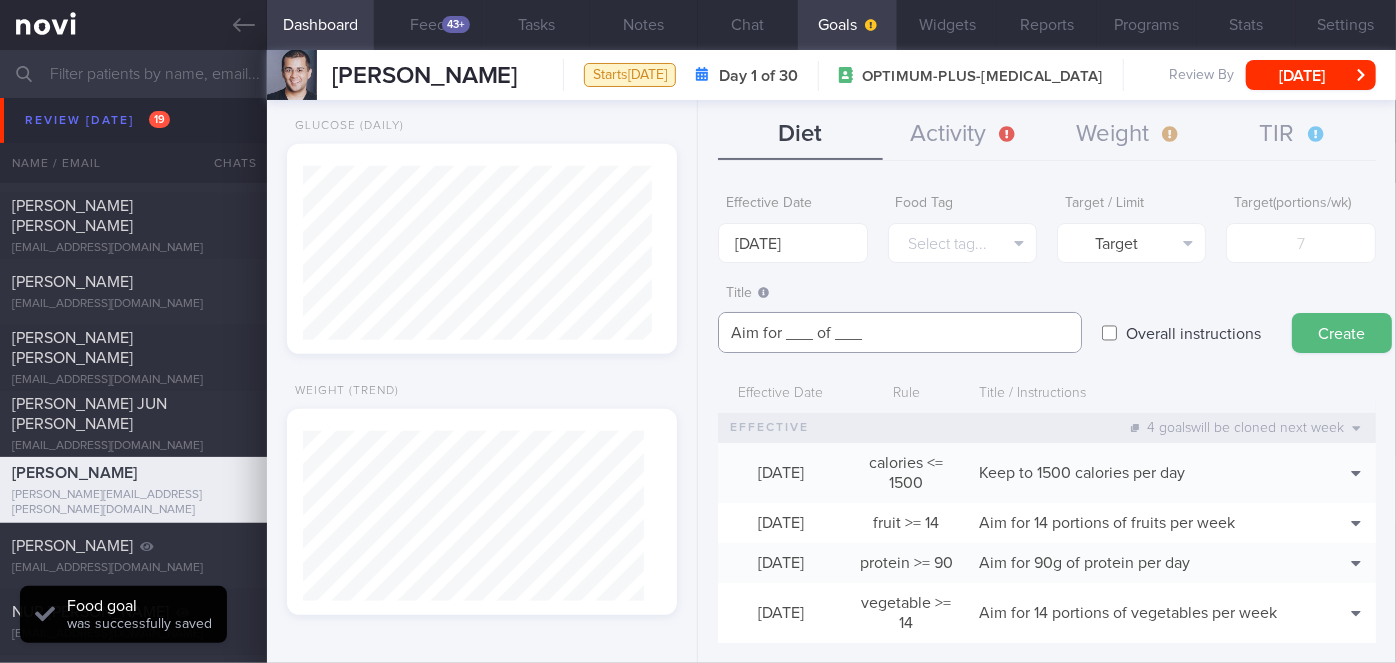 click on "Aim for ___ of ___" at bounding box center [900, 332] 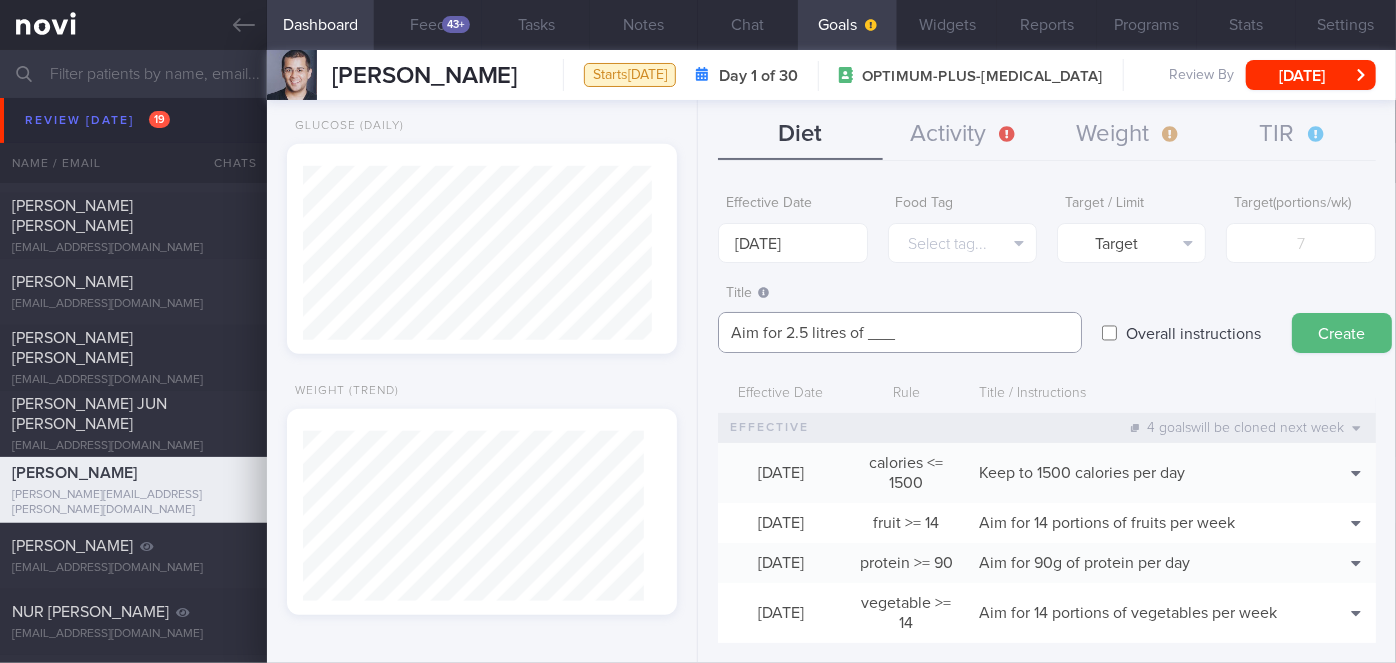 click on "Aim for 2.5 litres of ___" at bounding box center (900, 332) 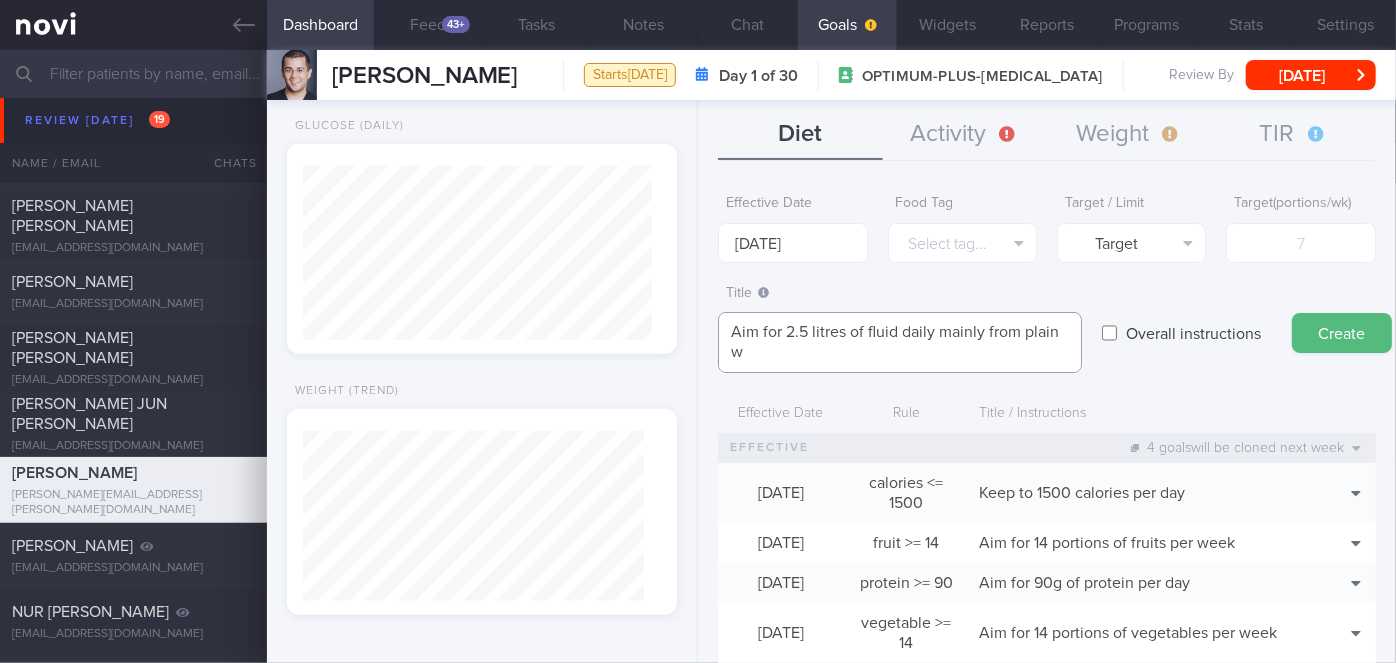 scroll, scrollTop: 0, scrollLeft: 0, axis: both 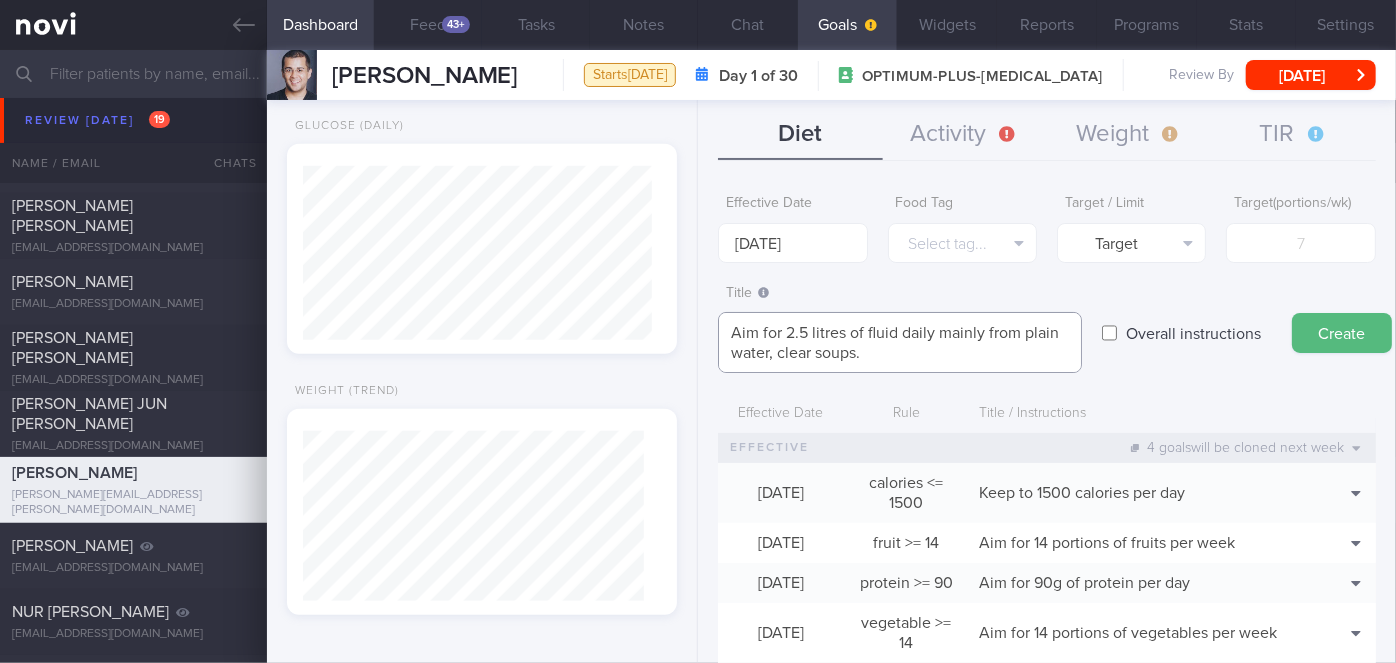 type on "Aim for 2.5 litres of fluid daily mainly from plain water, clear soups." 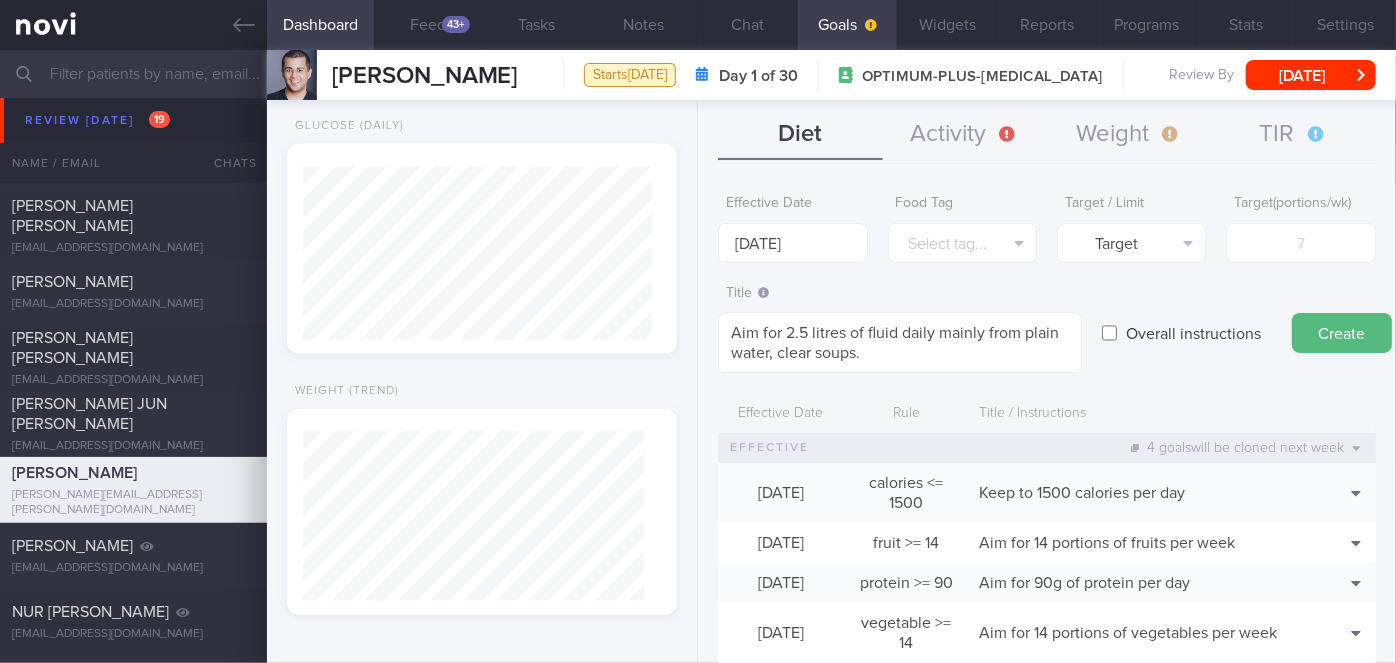 click on "Overall instructions" at bounding box center [1193, 333] 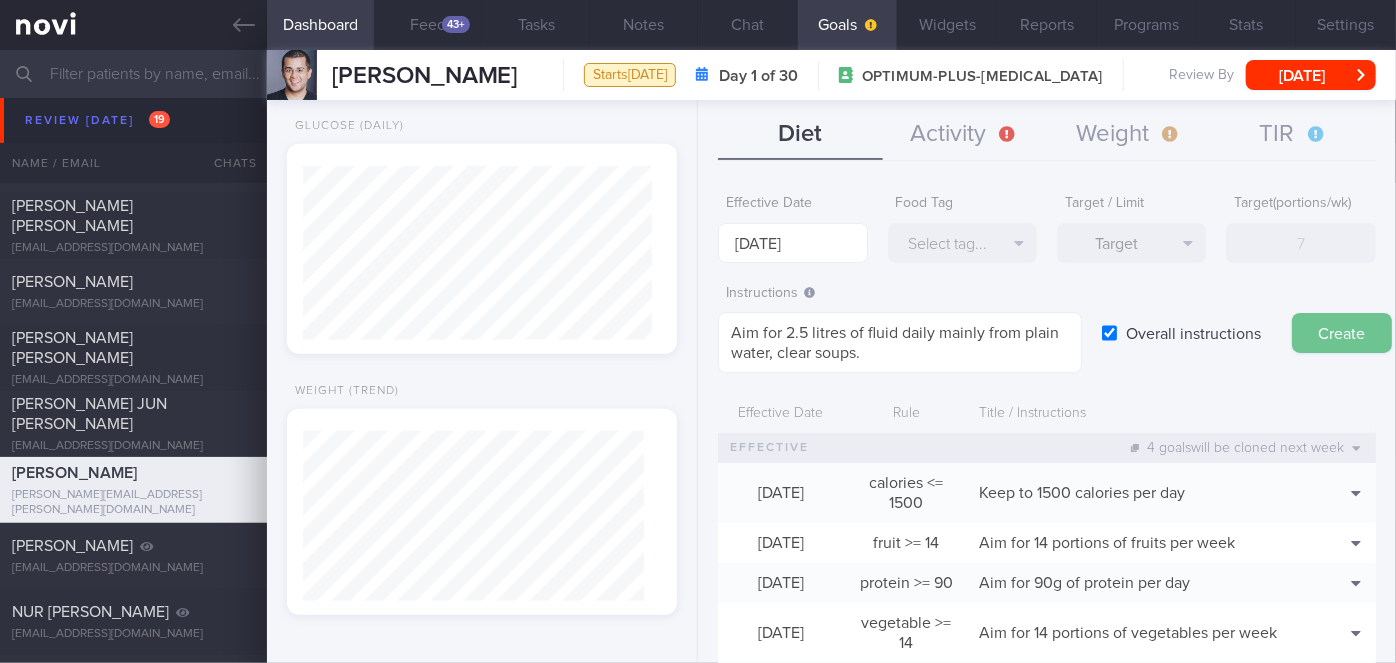 click on "Create" at bounding box center (1342, 333) 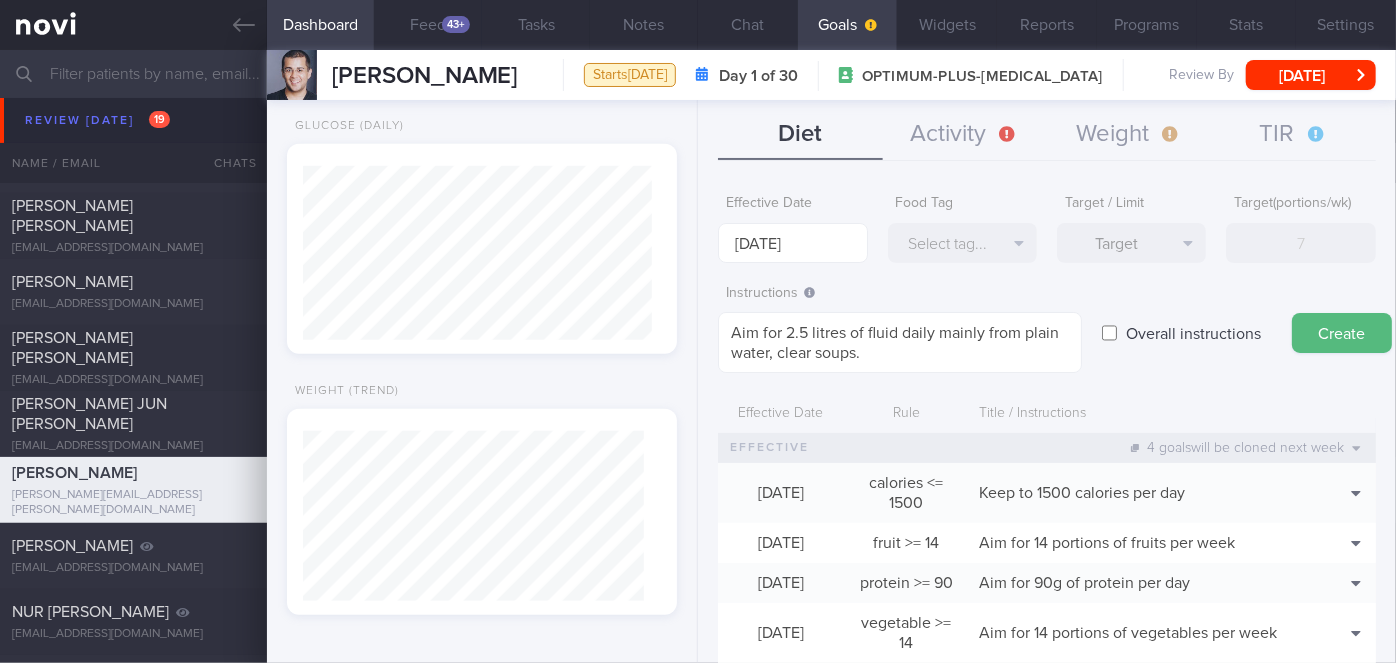 type on "[DATE]" 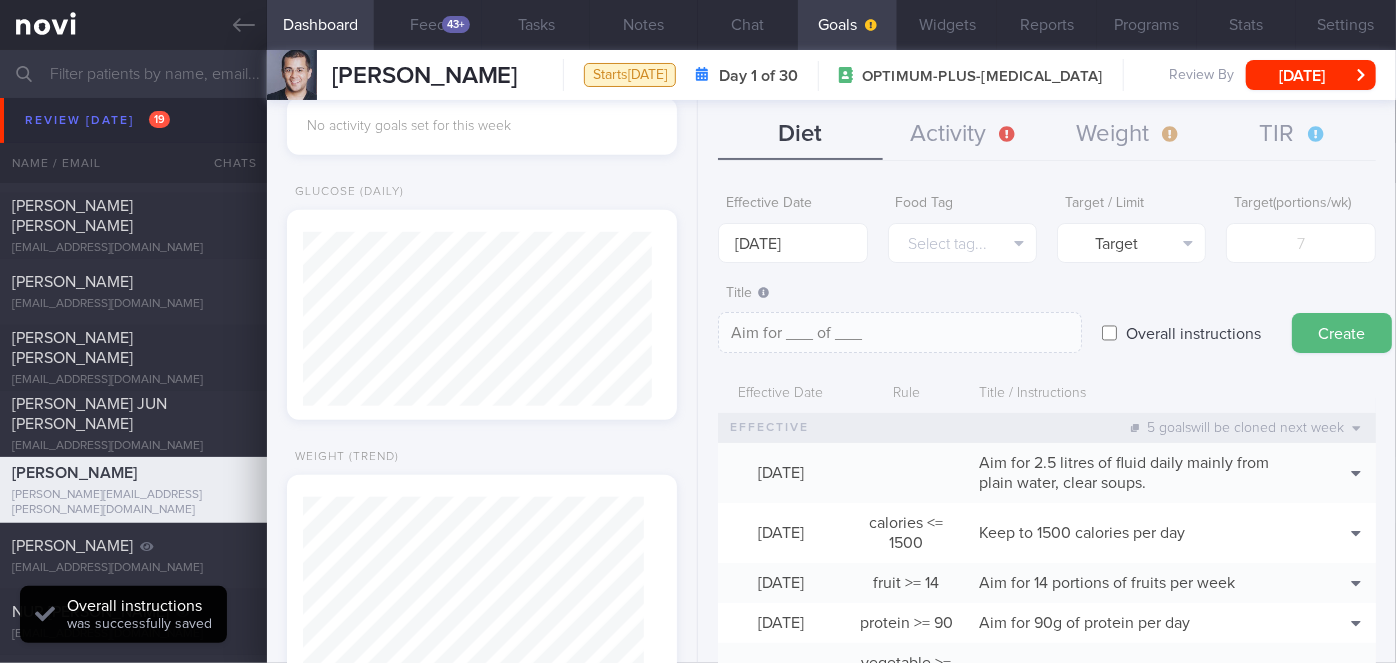 scroll, scrollTop: 832, scrollLeft: 0, axis: vertical 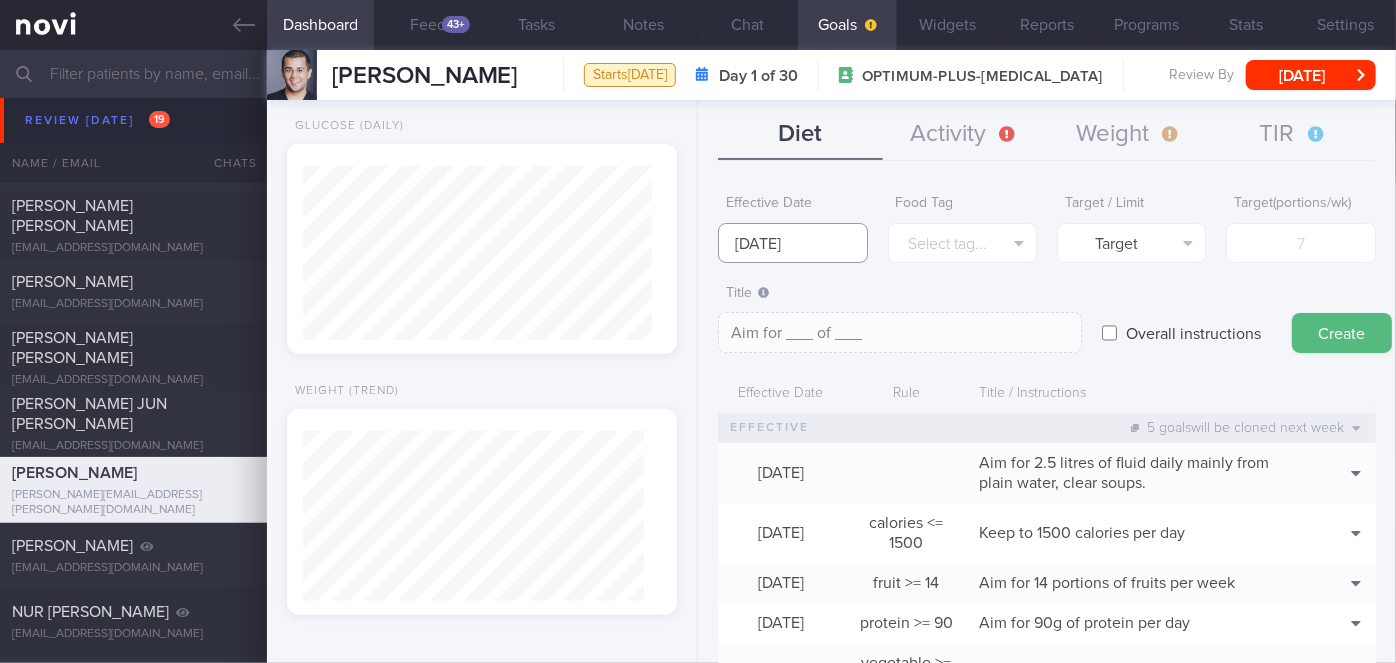 click on "[DATE]" at bounding box center [792, 243] 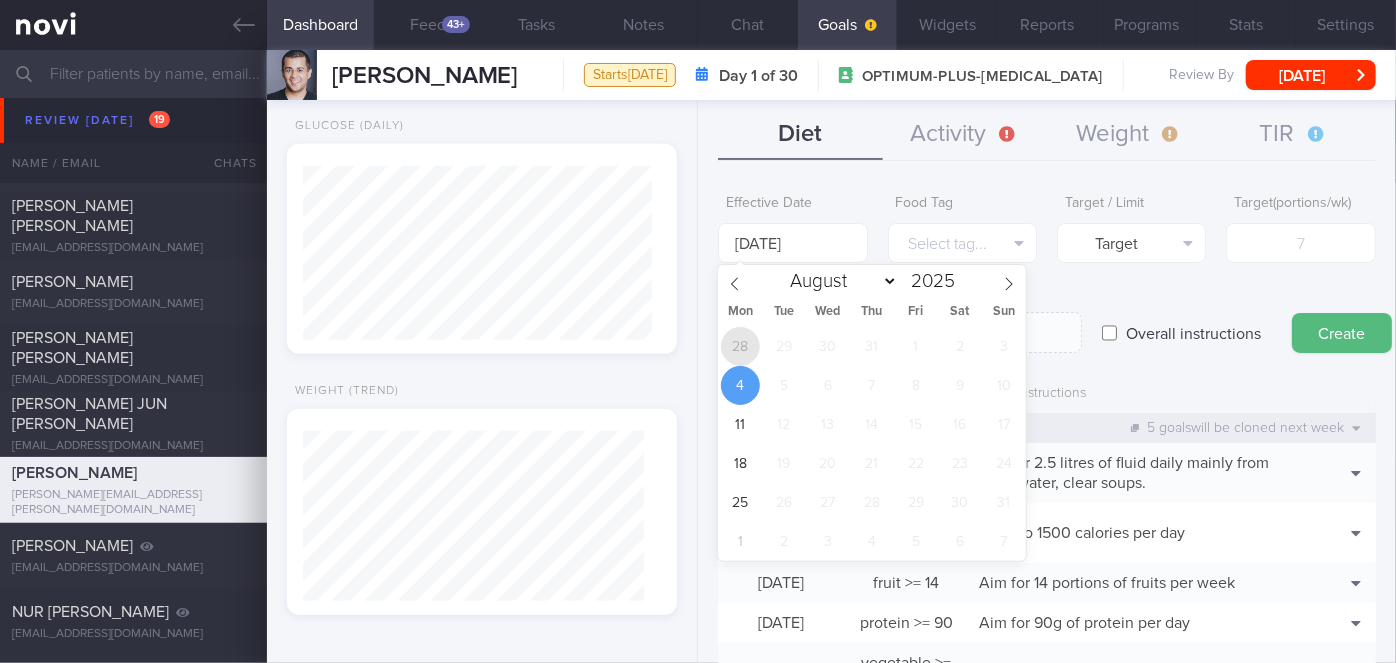 click on "28" at bounding box center [740, 346] 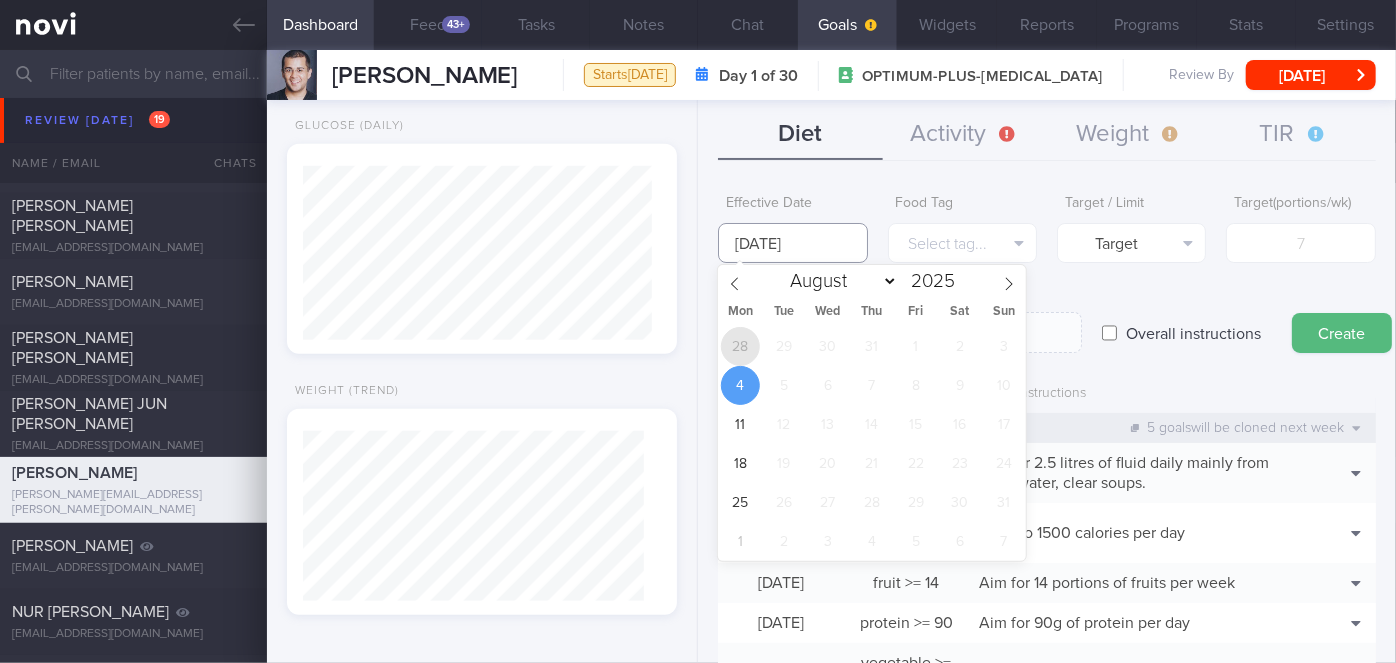 type on "[DATE]" 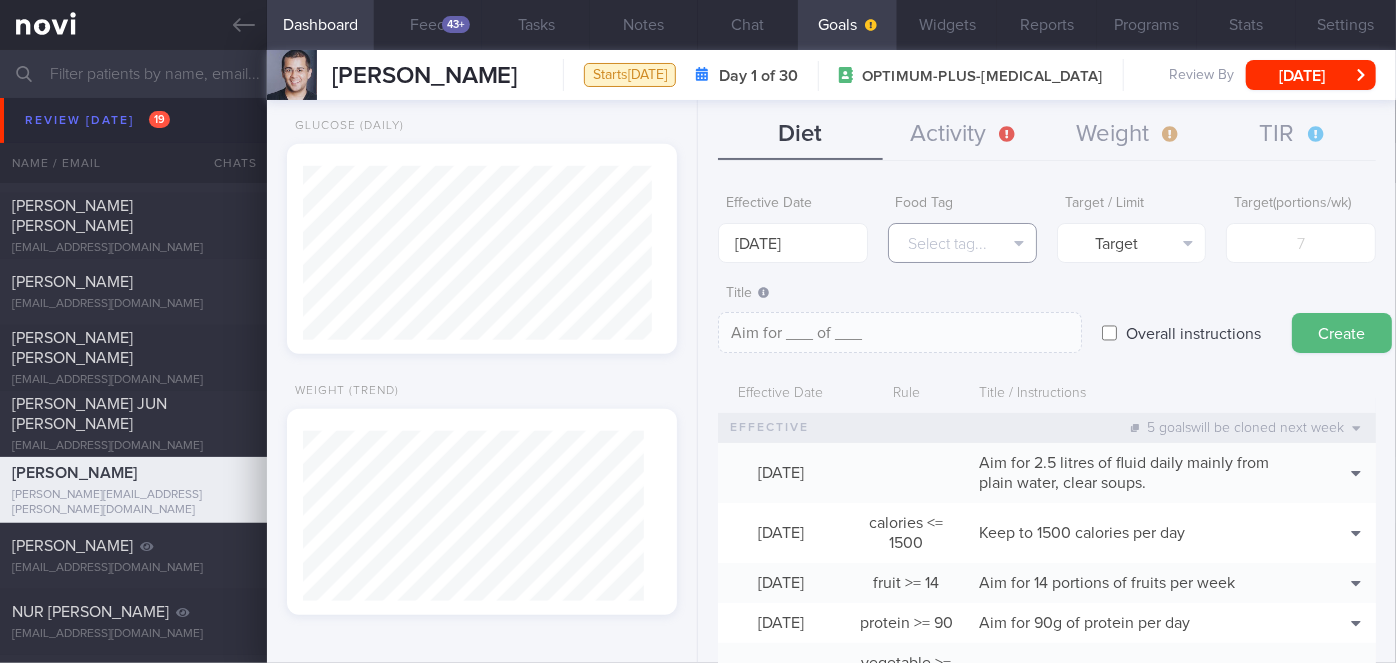 click on "Select tag..." at bounding box center [962, 243] 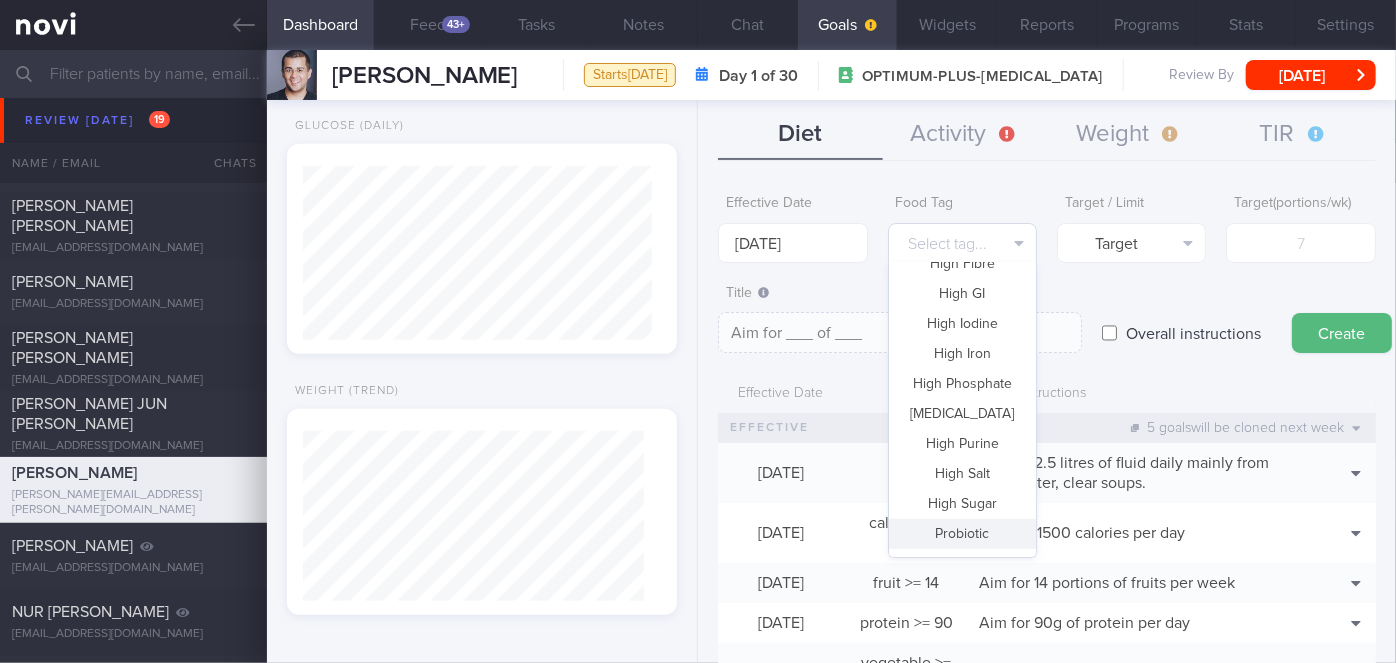 scroll, scrollTop: 139, scrollLeft: 0, axis: vertical 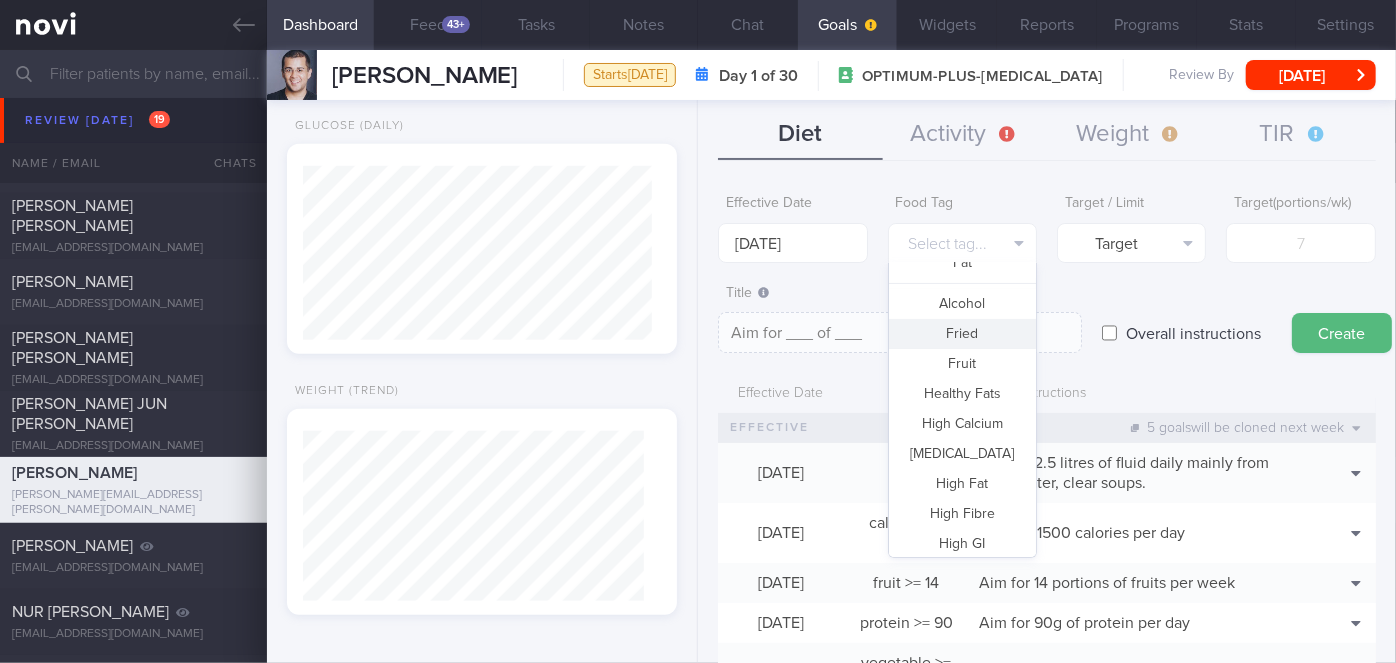 click on "Fried" at bounding box center (962, 334) 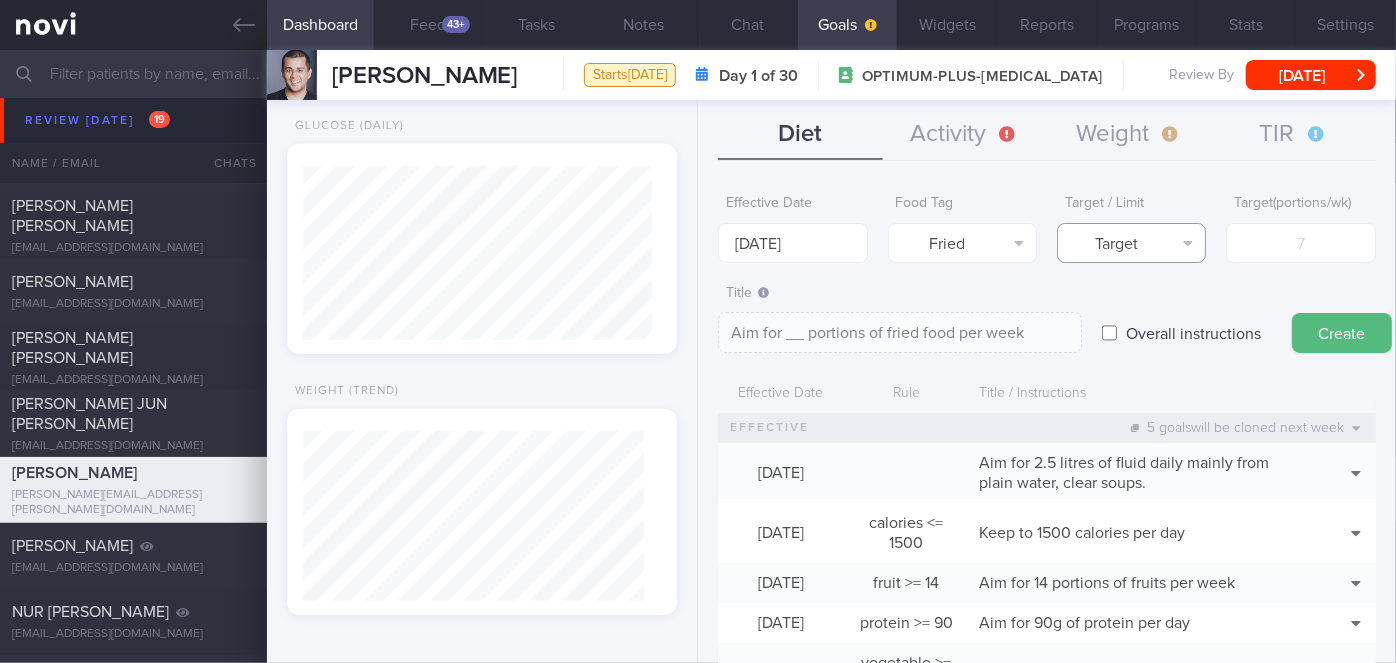 click on "Target" at bounding box center (1131, 243) 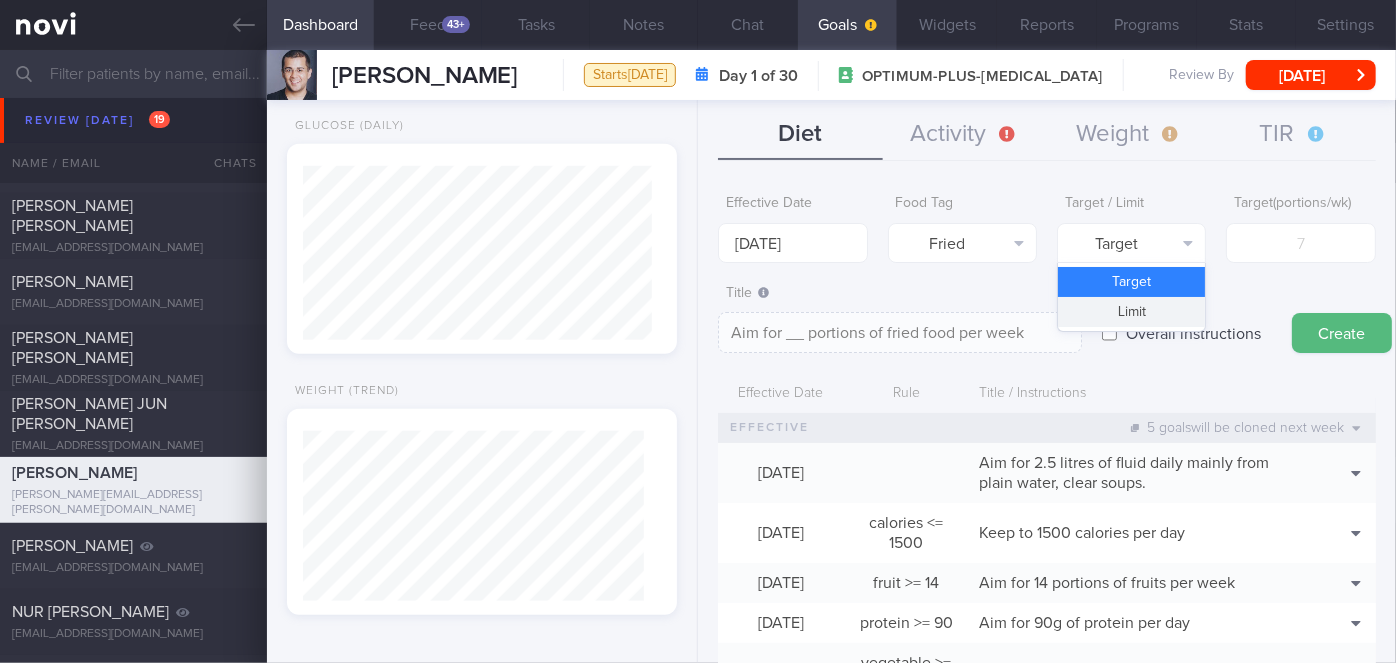click on "Limit" at bounding box center [1131, 312] 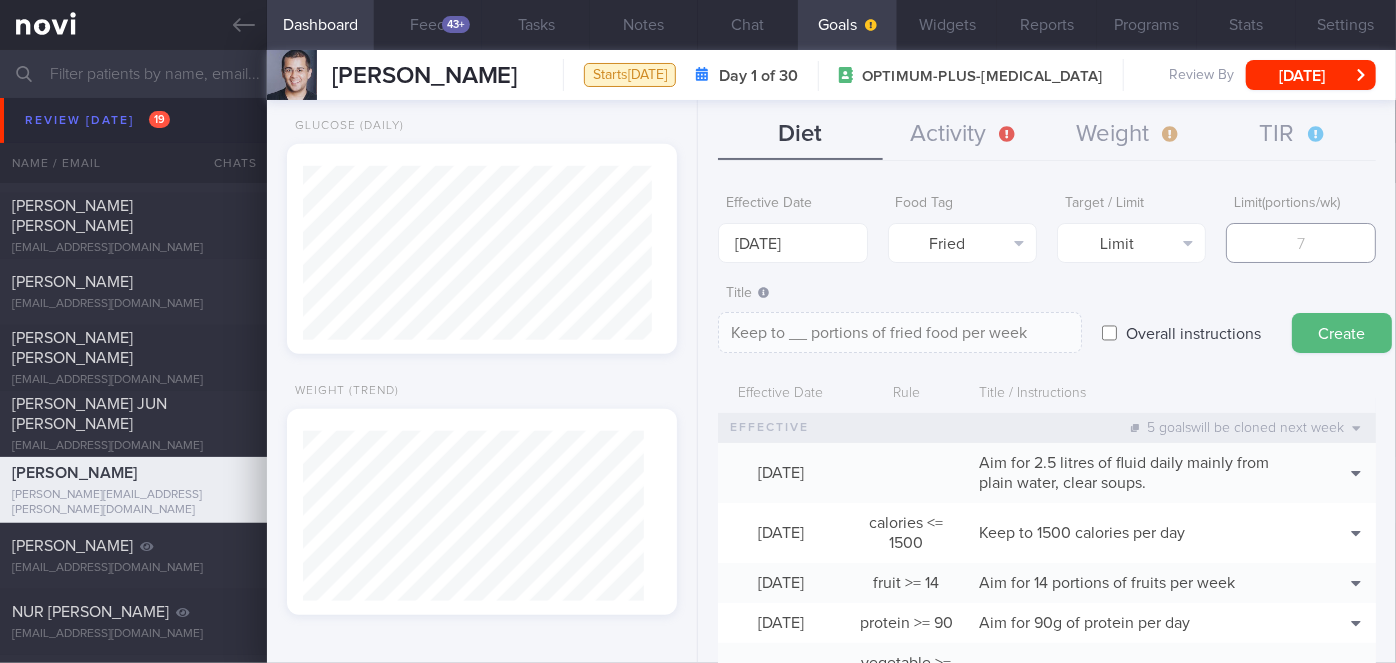 click at bounding box center [1300, 243] 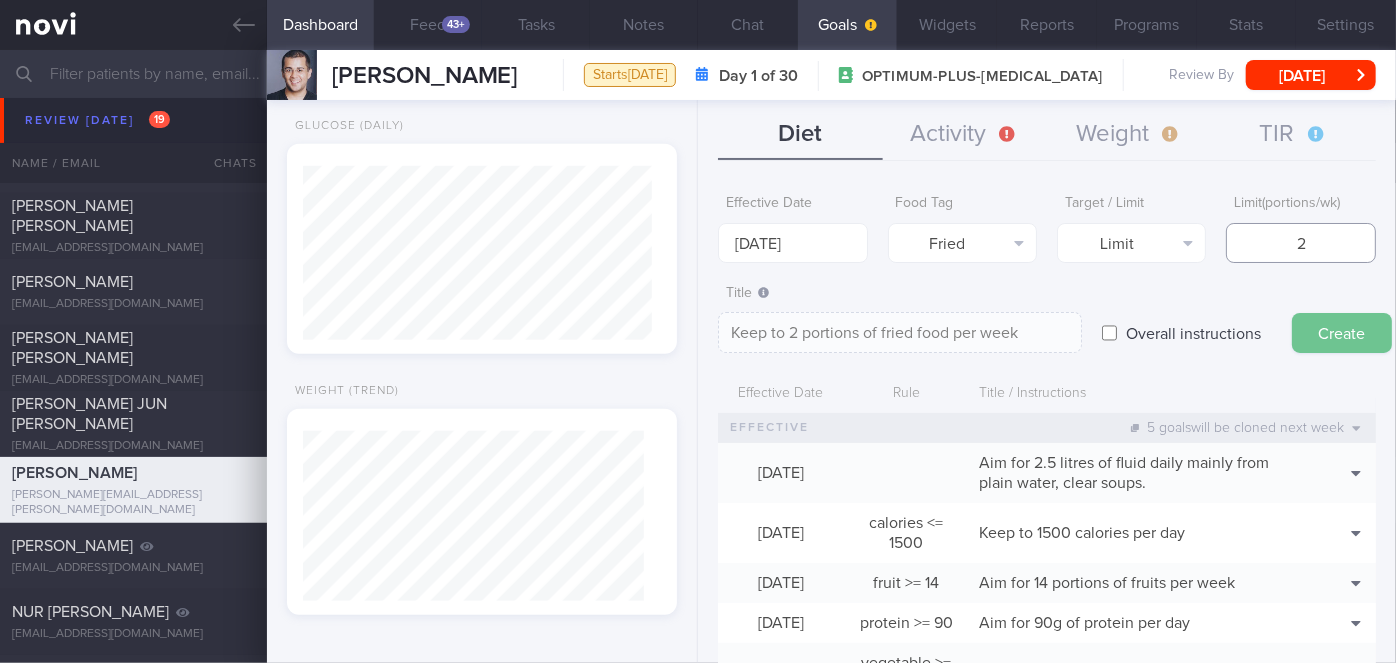 type on "2" 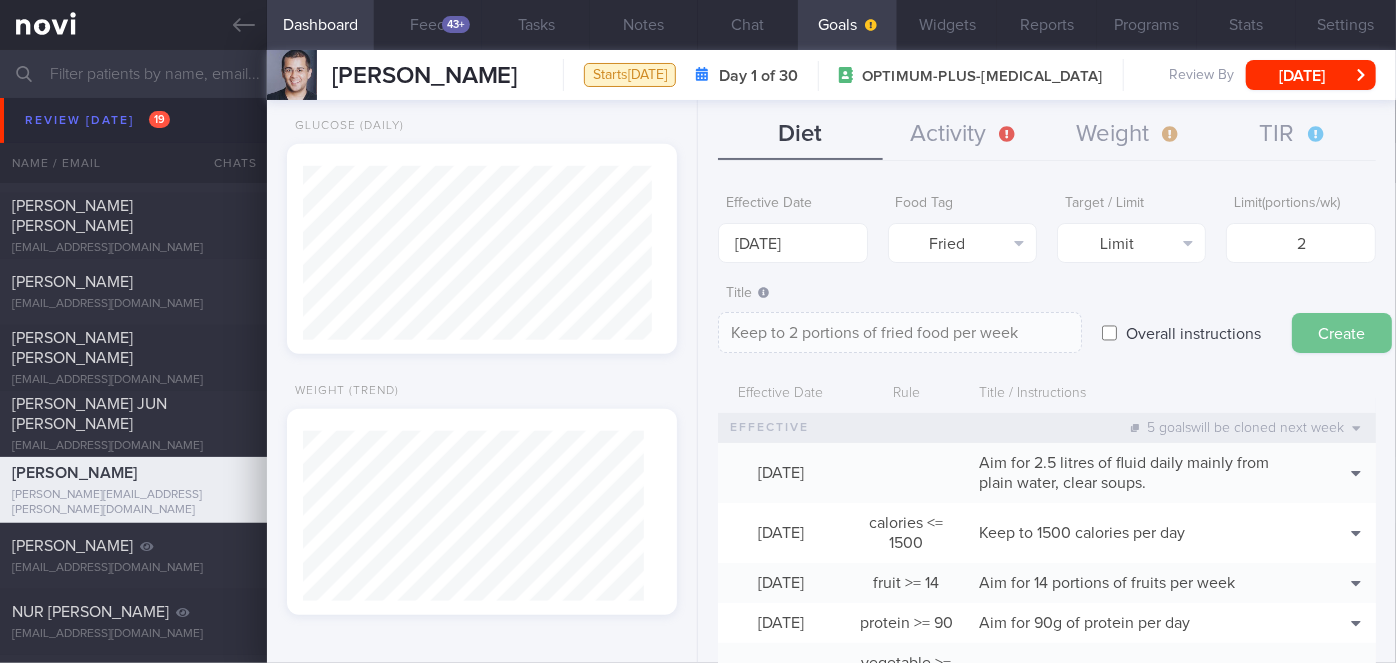 click on "Create" at bounding box center (1342, 333) 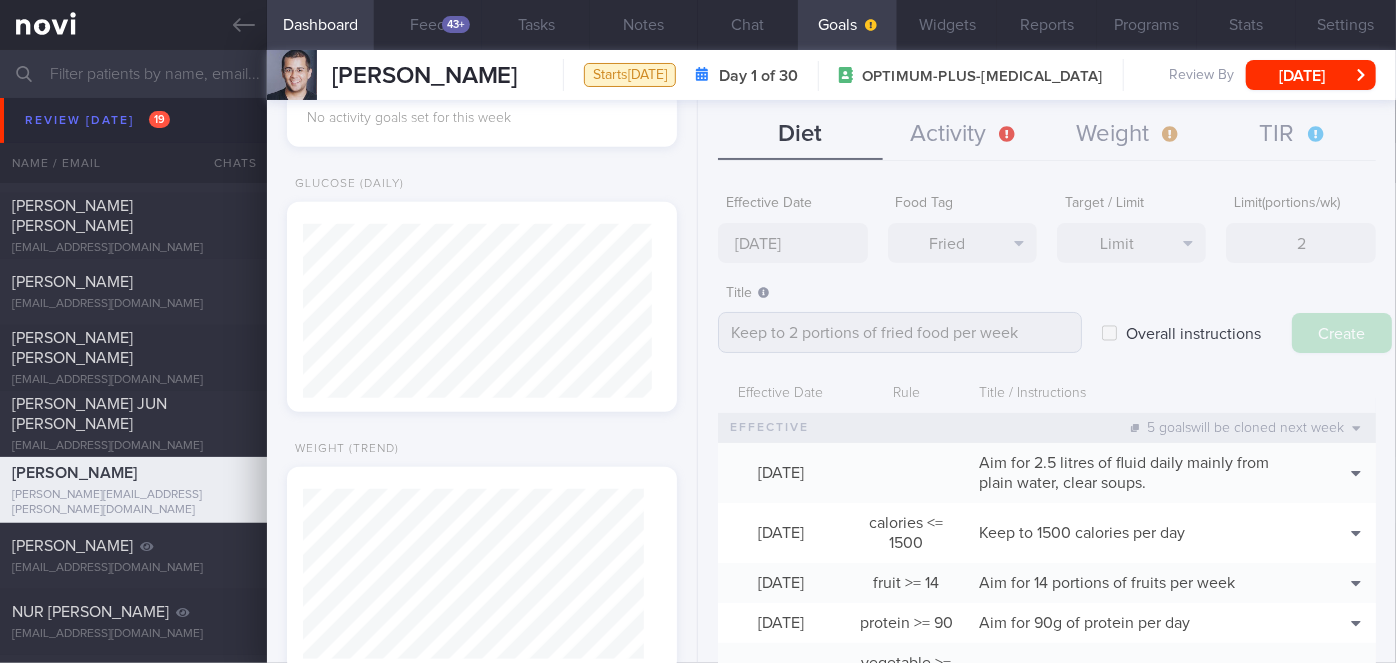 type on "[DATE]" 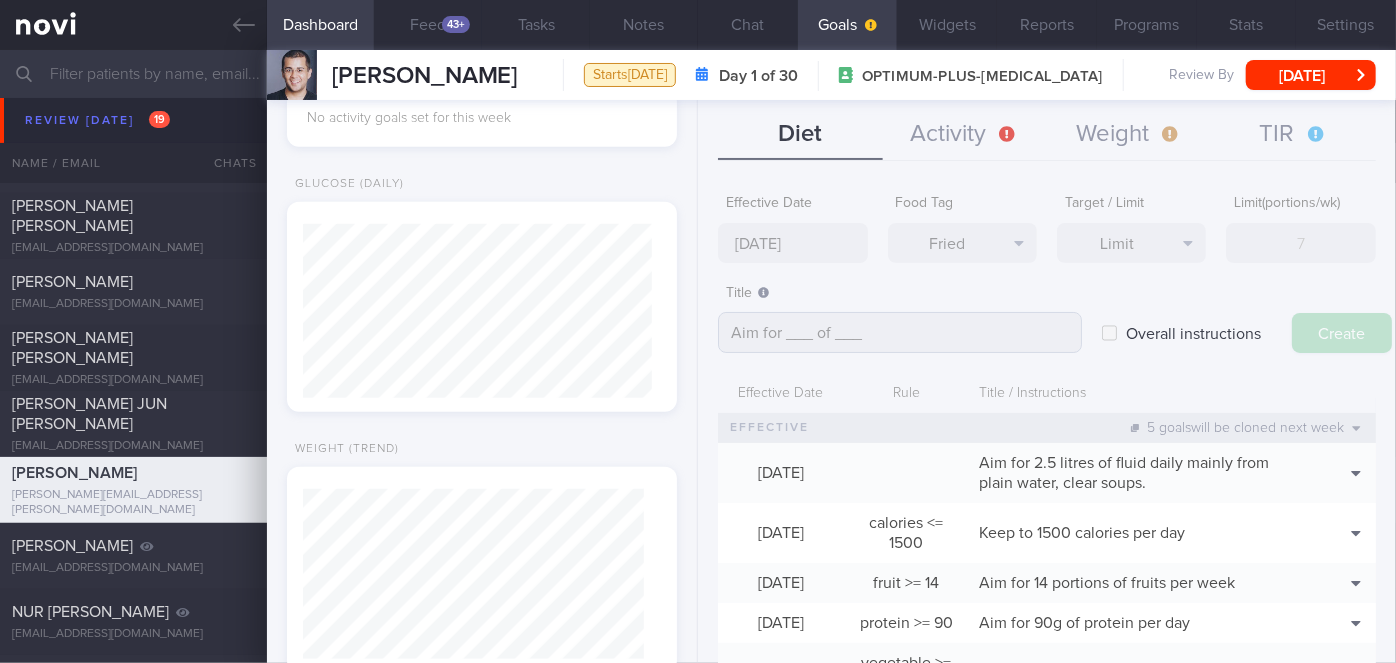 scroll, scrollTop: 890, scrollLeft: 0, axis: vertical 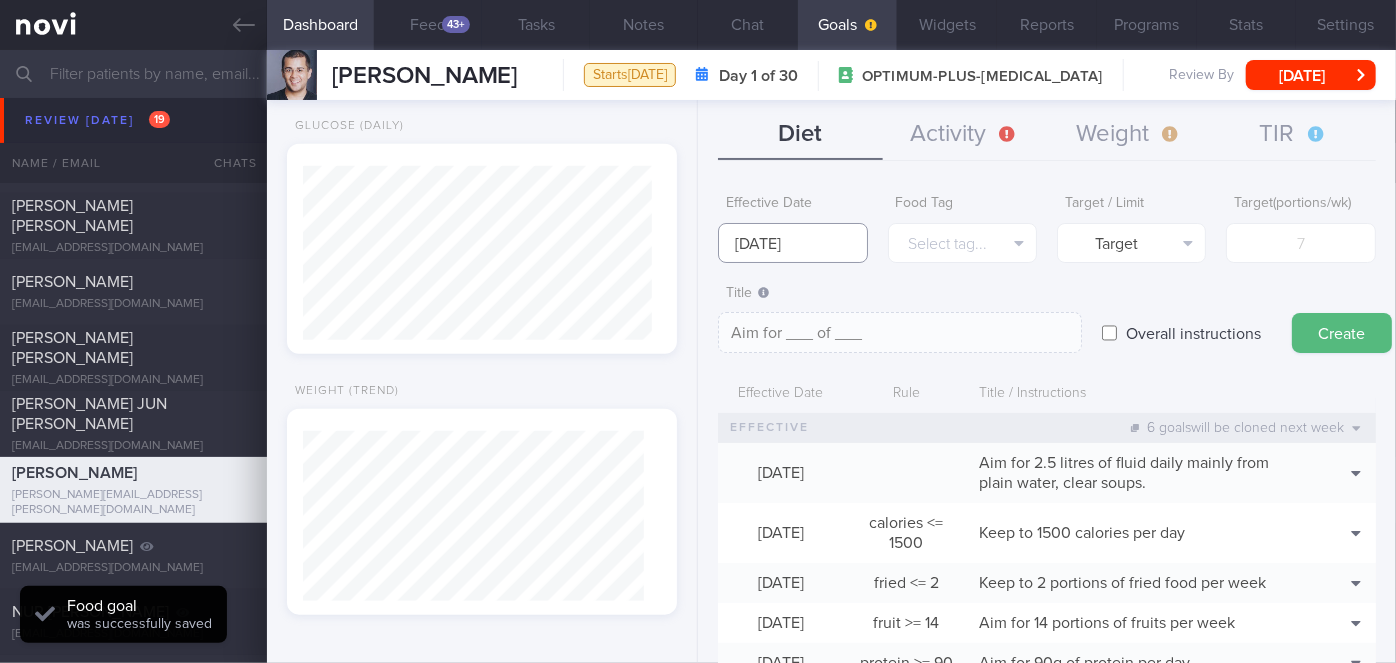 click on "[DATE]" at bounding box center [792, 243] 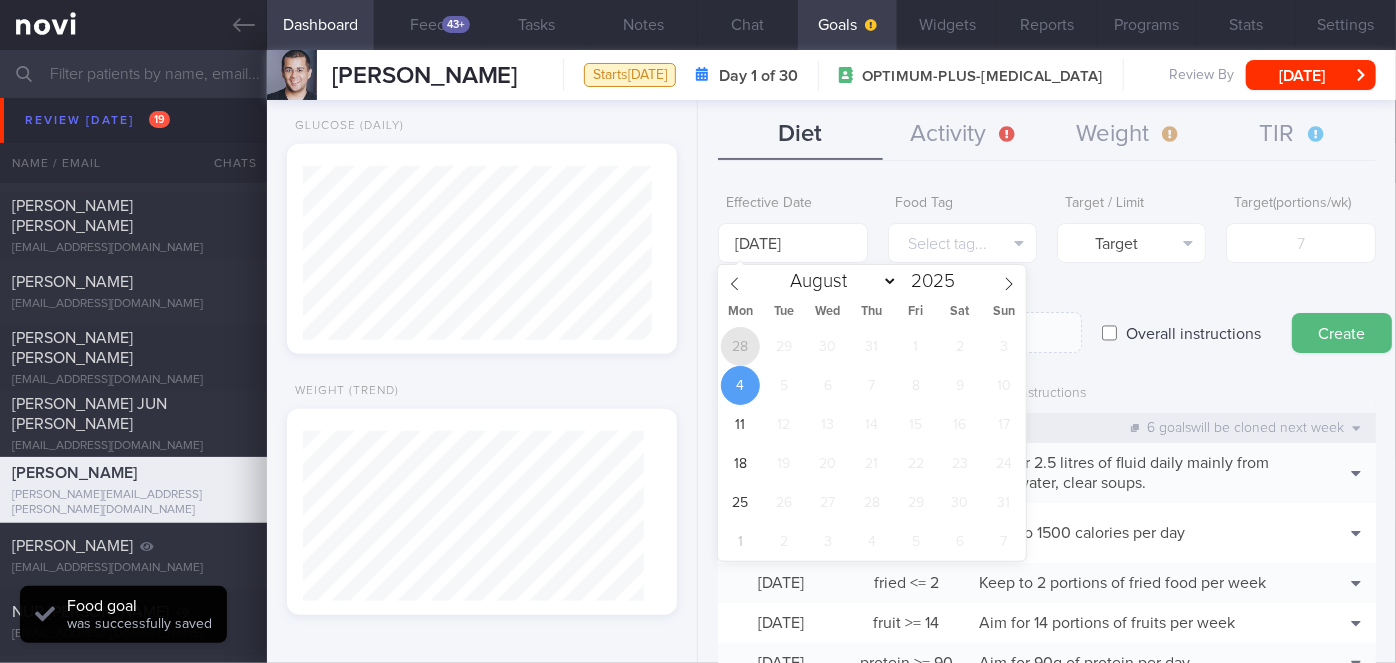 click on "28" at bounding box center [740, 346] 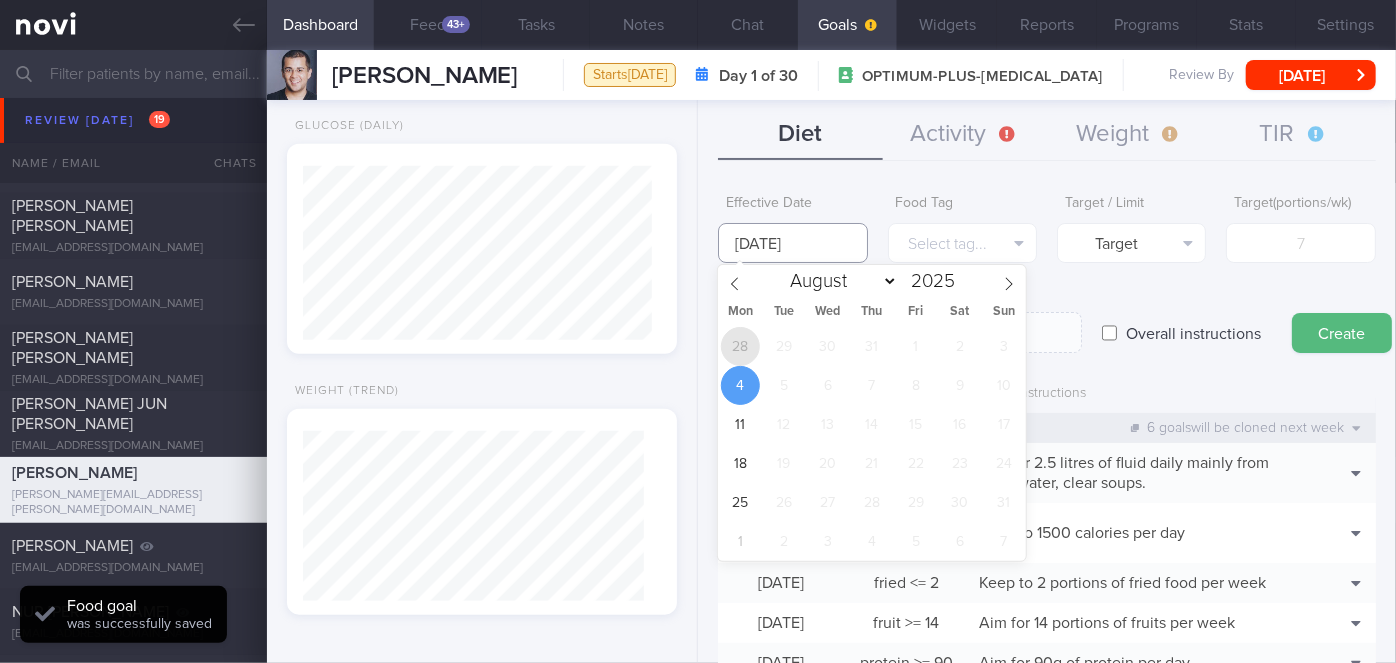 type on "[DATE]" 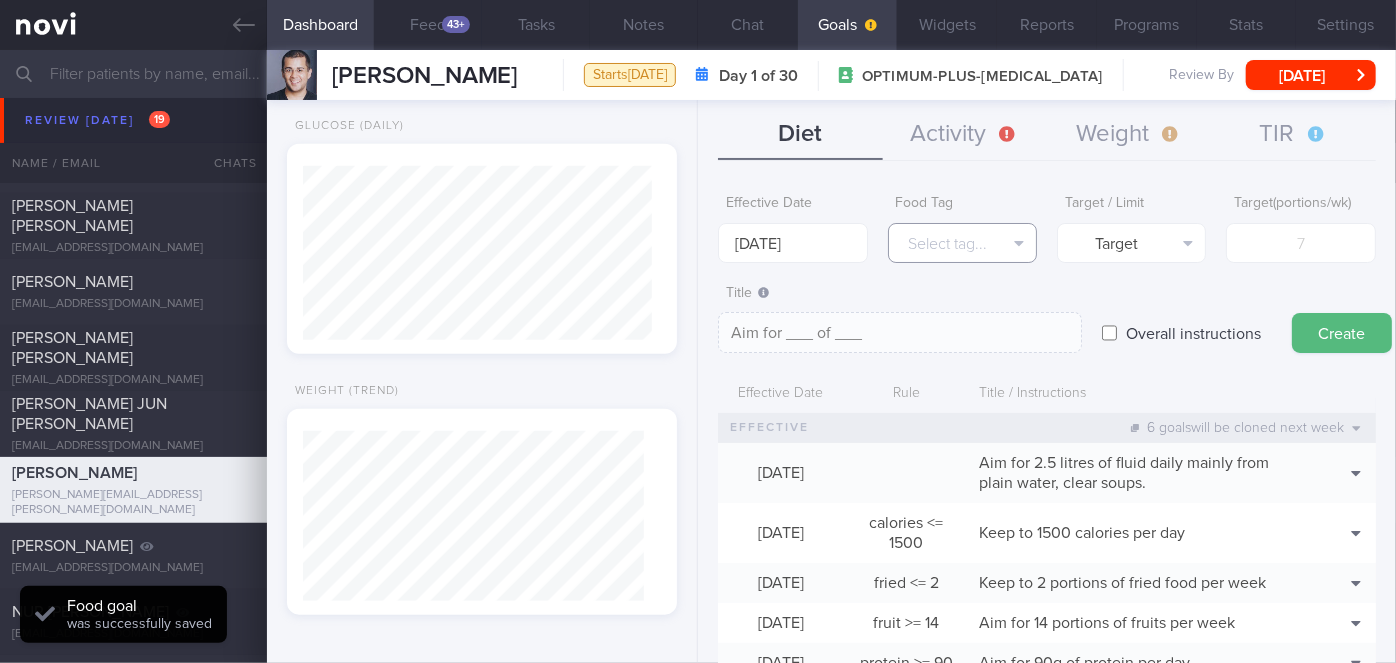 click on "Select tag..." at bounding box center [962, 243] 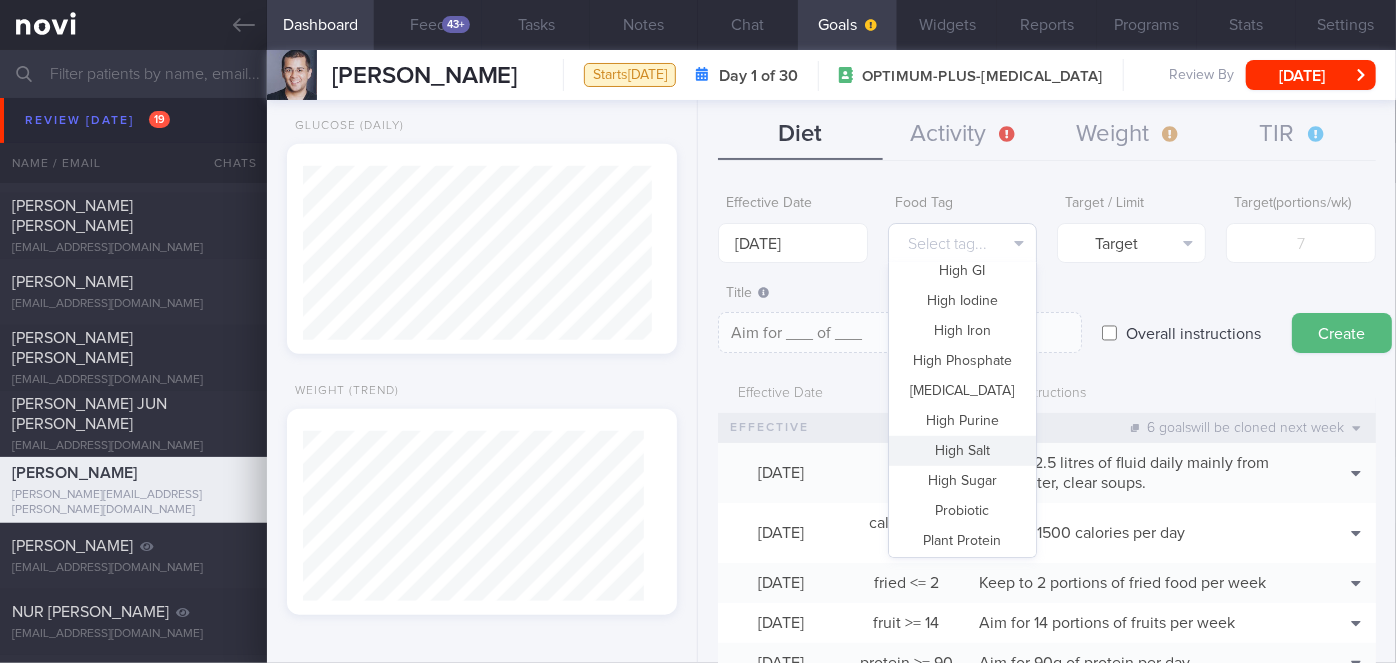 scroll, scrollTop: 503, scrollLeft: 0, axis: vertical 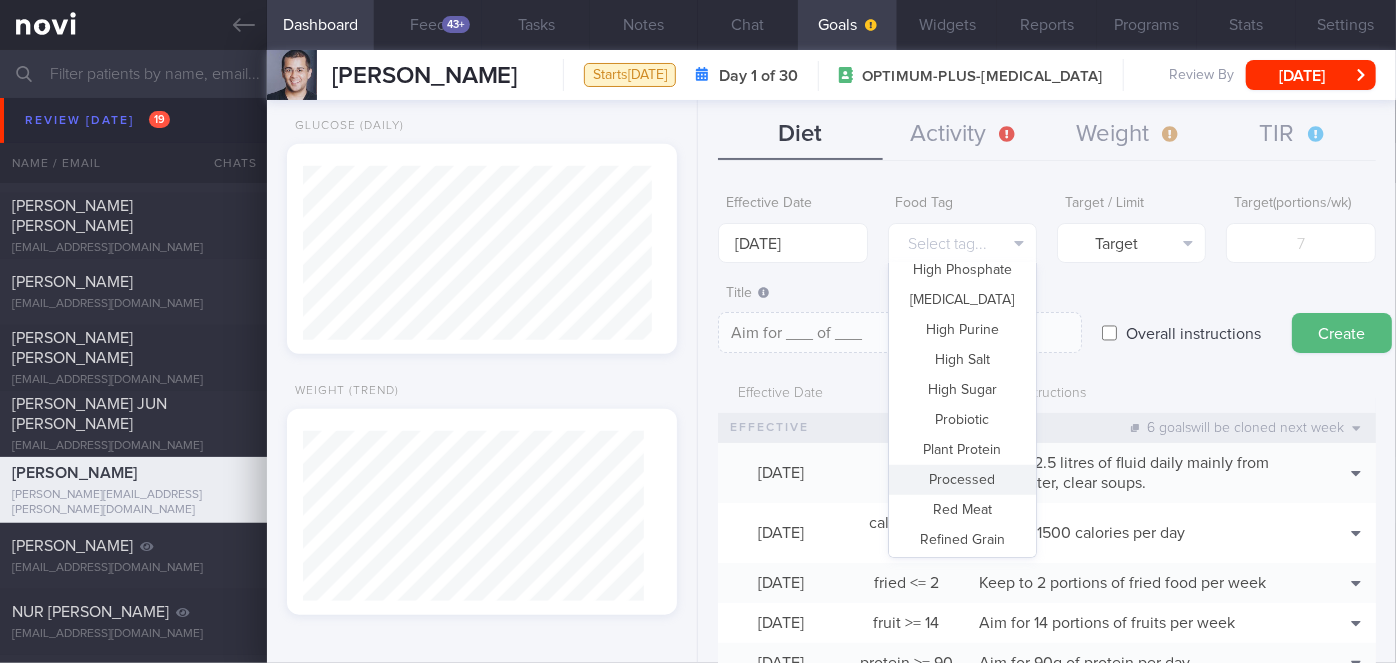 click on "Processed" at bounding box center [962, 480] 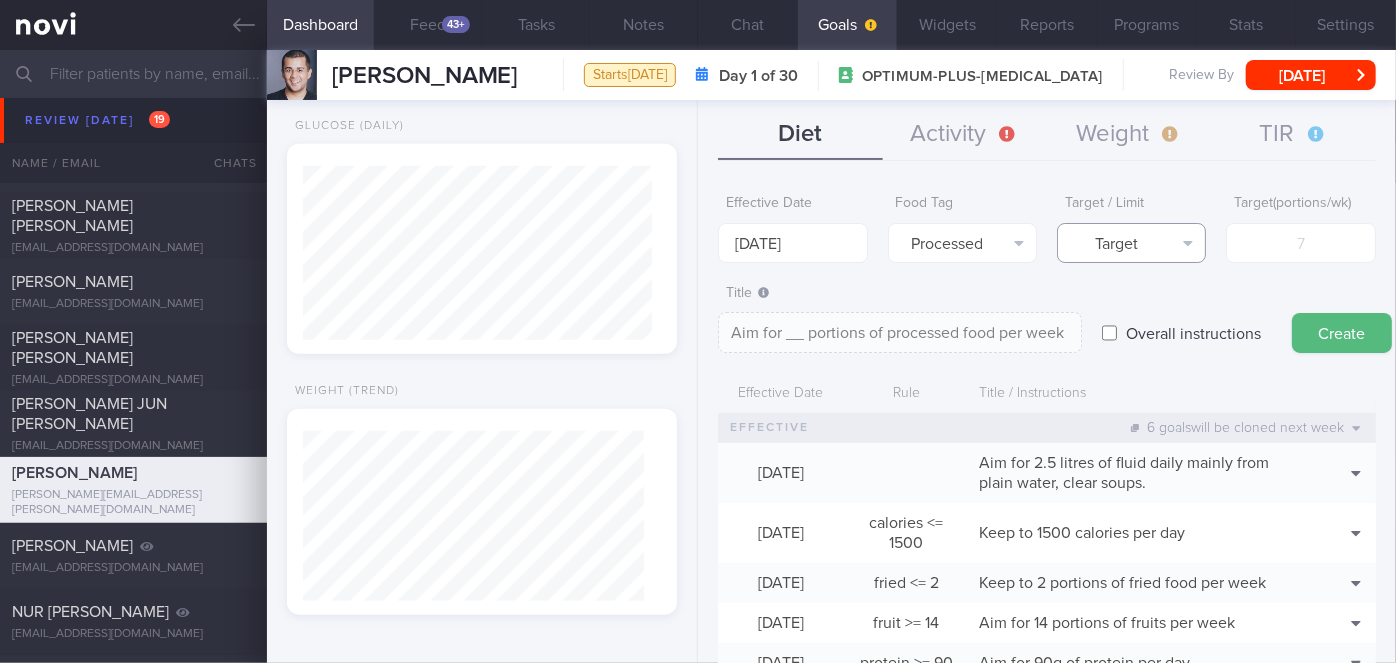 click on "Target" at bounding box center [1131, 243] 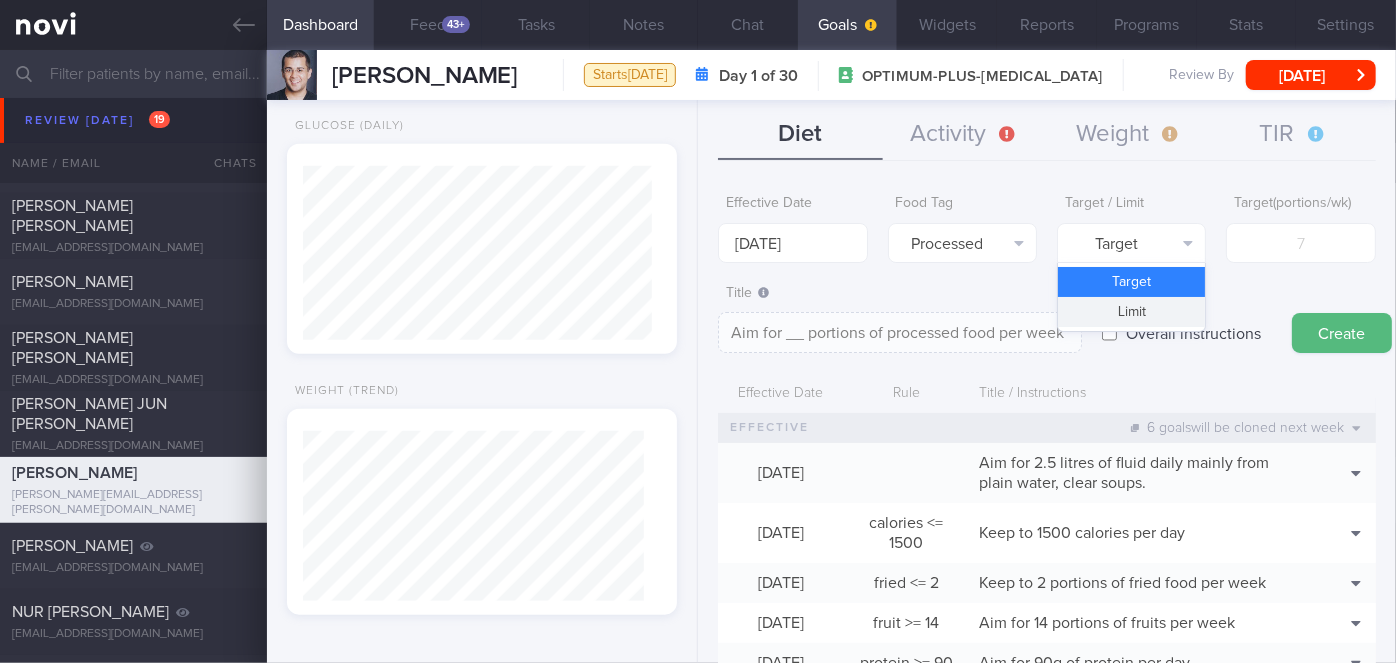 click on "Limit" at bounding box center [1131, 312] 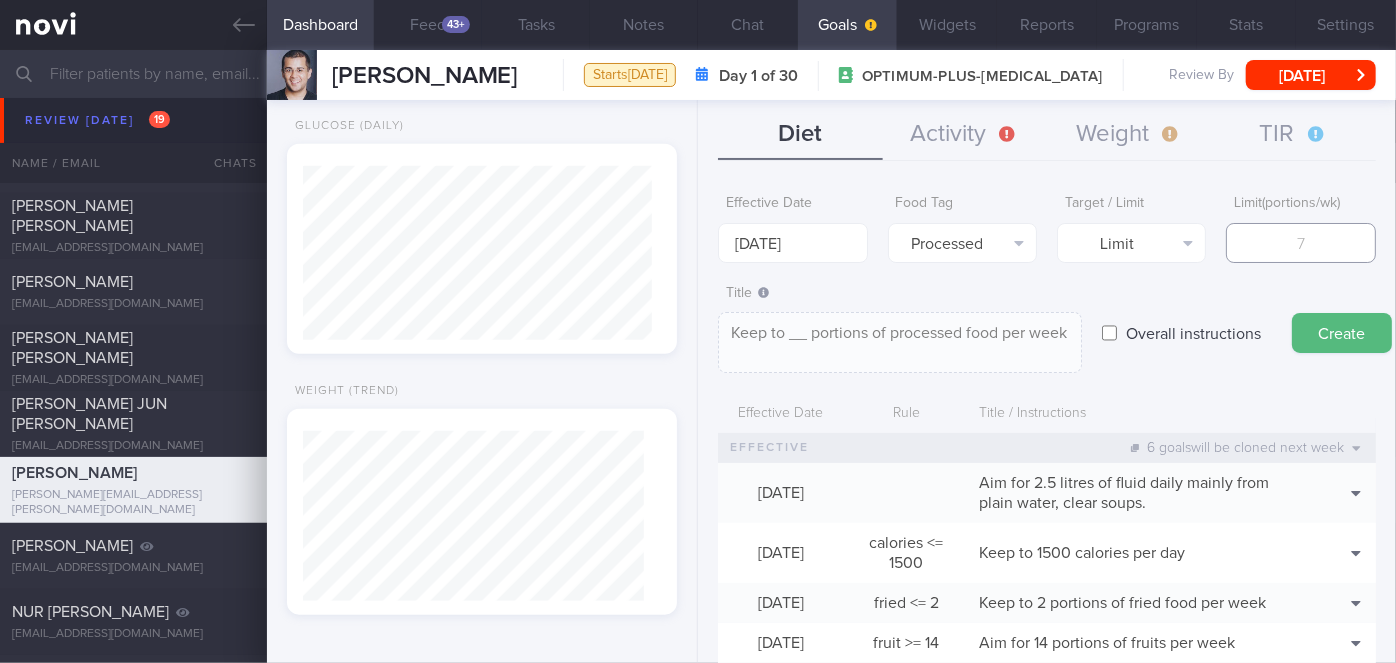 click at bounding box center (1300, 243) 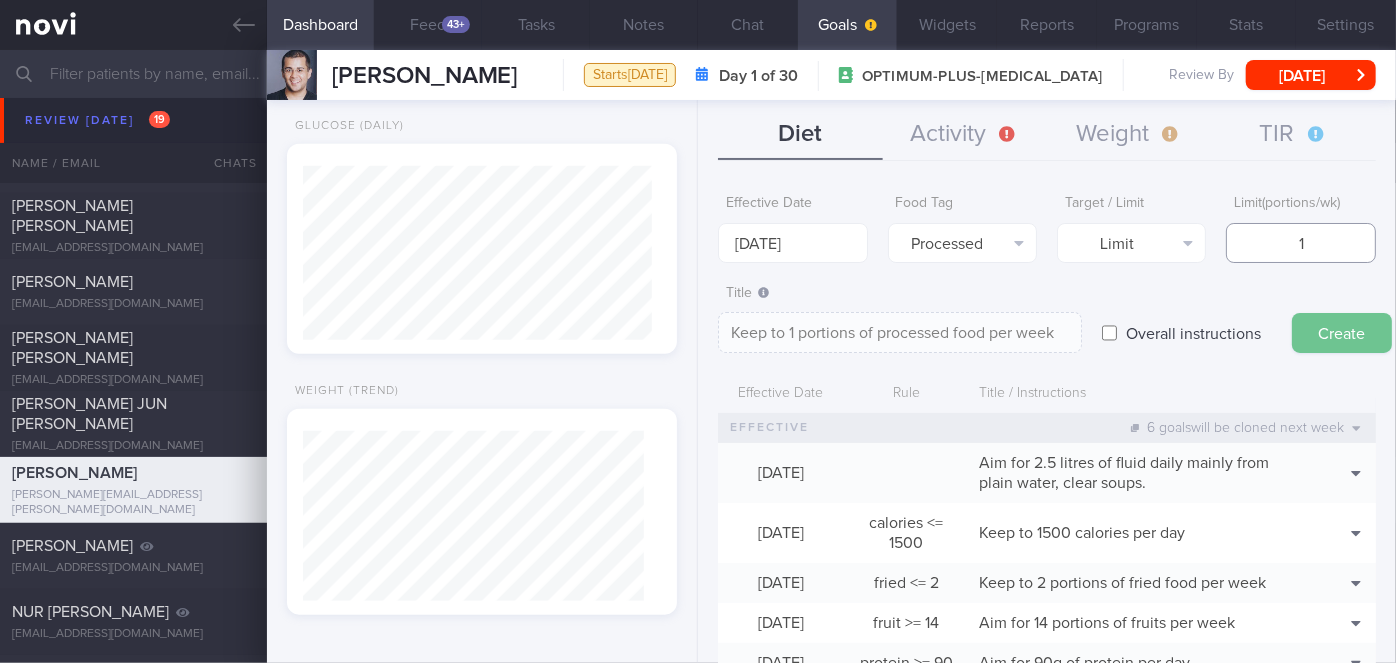 type on "1" 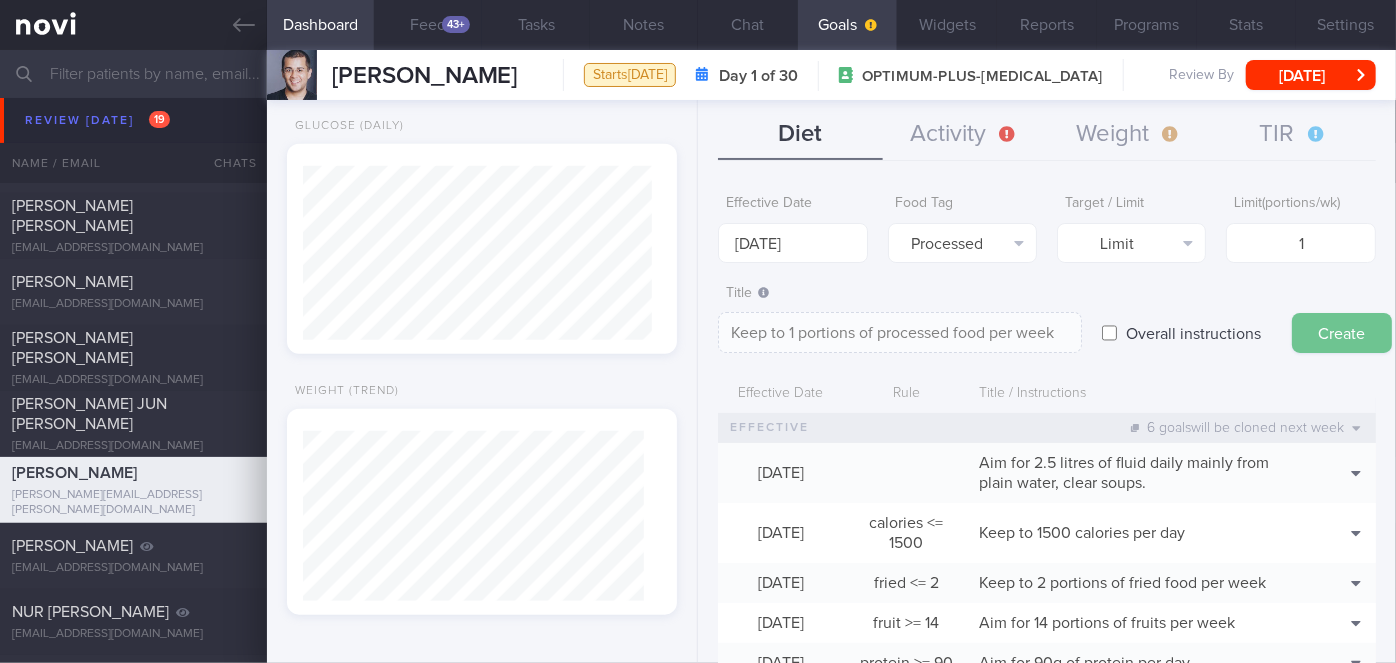 click on "Create" at bounding box center (1342, 333) 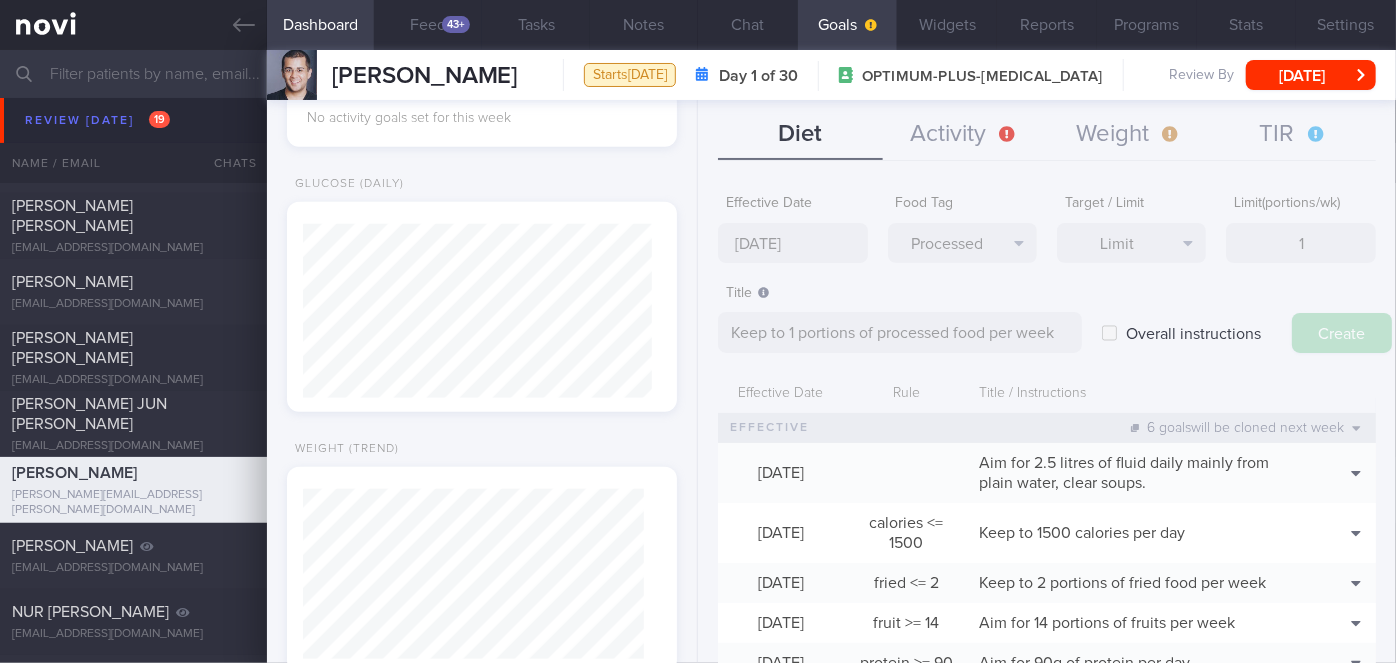 scroll, scrollTop: 948, scrollLeft: 0, axis: vertical 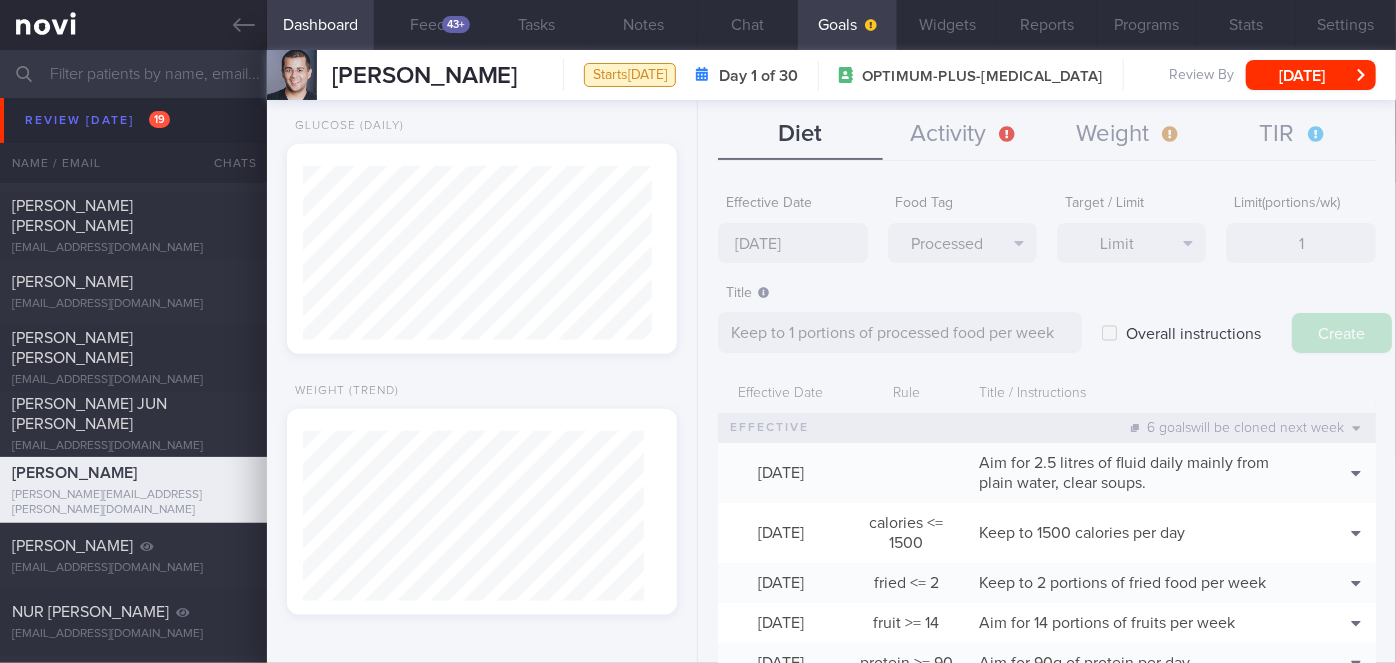 type on "[DATE]" 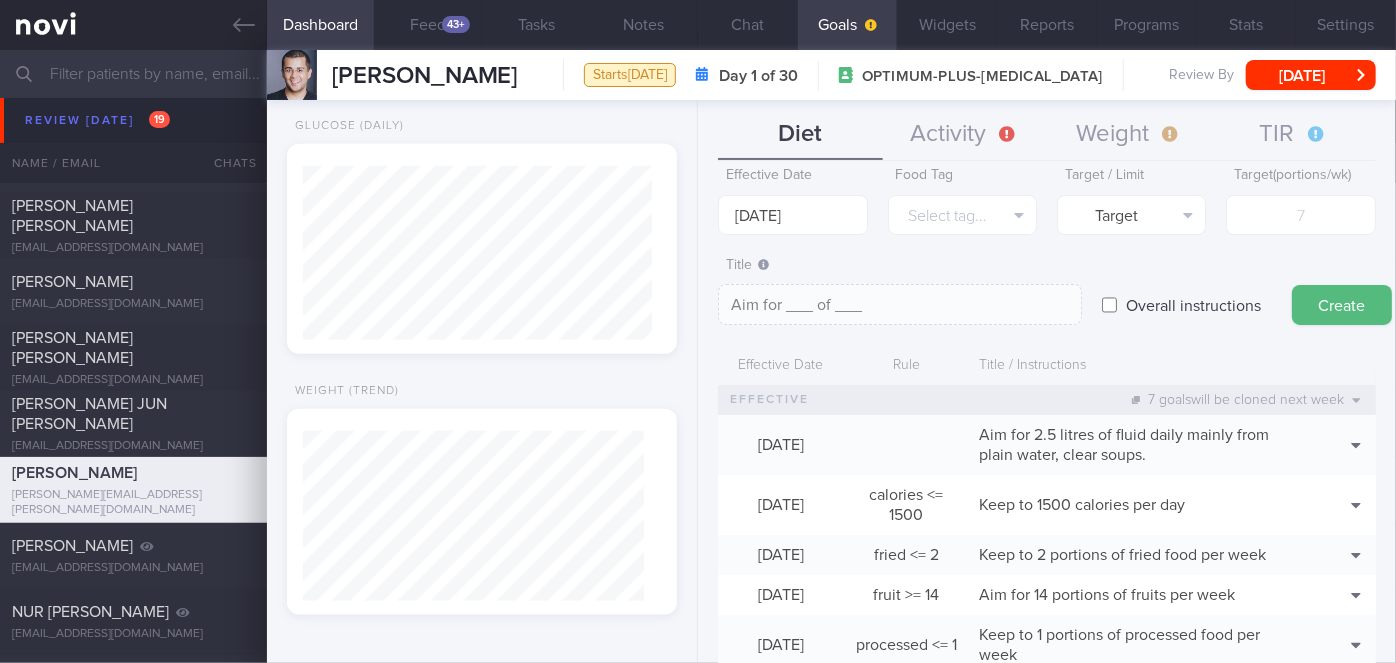 scroll, scrollTop: 0, scrollLeft: 0, axis: both 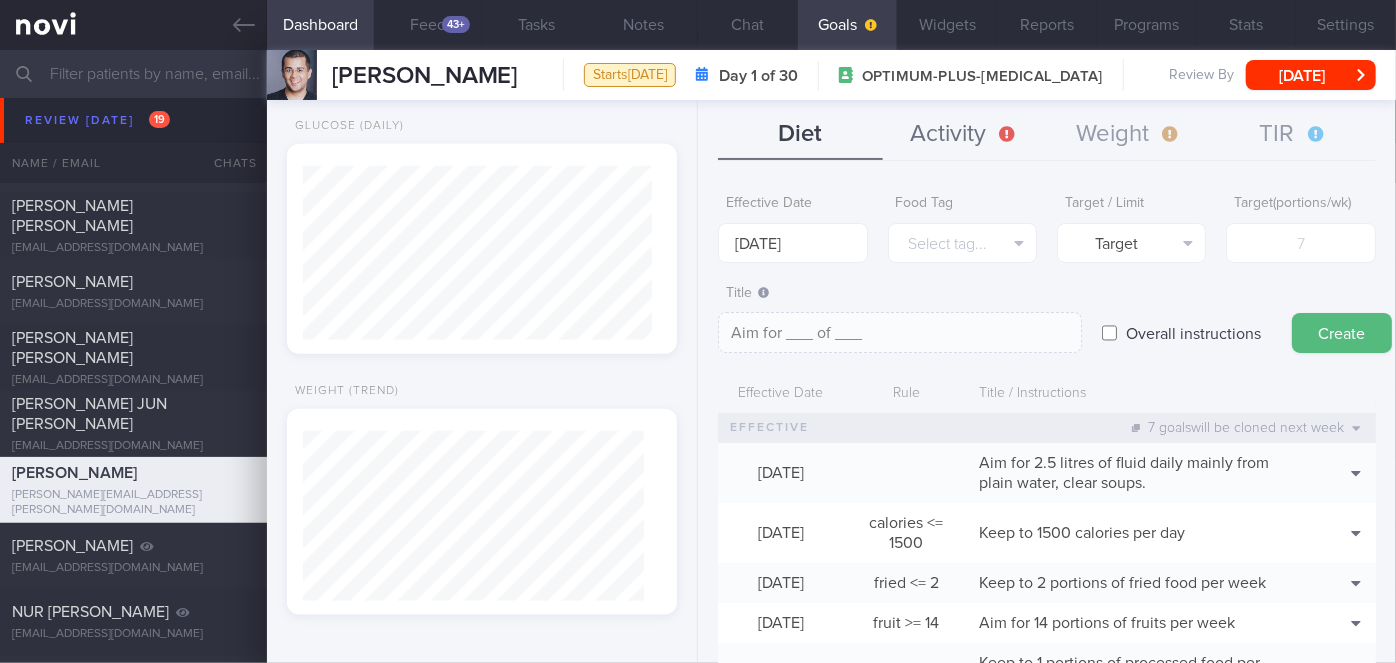 click on "Activity" at bounding box center [965, 135] 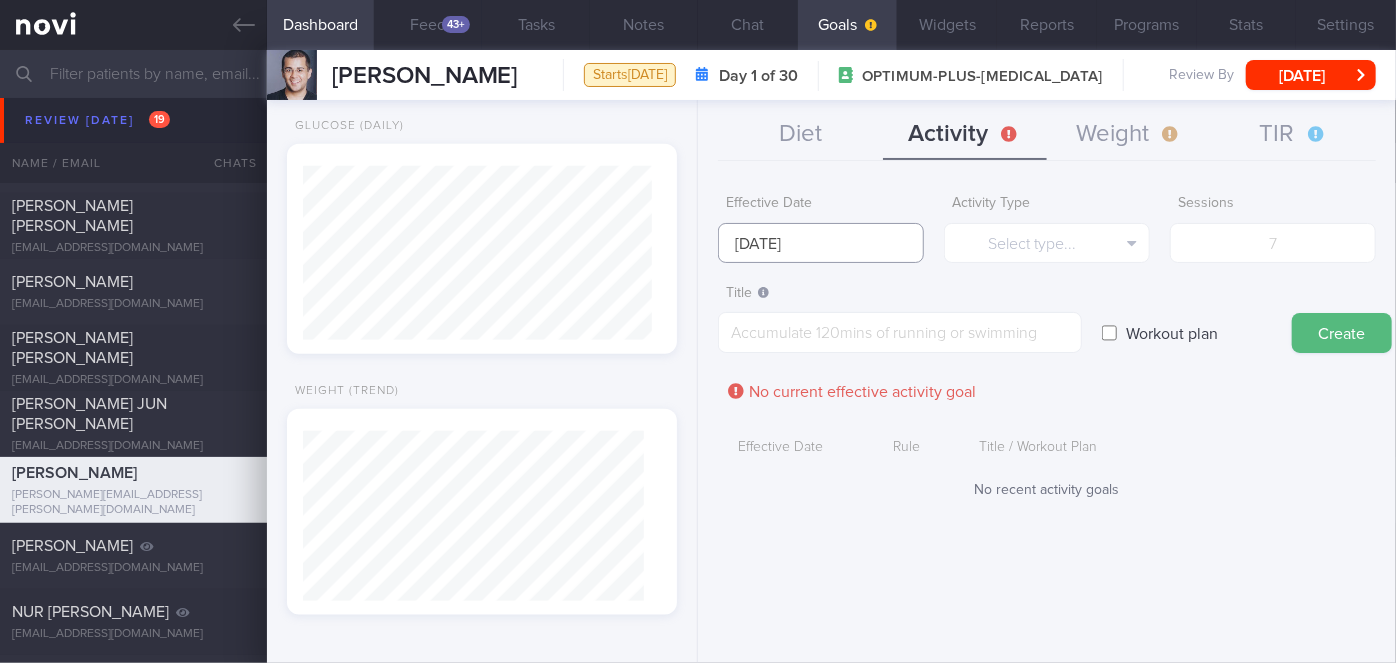 click on "[DATE]" at bounding box center (821, 243) 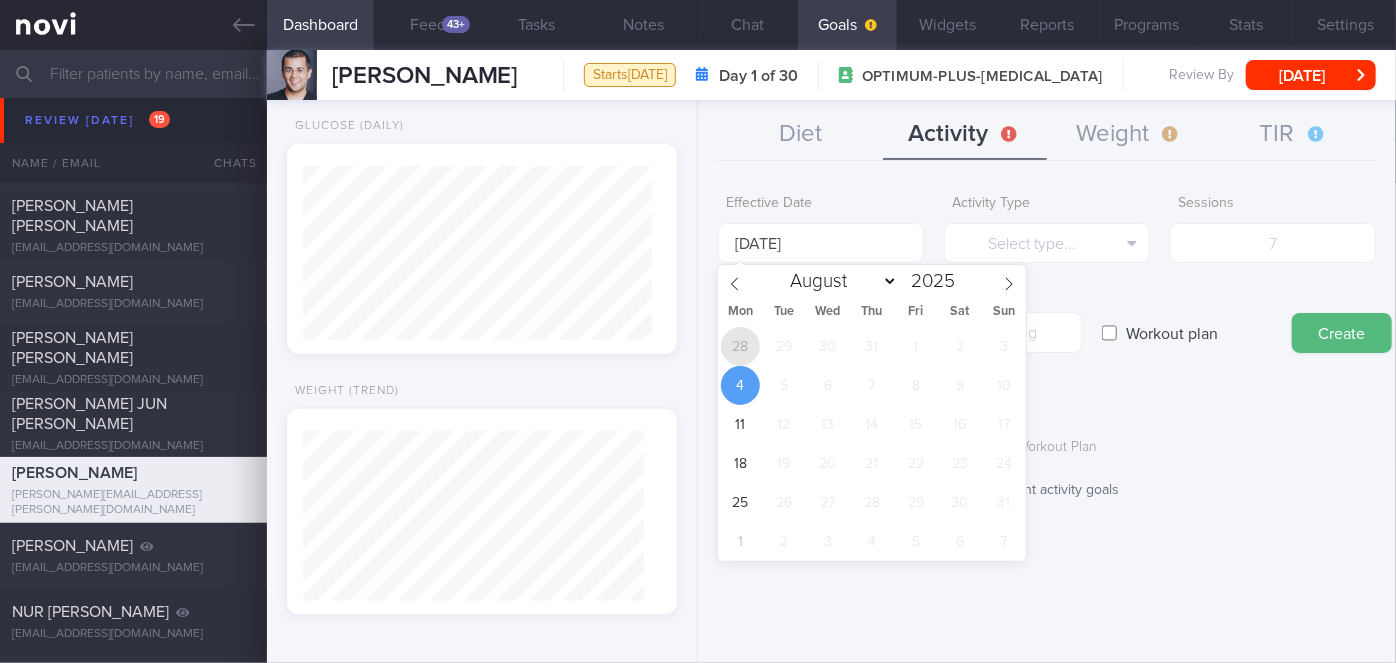 click on "28" at bounding box center [740, 346] 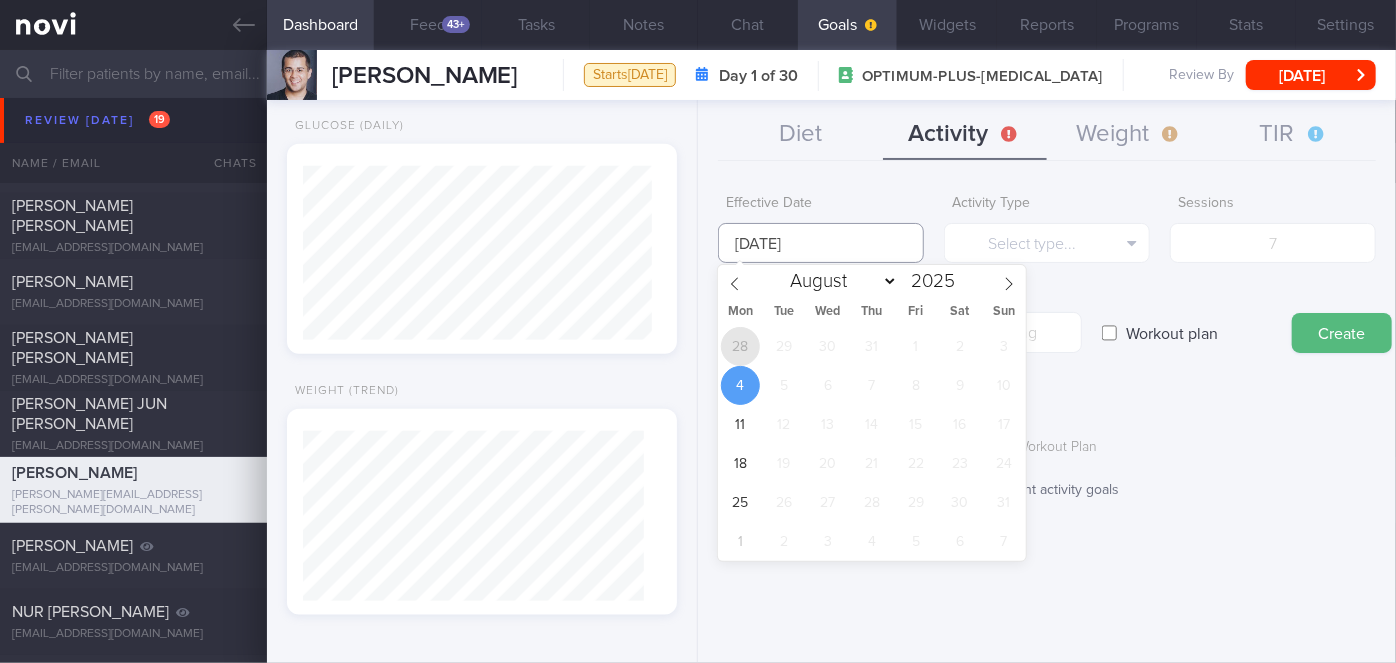 type on "[DATE]" 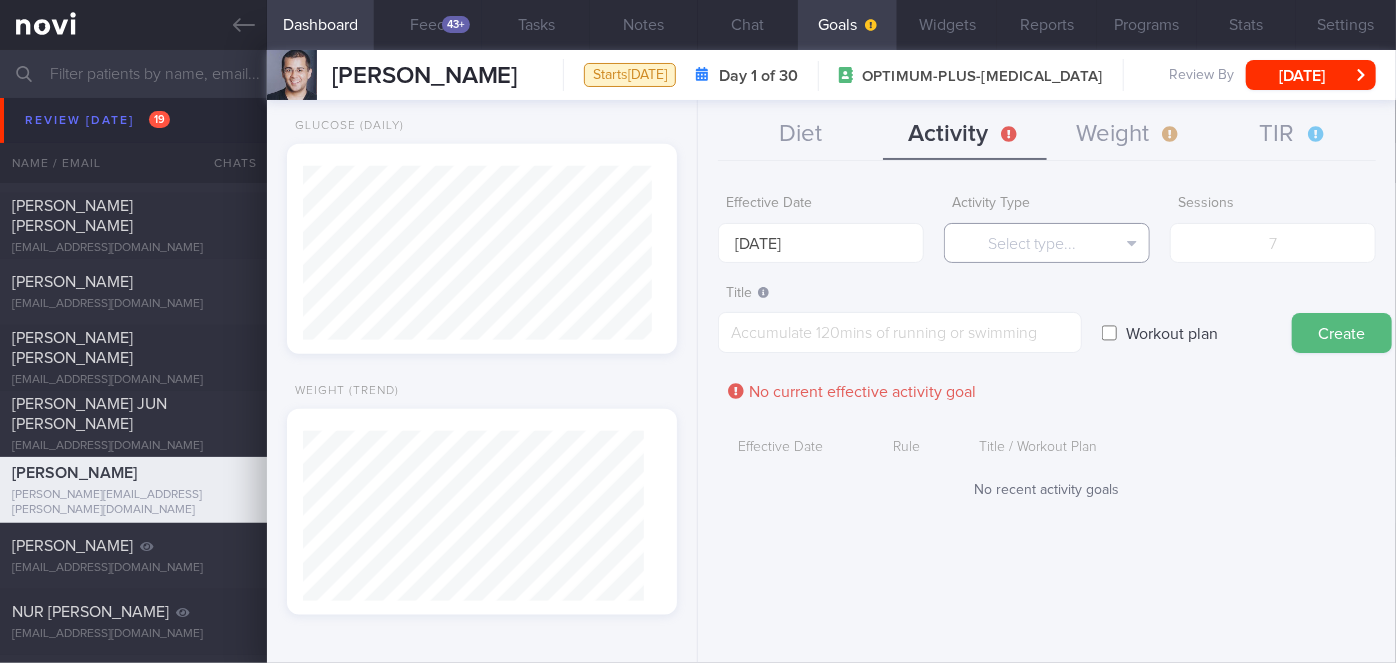 click on "Select type..." at bounding box center (1047, 243) 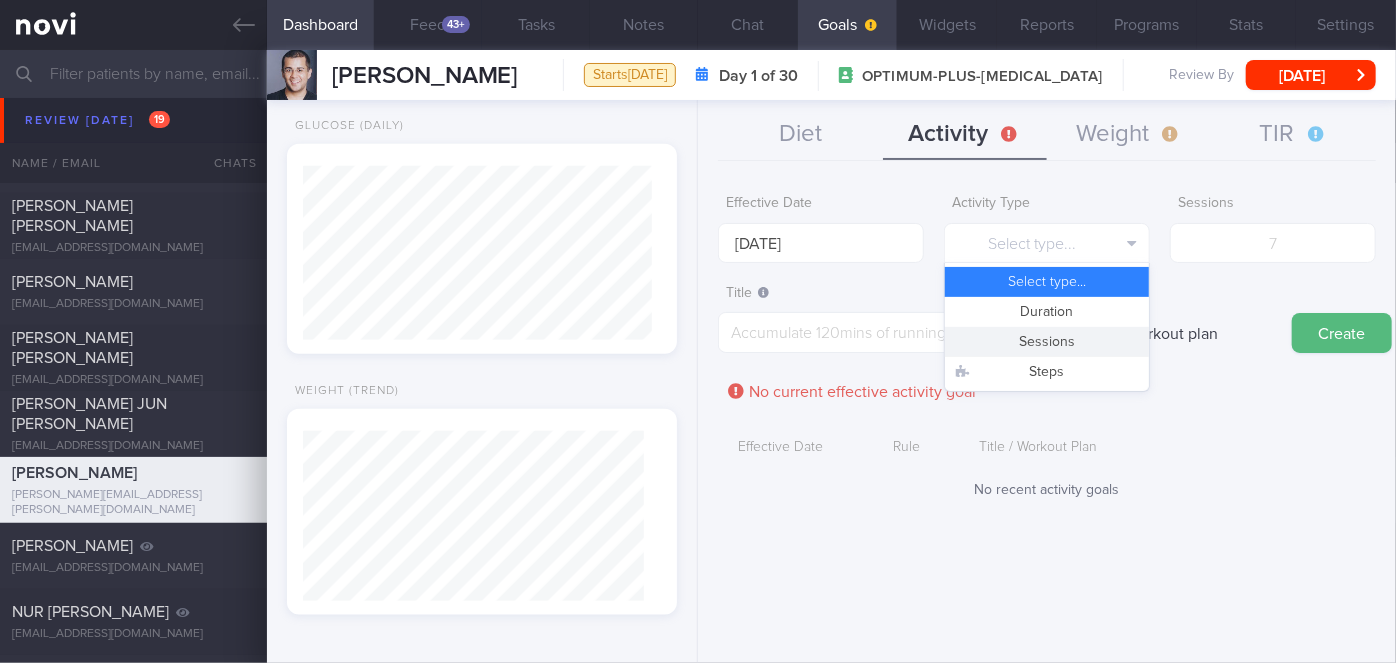 click on "Sessions" at bounding box center (1047, 342) 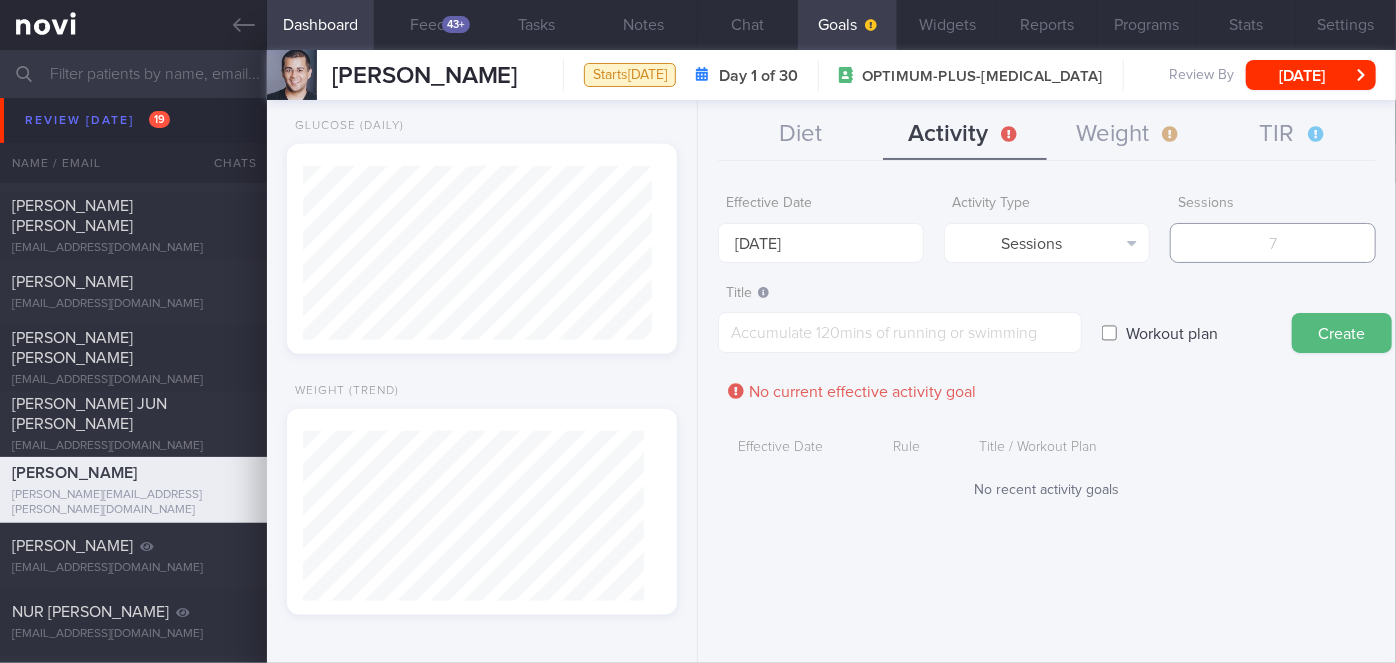 click at bounding box center [1273, 243] 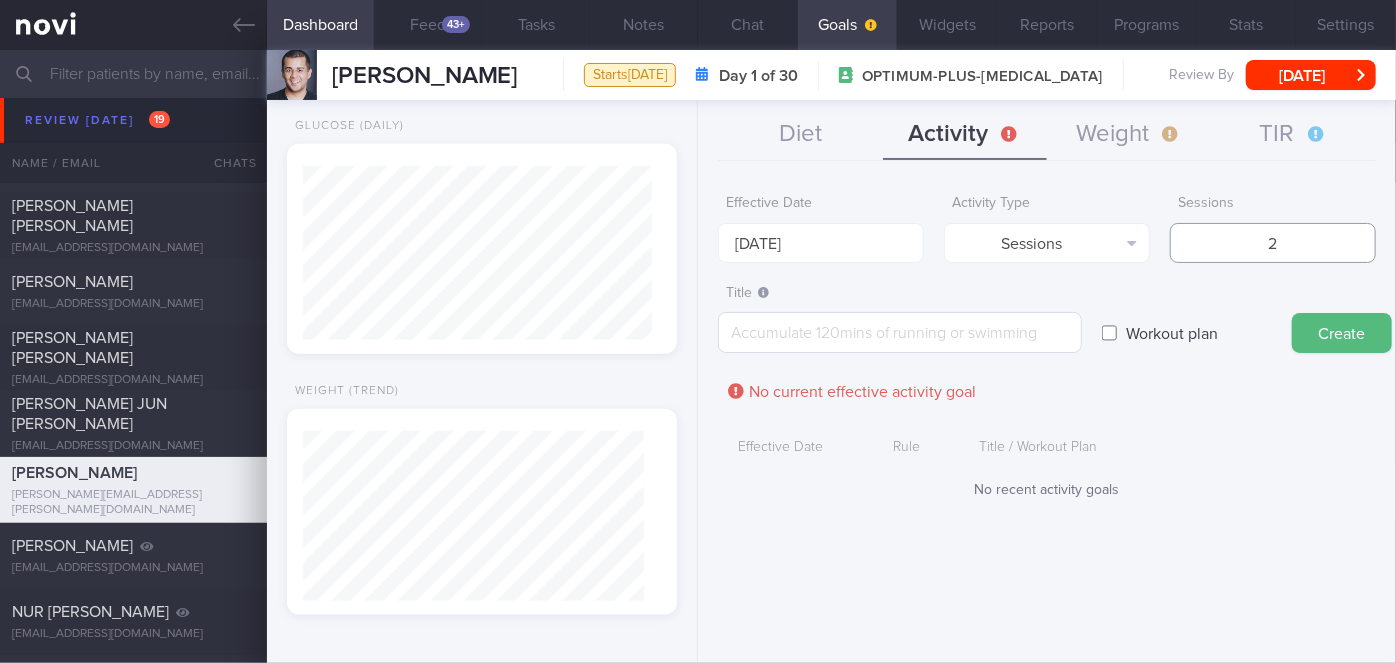 type on "2" 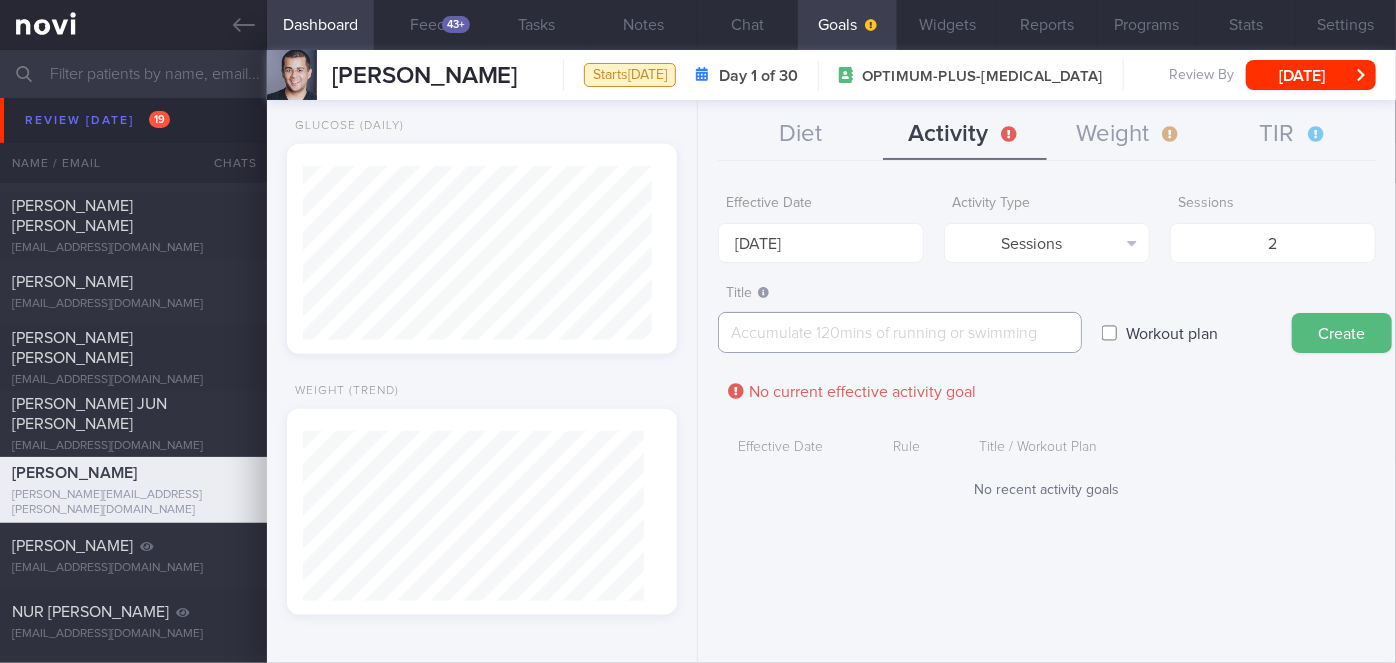 click at bounding box center (900, 332) 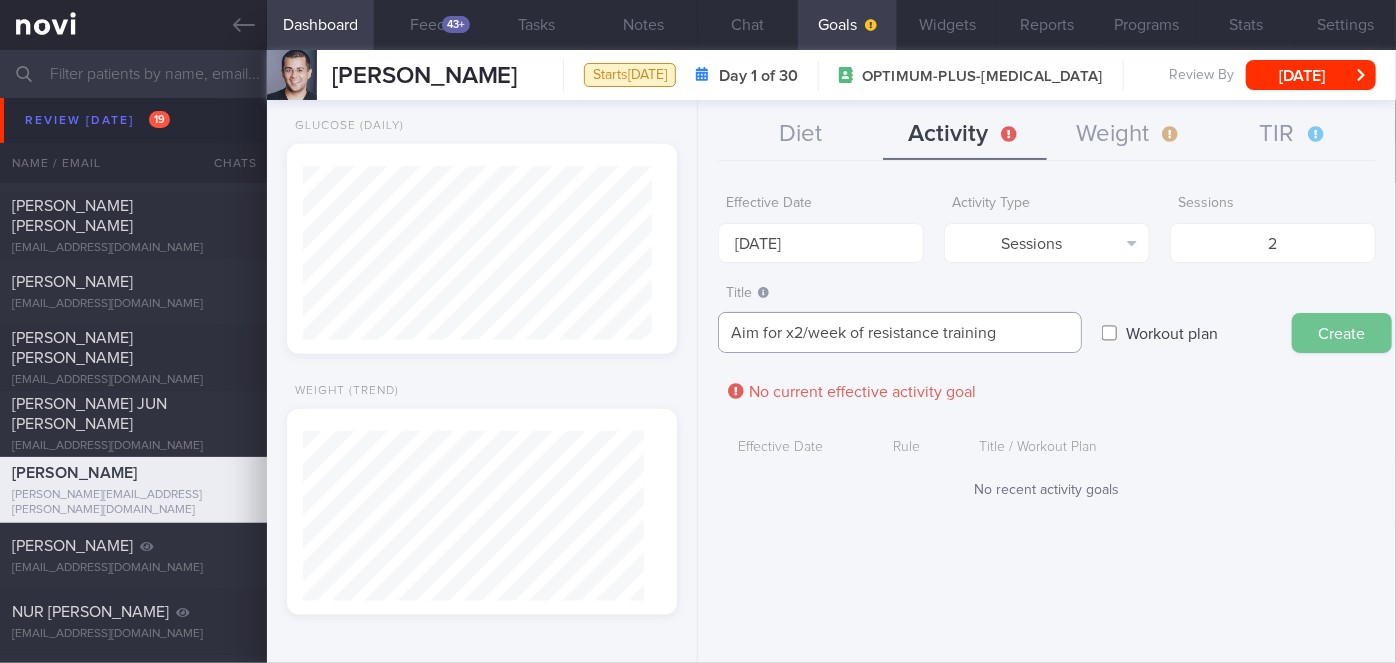 type on "Aim for x2/week of resistance training" 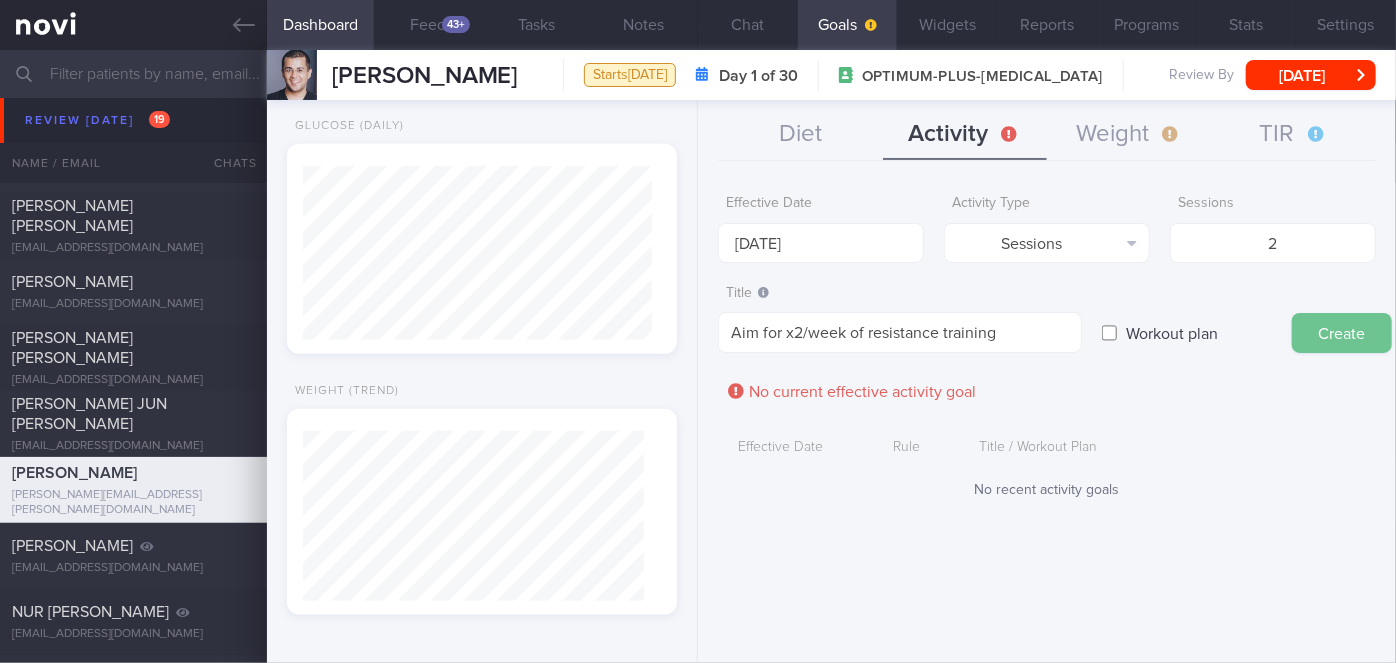 click on "Create" at bounding box center [1342, 333] 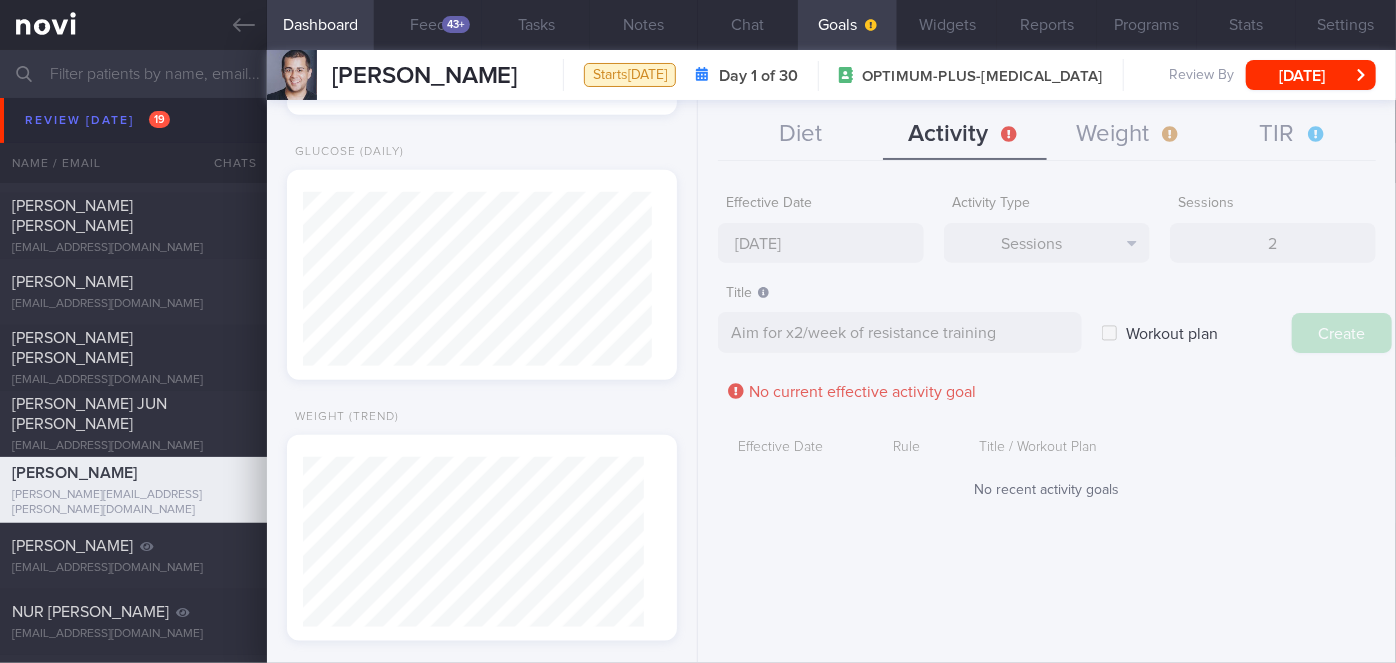 type on "[DATE]" 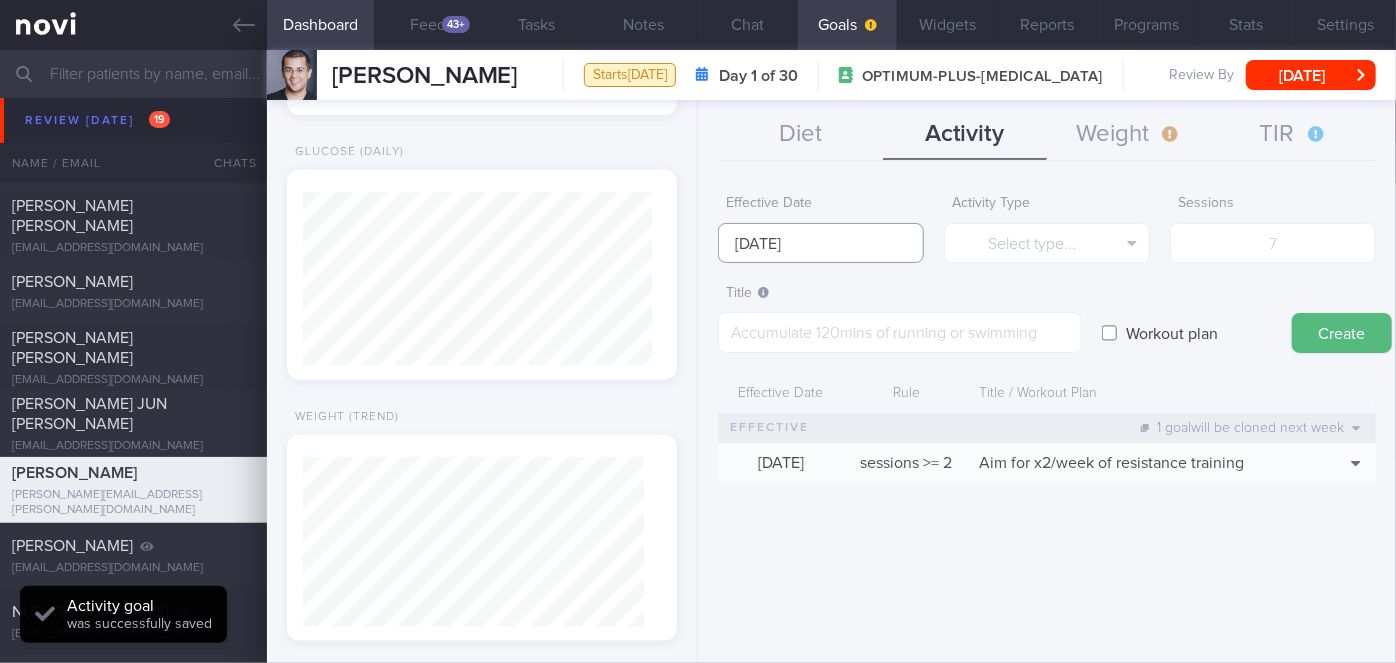 click on "[DATE]" at bounding box center (821, 243) 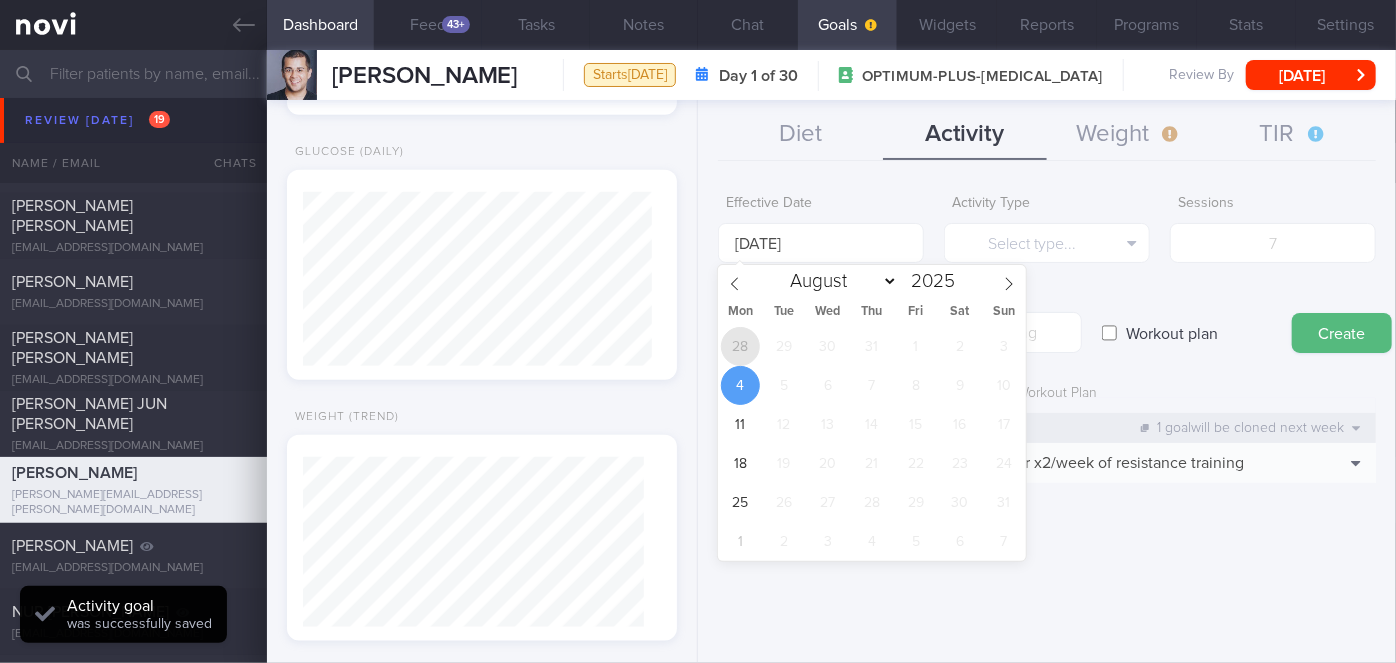 click on "28" at bounding box center [740, 346] 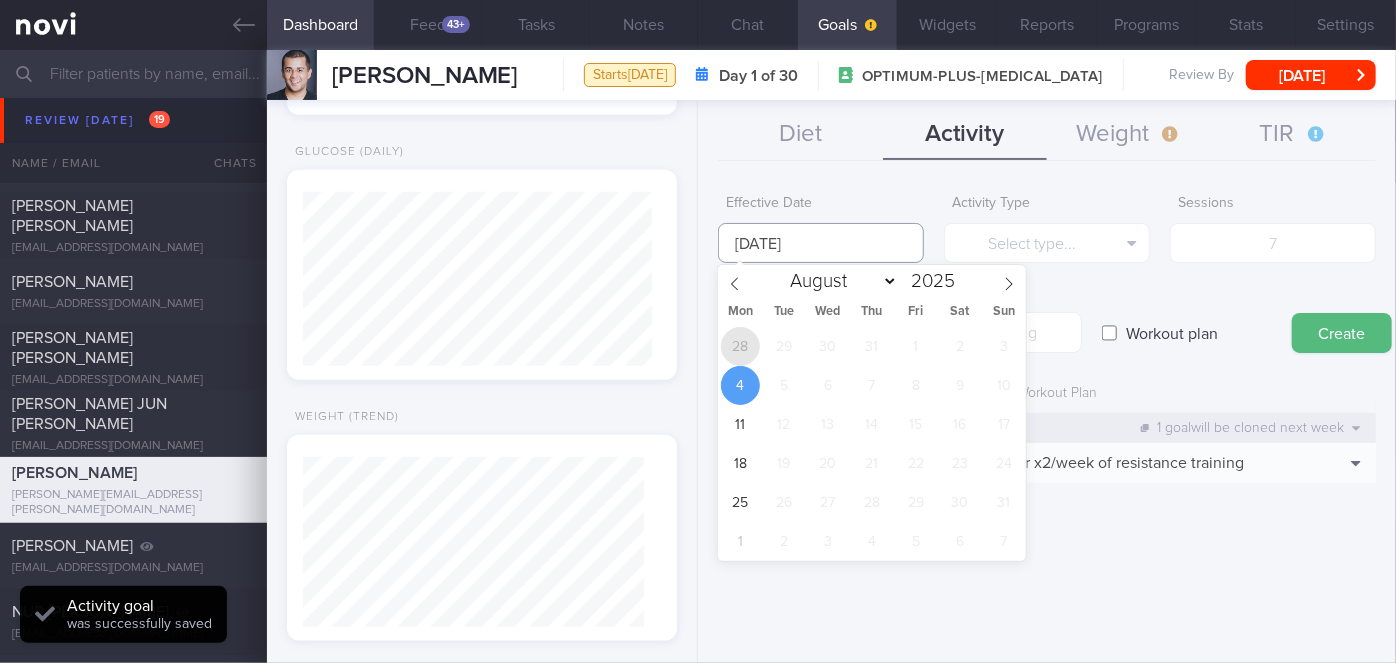 type on "[DATE]" 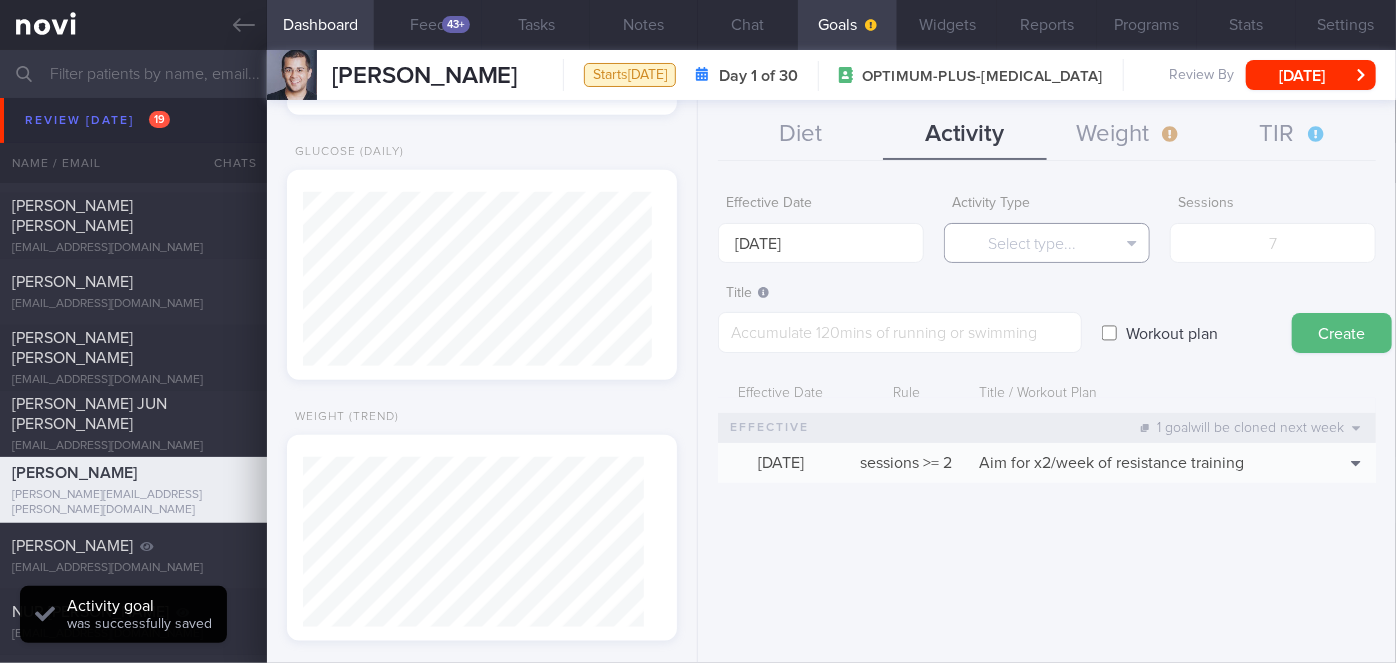 click on "Select type..." at bounding box center (1047, 243) 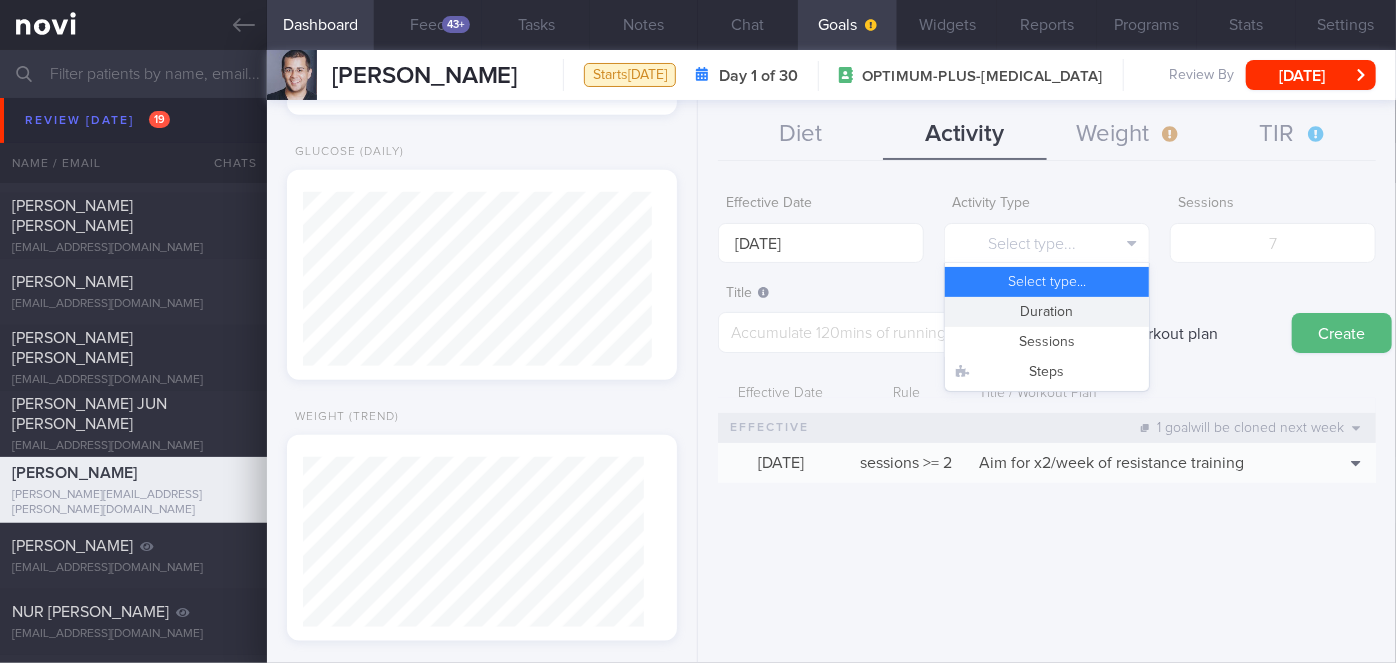 click on "Duration" at bounding box center (1047, 312) 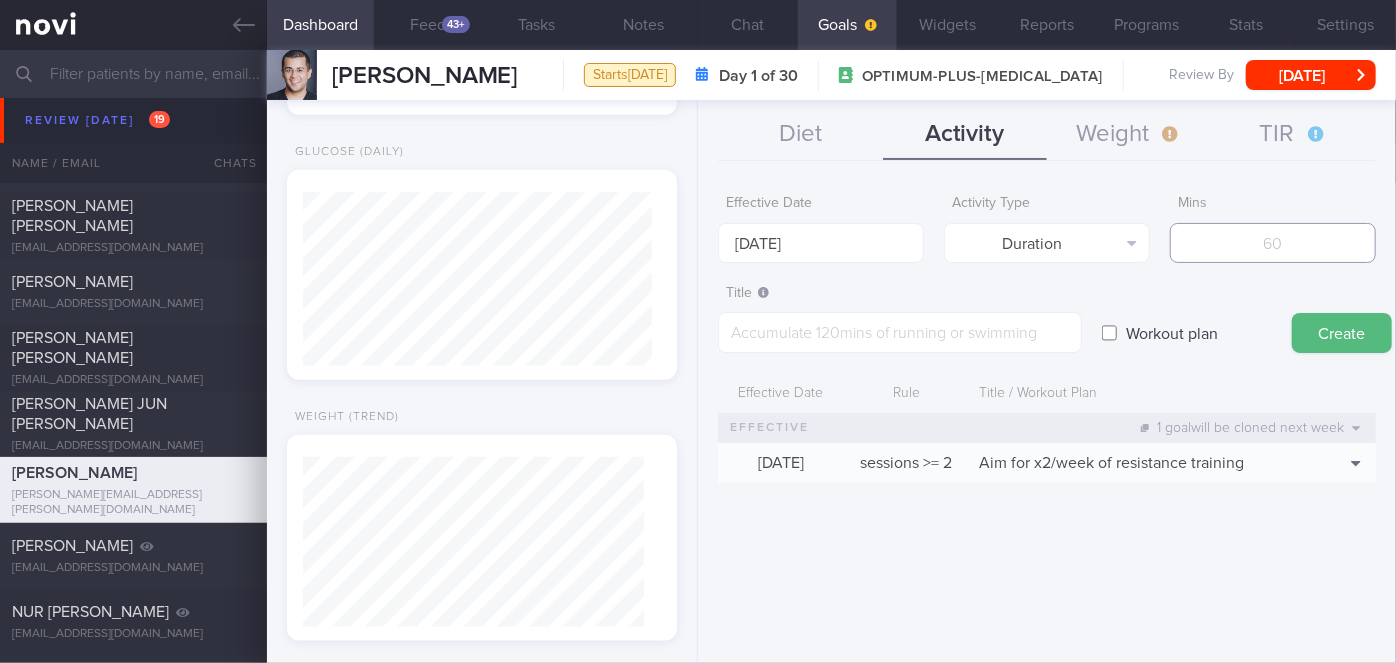 click at bounding box center (1273, 243) 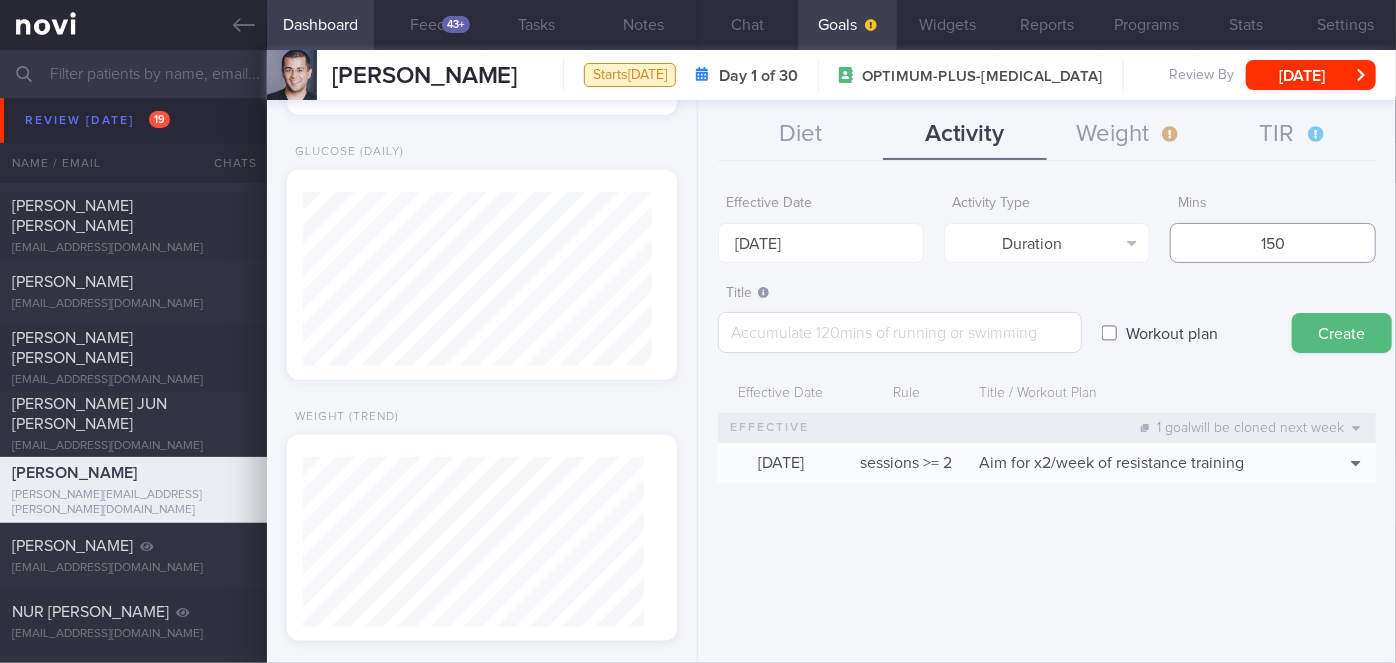type on "150" 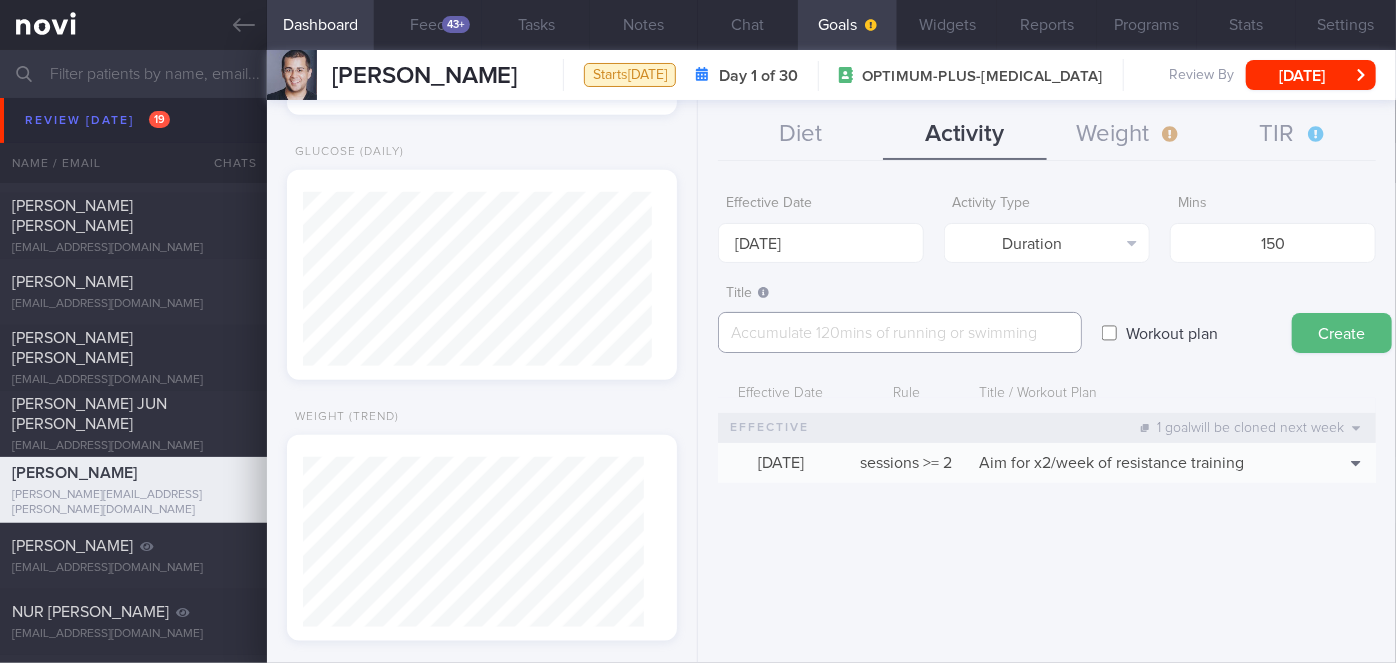 click at bounding box center (900, 332) 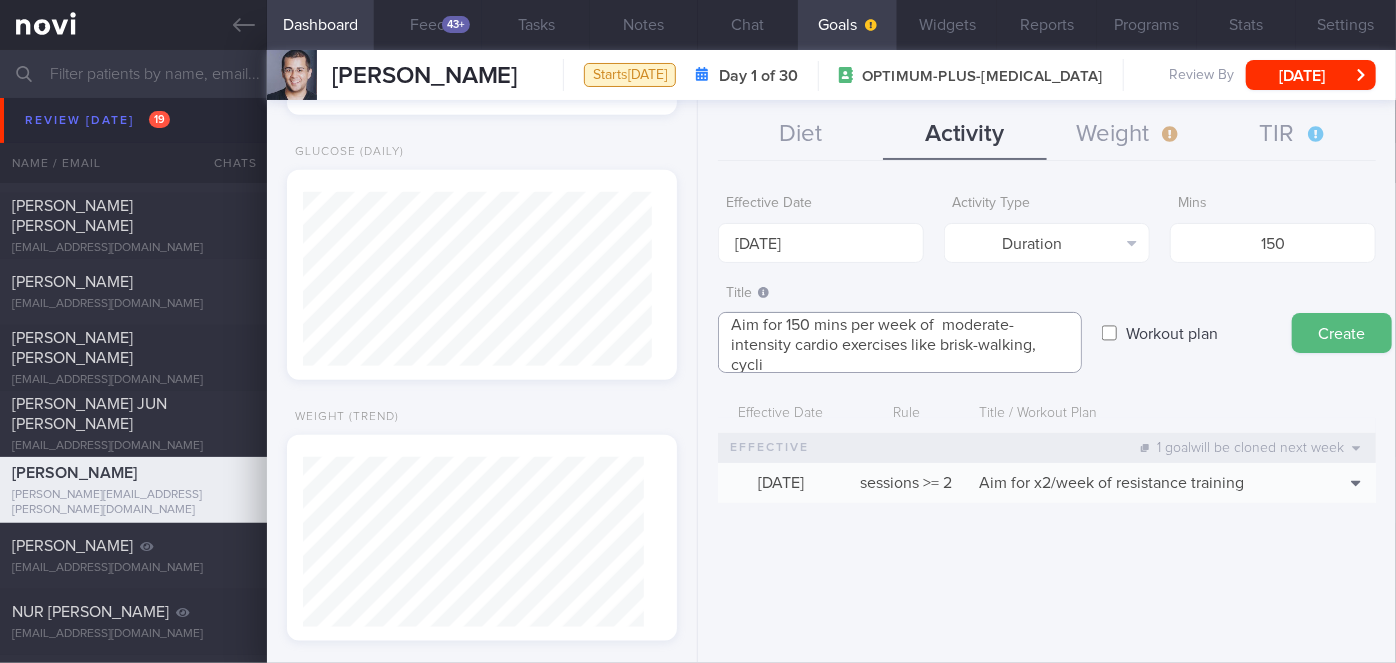 scroll, scrollTop: 0, scrollLeft: 0, axis: both 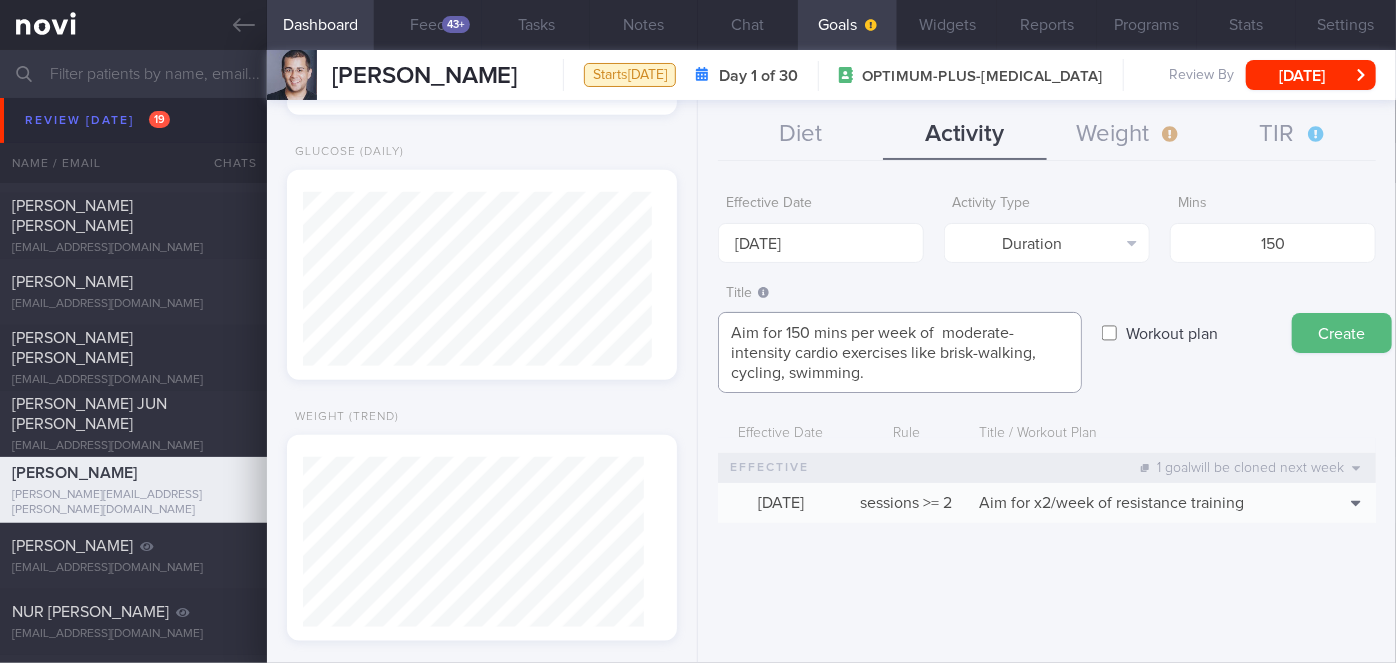 click on "Aim for 150 mins per week of  moderate-intensity cardio exercises like brisk-walking, cycling, swimming." at bounding box center (900, 352) 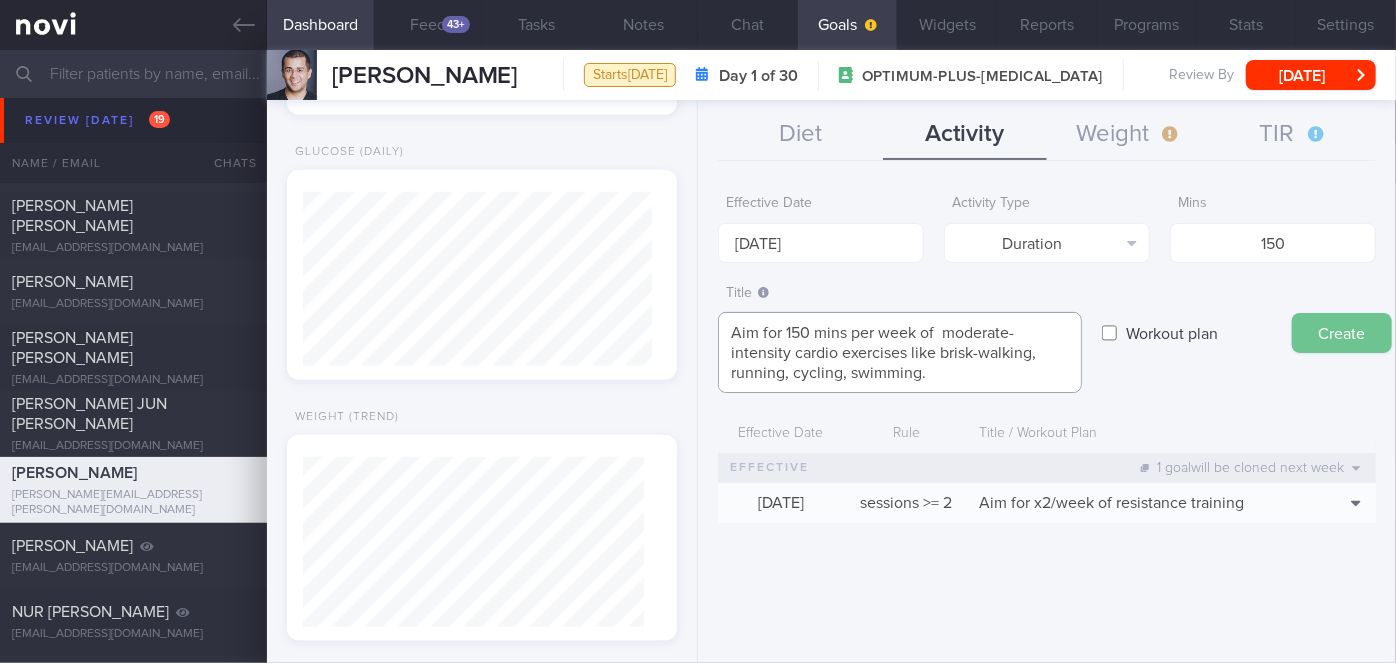 type on "Aim for 150 mins per week of  moderate-intensity cardio exercises like brisk-walking, running, cycling, swimming." 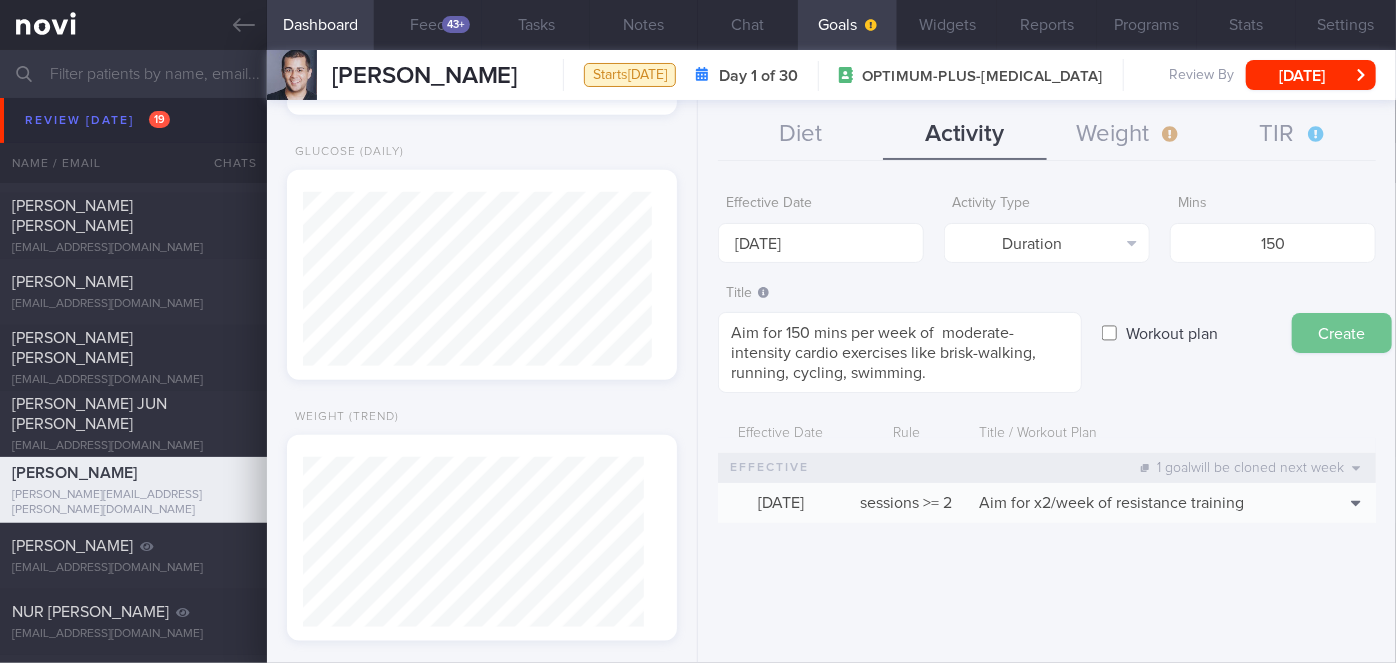 click on "Create" at bounding box center (1342, 333) 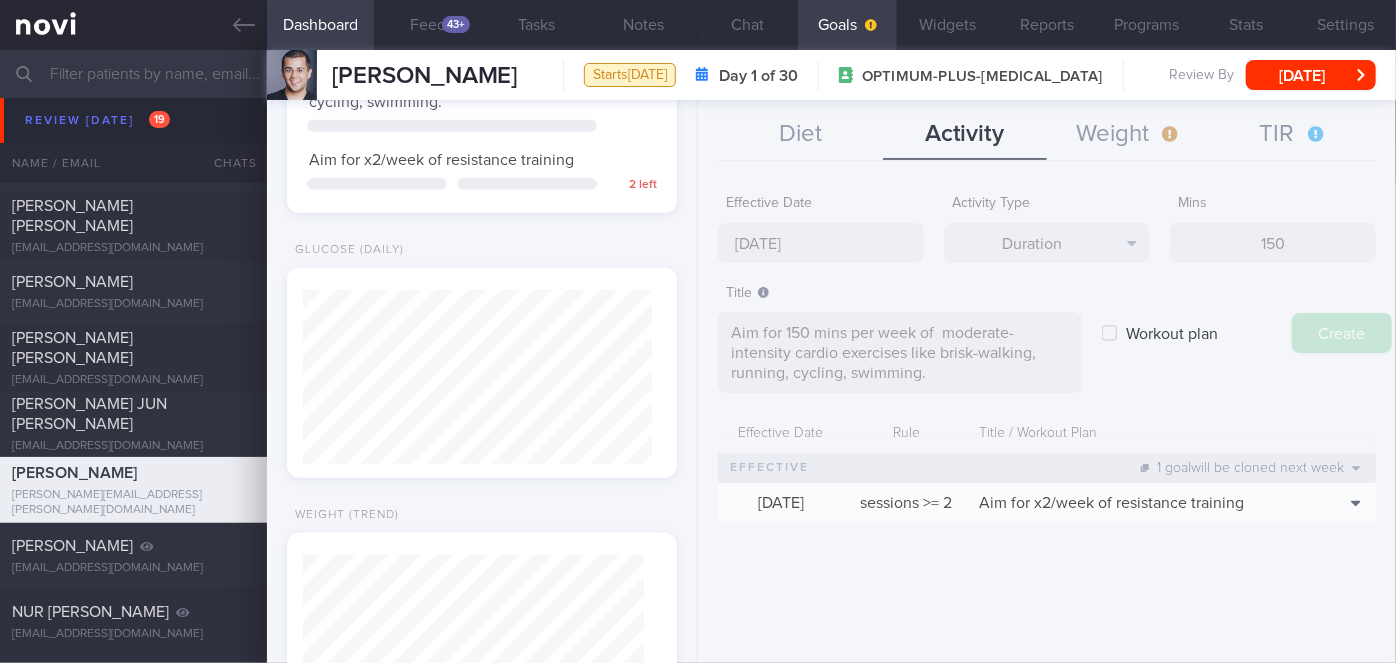 type on "[DATE]" 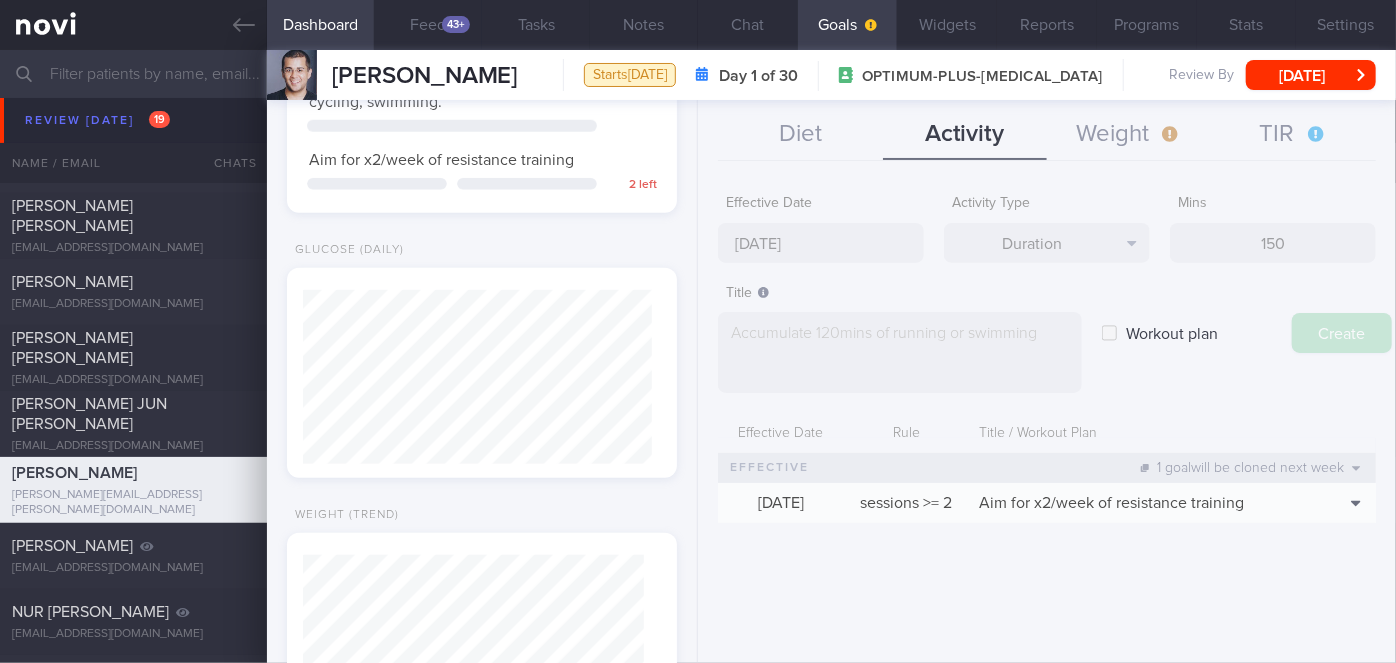 scroll, scrollTop: 0, scrollLeft: 0, axis: both 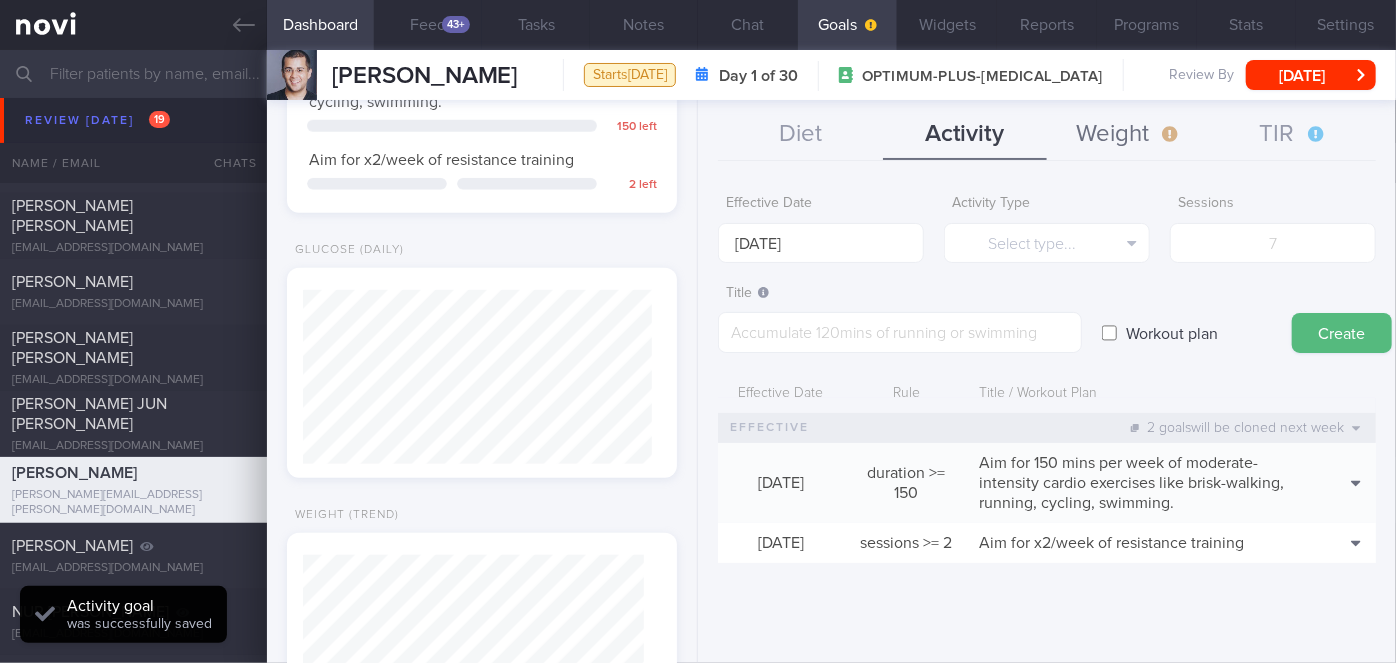 click on "Weight" at bounding box center [1129, 135] 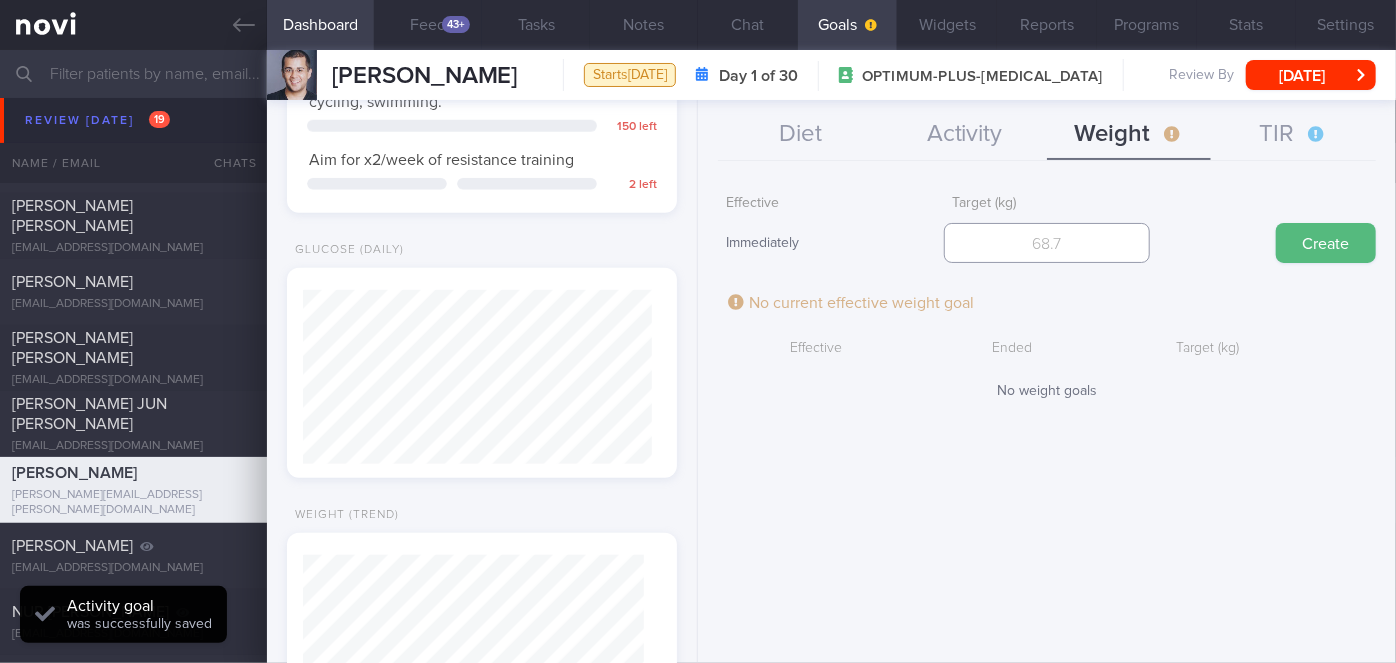 click at bounding box center (1047, 243) 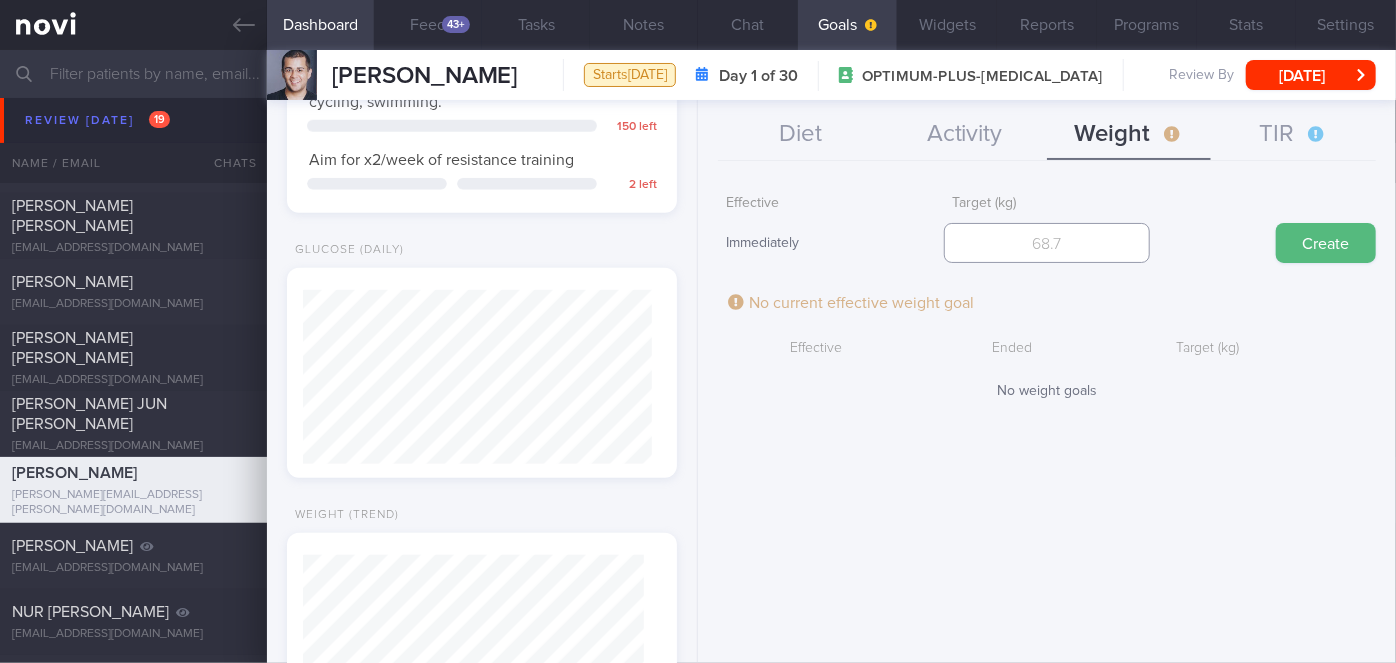 click at bounding box center [1047, 243] 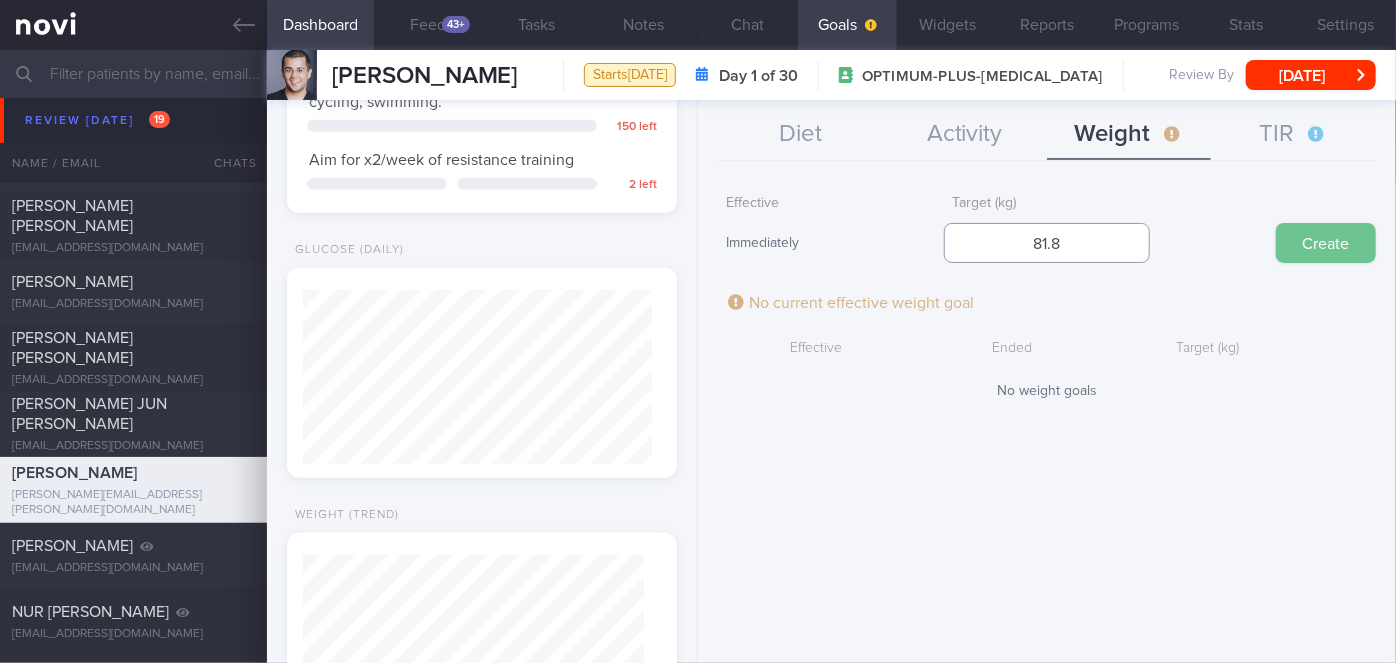 type on "81.8" 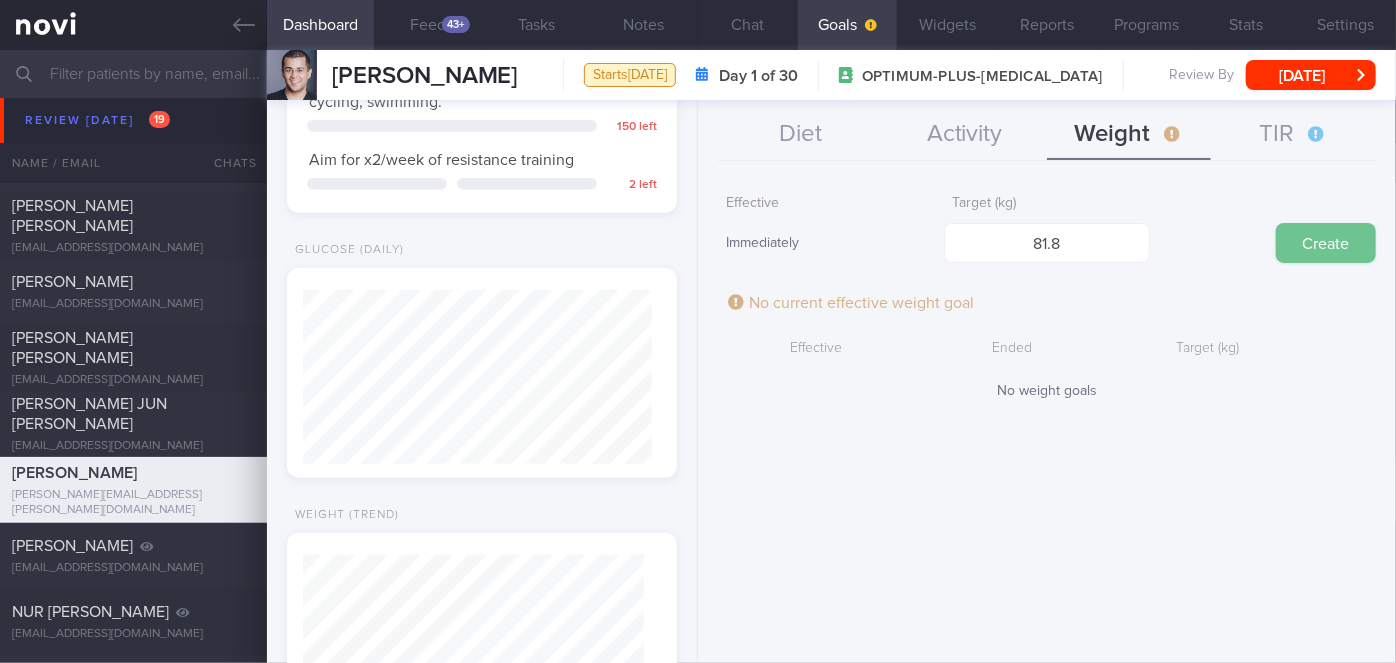 click on "Create" at bounding box center (1326, 243) 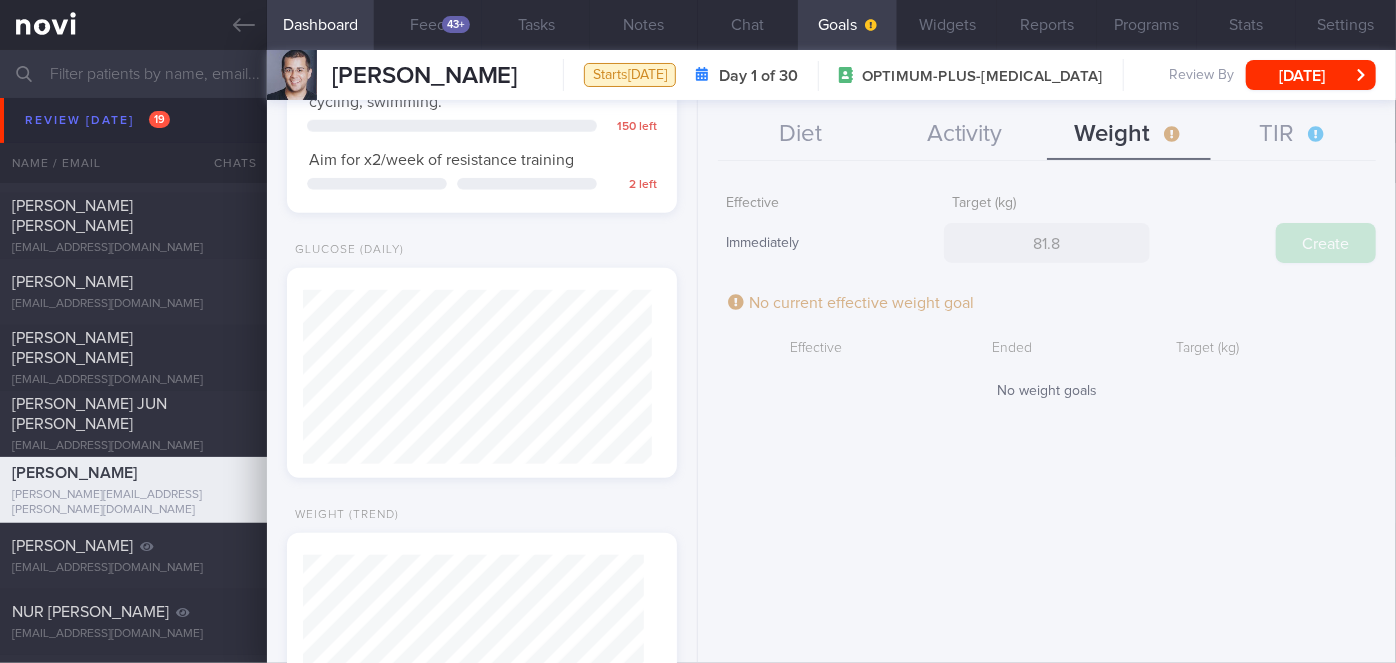 type 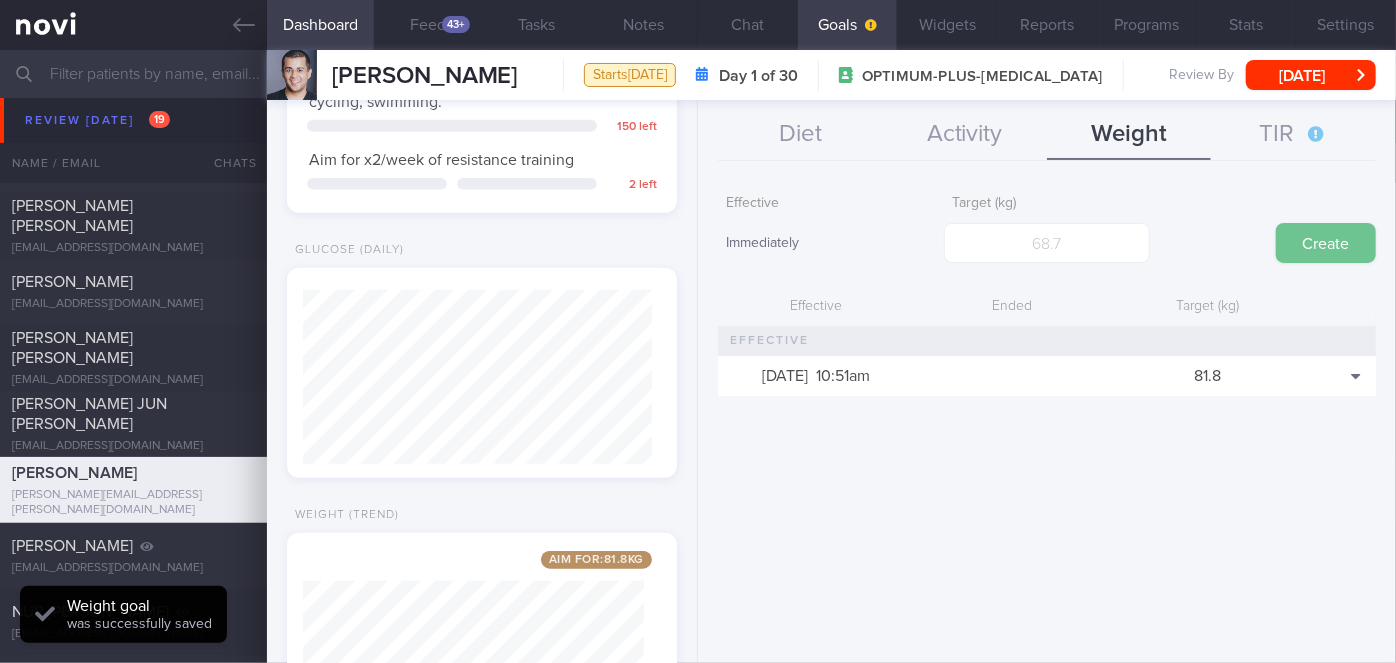 scroll, scrollTop: 999800, scrollLeft: 999658, axis: both 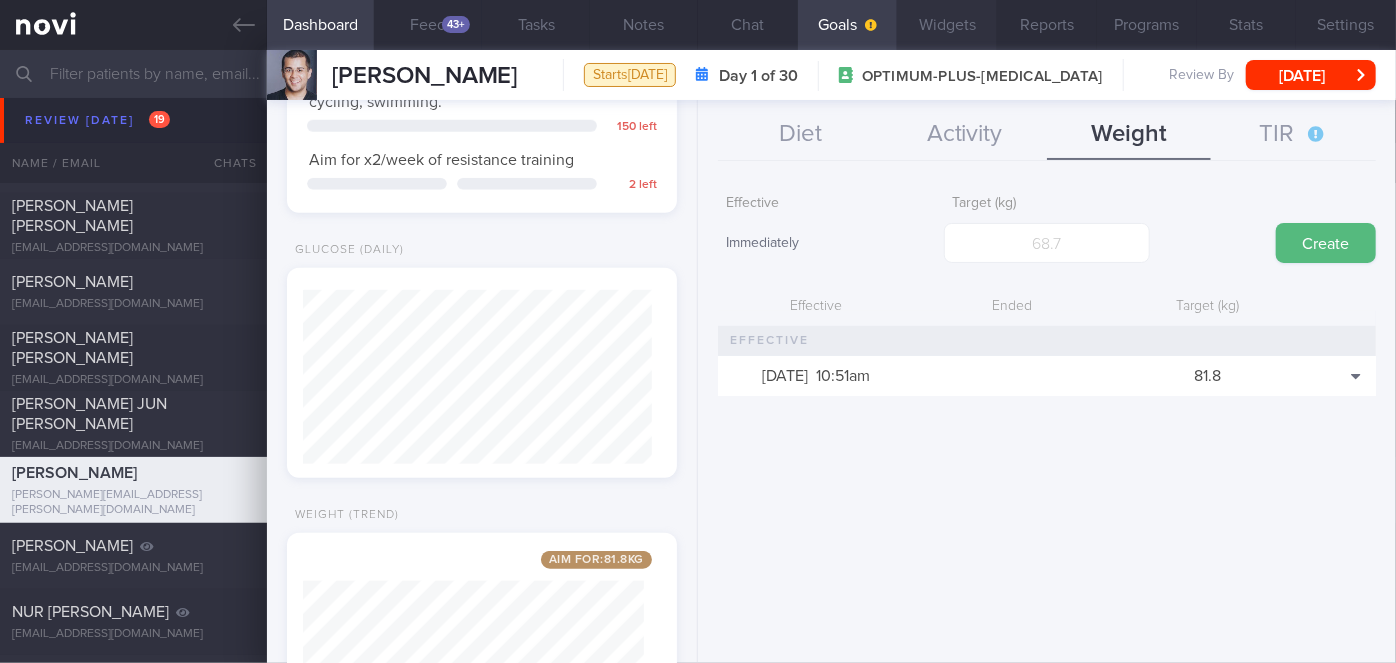 click on "Widgets" at bounding box center (947, 25) 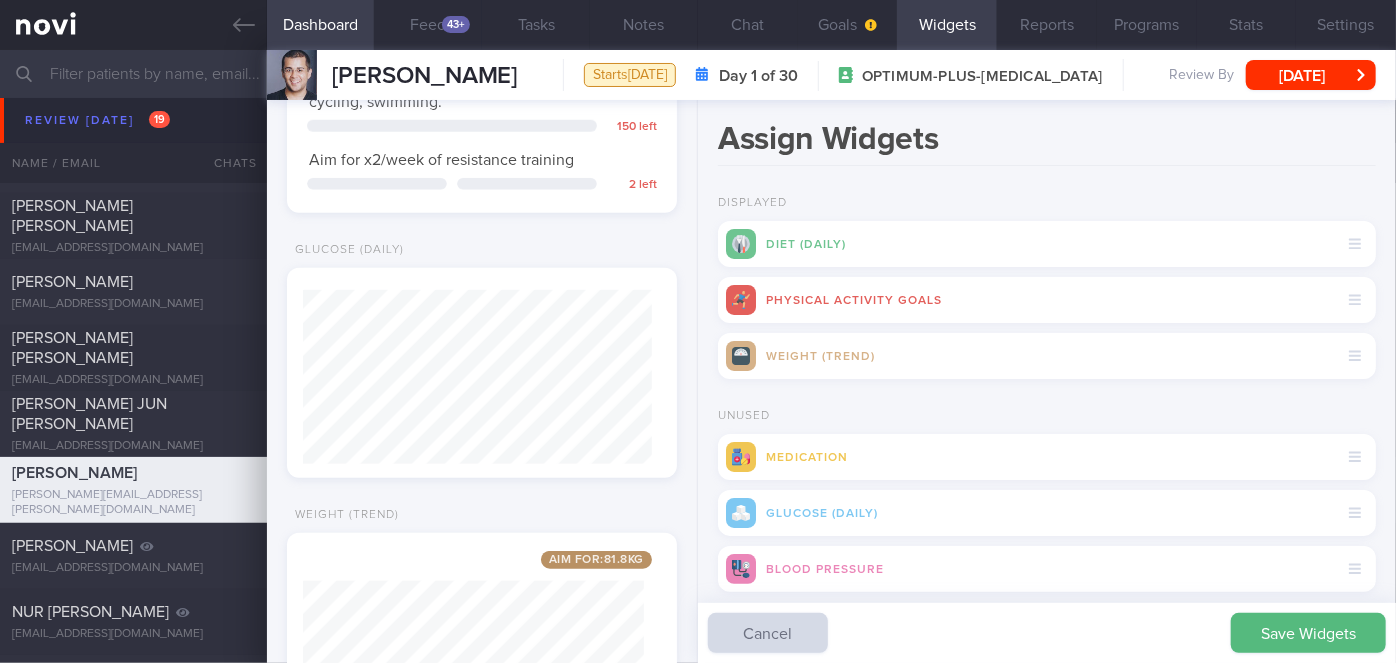 click on "Save Widgets" at bounding box center [1308, 633] 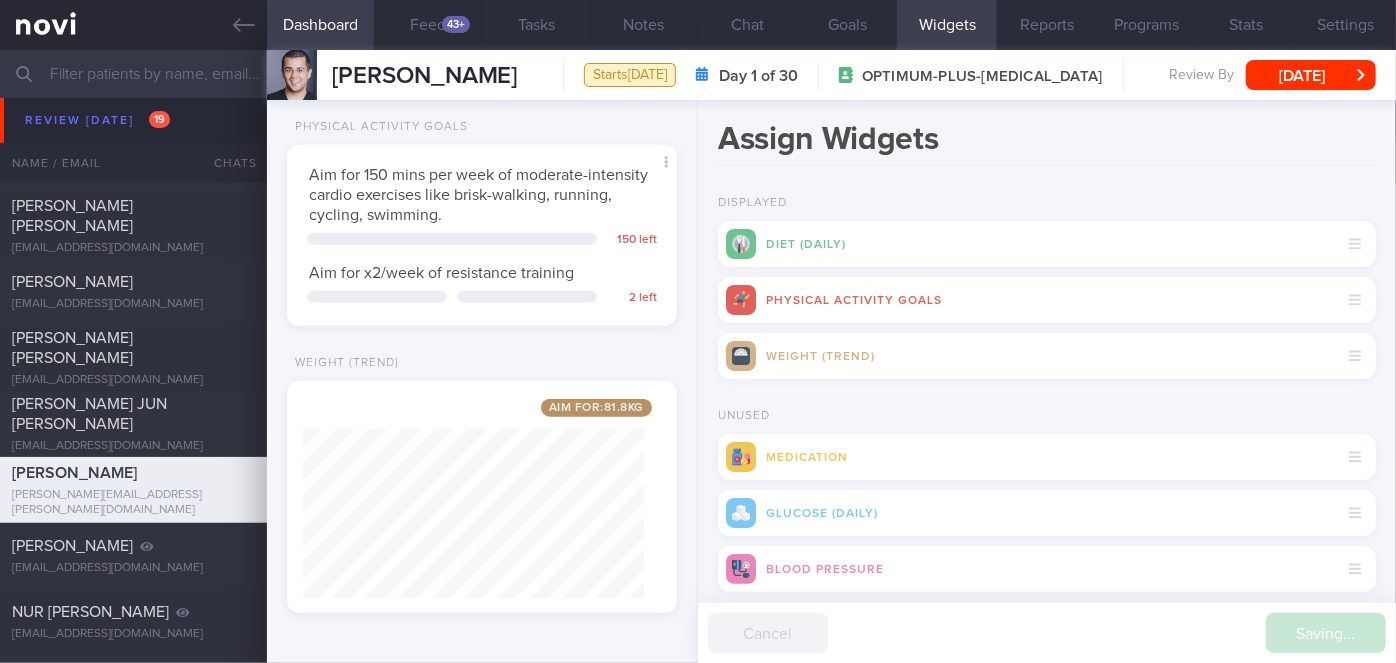 scroll, scrollTop: 833, scrollLeft: 0, axis: vertical 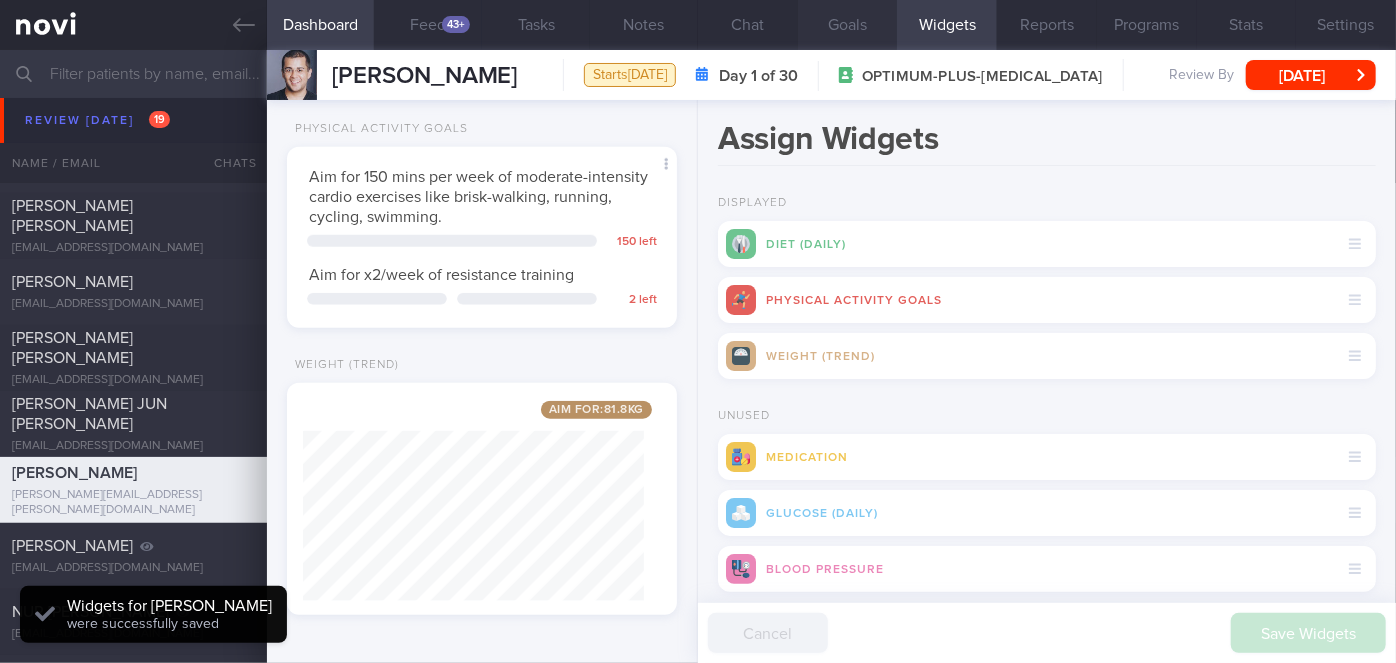 click on "Goals" at bounding box center (848, 25) 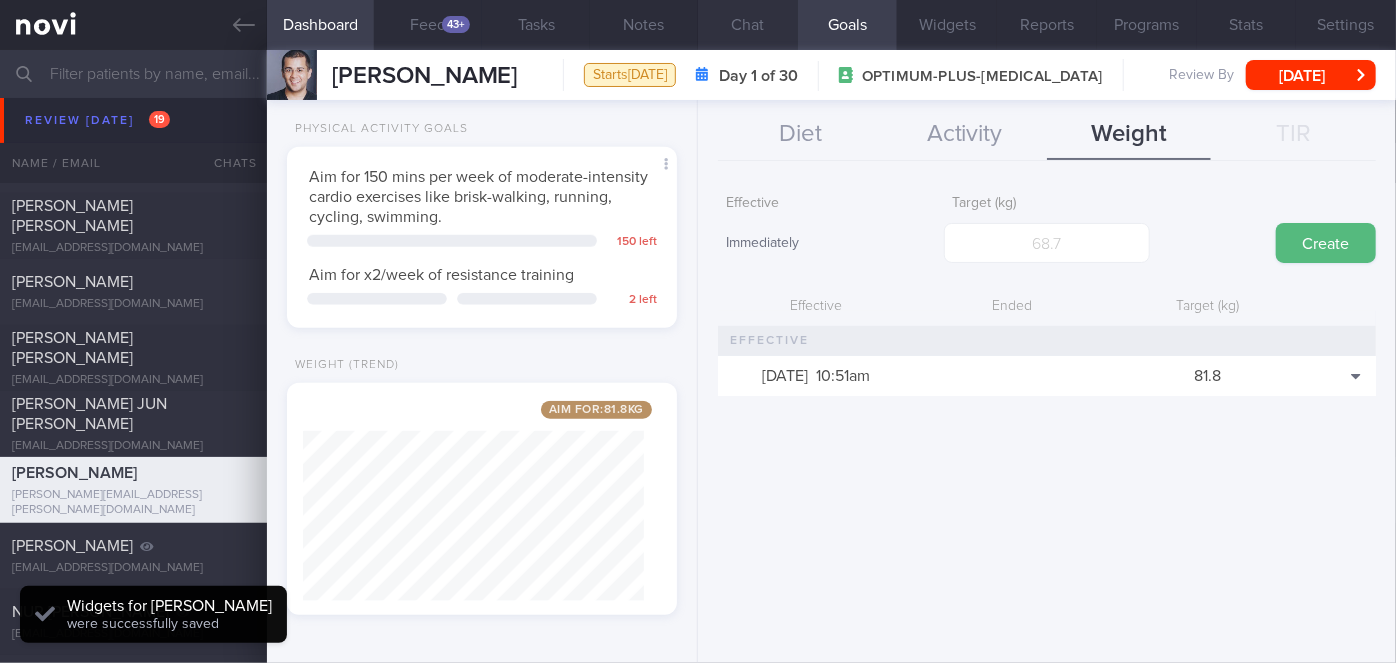 click on "Chat" at bounding box center [748, 25] 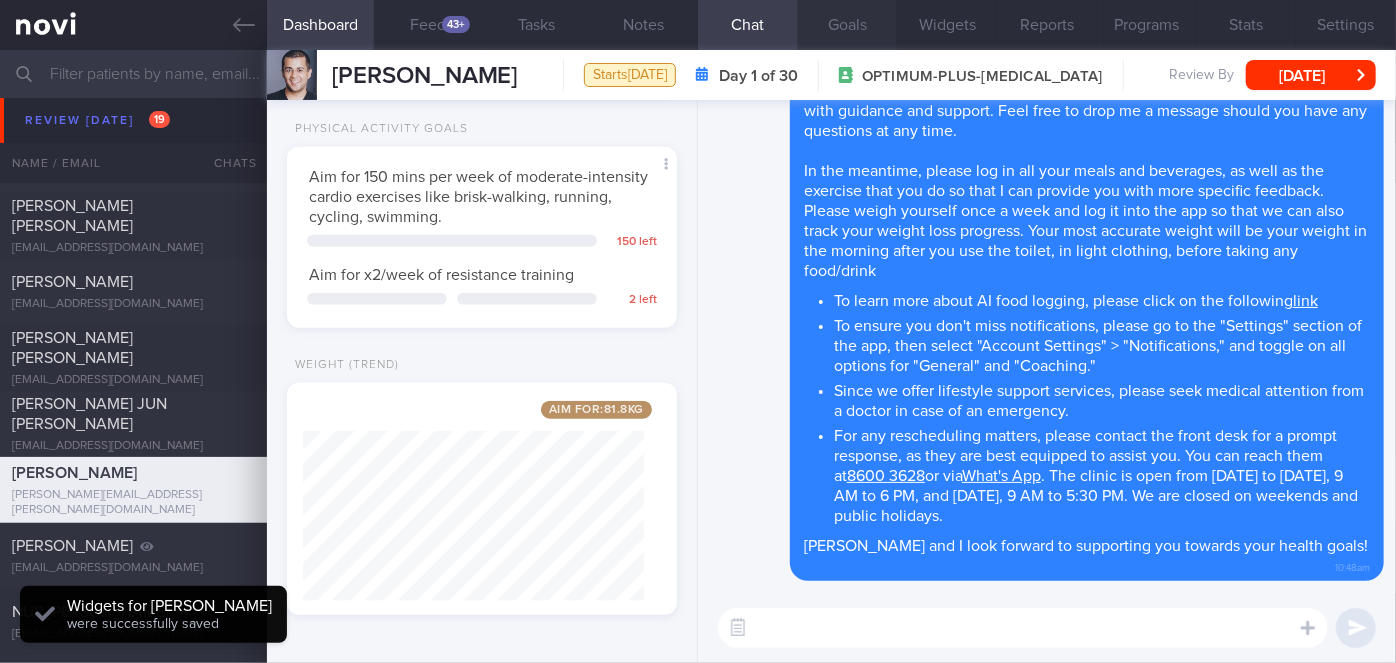 click on "Goals" at bounding box center (848, 25) 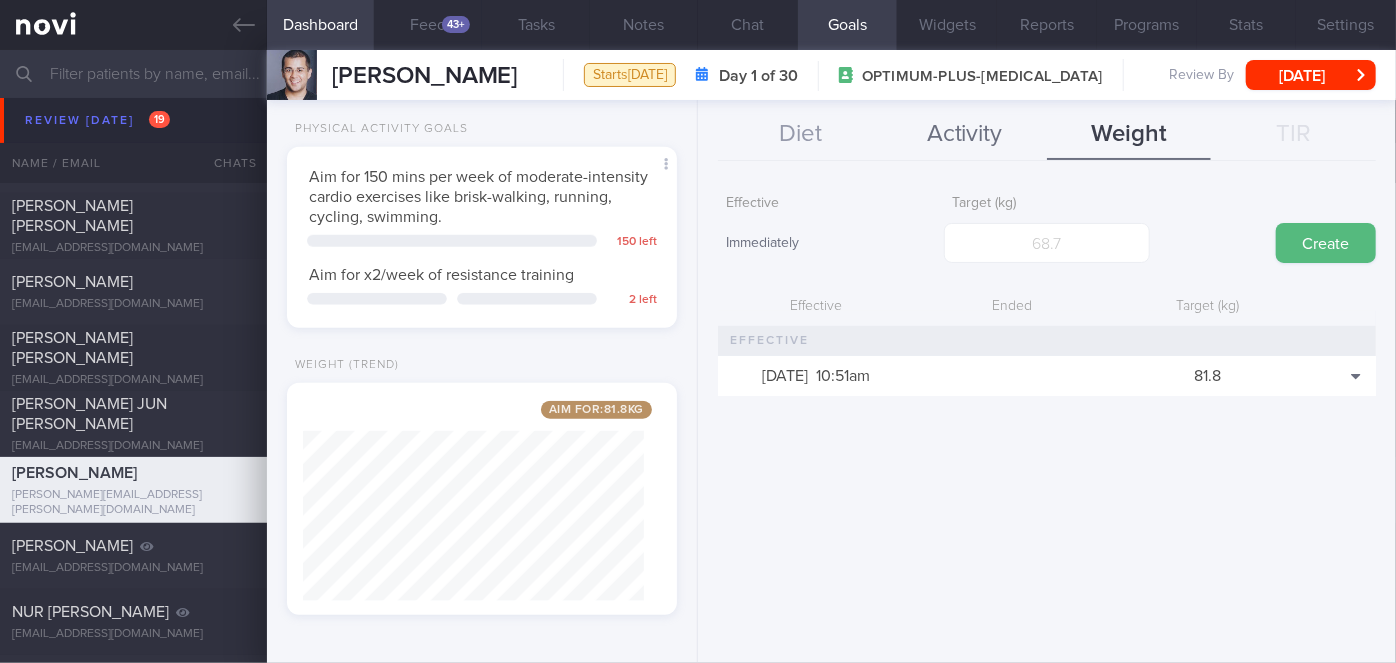 click on "Activity" at bounding box center [965, 135] 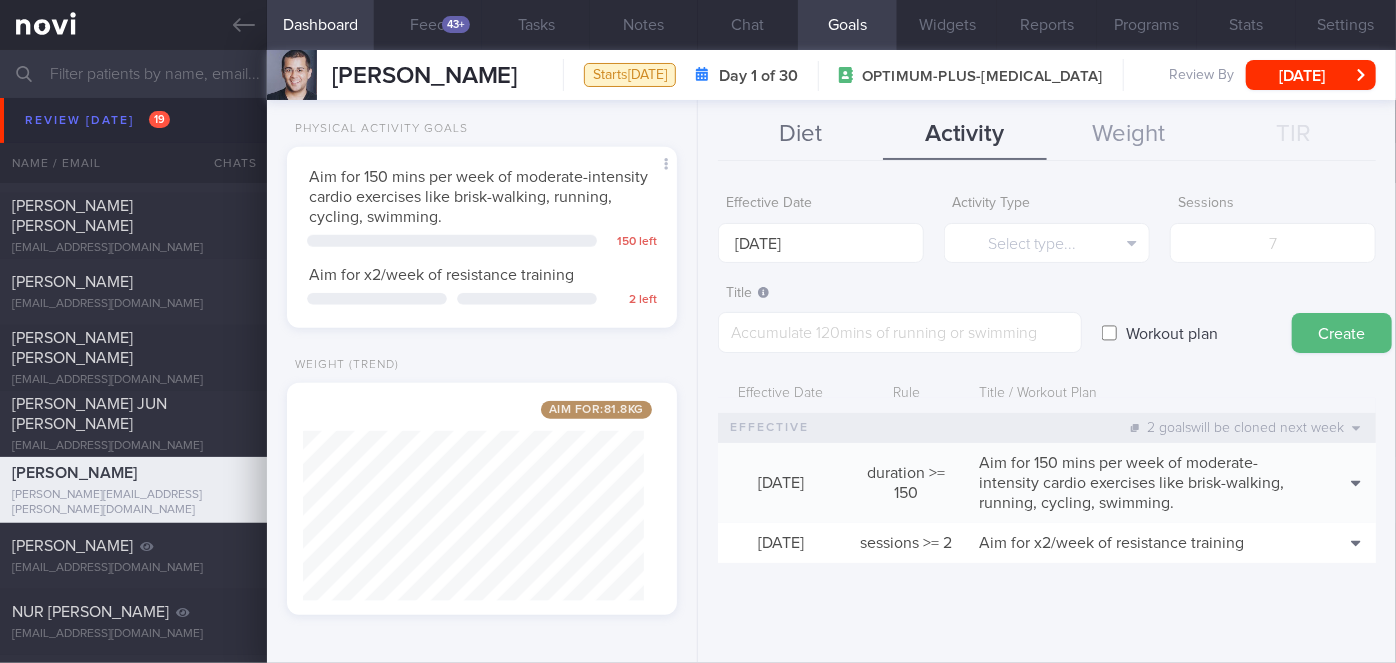 click on "Diet" at bounding box center (800, 135) 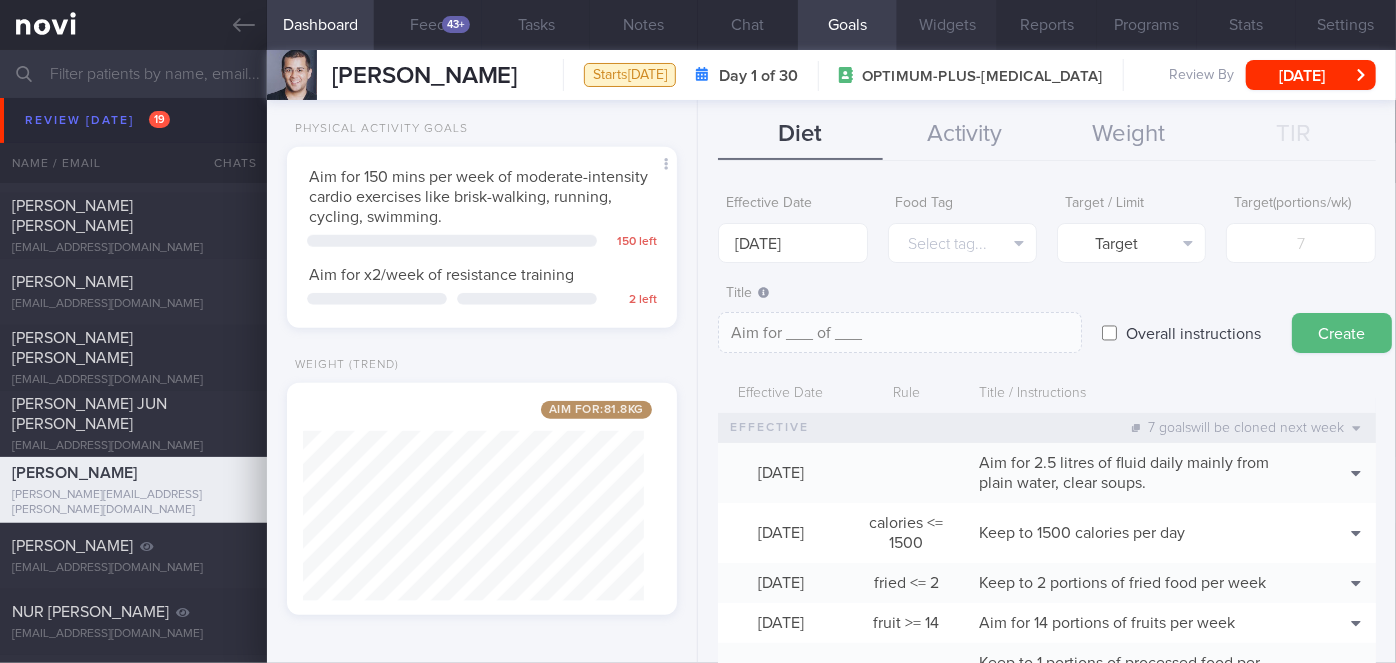 click on "Widgets" at bounding box center (947, 25) 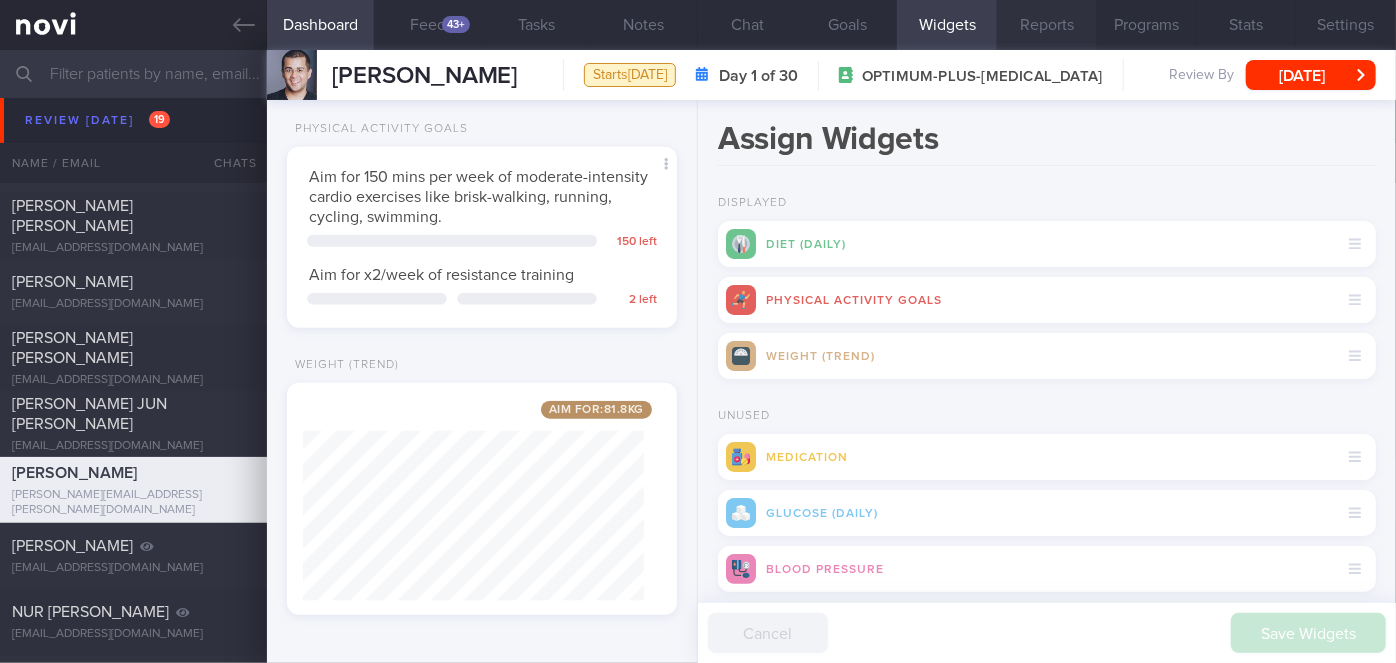 click on "Reports" at bounding box center (1047, 25) 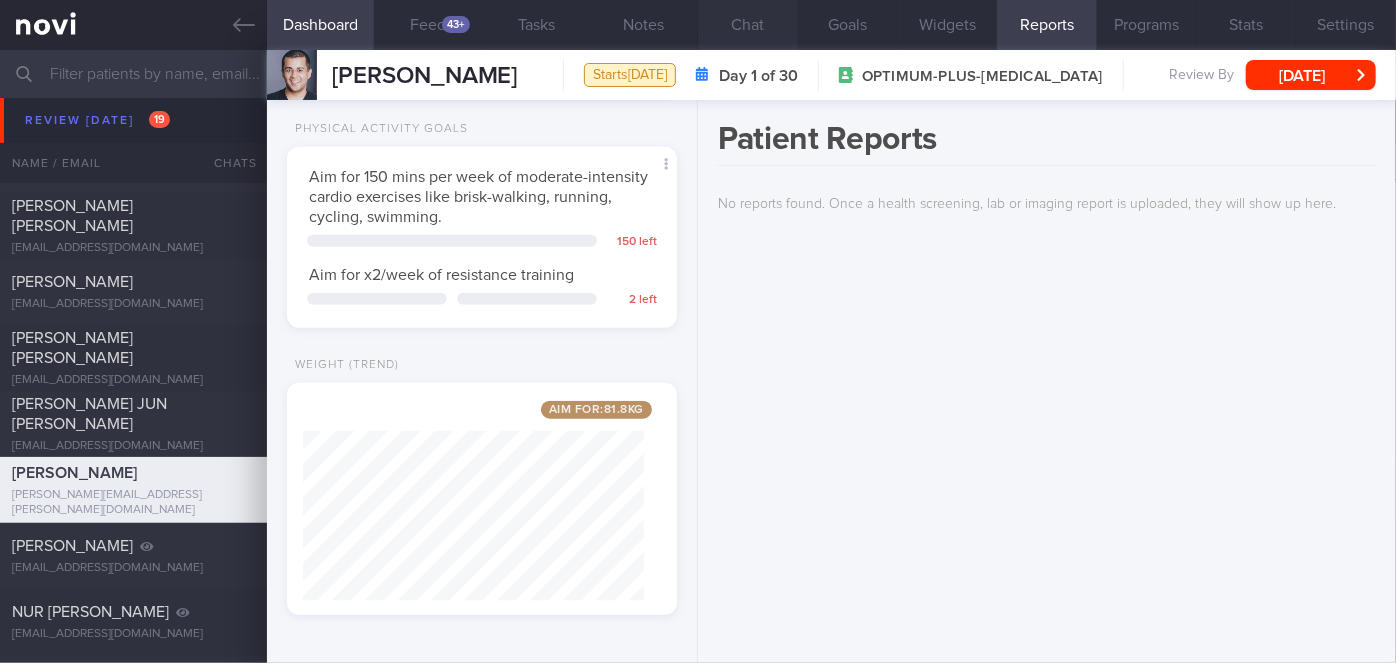 click on "Chat" at bounding box center [748, 25] 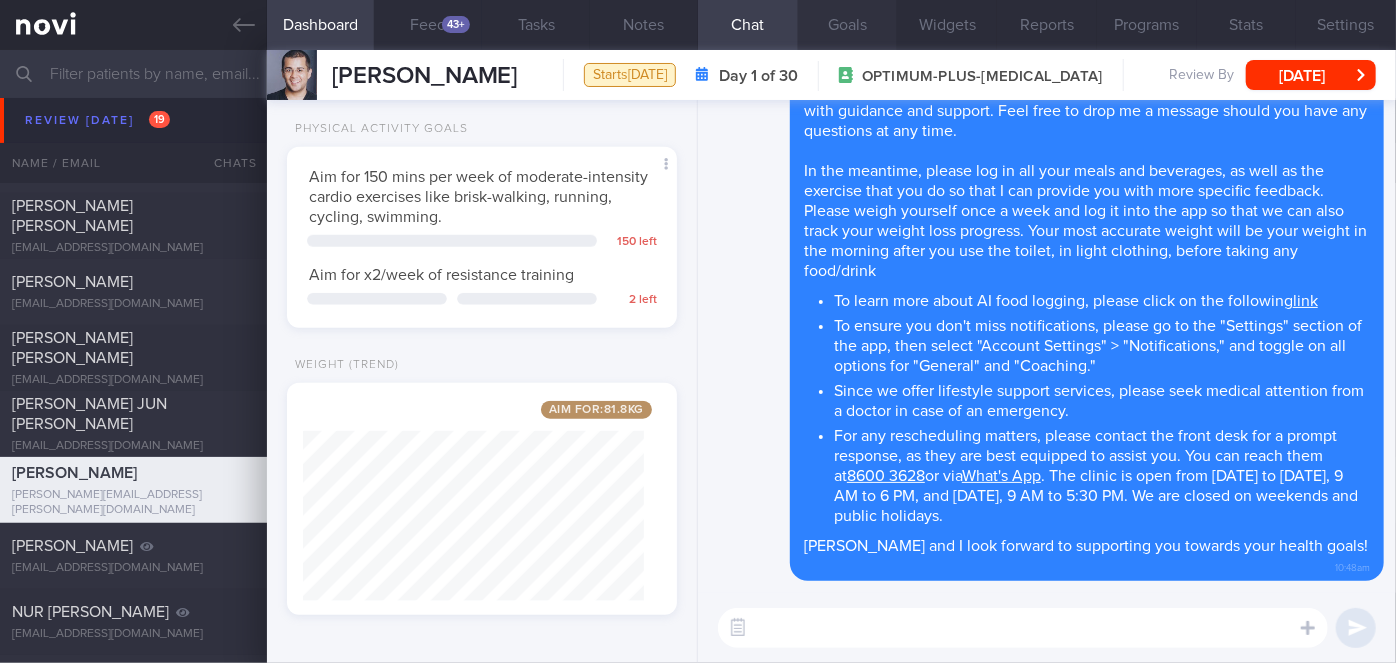 click on "Goals" at bounding box center [848, 25] 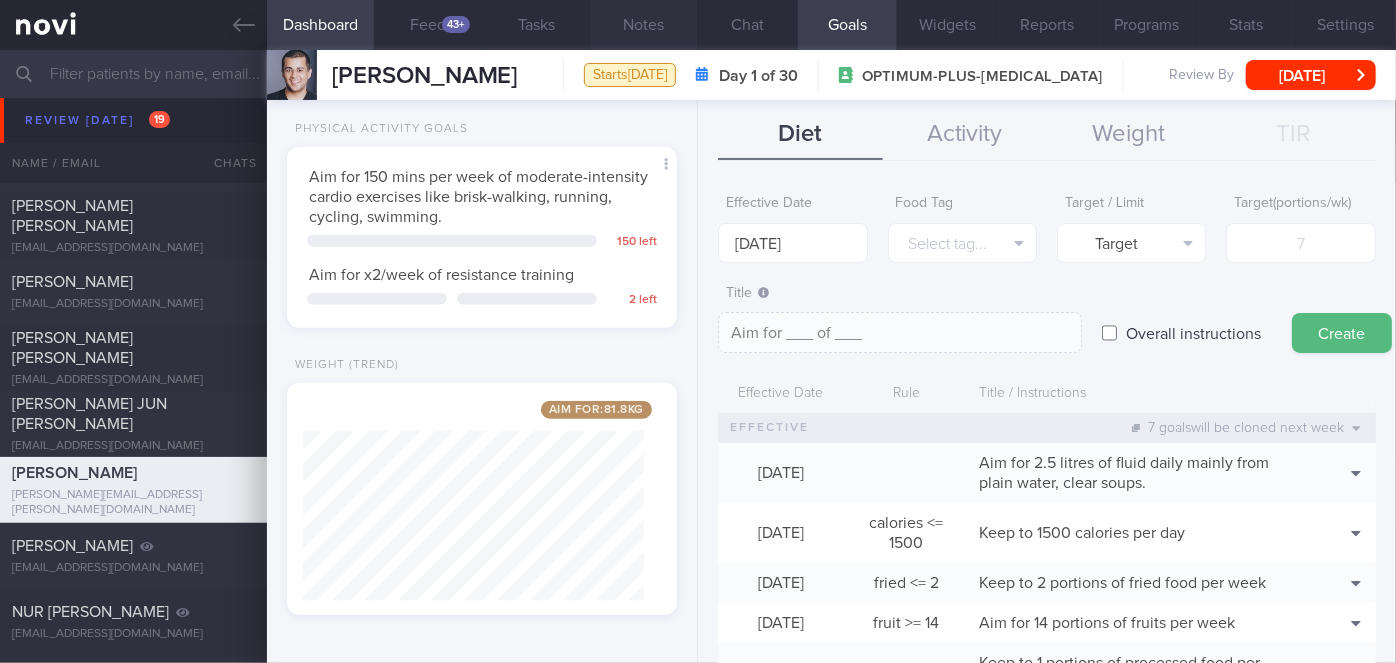 click on "Notes" at bounding box center (644, 25) 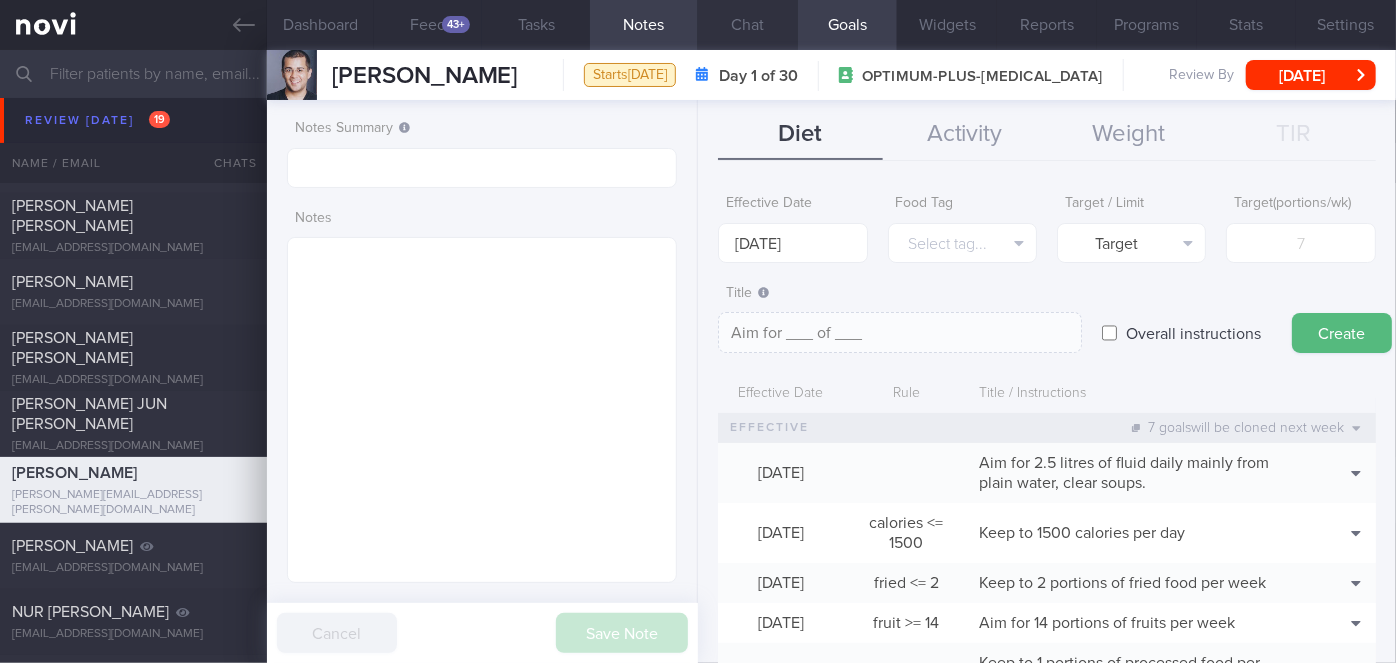click on "Chat" at bounding box center [748, 25] 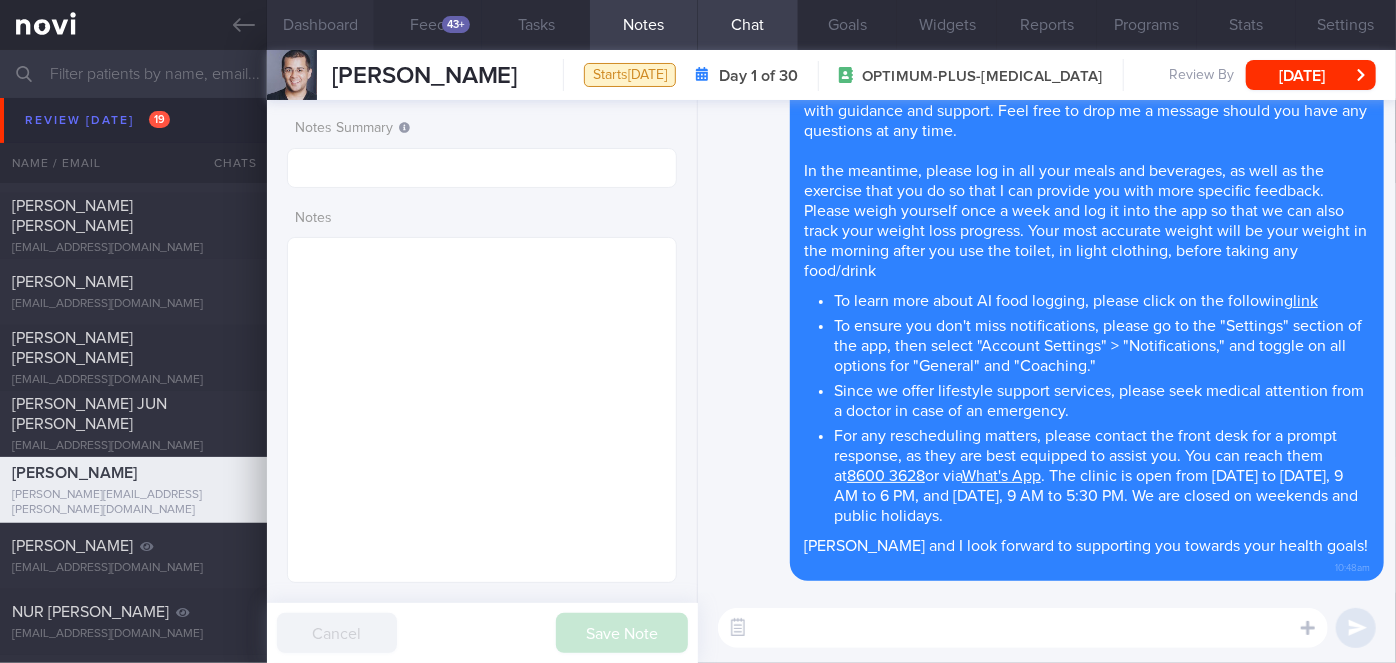 click on "Dashboard" at bounding box center [321, 25] 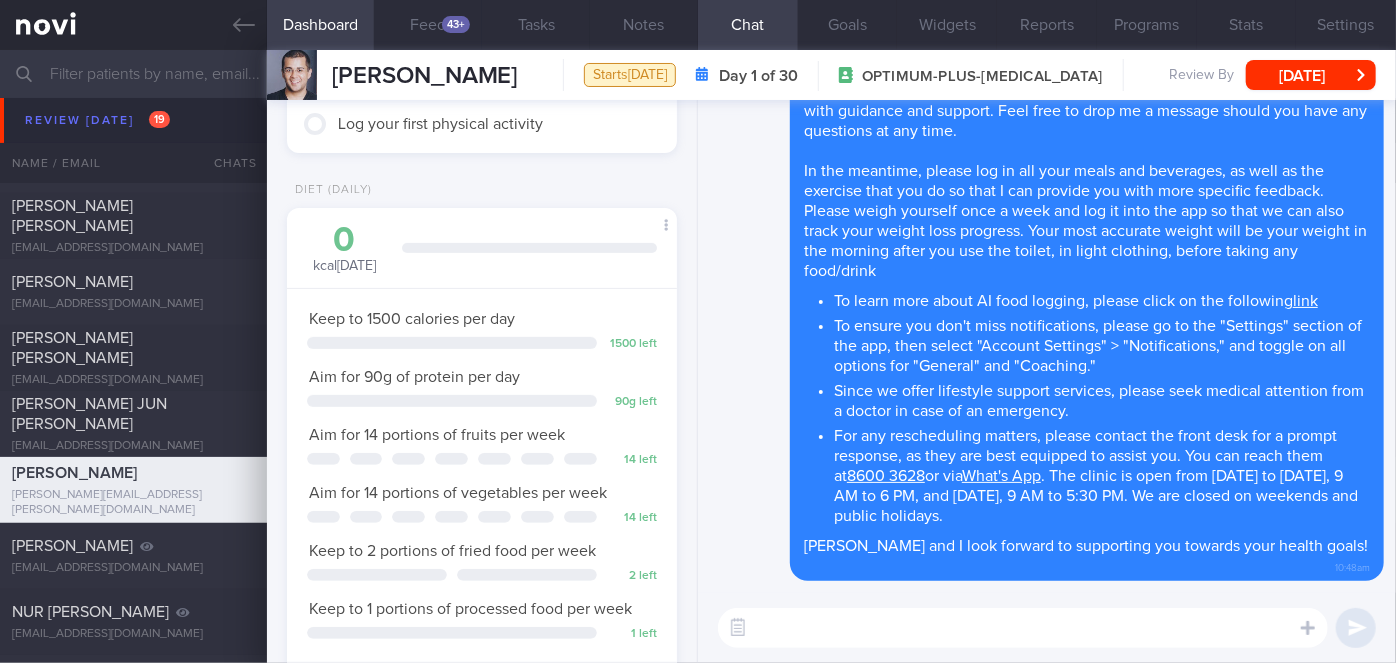 scroll, scrollTop: 0, scrollLeft: 0, axis: both 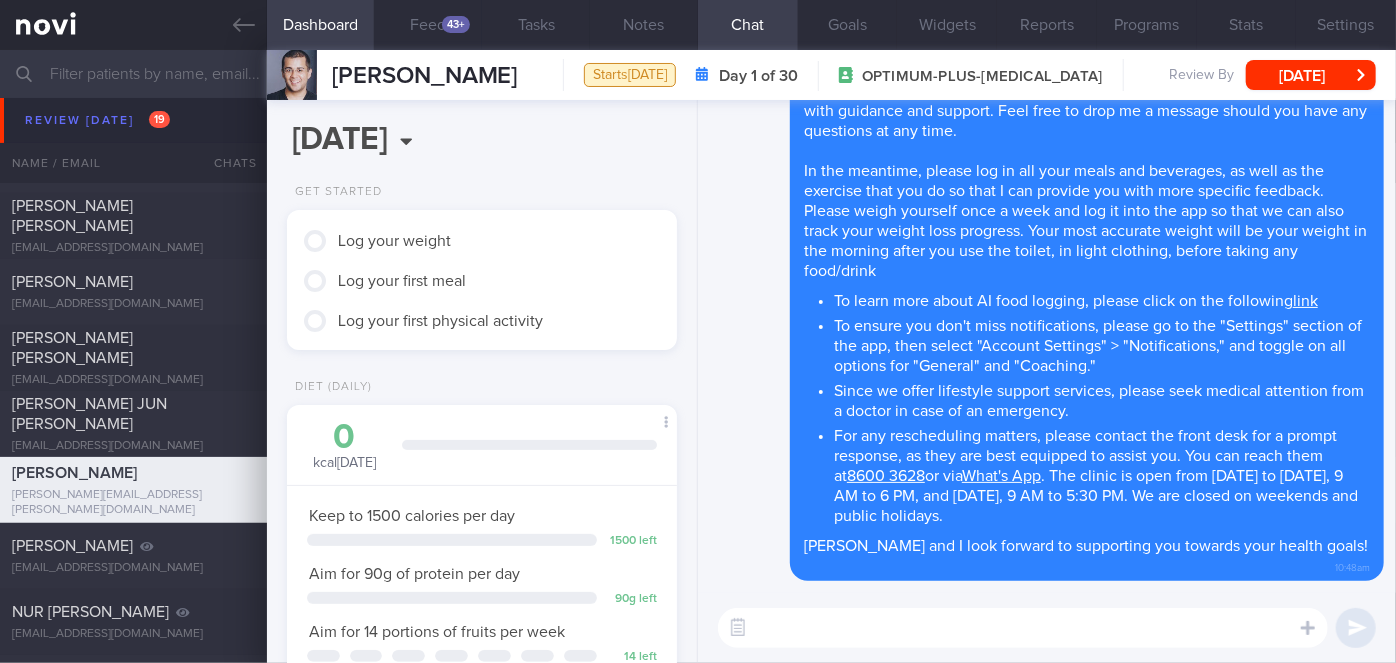 click at bounding box center [1023, 628] 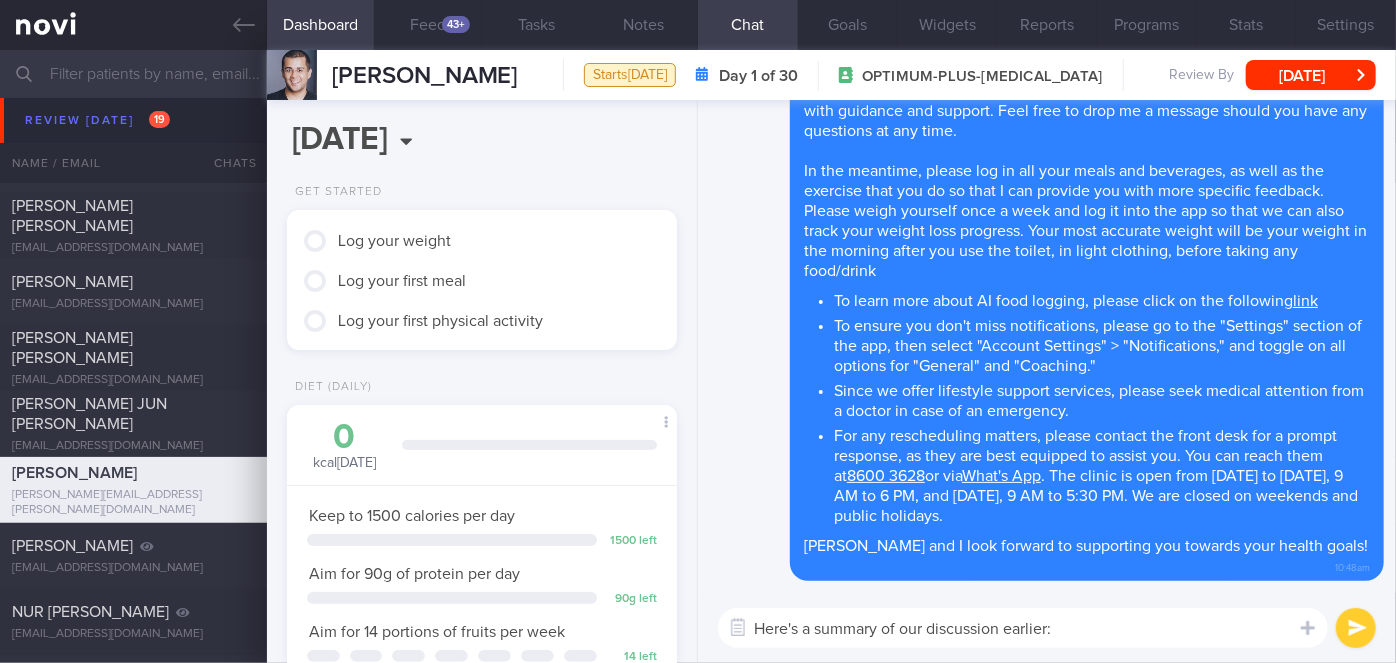 scroll, scrollTop: 0, scrollLeft: 0, axis: both 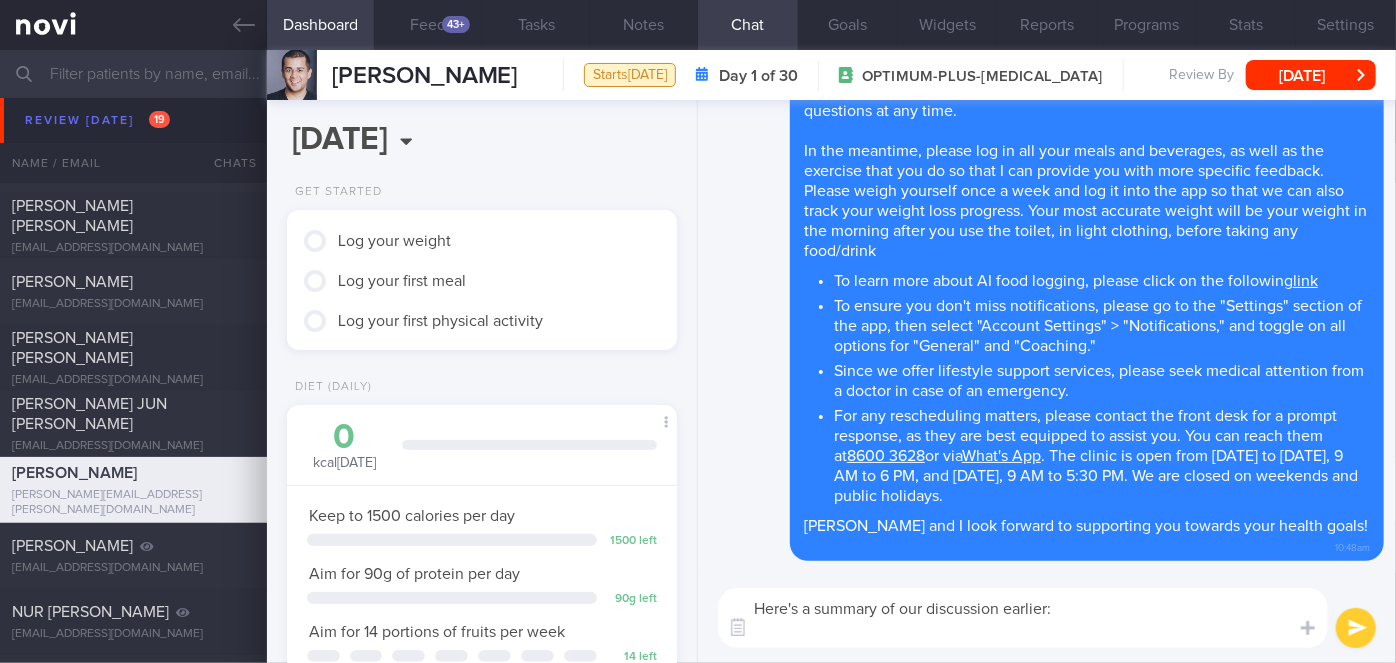 paste on "Explained the importance of adequate protein intake to minimize muscle loss. Aim to consume 1 palm size (~90g cooked) chicken/fish/lean pork/lean beef at lunch and dinner respectively.
Include high protein snacks in between main meals such as greek yogurt, unsalted edamame, unsweetened soy milk, protein pudding, protein shakes/powders, roasted chickpeas, protein water.
Aim to consume 2.5 L of water per day. Suggested to add in cold infused tea bags for some flavour in his water tumbler to encourage fluid intake.
Fiber: aim for 2 servings of fruits and 2 servings of vegetables.
Suggested to try magnesium supplementation to help with his sleep.
Continue with his plan- resistance training x2/week and x2/week of running" 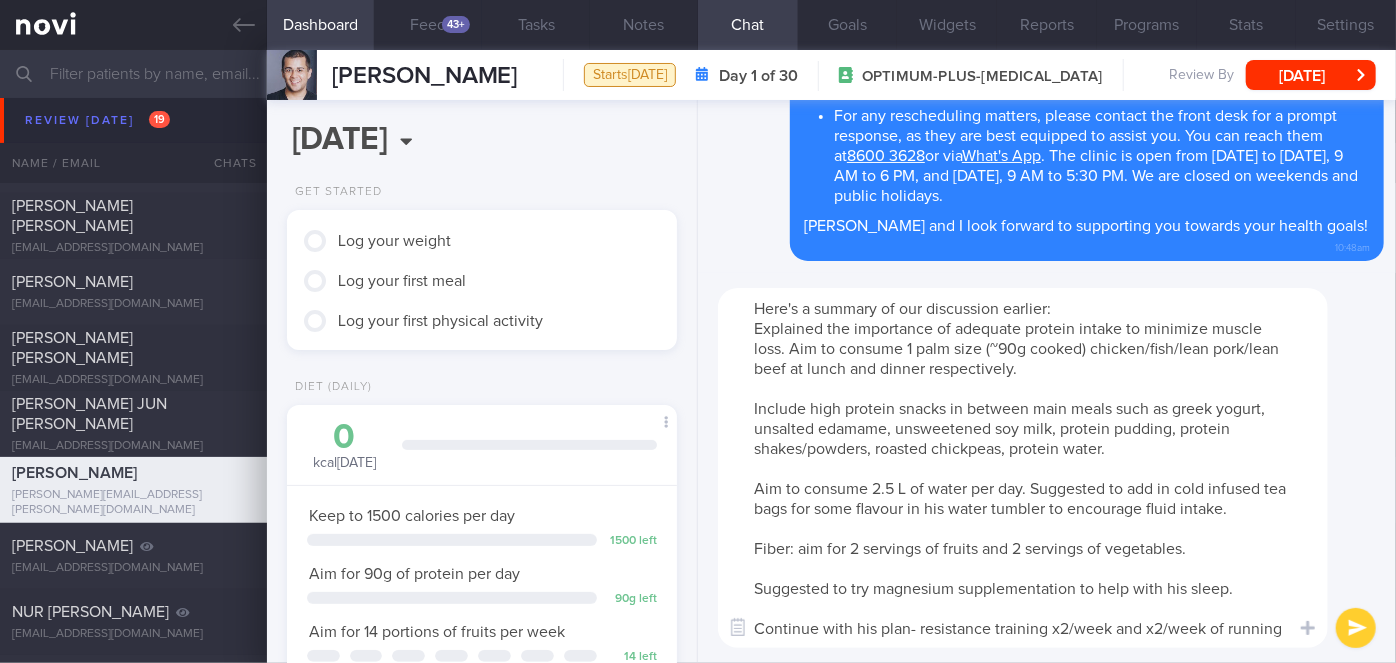 scroll, scrollTop: 0, scrollLeft: 0, axis: both 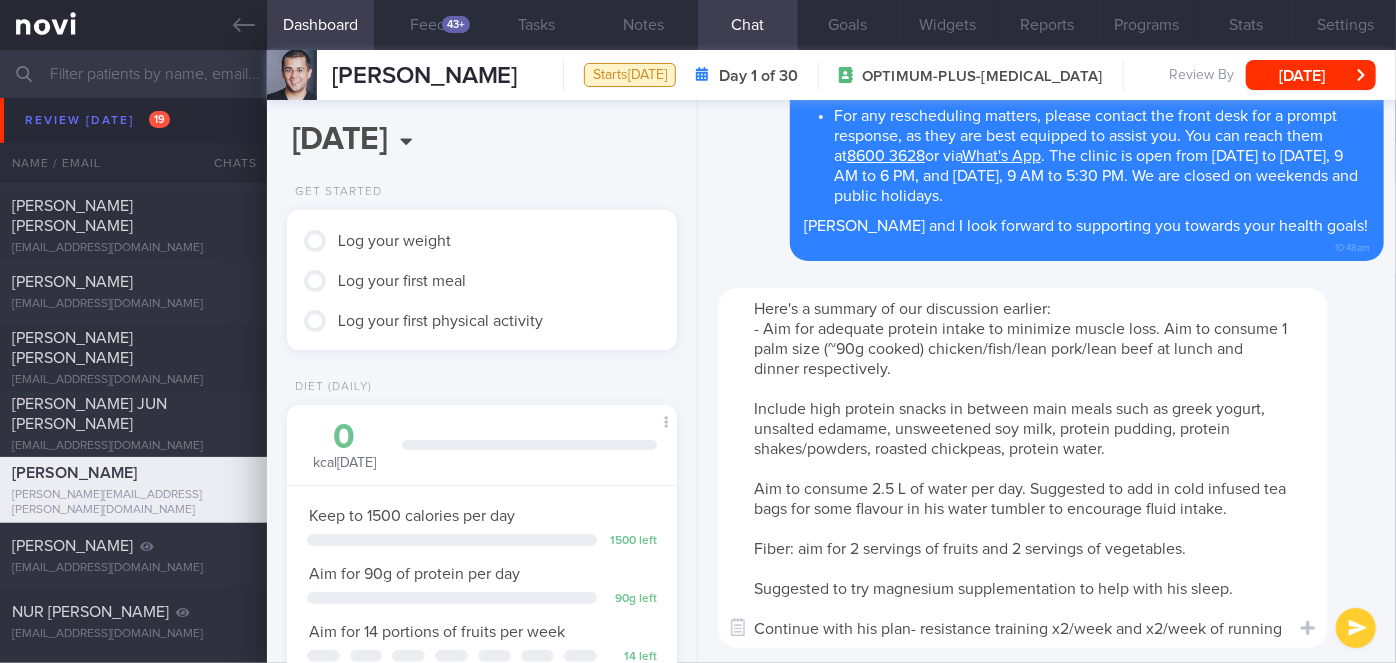 click on "Here's a summary of our discussion earlier:
- Aim for adequate protein intake to minimize muscle loss. Aim to consume 1 palm size (~90g cooked) chicken/fish/lean pork/lean beef at lunch and dinner respectively.
Include high protein snacks in between main meals such as greek yogurt, unsalted edamame, unsweetened soy milk, protein pudding, protein shakes/powders, roasted chickpeas, protein water.
Aim to consume 2.5 L of water per day. Suggested to add in cold infused tea bags for some flavour in his water tumbler to encourage fluid intake.
Fiber: aim for 2 servings of fruits and 2 servings of vegetables.
Suggested to try magnesium supplementation to help with his sleep.
Continue with his plan- resistance training x2/week and x2/week of running" at bounding box center (1023, 468) 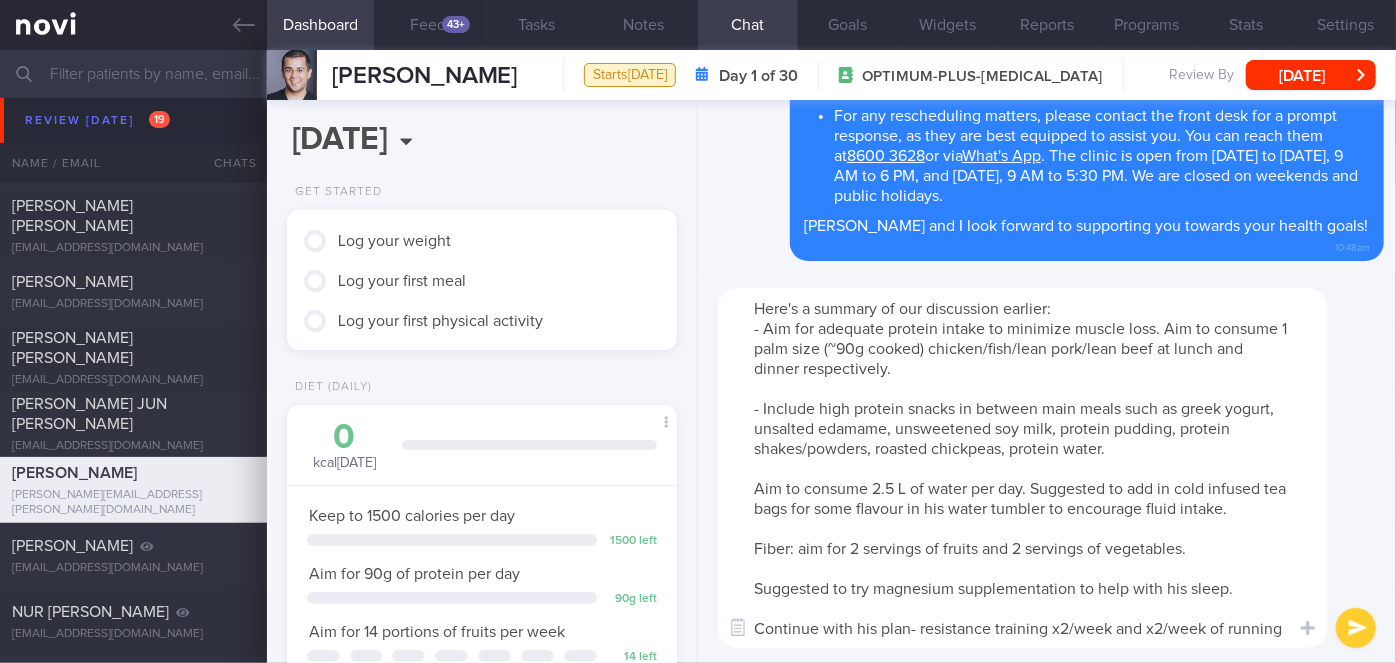 click on "Here's a summary of our discussion earlier:
- Aim for adequate protein intake to minimize muscle loss. Aim to consume 1 palm size (~90g cooked) chicken/fish/lean pork/lean beef at lunch and dinner respectively.
- Include high protein snacks in between main meals such as greek yogurt, unsalted edamame, unsweetened soy milk, protein pudding, protein shakes/powders, roasted chickpeas, protein water.
Aim to consume 2.5 L of water per day. Suggested to add in cold infused tea bags for some flavour in his water tumbler to encourage fluid intake.
Fiber: aim for 2 servings of fruits and 2 servings of vegetables.
Suggested to try magnesium supplementation to help with his sleep.
Continue with his plan- resistance training x2/week and x2/week of running" at bounding box center (1023, 468) 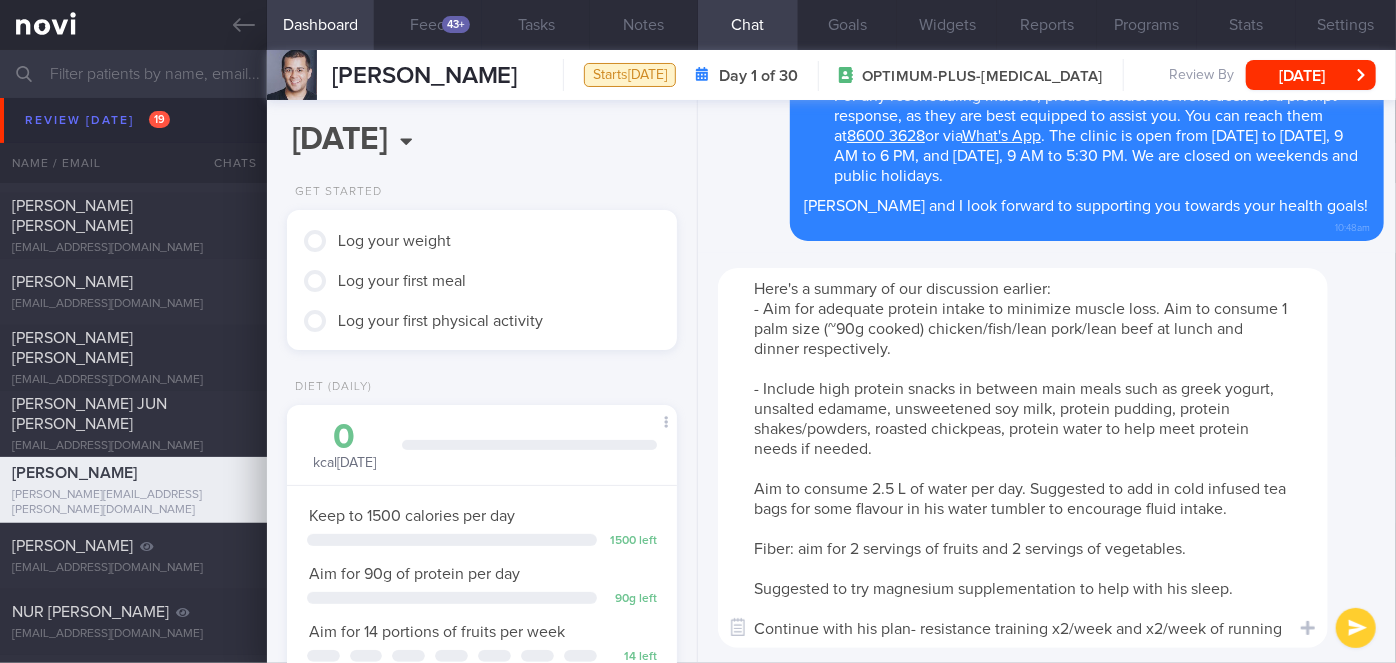 click on "Here's a summary of our discussion earlier:
- Aim for adequate protein intake to minimize muscle loss. Aim to consume 1 palm size (~90g cooked) chicken/fish/lean pork/lean beef at lunch and dinner respectively.
- Include high protein snacks in between main meals such as greek yogurt, unsalted edamame, unsweetened soy milk, protein pudding, protein shakes/powders, roasted chickpeas, protein water to help meet protein needs if needed.
Aim to consume 2.5 L of water per day. Suggested to add in cold infused tea bags for some flavour in his water tumbler to encourage fluid intake.
Fiber: aim for 2 servings of fruits and 2 servings of vegetables.
Suggested to try magnesium supplementation to help with his sleep.
Continue with his plan- resistance training x2/week and x2/week of running" at bounding box center [1023, 458] 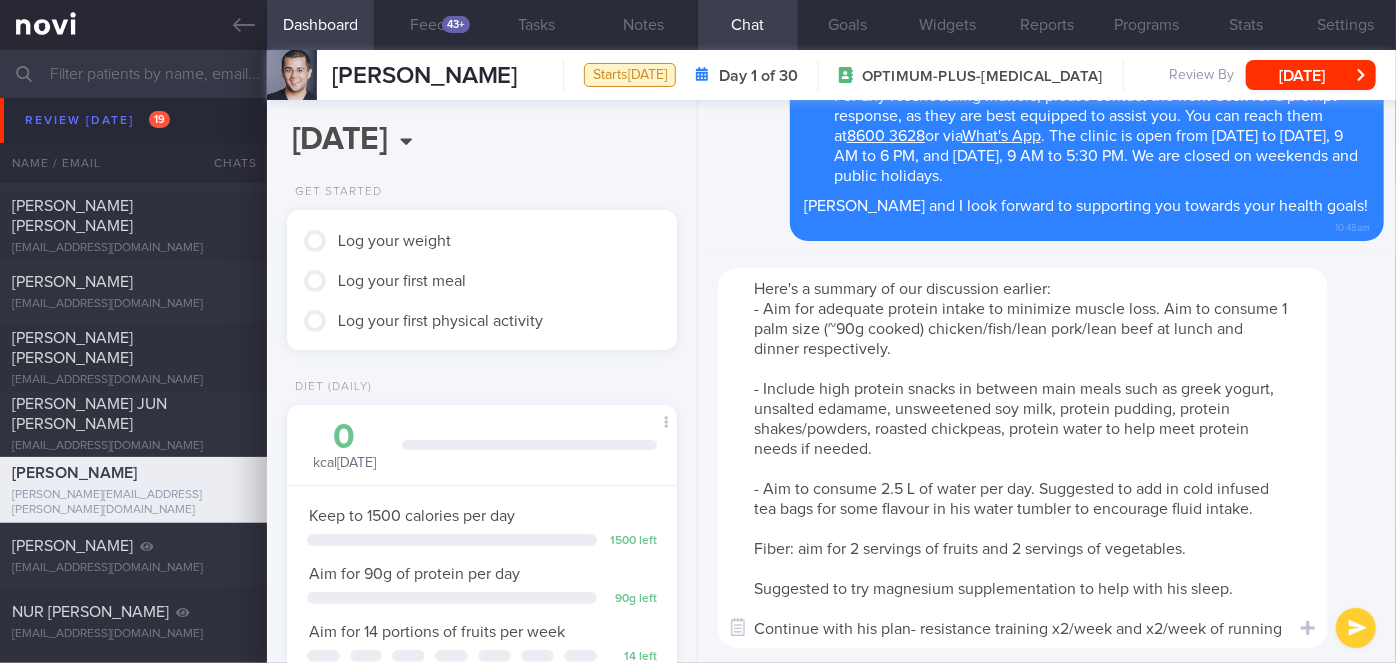 drag, startPoint x: 1132, startPoint y: 486, endPoint x: 1042, endPoint y: 487, distance: 90.005554 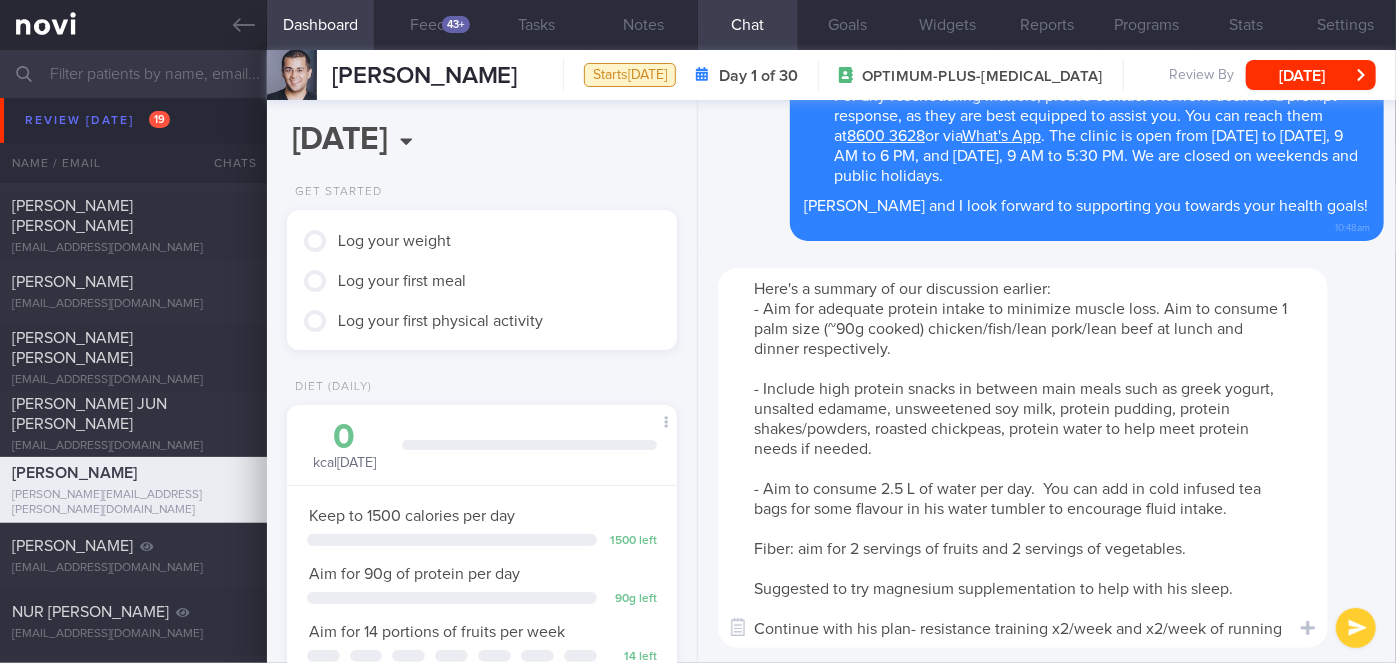 click on "Here's a summary of our discussion earlier:
- Aim for adequate protein intake to minimize muscle loss. Aim to consume 1 palm size (~90g cooked) chicken/fish/lean pork/lean beef at lunch and dinner respectively.
- Include high protein snacks in between main meals such as greek yogurt, unsalted edamame, unsweetened soy milk, protein pudding, protein shakes/powders, roasted chickpeas, protein water to help meet protein needs if needed.
- Aim to consume 2.5 L of water per day.  You can add in cold infused tea bags for some flavour in his water tumbler to encourage fluid intake.
Fiber: aim for 2 servings of fruits and 2 servings of vegetables.
Suggested to try magnesium supplementation to help with his sleep.
Continue with his plan- resistance training x2/week and x2/week of running" at bounding box center (1023, 458) 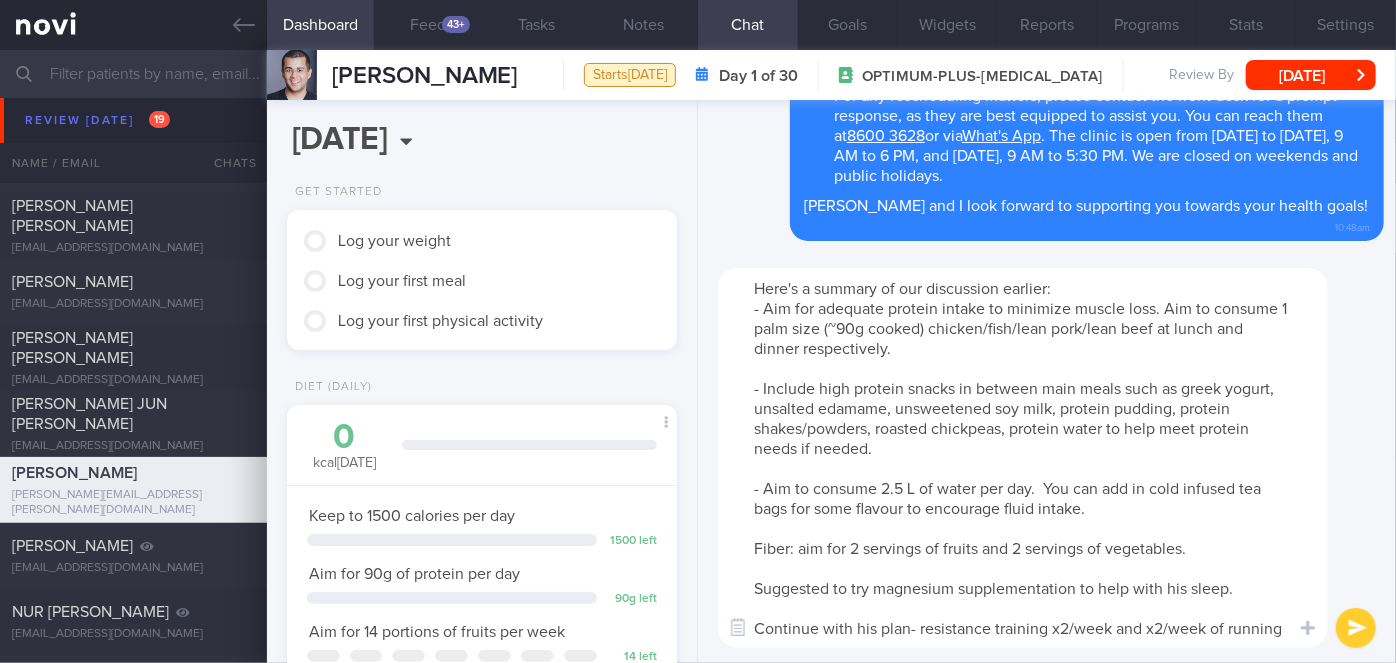 click on "Here's a summary of our discussion earlier:
- Aim for adequate protein intake to minimize muscle loss. Aim to consume 1 palm size (~90g cooked) chicken/fish/lean pork/lean beef at lunch and dinner respectively.
- Include high protein snacks in between main meals such as greek yogurt, unsalted edamame, unsweetened soy milk, protein pudding, protein shakes/powders, roasted chickpeas, protein water to help meet protein needs if needed.
- Aim to consume 2.5 L of water per day.  You can add in cold infused tea bags for some flavour to encourage fluid intake.
Fiber: aim for 2 servings of fruits and 2 servings of vegetables.
Suggested to try magnesium supplementation to help with his sleep.
Continue with his plan- resistance training x2/week and x2/week of running" at bounding box center (1023, 458) 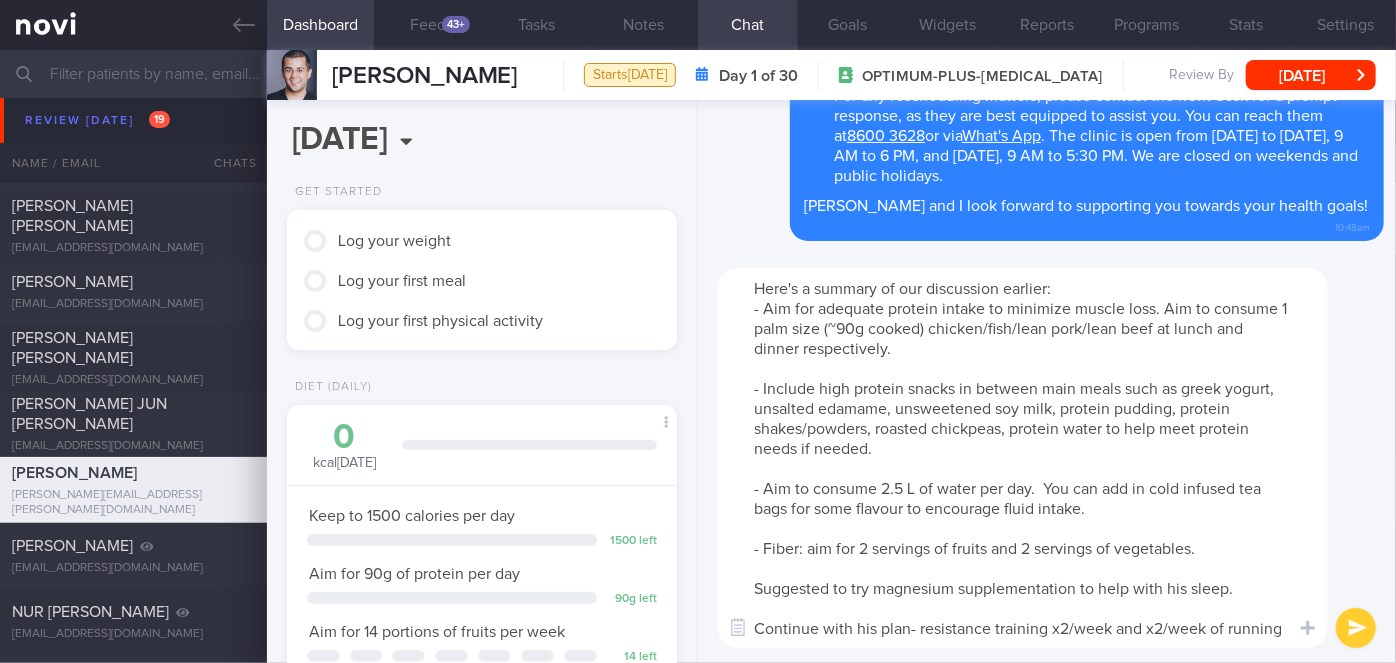 click on "Here's a summary of our discussion earlier:
- Aim for adequate protein intake to minimize muscle loss. Aim to consume 1 palm size (~90g cooked) chicken/fish/lean pork/lean beef at lunch and dinner respectively.
- Include high protein snacks in between main meals such as greek yogurt, unsalted edamame, unsweetened soy milk, protein pudding, protein shakes/powders, roasted chickpeas, protein water to help meet protein needs if needed.
- Aim to consume 2.5 L of water per day.  You can add in cold infused tea bags for some flavour to encourage fluid intake.
- Fiber: aim for 2 servings of fruits and 2 servings of vegetables.
Suggested to try magnesium supplementation to help with his sleep.
Continue with his plan- resistance training x2/week and x2/week of running" at bounding box center [1023, 458] 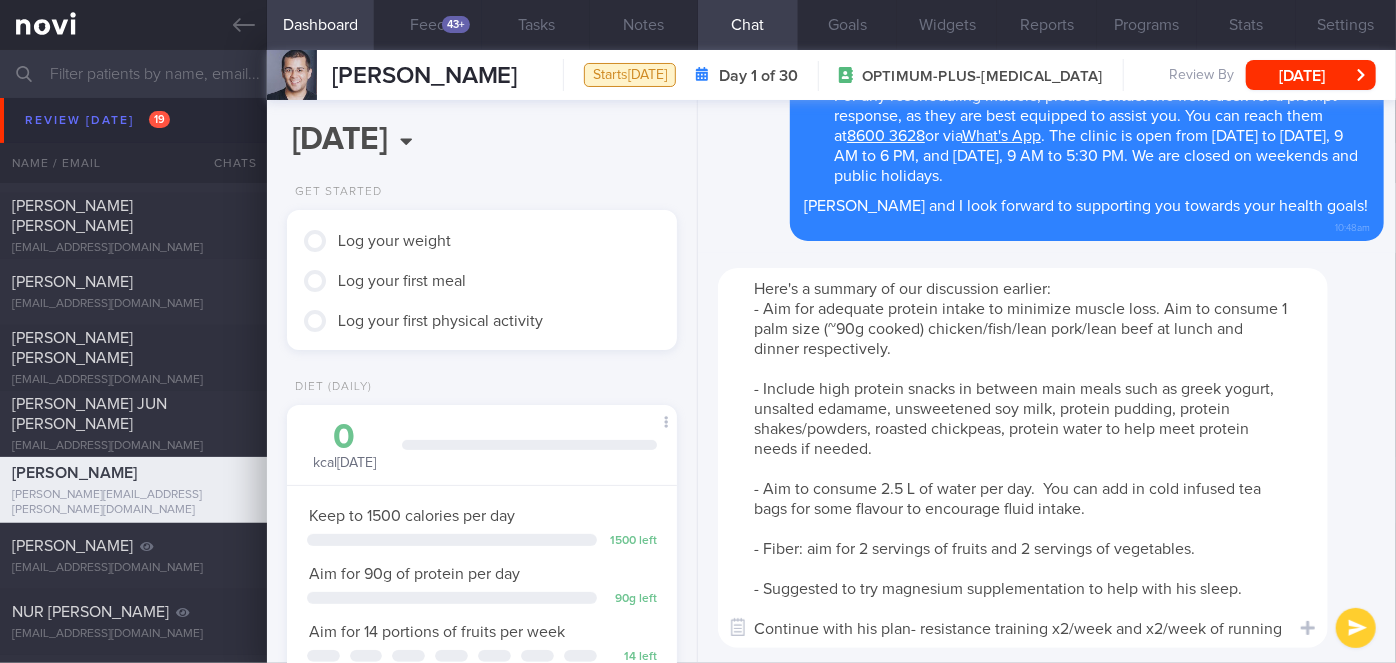 drag, startPoint x: 857, startPoint y: 588, endPoint x: 770, endPoint y: 580, distance: 87.36704 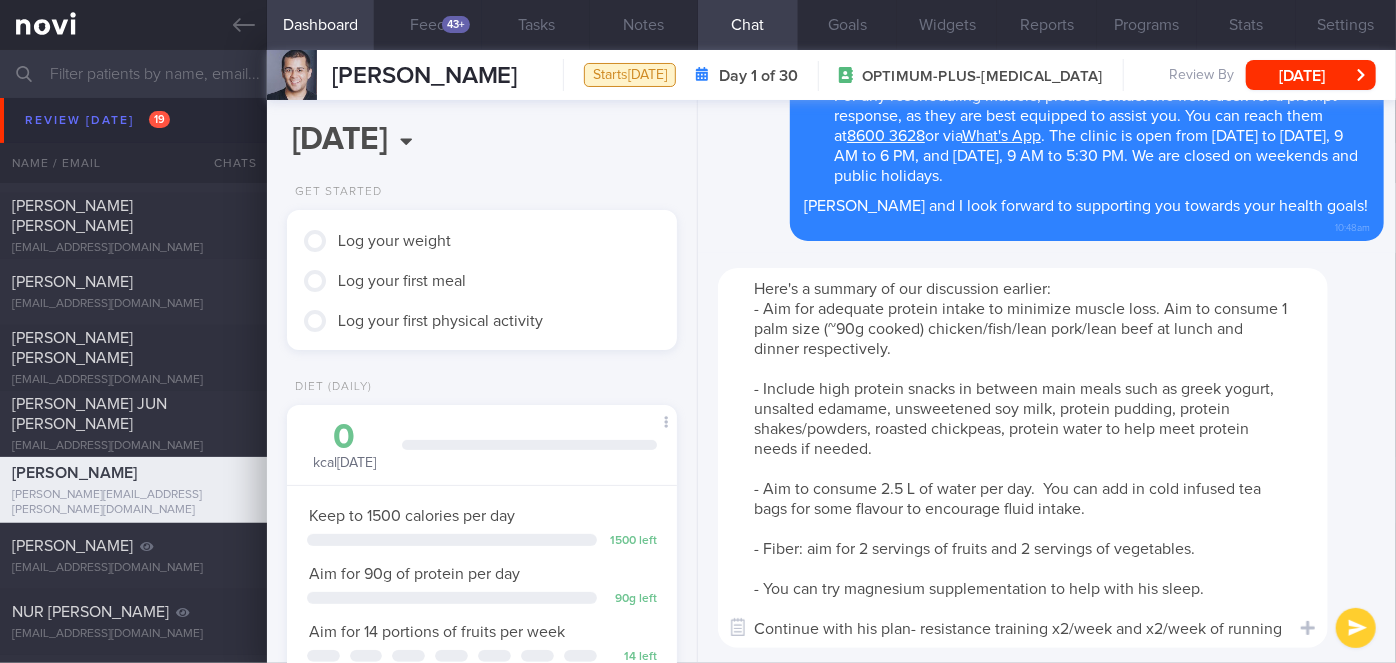click on "Here's a summary of our discussion earlier:
- Aim for adequate protein intake to minimize muscle loss. Aim to consume 1 palm size (~90g cooked) chicken/fish/lean pork/lean beef at lunch and dinner respectively.
- Include high protein snacks in between main meals such as greek yogurt, unsalted edamame, unsweetened soy milk, protein pudding, protein shakes/powders, roasted chickpeas, protein water to help meet protein needs if needed.
- Aim to consume 2.5 L of water per day.  You can add in cold infused tea bags for some flavour to encourage fluid intake.
- Fiber: aim for 2 servings of fruits and 2 servings of vegetables.
- You can try magnesium supplementation to help with his sleep.
Continue with his plan- resistance training x2/week and x2/week of running" at bounding box center (1023, 458) 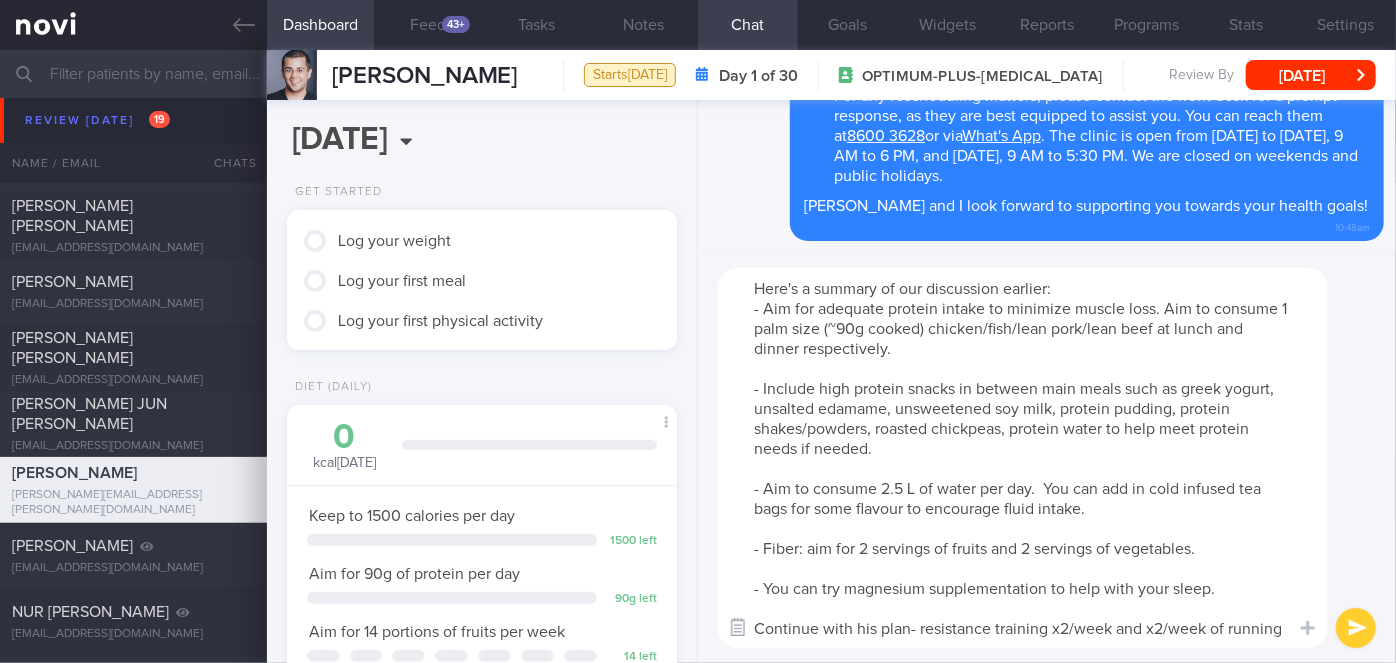 click at bounding box center [738, 628] 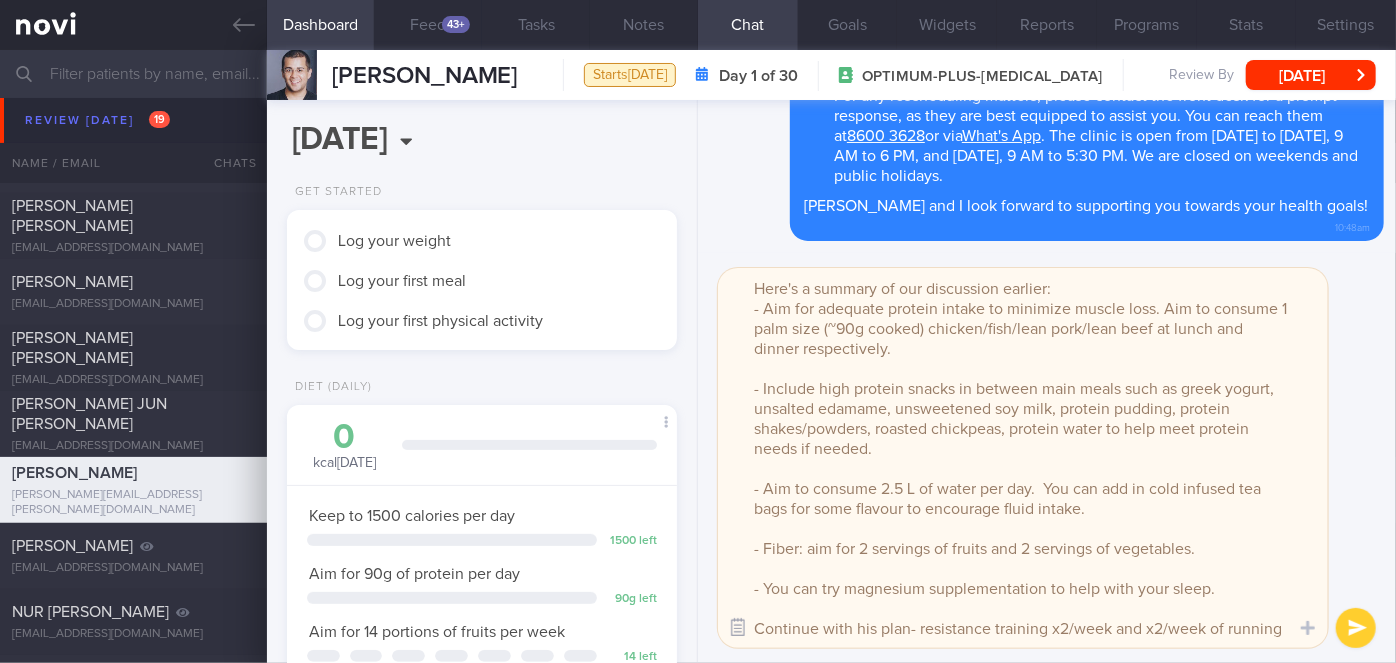 click at bounding box center (738, 628) 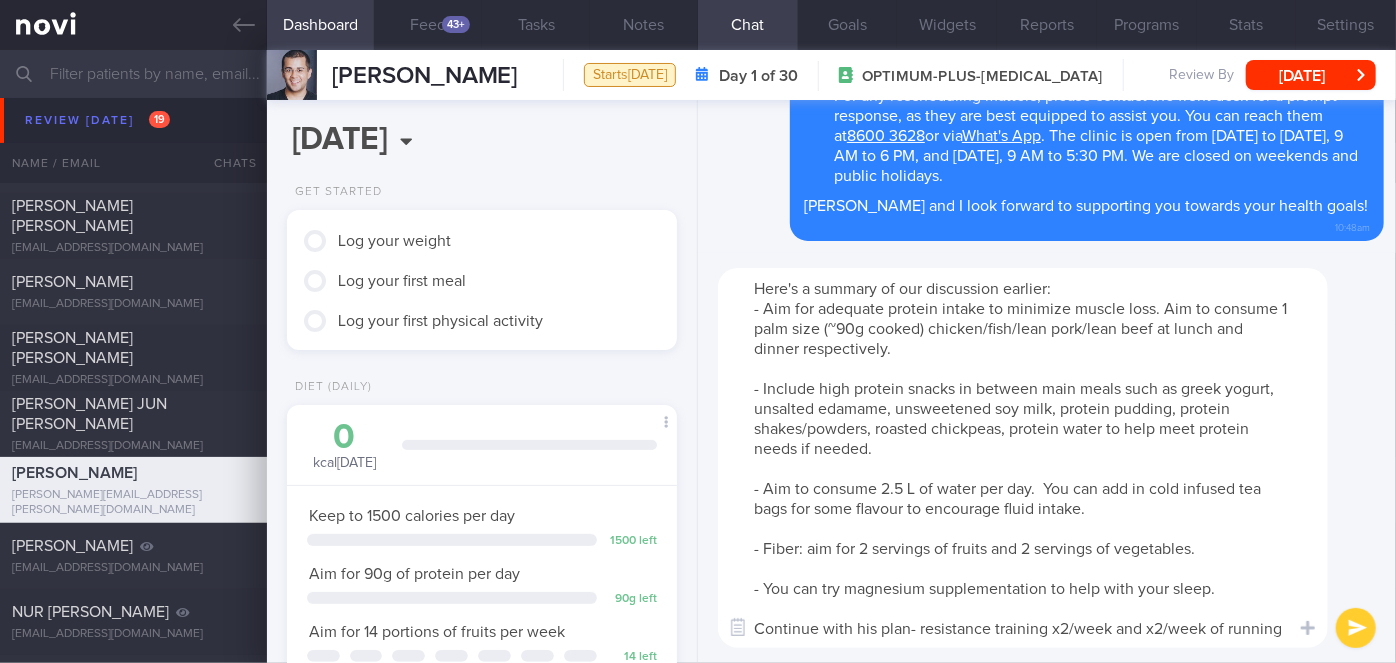click at bounding box center [738, 628] 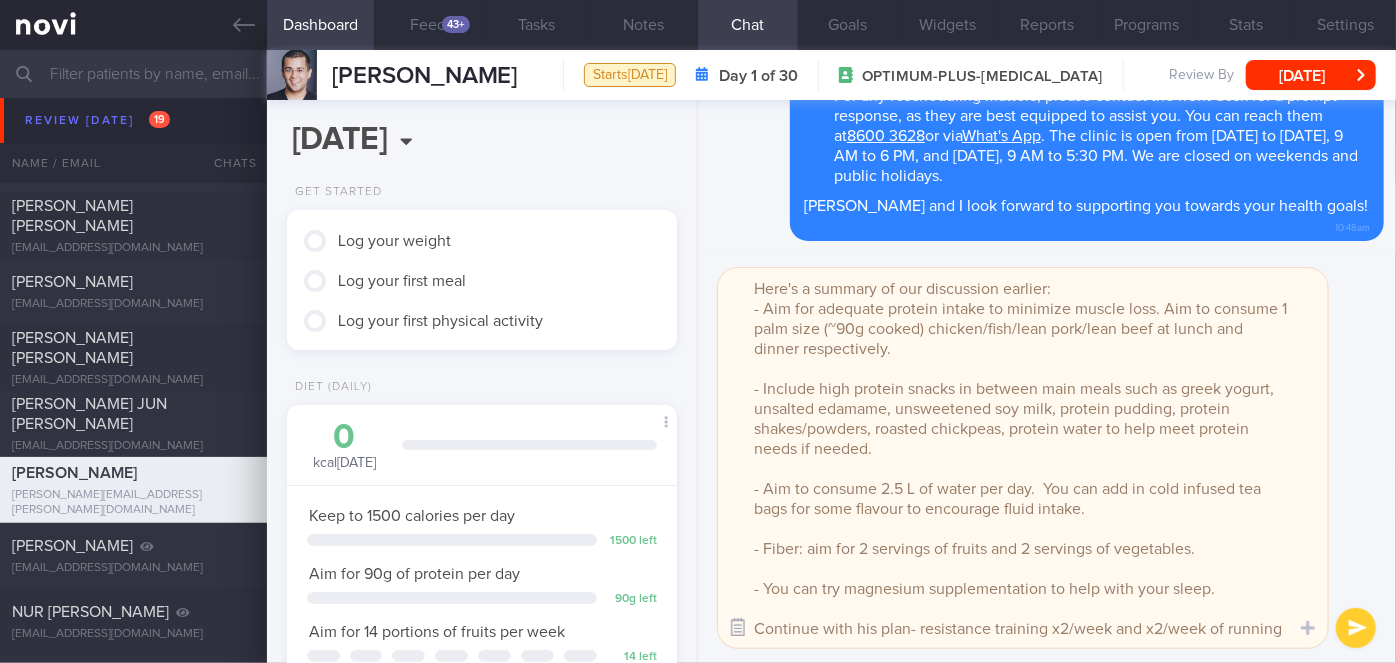 click at bounding box center (738, 628) 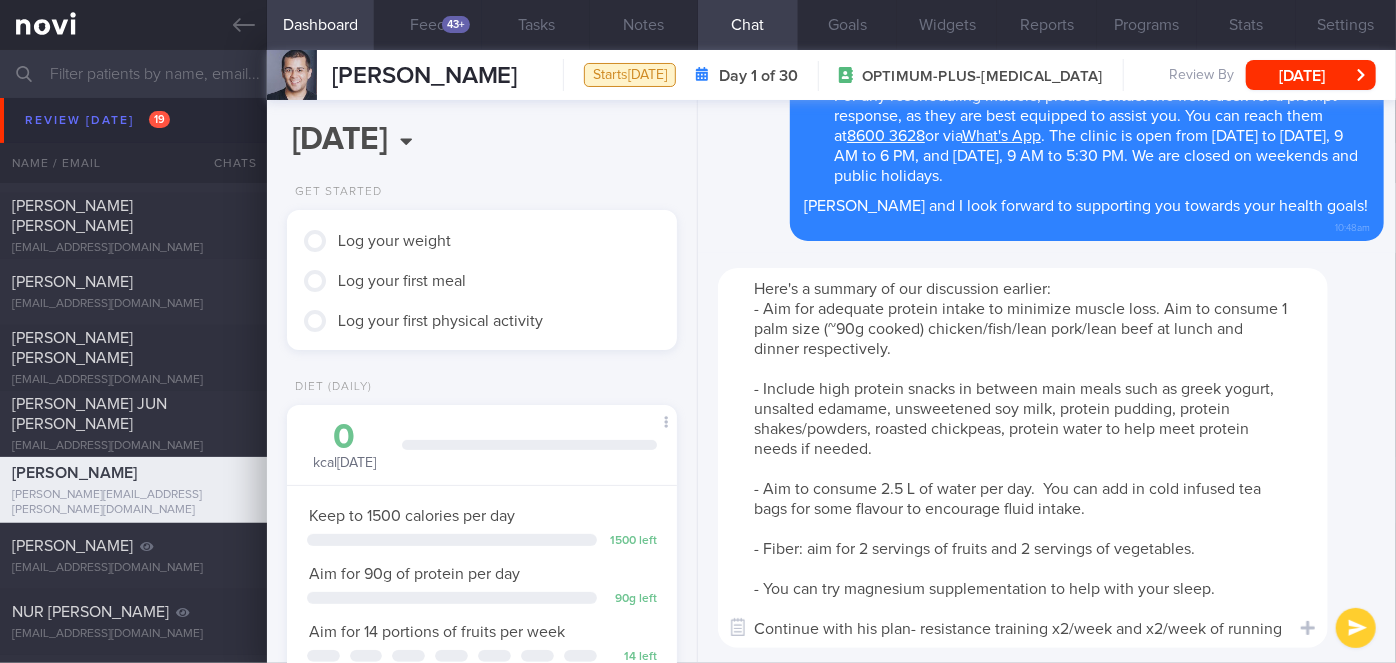 click on "Here's a summary of our discussion earlier:
- Aim for adequate protein intake to minimize muscle loss. Aim to consume 1 palm size (~90g cooked) chicken/fish/lean pork/lean beef at lunch and dinner respectively.
- Include high protein snacks in between main meals such as greek yogurt, unsalted edamame, unsweetened soy milk, protein pudding, protein shakes/powders, roasted chickpeas, protein water to help meet protein needs if needed.
- Aim to consume 2.5 L of water per day.  You can add in cold infused tea bags for some flavour to encourage fluid intake.
- Fiber: aim for 2 servings of fruits and 2 servings of vegetables.
- You can try magnesium supplementation to help with your sleep.
Continue with his plan- resistance training x2/week and x2/week of running" at bounding box center (1023, 458) 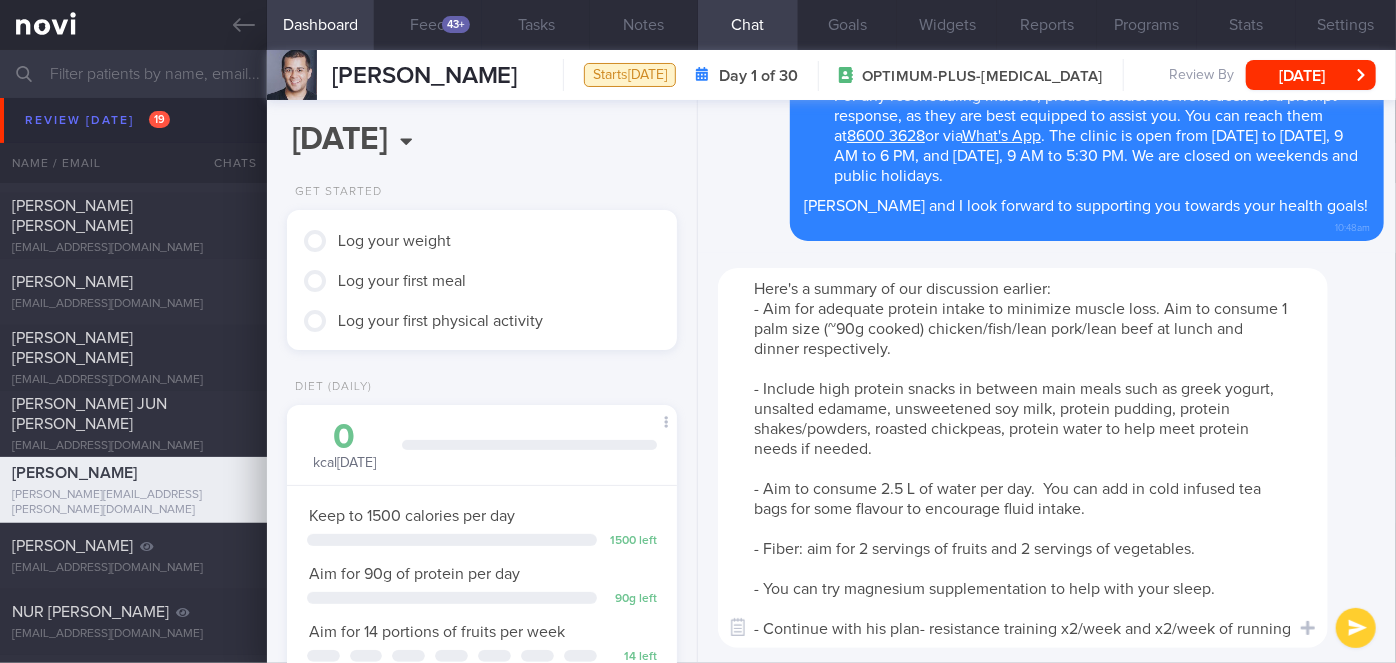 click on "Here's a summary of our discussion earlier:
- Aim for adequate protein intake to minimize muscle loss. Aim to consume 1 palm size (~90g cooked) chicken/fish/lean pork/lean beef at lunch and dinner respectively.
- Include high protein snacks in between main meals such as greek yogurt, unsalted edamame, unsweetened soy milk, protein pudding, protein shakes/powders, roasted chickpeas, protein water to help meet protein needs if needed.
- Aim to consume 2.5 L of water per day.  You can add in cold infused tea bags for some flavour to encourage fluid intake.
- Fiber: aim for 2 servings of fruits and 2 servings of vegetables.
- You can try magnesium supplementation to help with your sleep.
- Continue with his plan- resistance training x2/week and x2/week of running" at bounding box center (1023, 458) 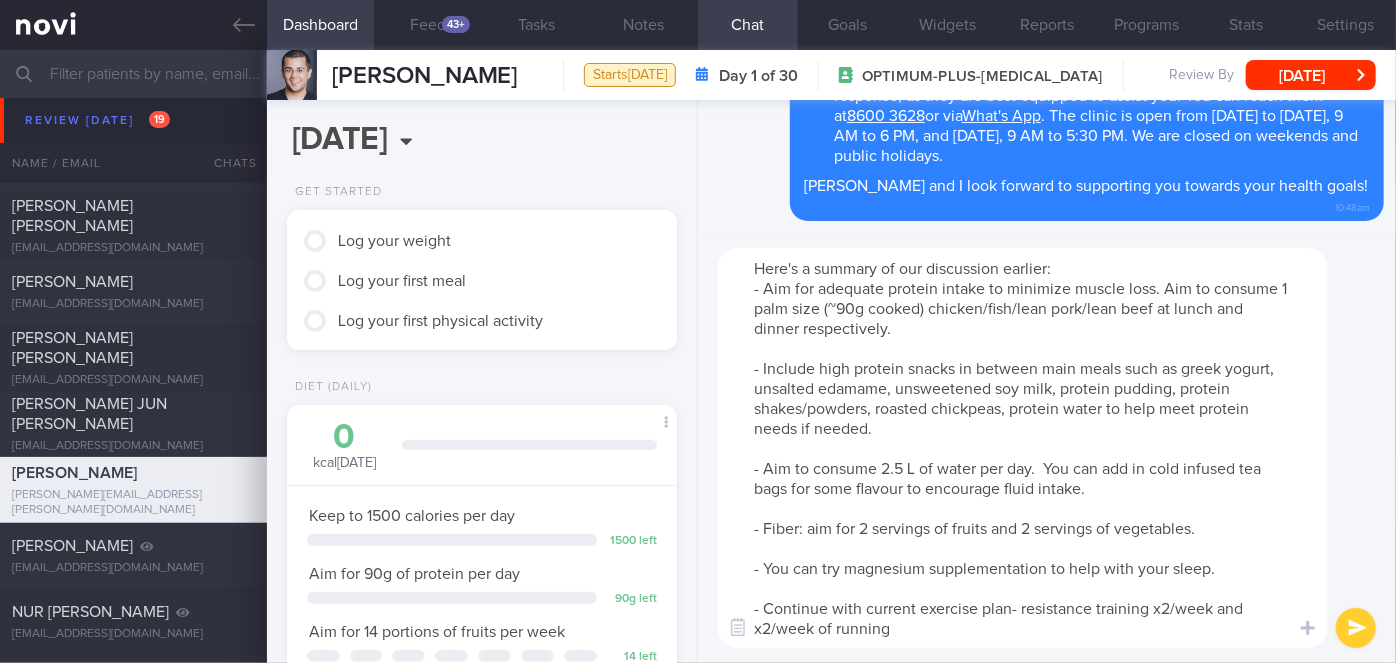 click on "Here's a summary of our discussion earlier:
- Aim for adequate protein intake to minimize muscle loss. Aim to consume 1 palm size (~90g cooked) chicken/fish/lean pork/lean beef at lunch and dinner respectively.
- Include high protein snacks in between main meals such as greek yogurt, unsalted edamame, unsweetened soy milk, protein pudding, protein shakes/powders, roasted chickpeas, protein water to help meet protein needs if needed.
- Aim to consume 2.5 L of water per day.  You can add in cold infused tea bags for some flavour to encourage fluid intake.
- Fiber: aim for 2 servings of fruits and 2 servings of vegetables.
- You can try magnesium supplementation to help with your sleep.
- Continue with current exercise plan- resistance training x2/week and x2/week of running" at bounding box center (1023, 448) 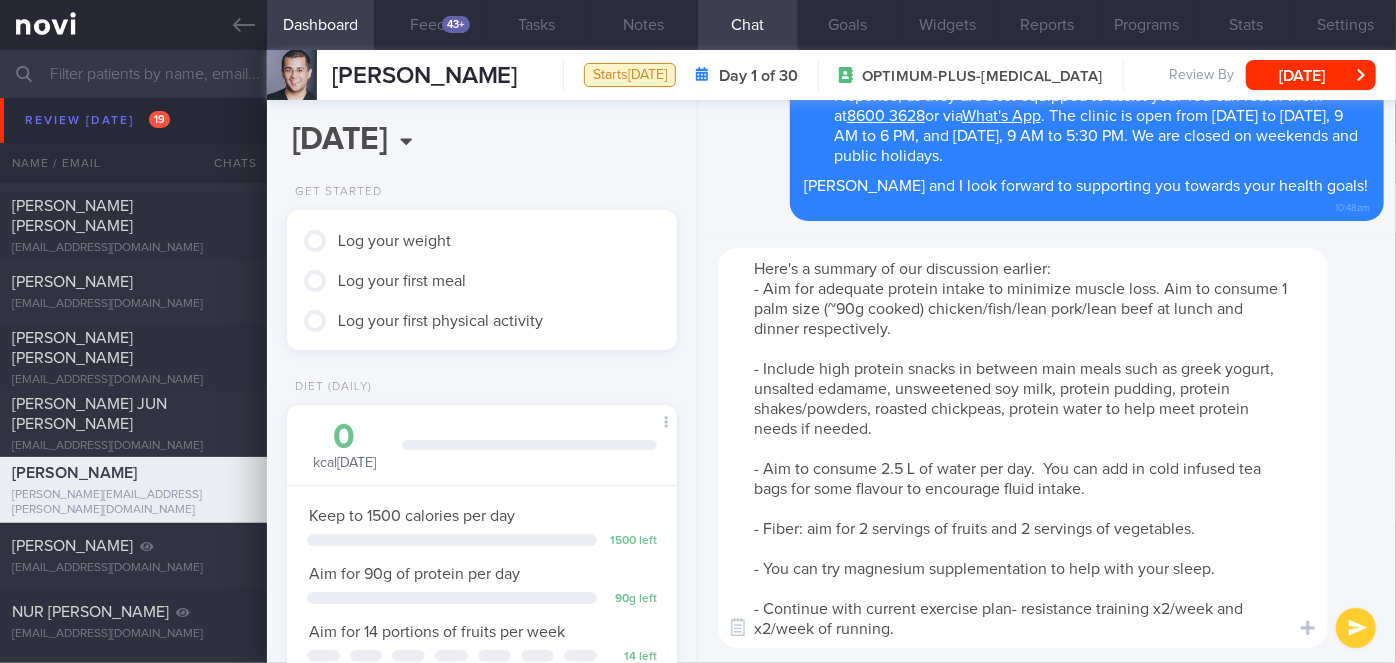 type on "Here's a summary of our discussion earlier:
- Aim for adequate protein intake to minimize muscle loss. Aim to consume 1 palm size (~90g cooked) chicken/fish/lean pork/lean beef at lunch and dinner respectively.
- Include high protein snacks in between main meals such as greek yogurt, unsalted edamame, unsweetened soy milk, protein pudding, protein shakes/powders, roasted chickpeas, protein water to help meet protein needs if needed.
- Aim to consume 2.5 L of water per day.  You can add in cold infused tea bags for some flavour to encourage fluid intake.
- Fiber: aim for 2 servings of fruits and 2 servings of vegetables.
- You can try magnesium supplementation to help with your sleep.
- Continue with current exercise plan- resistance training x2/week and x2/week of running." 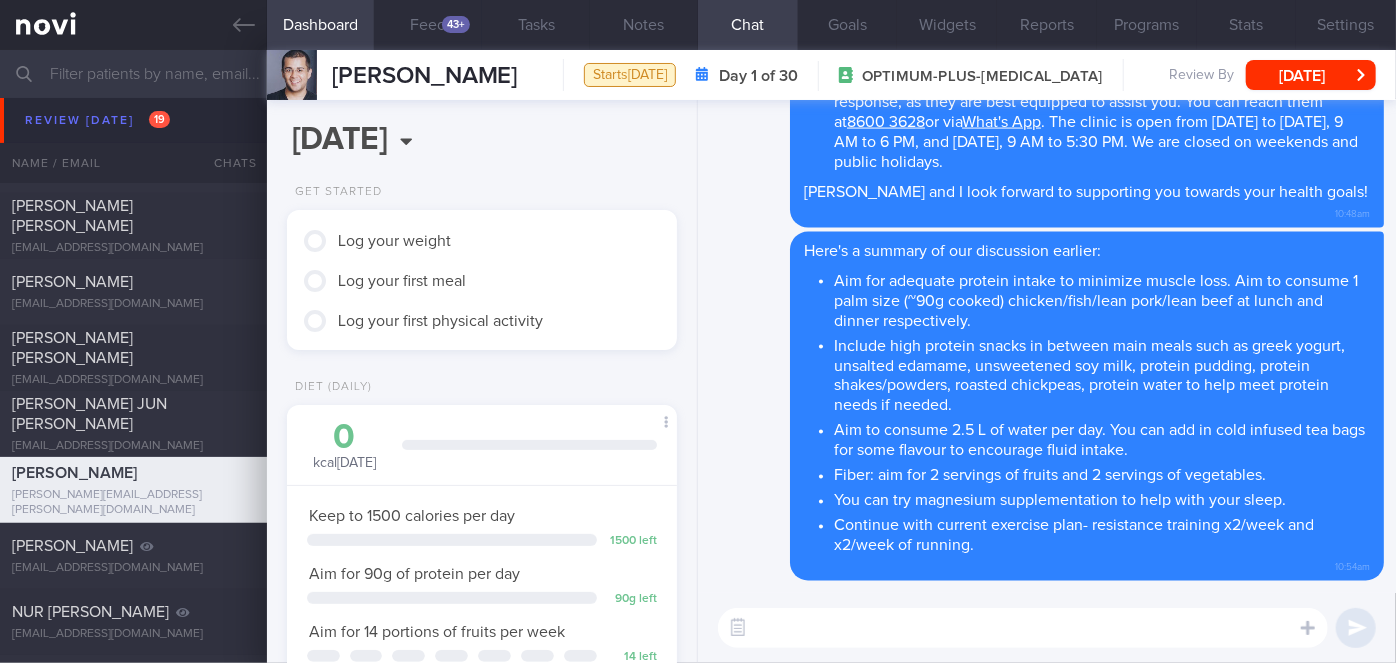 click at bounding box center (1023, 628) 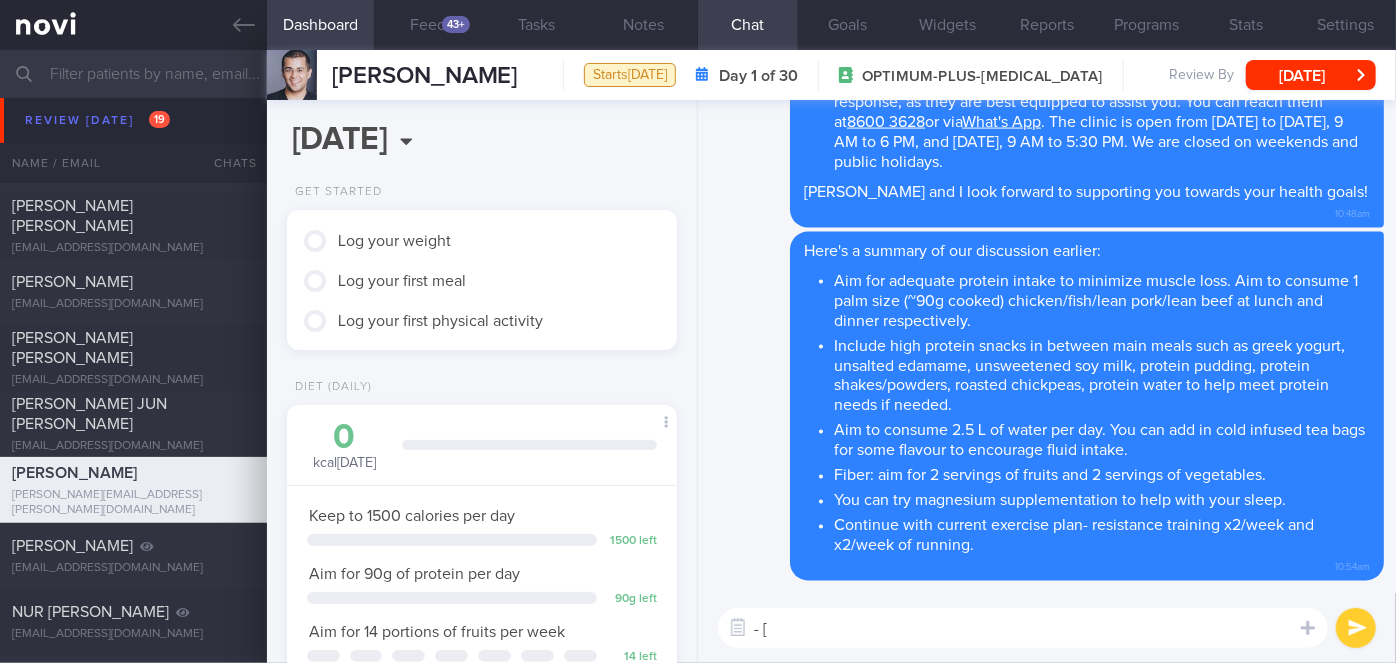 paste on "Twinings Cold Infuse Tea - Passionfruit- Mango & Blood Orange" 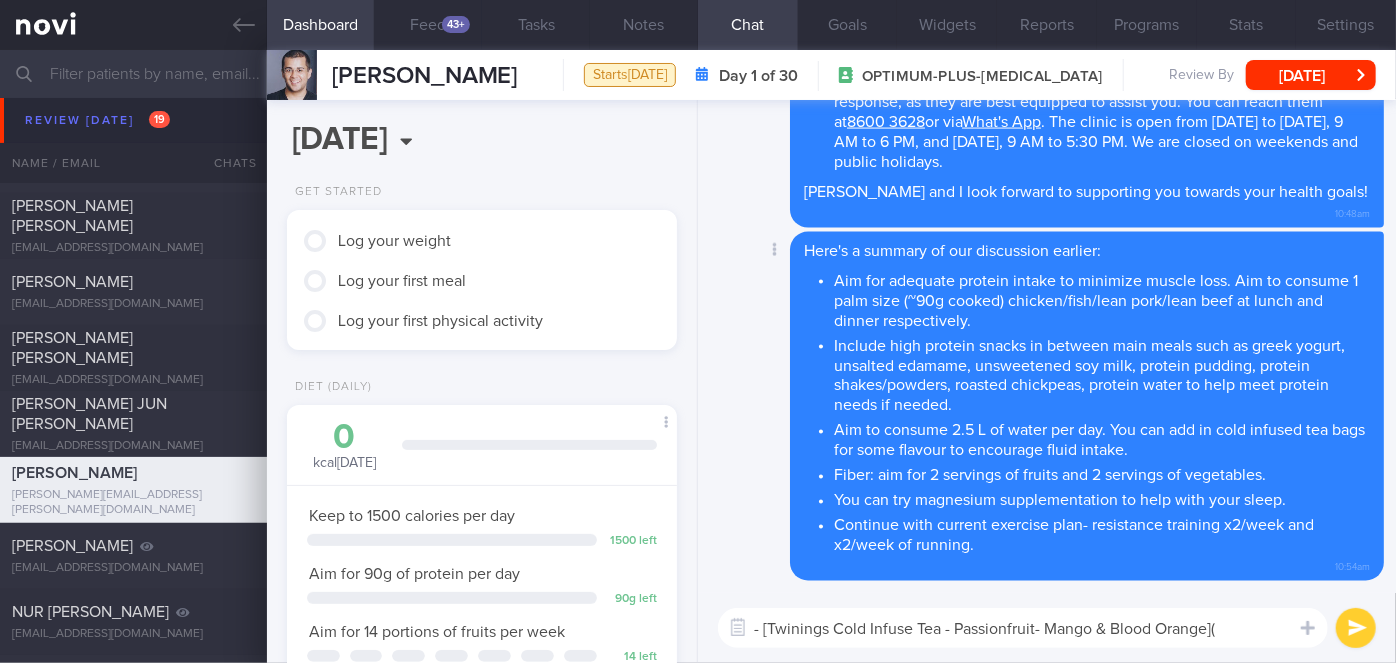 paste on "[URL][DOMAIN_NAME]" 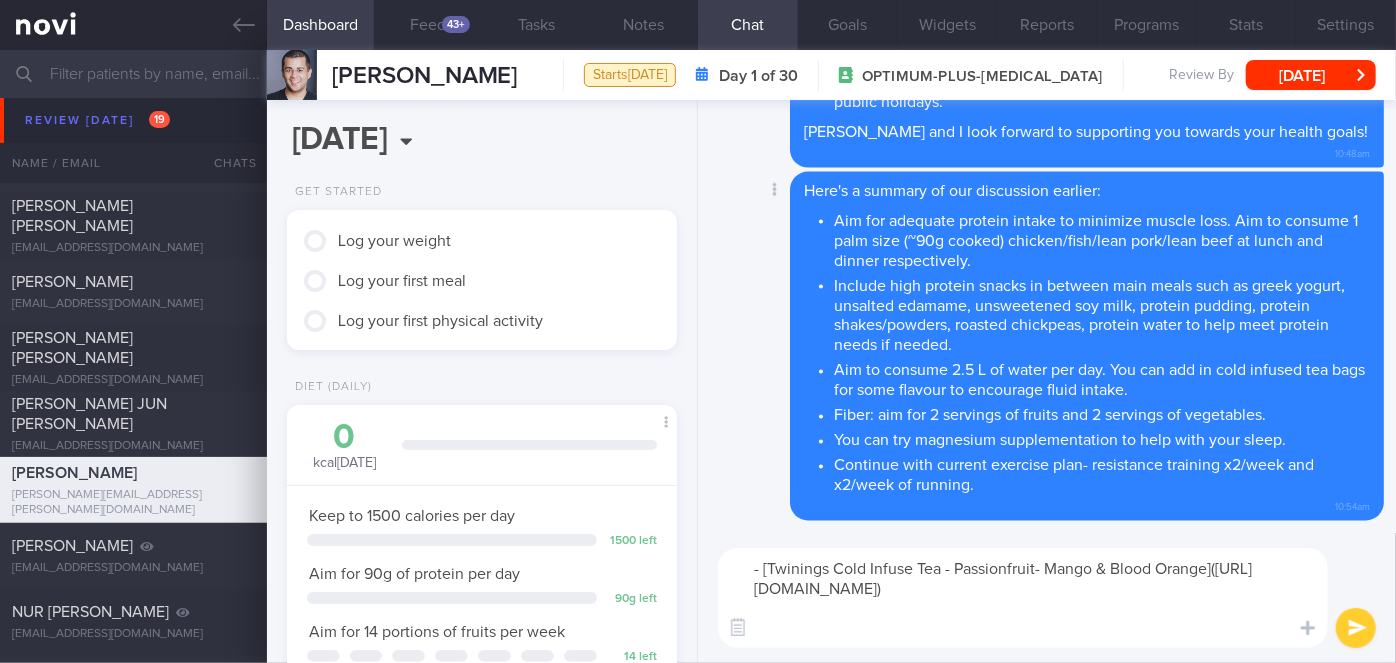 scroll, scrollTop: 0, scrollLeft: 0, axis: both 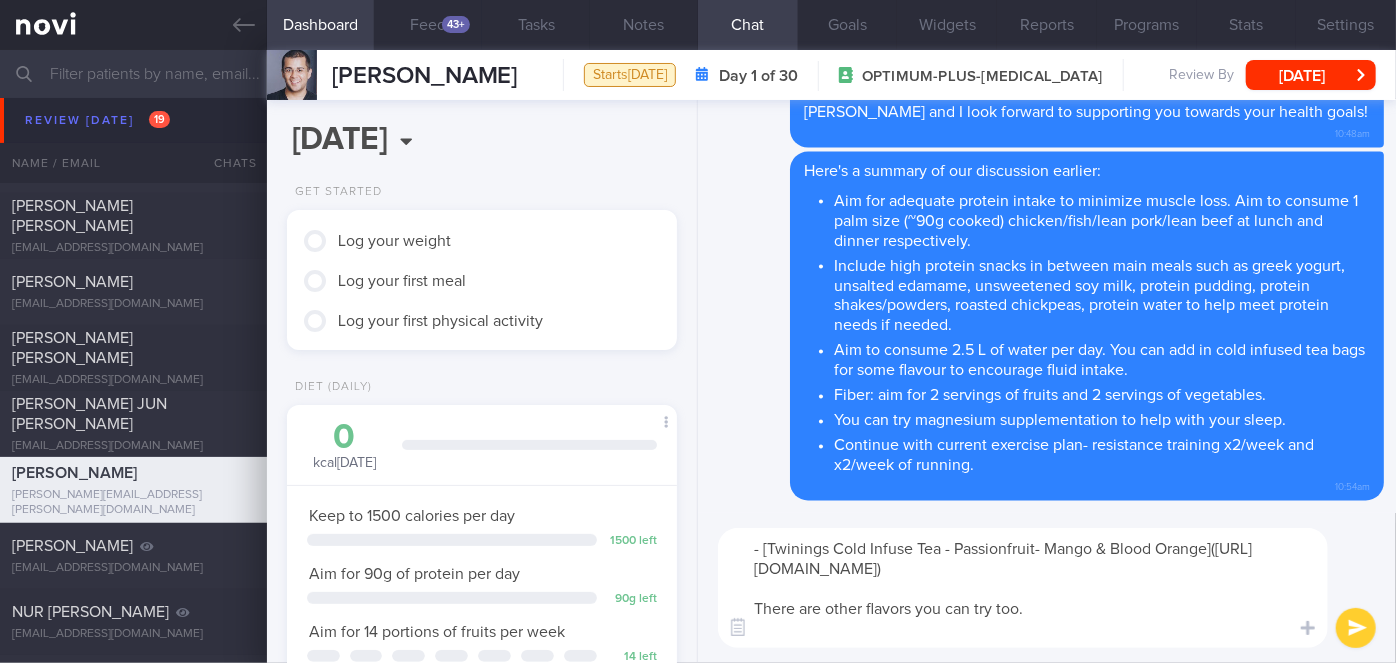 type on "- [Twinings Cold Infuse Tea - Passionfruit- Mango & Blood Orange]([URL][DOMAIN_NAME])
There are other flavors you can try too." 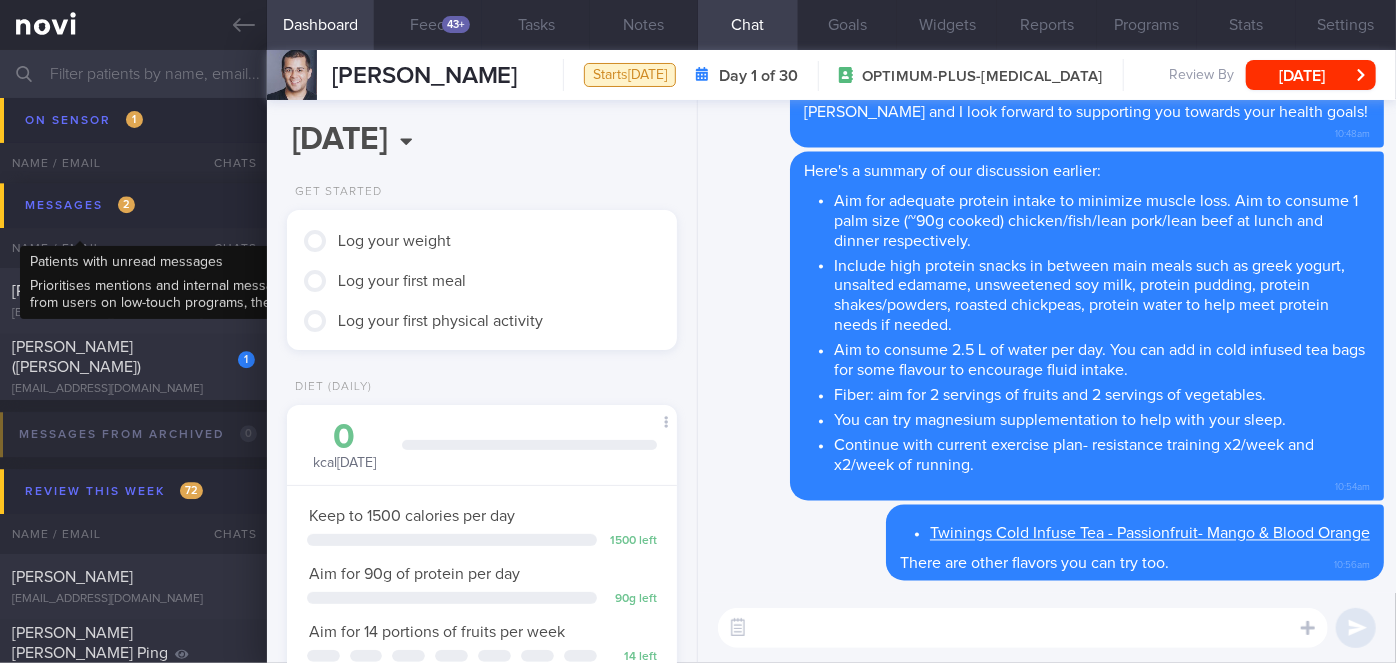 scroll, scrollTop: 6272, scrollLeft: 0, axis: vertical 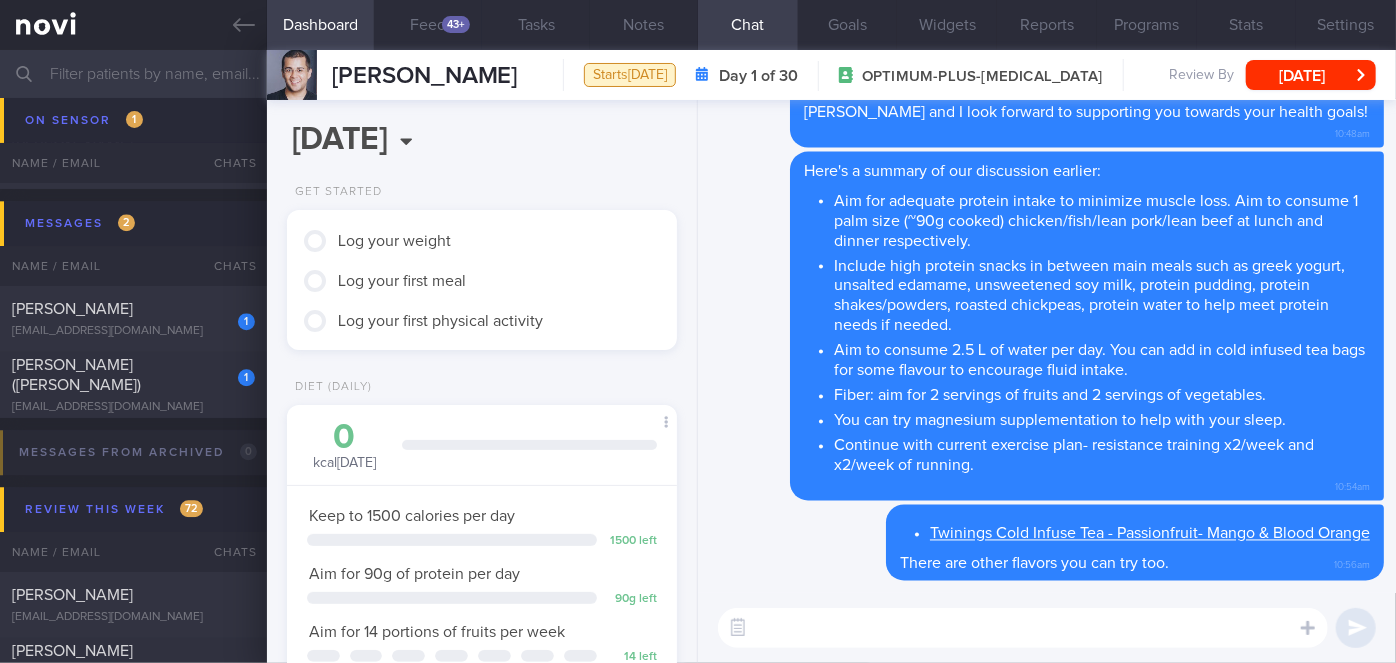drag, startPoint x: 212, startPoint y: 385, endPoint x: 835, endPoint y: 128, distance: 673.9273 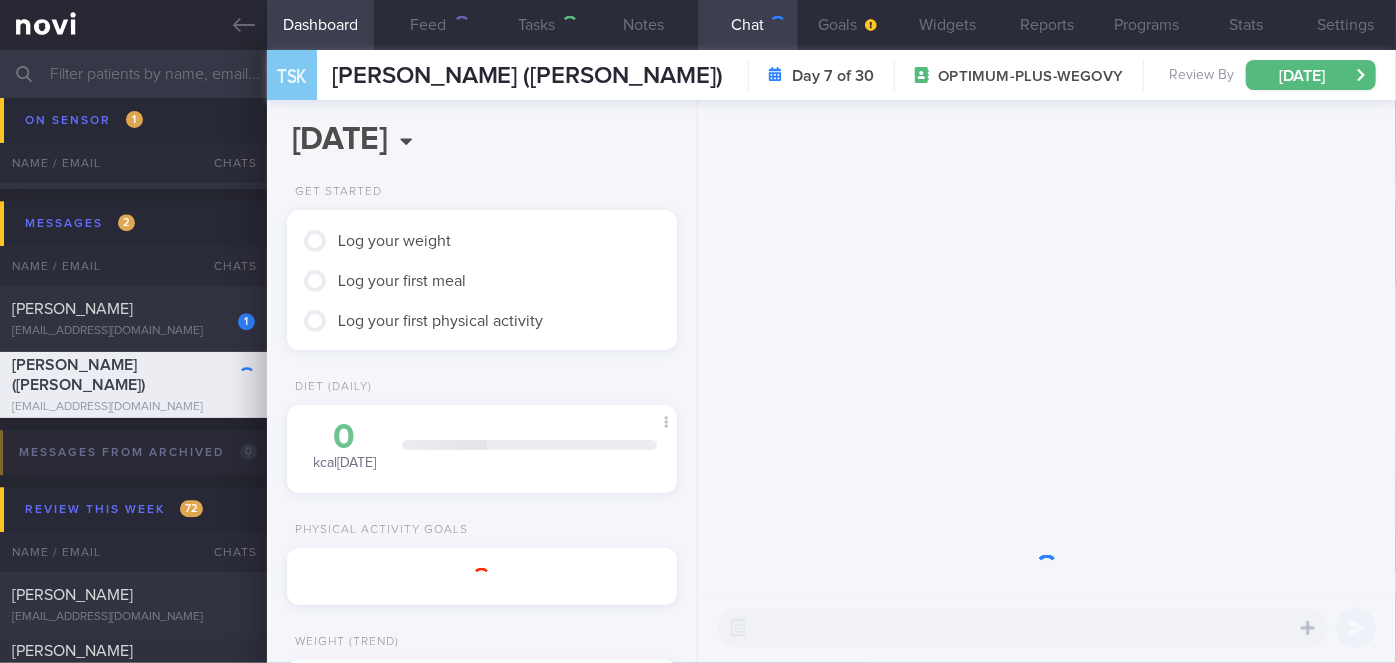select on "7" 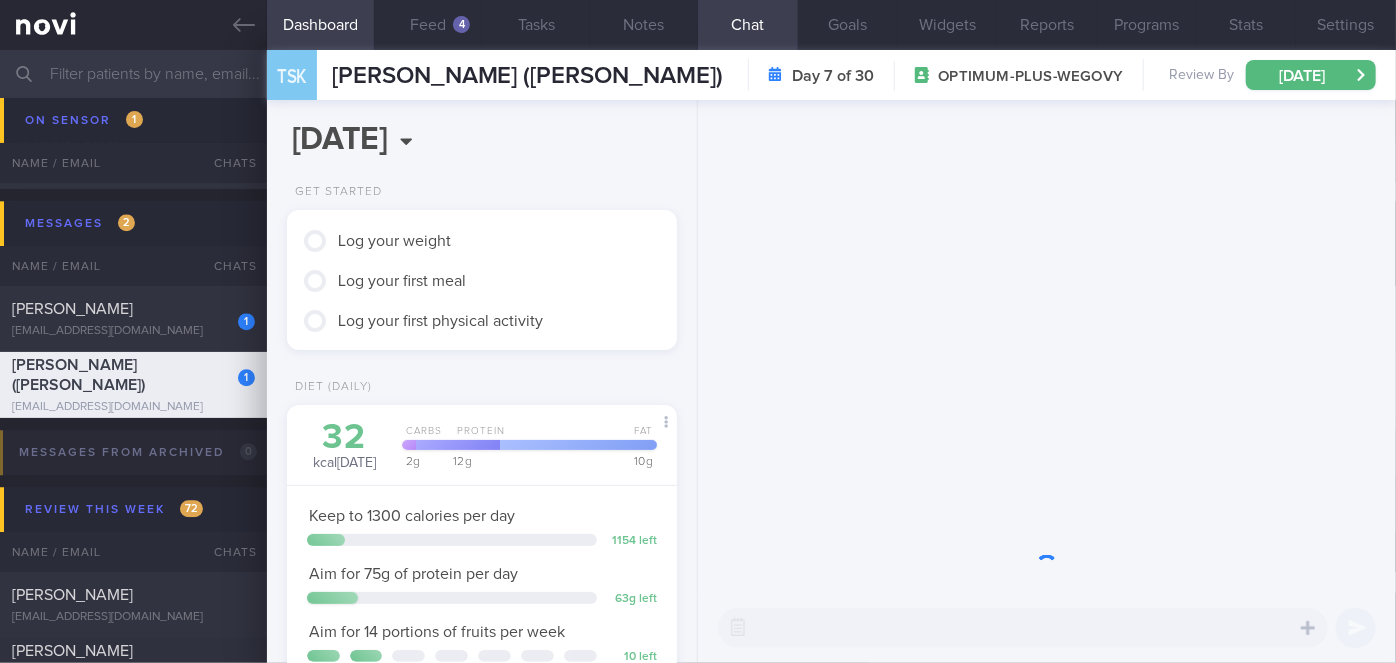 scroll, scrollTop: 999800, scrollLeft: 999658, axis: both 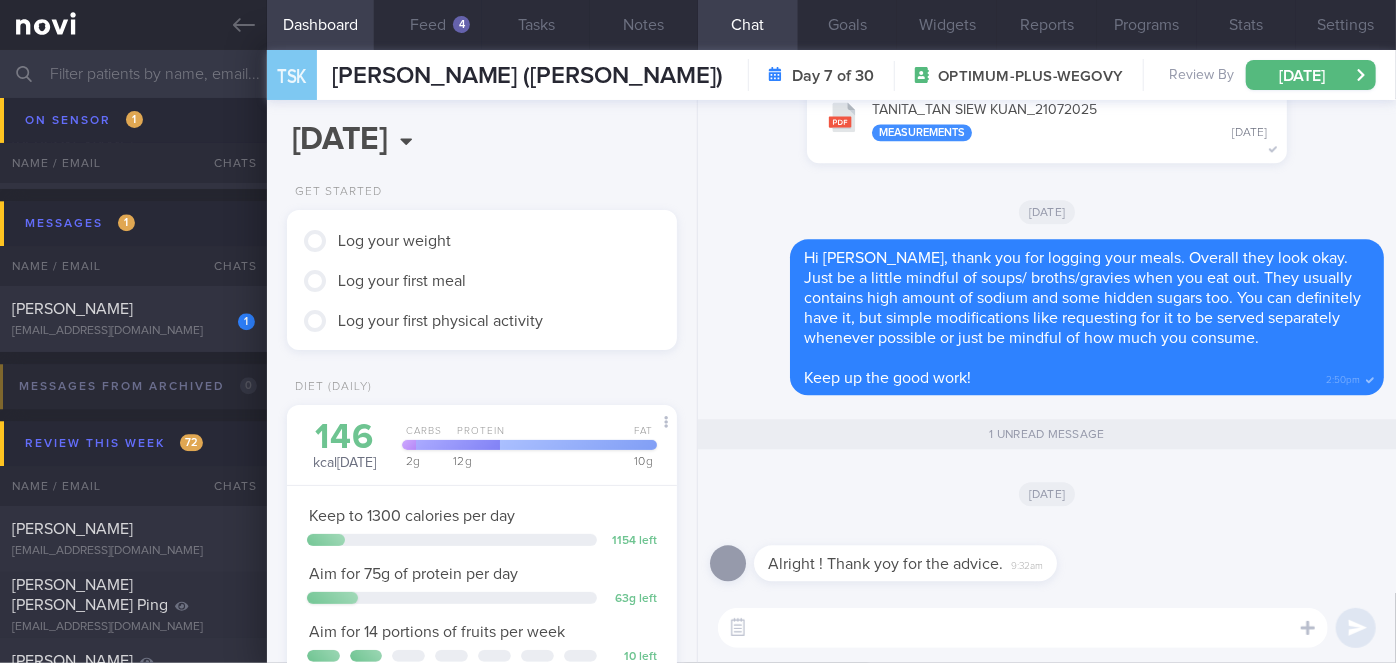 click at bounding box center [1023, 628] 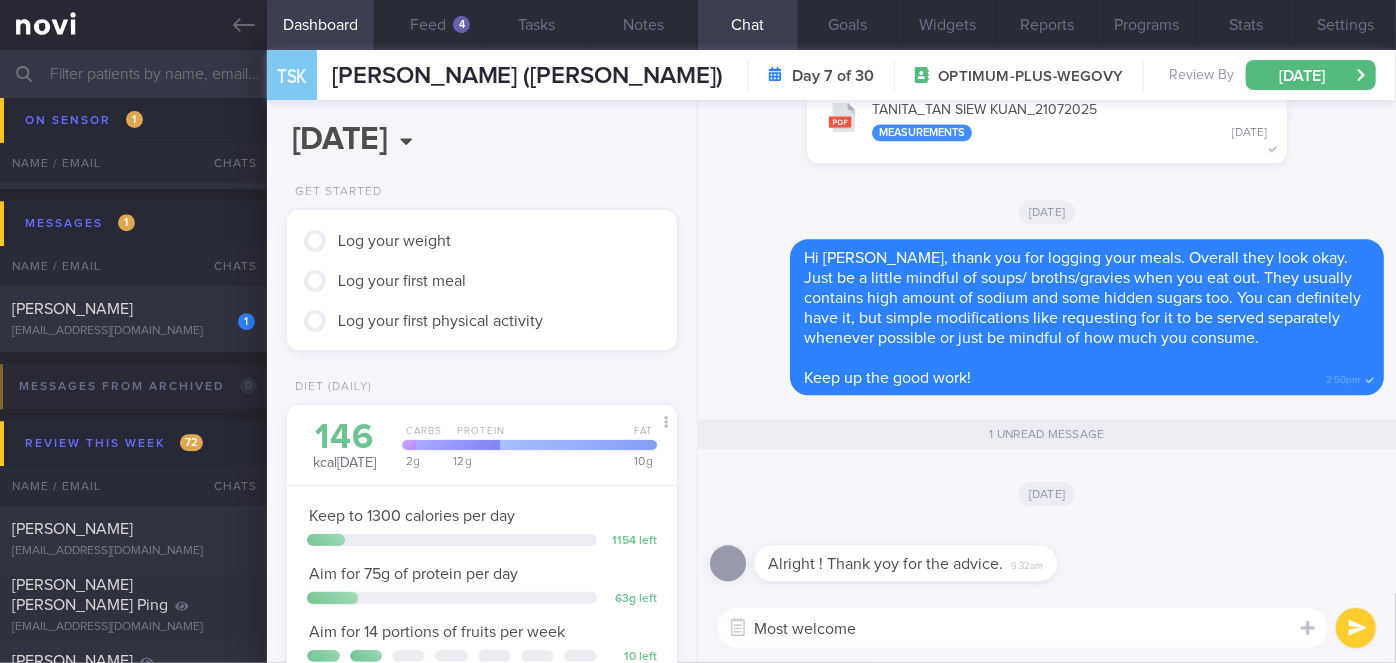 type on "Most welcome!" 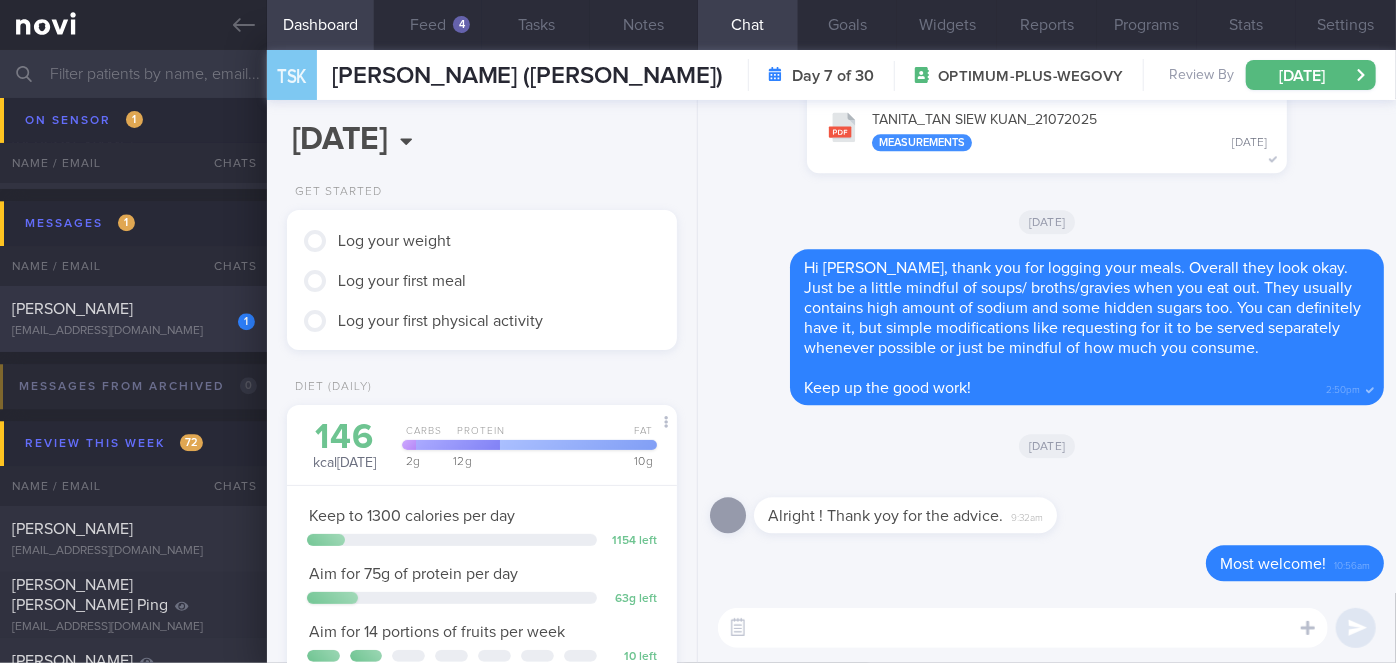 click on "[PERSON_NAME]" at bounding box center (131, 309) 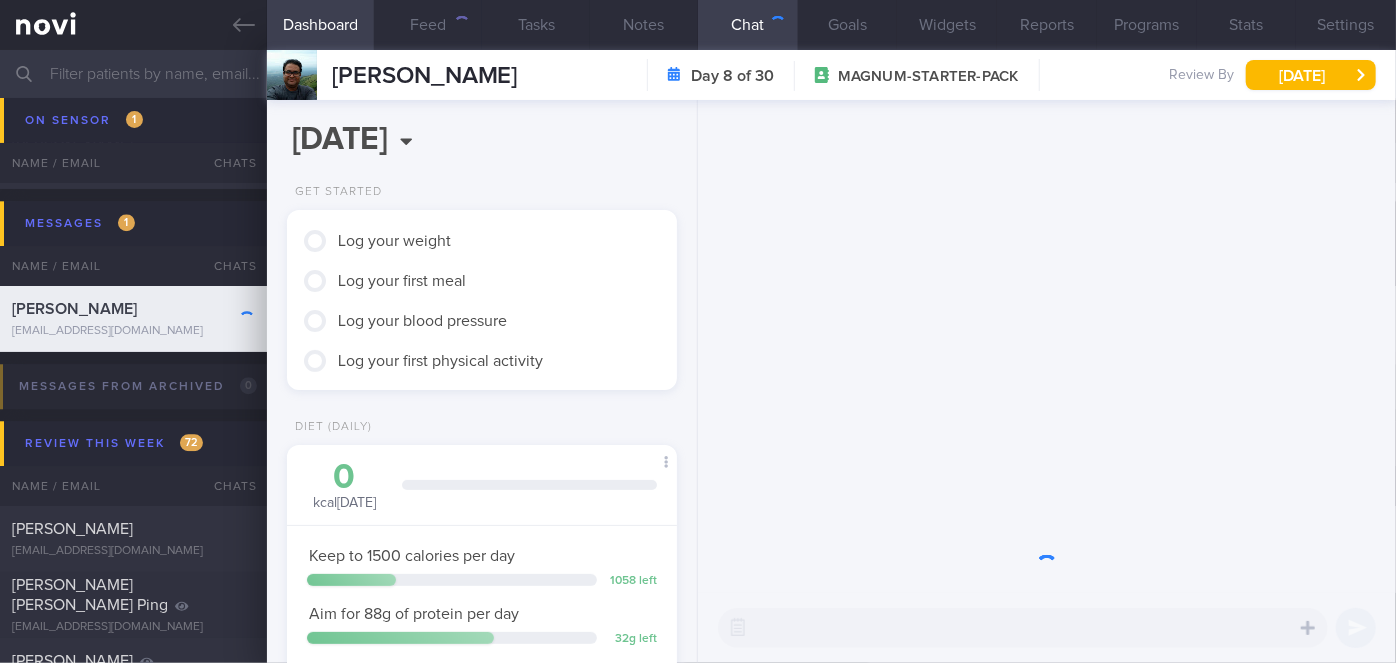 scroll, scrollTop: 999829, scrollLeft: 999658, axis: both 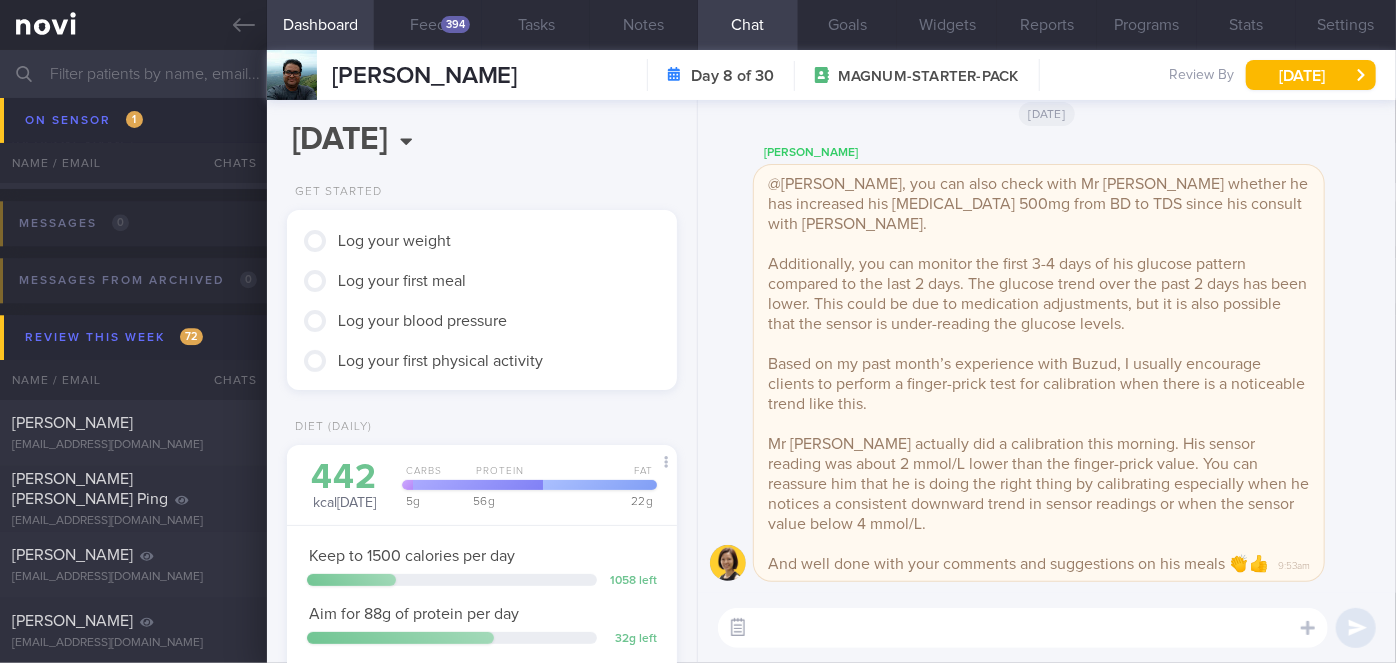 click at bounding box center [738, 628] 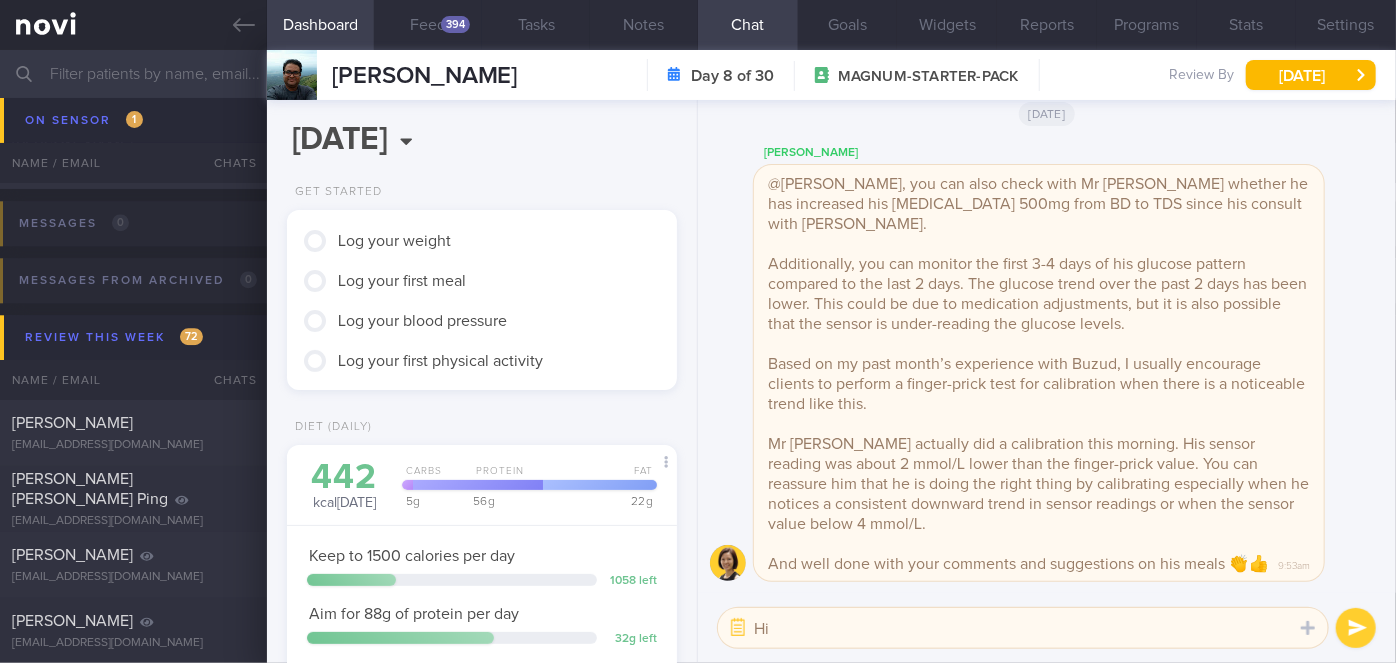 type on "H" 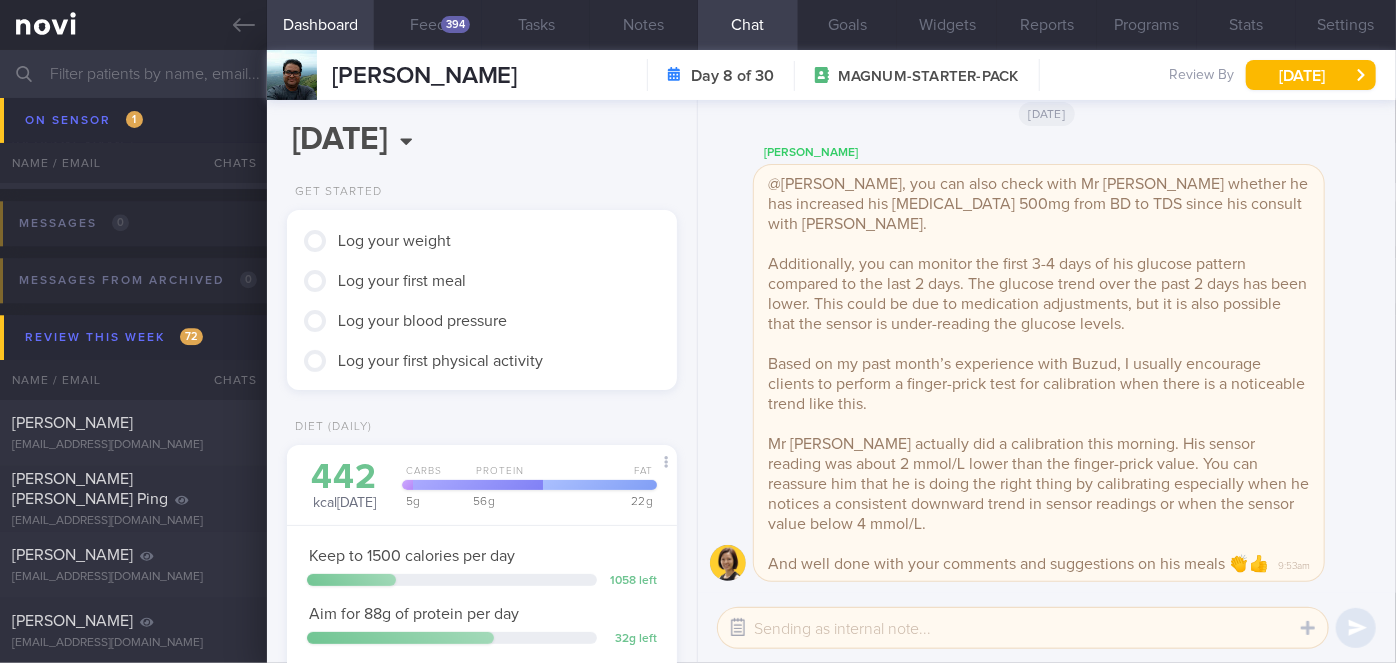 click at bounding box center [738, 628] 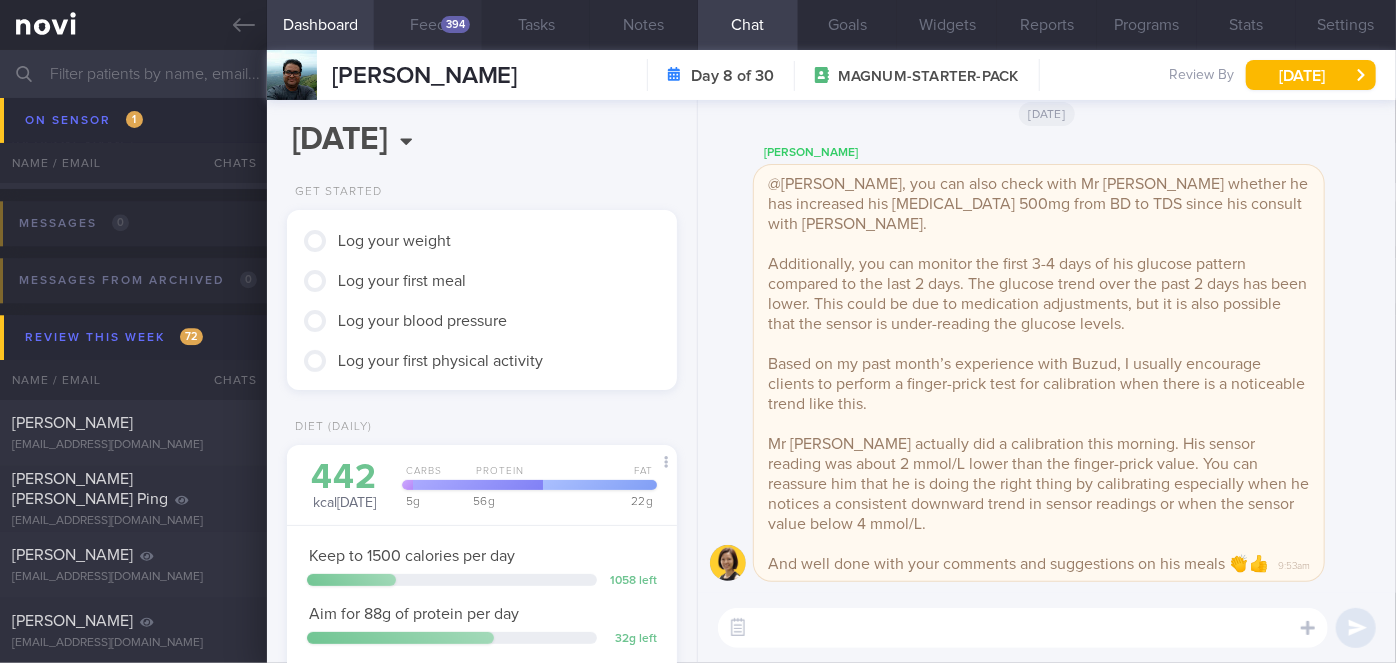 click on "Feed
394" at bounding box center [428, 25] 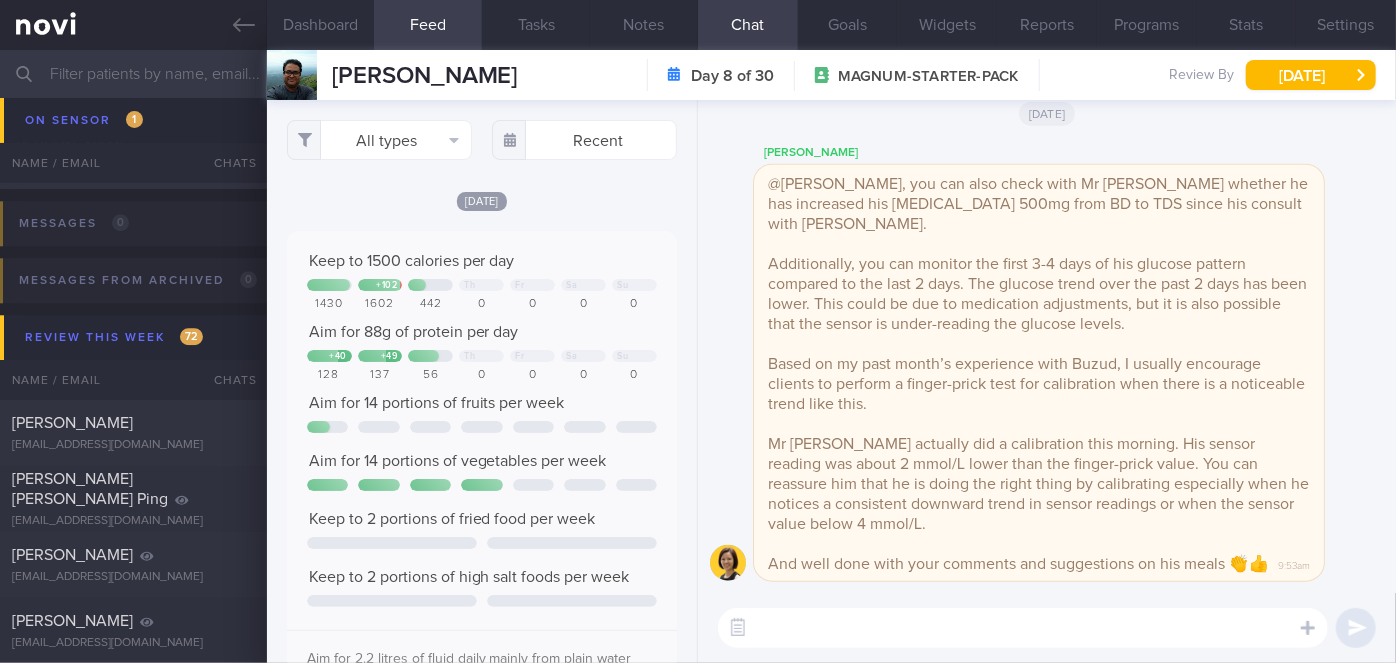 scroll, scrollTop: 999912, scrollLeft: 999648, axis: both 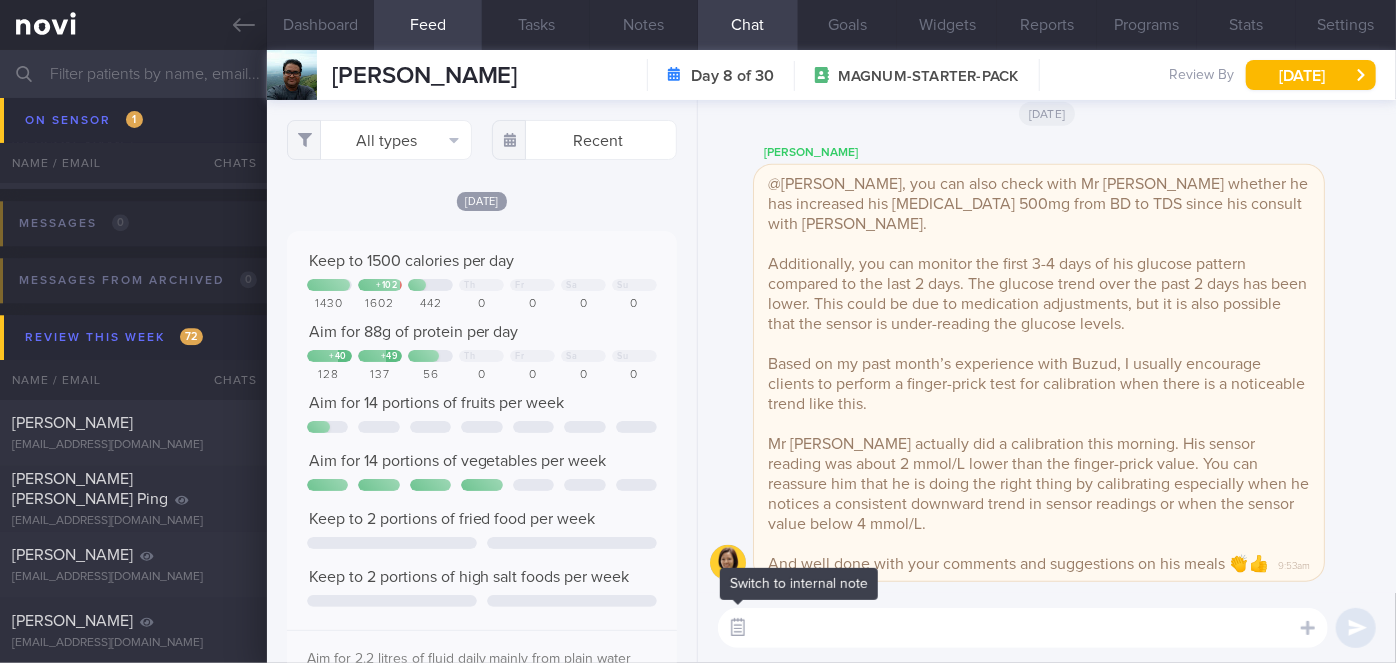 click at bounding box center (738, 628) 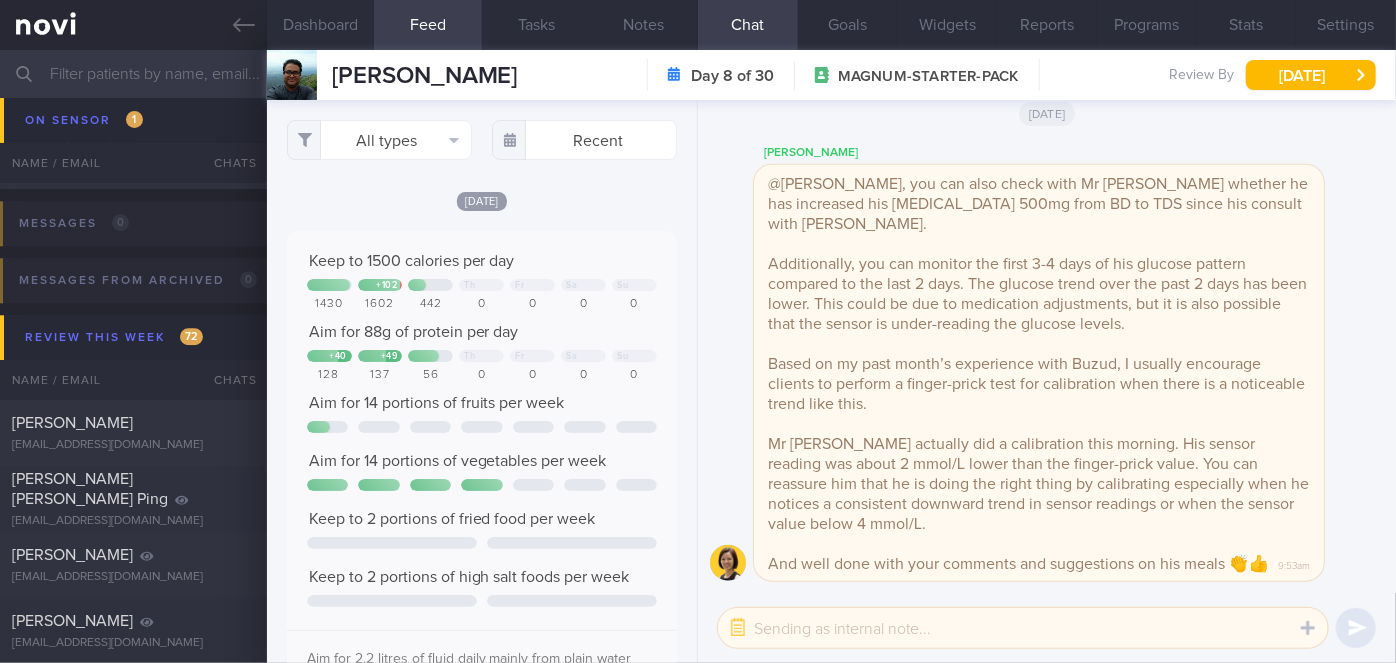 click at bounding box center [1023, 628] 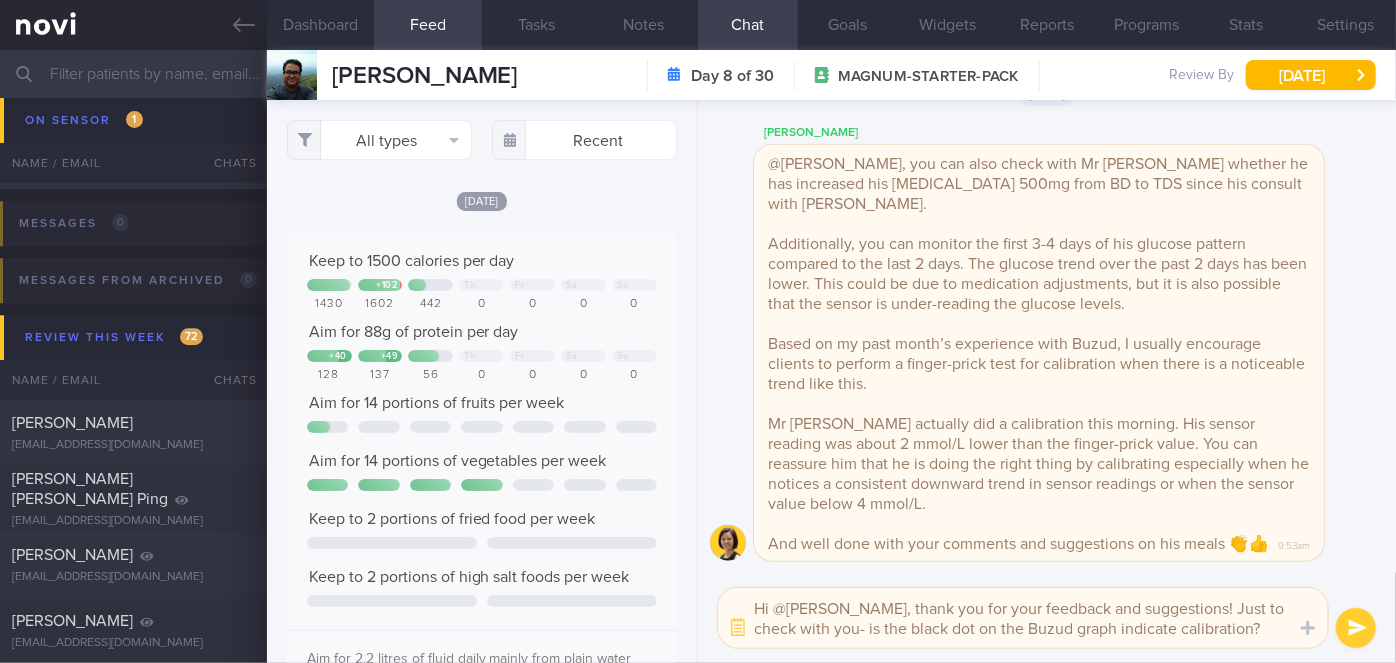type on "Hi @[PERSON_NAME], thank you for your feedback and suggestions! Just to check with you- is the black dot on the Buzud graph indicate calibration?" 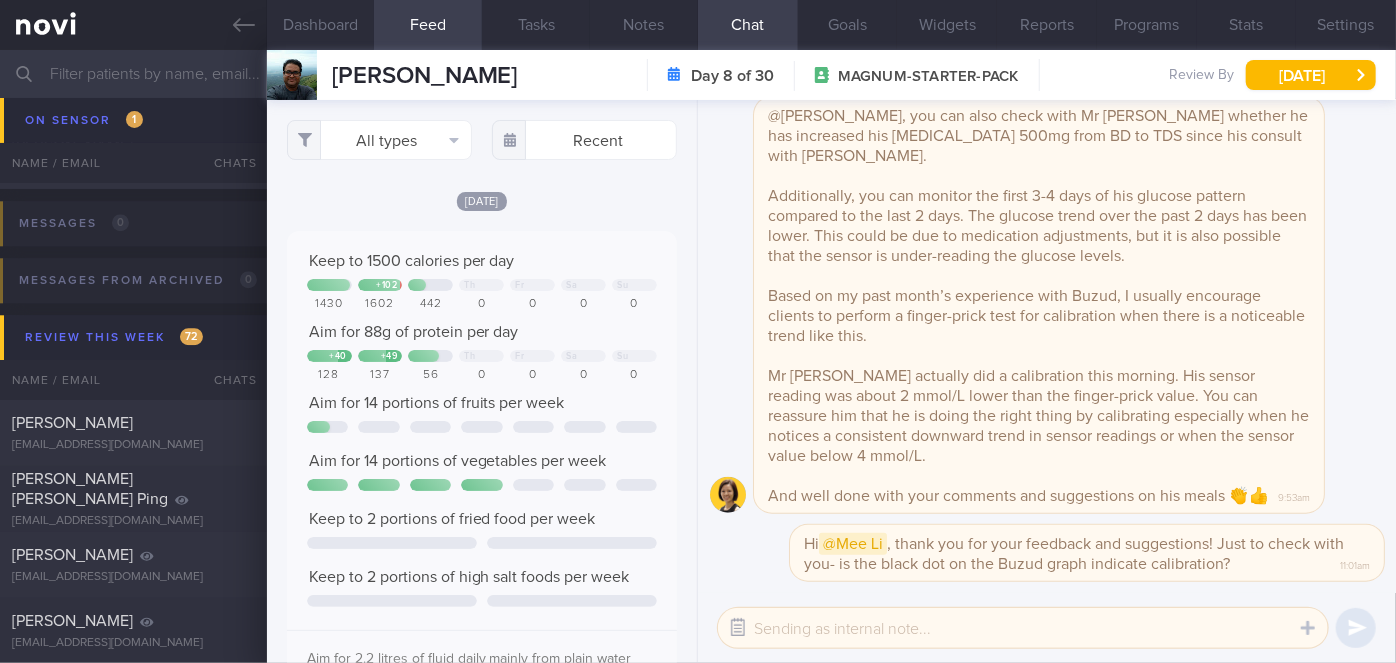 click at bounding box center [738, 628] 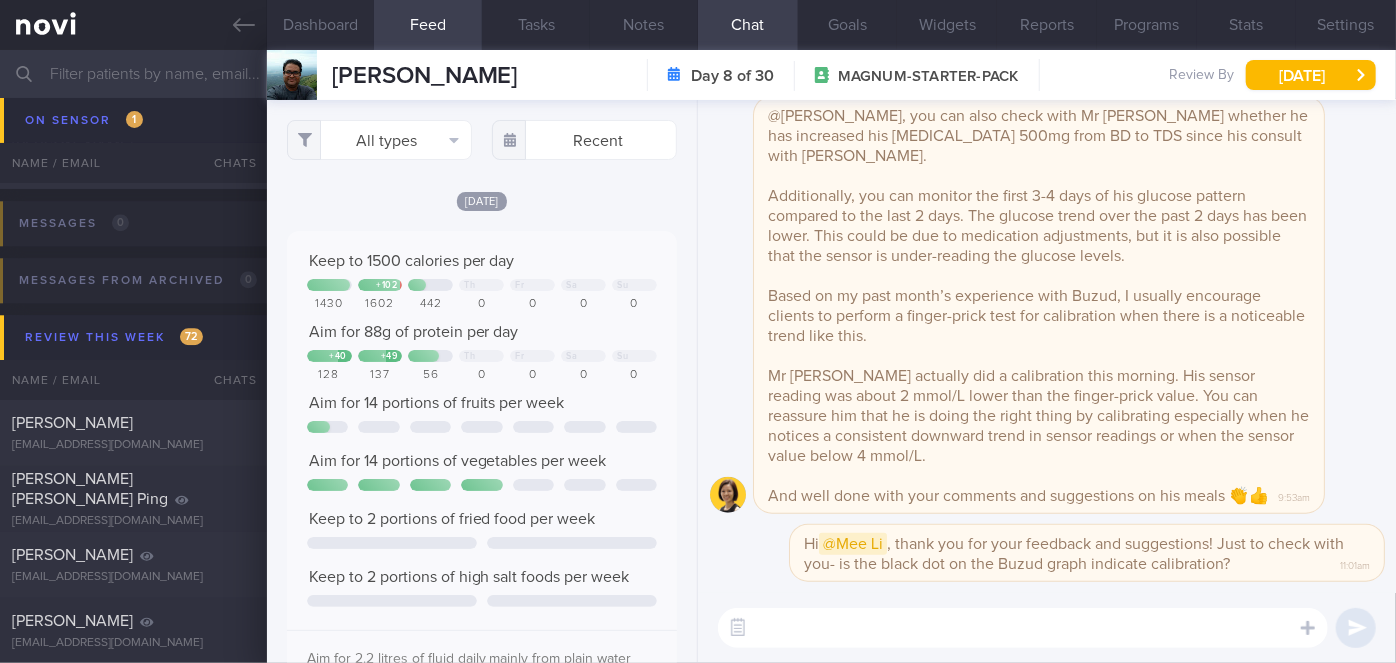 click at bounding box center [1023, 628] 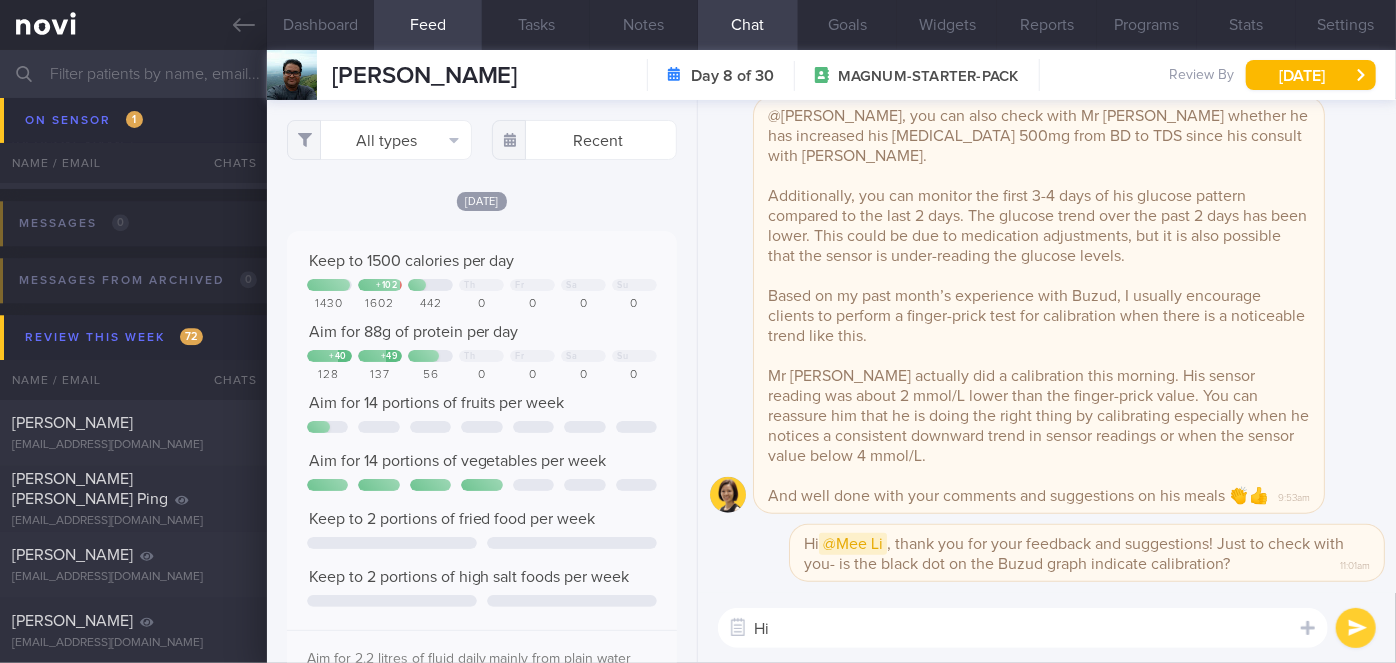 type on "H" 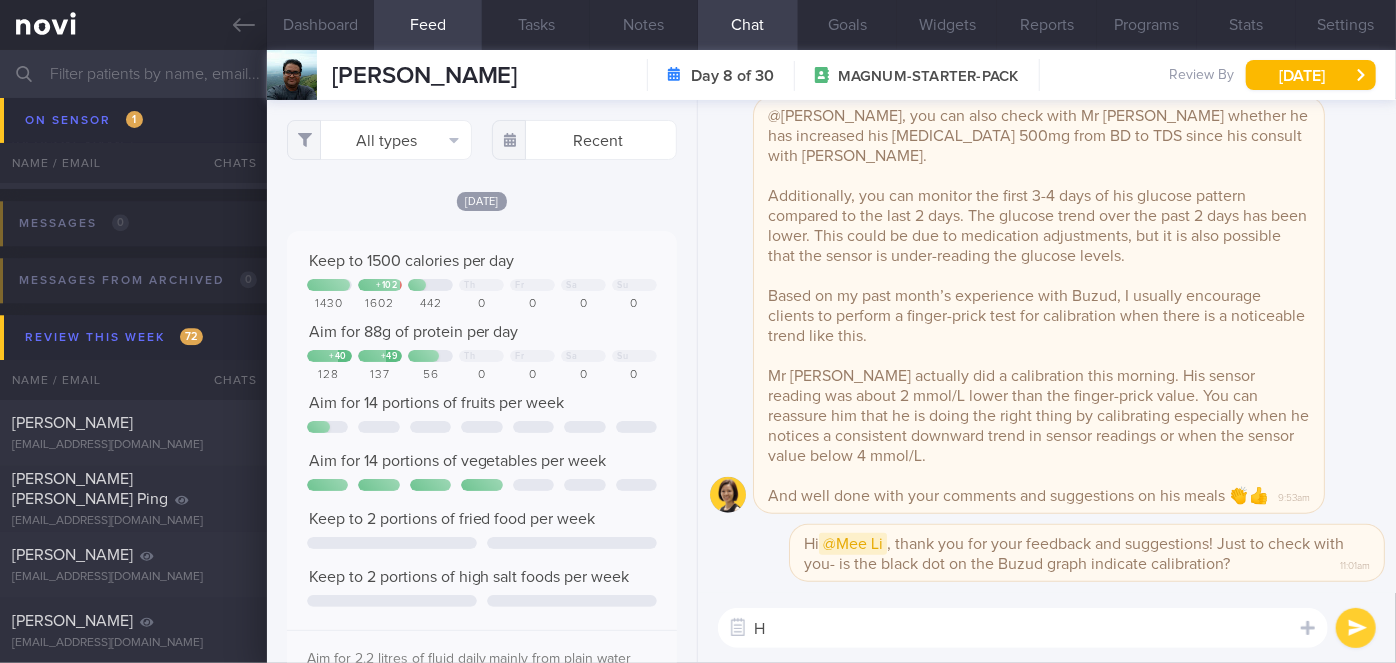 type 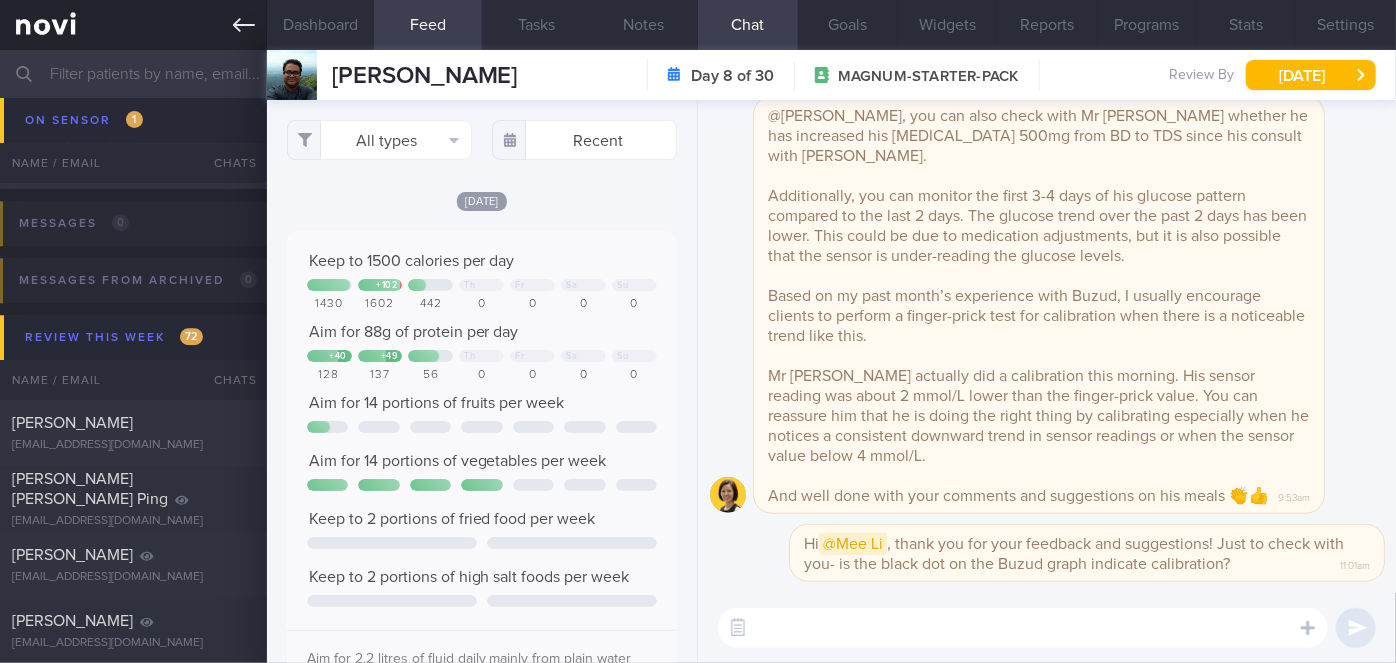 click at bounding box center [133, 25] 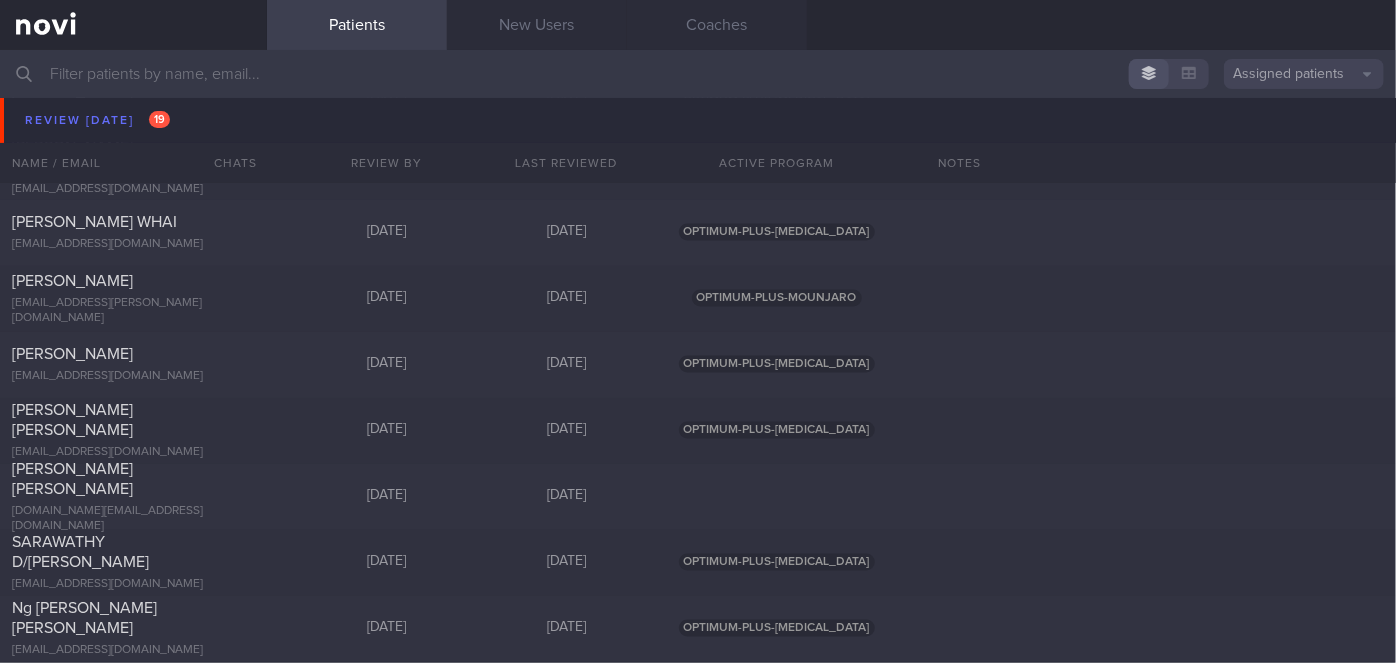 scroll, scrollTop: 5818, scrollLeft: 0, axis: vertical 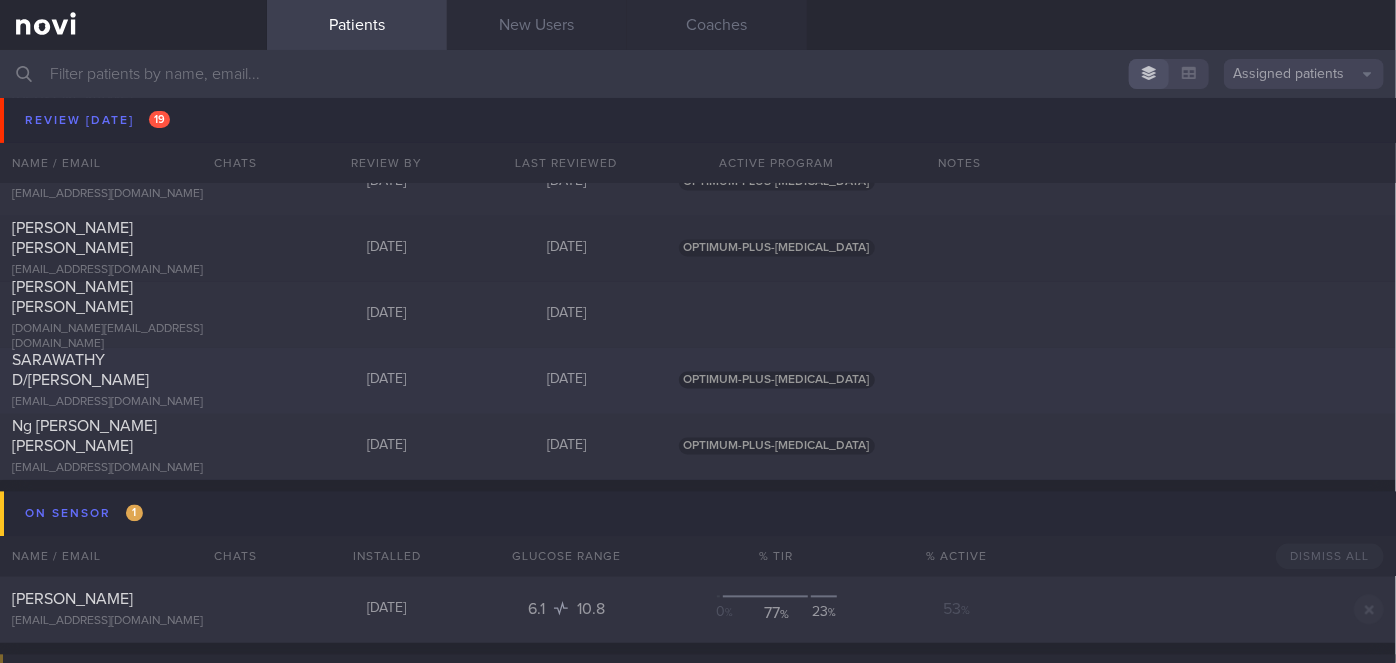 click on "SARAWATHY D/[PERSON_NAME]
[EMAIL_ADDRESS][DOMAIN_NAME]" at bounding box center [133, 381] 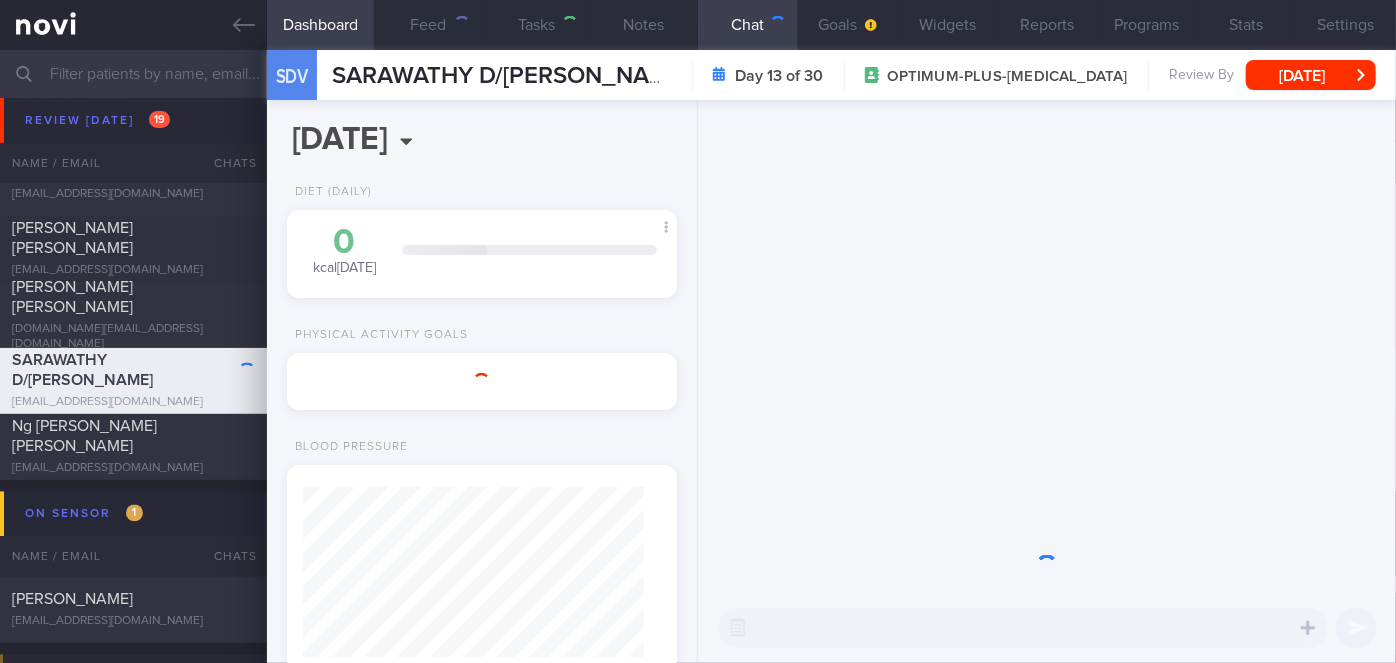 scroll, scrollTop: 999829, scrollLeft: 999658, axis: both 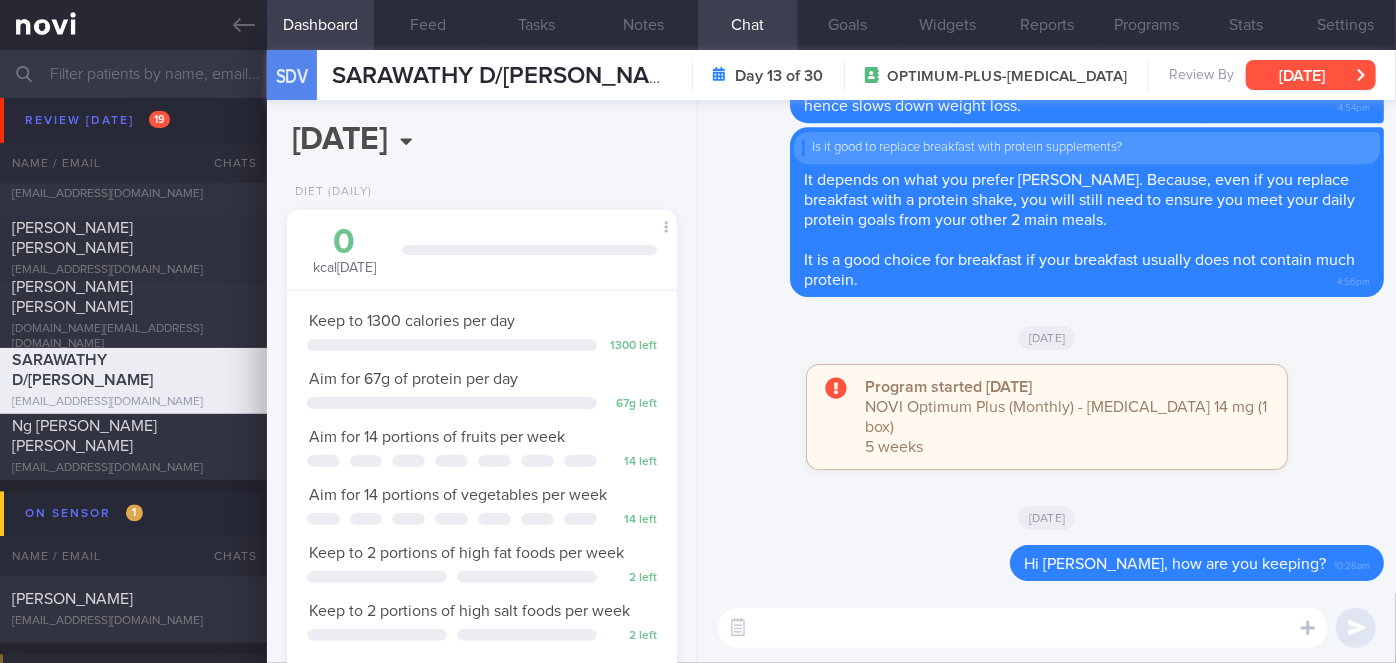 click on "[DATE]" at bounding box center [1311, 75] 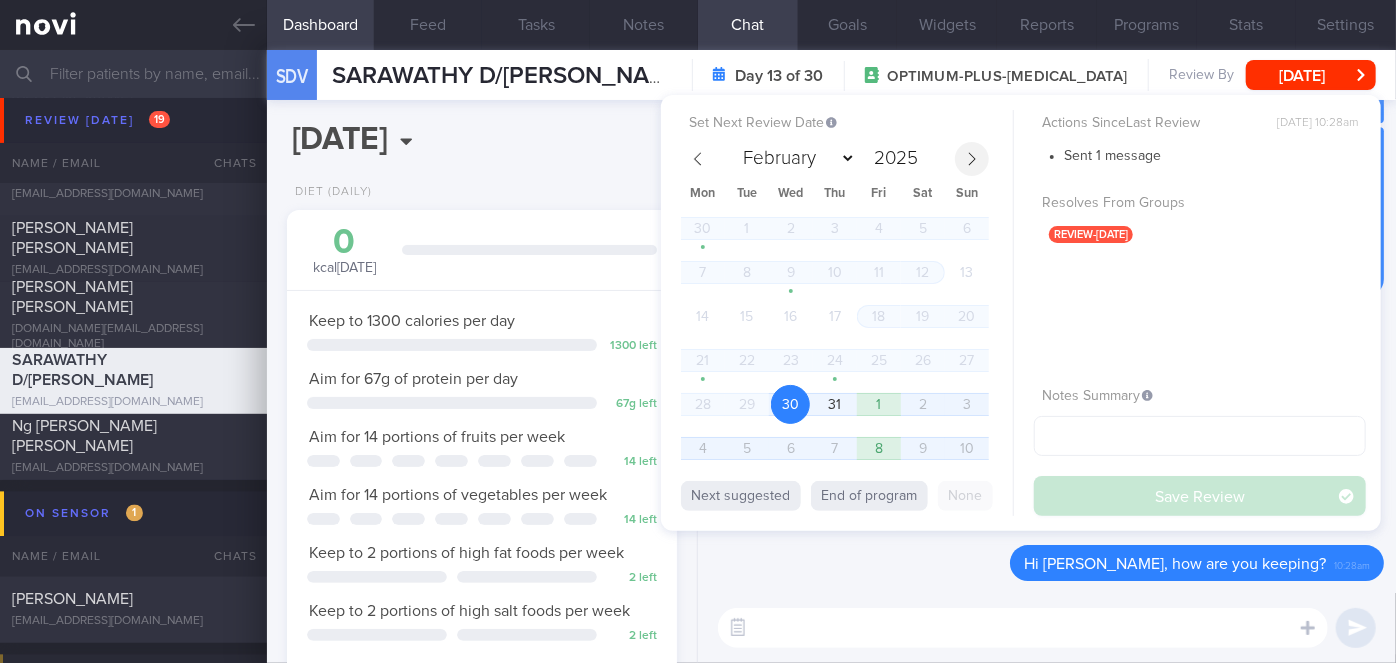click 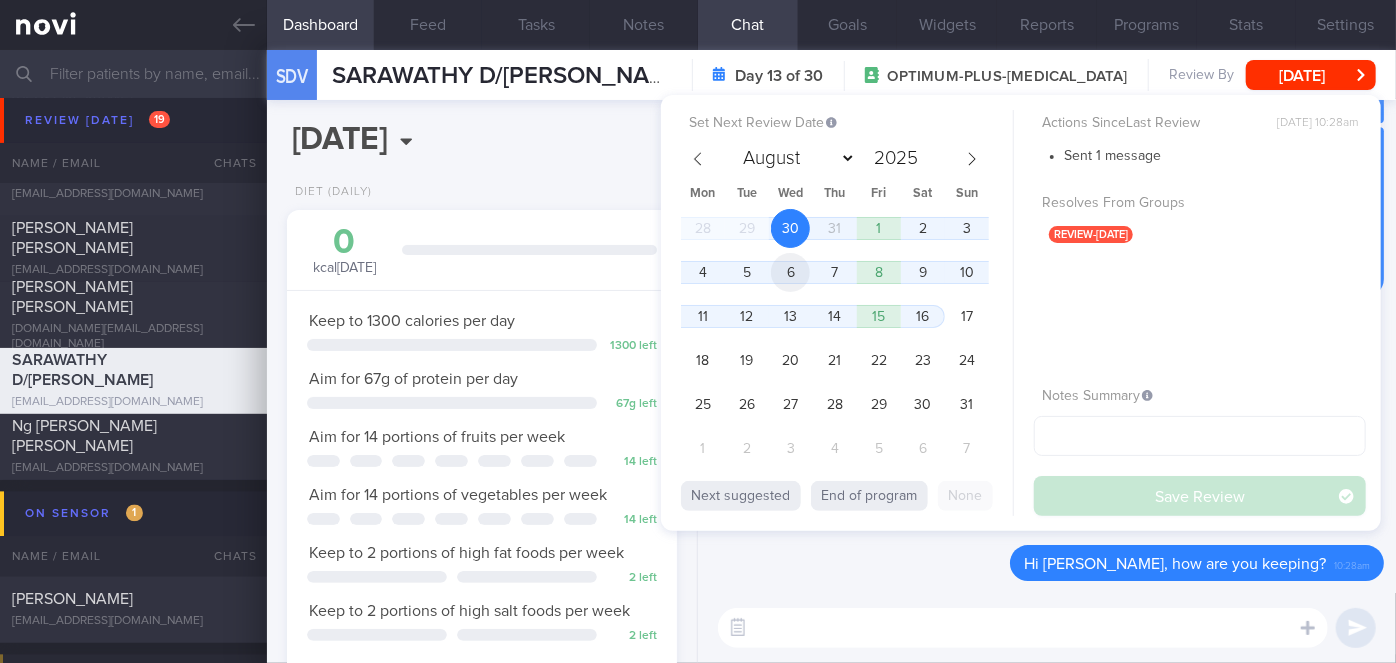 click on "6" at bounding box center (790, 272) 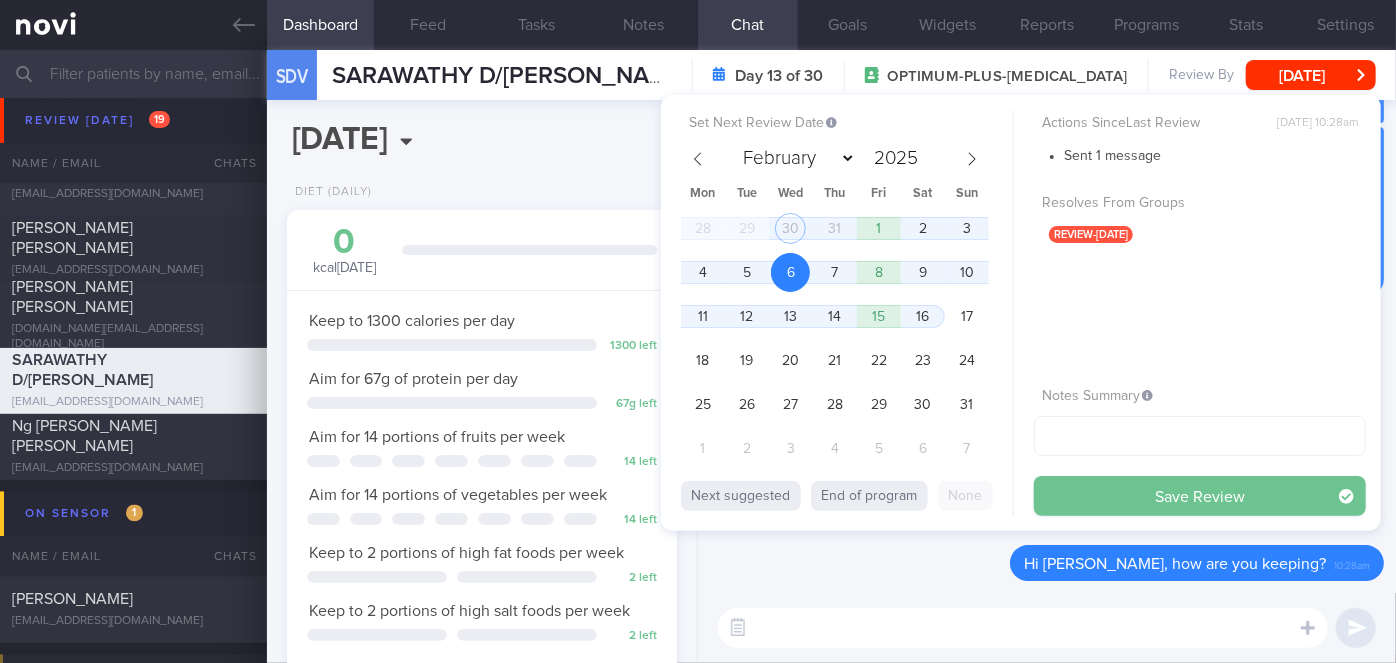 click on "Save Review" at bounding box center (1200, 496) 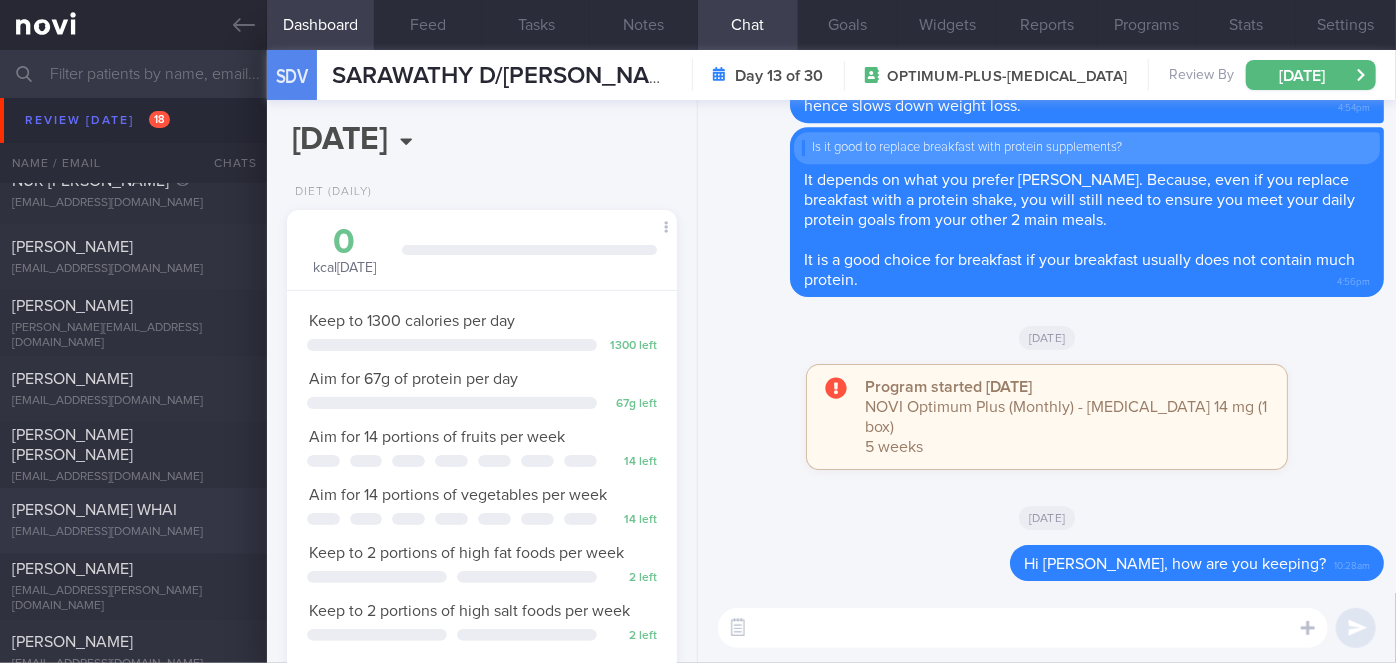 scroll, scrollTop: 5207, scrollLeft: 0, axis: vertical 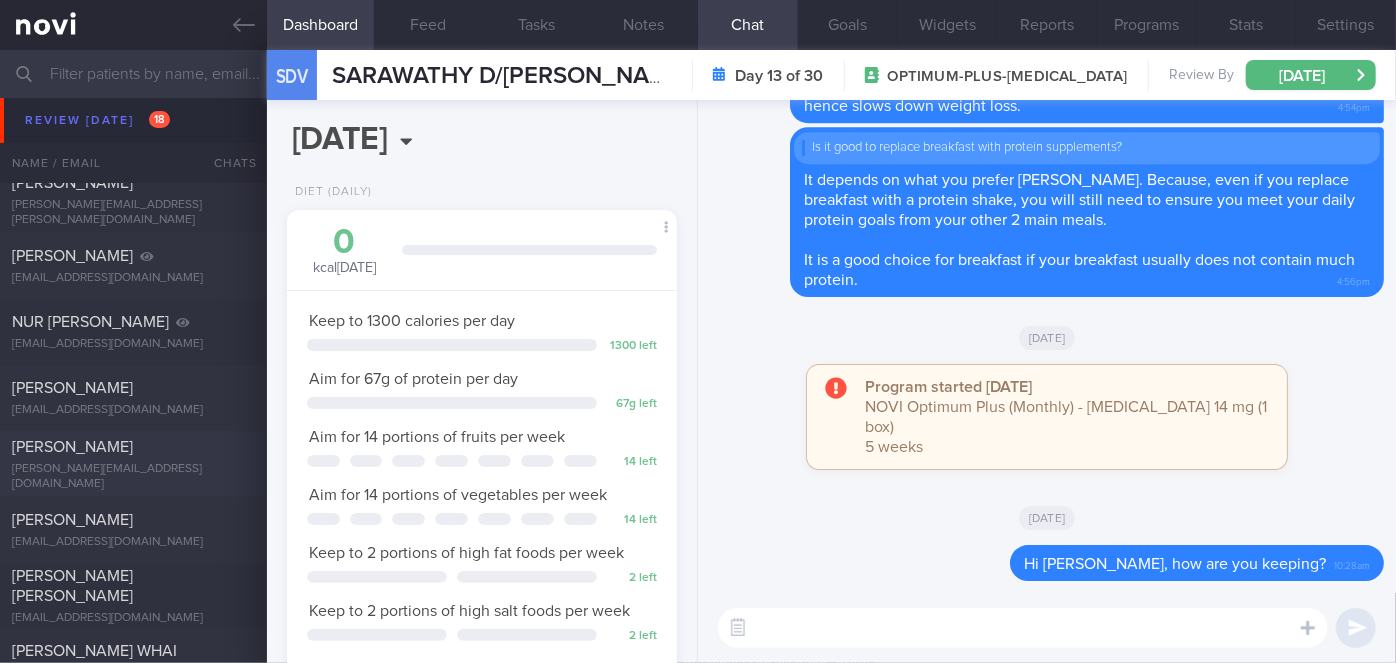 click on "[PERSON_NAME]
[PERSON_NAME][EMAIL_ADDRESS][DOMAIN_NAME]" at bounding box center [133, 464] 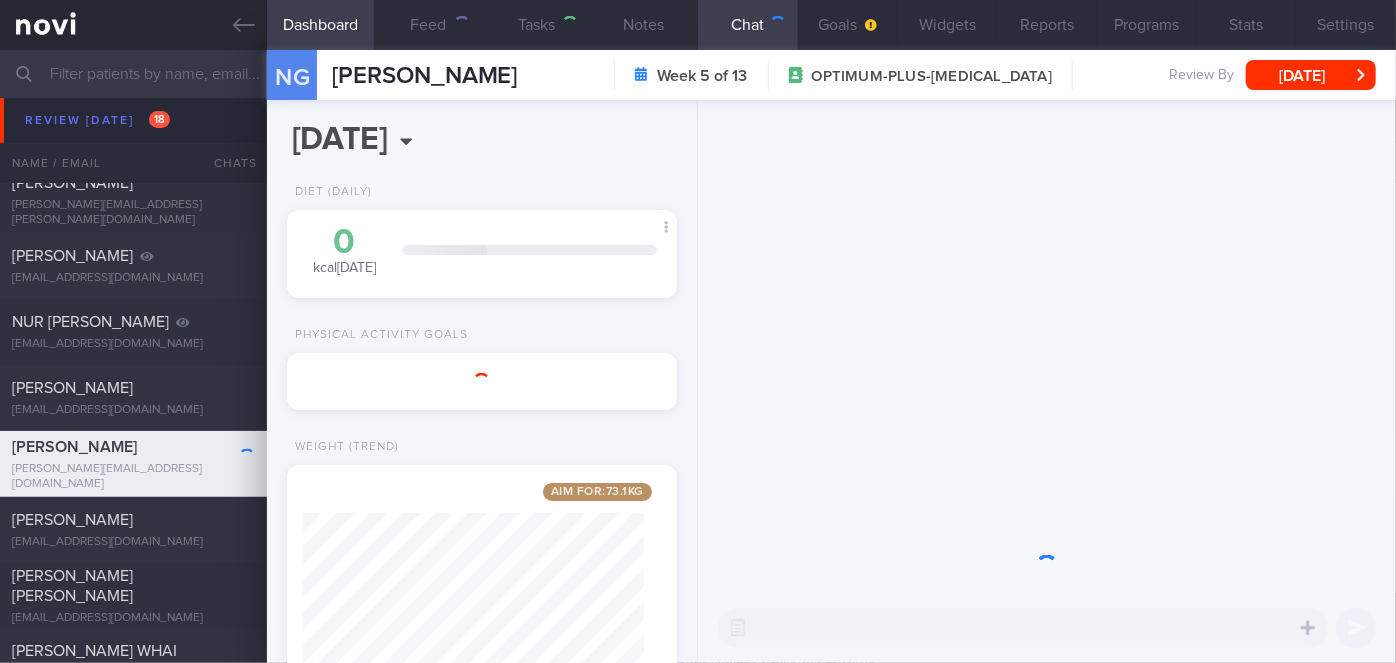 scroll, scrollTop: 999800, scrollLeft: 999658, axis: both 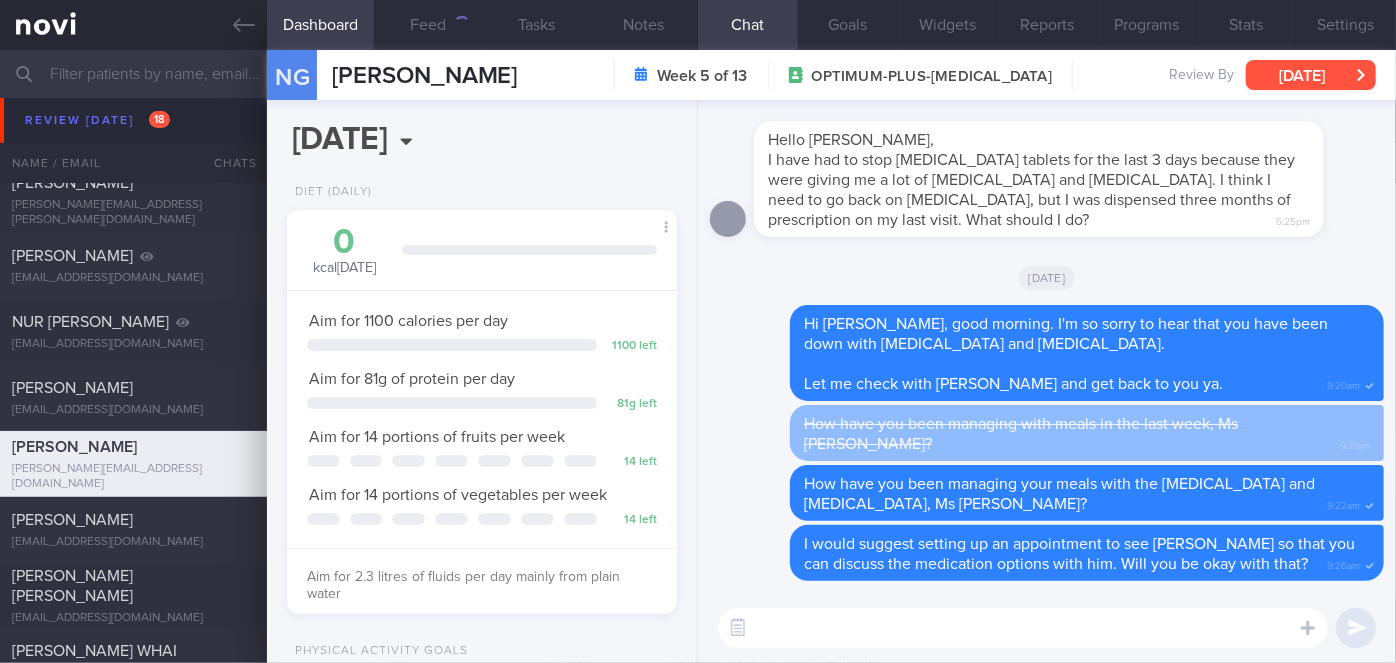 click on "[DATE]" at bounding box center (1311, 75) 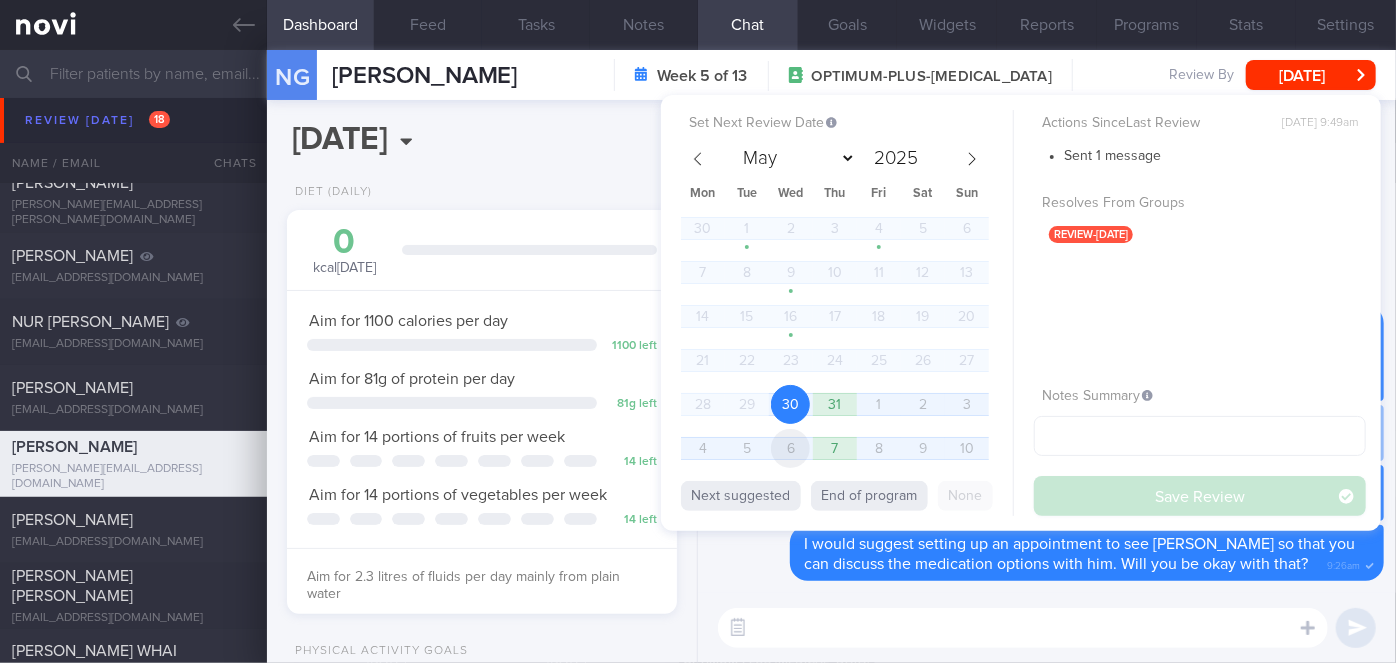 click on "6" at bounding box center (790, 448) 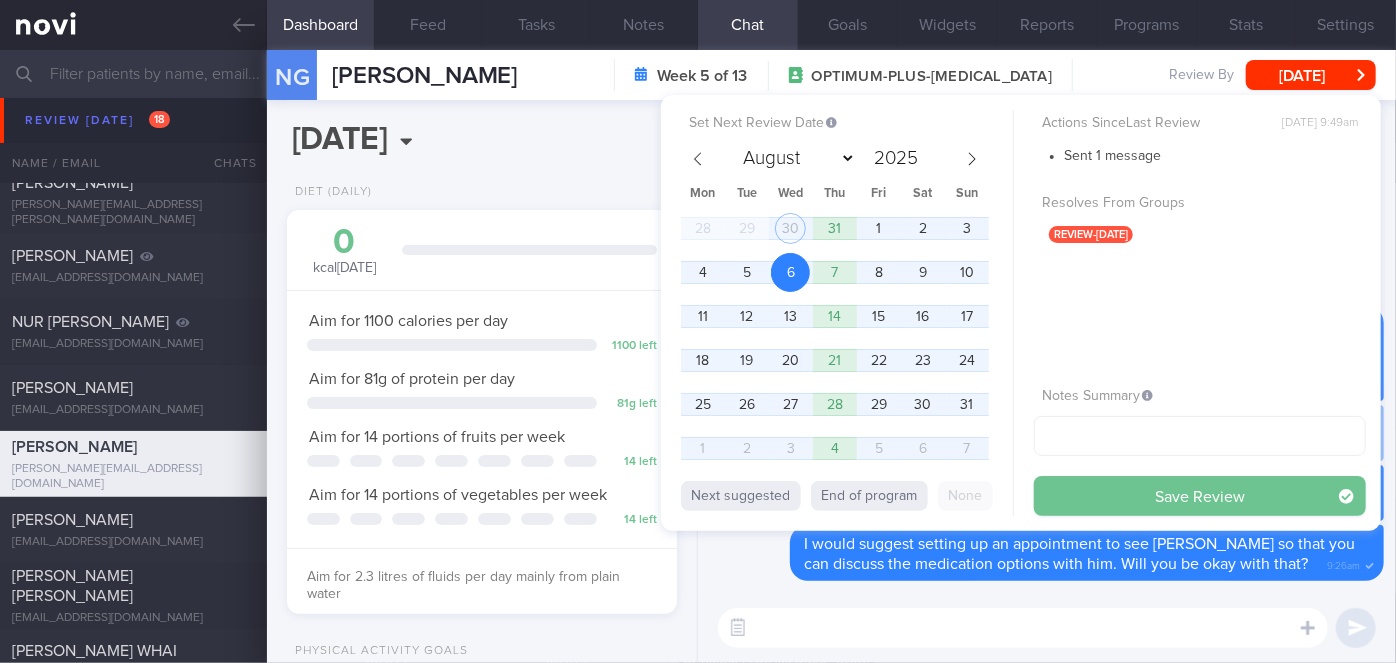click on "Save Review" at bounding box center [1200, 496] 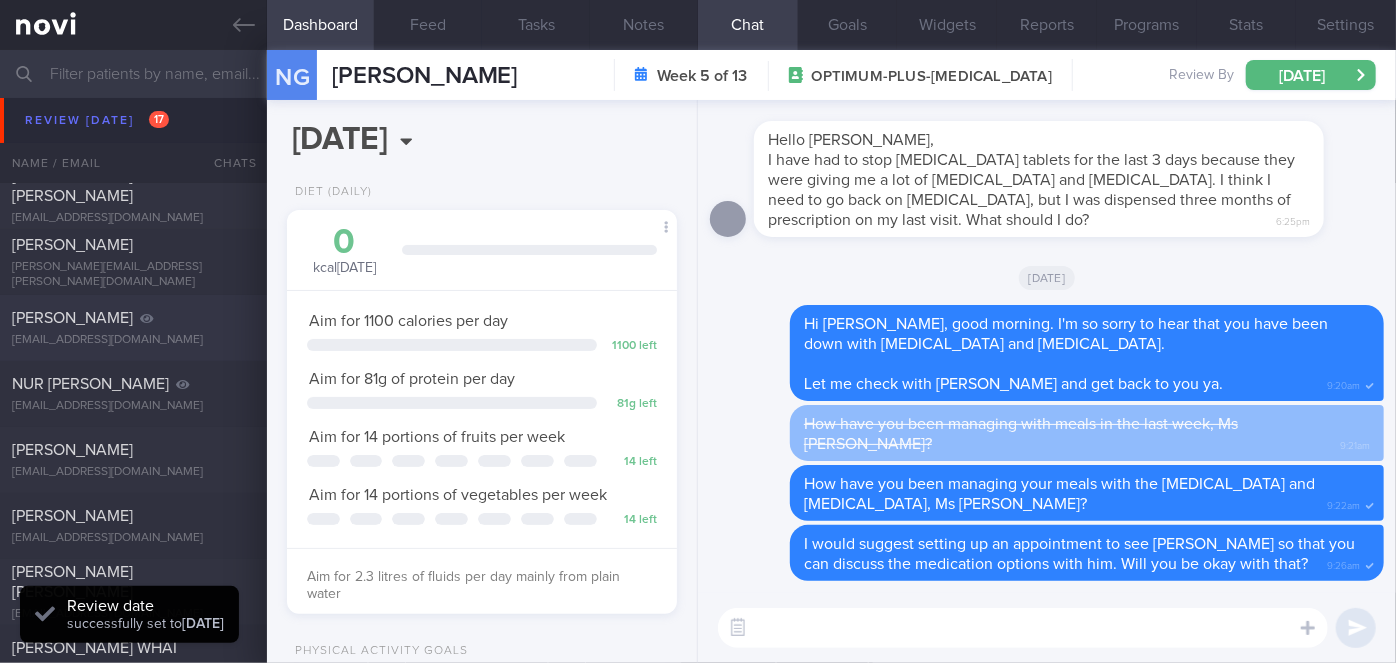 scroll, scrollTop: 5116, scrollLeft: 0, axis: vertical 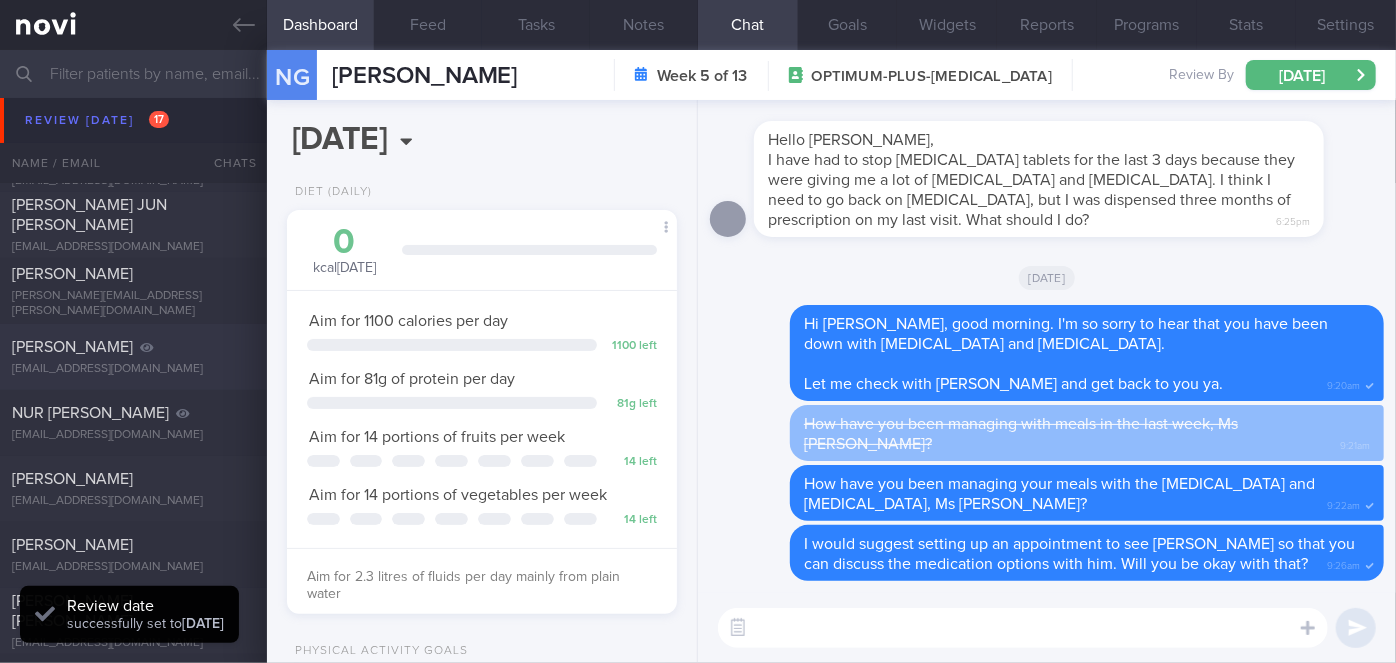 click on "[PERSON_NAME]" at bounding box center [131, 347] 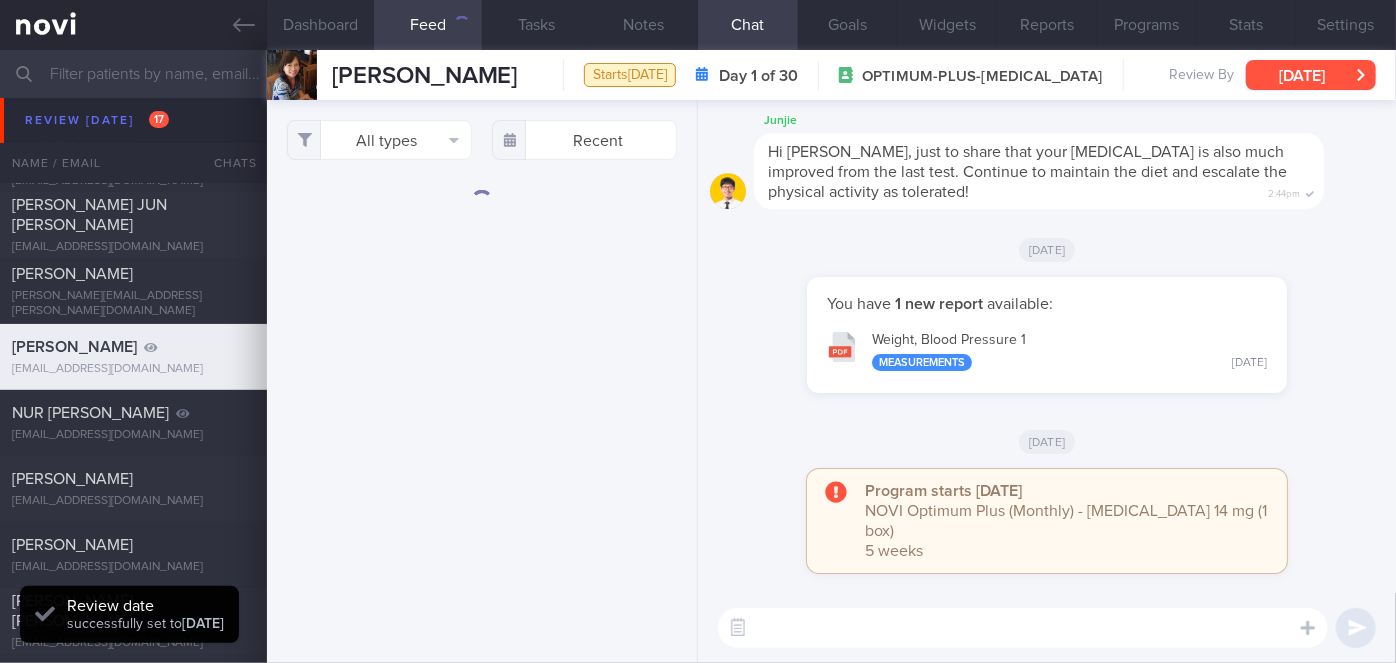 click on "[DATE]" at bounding box center [1311, 75] 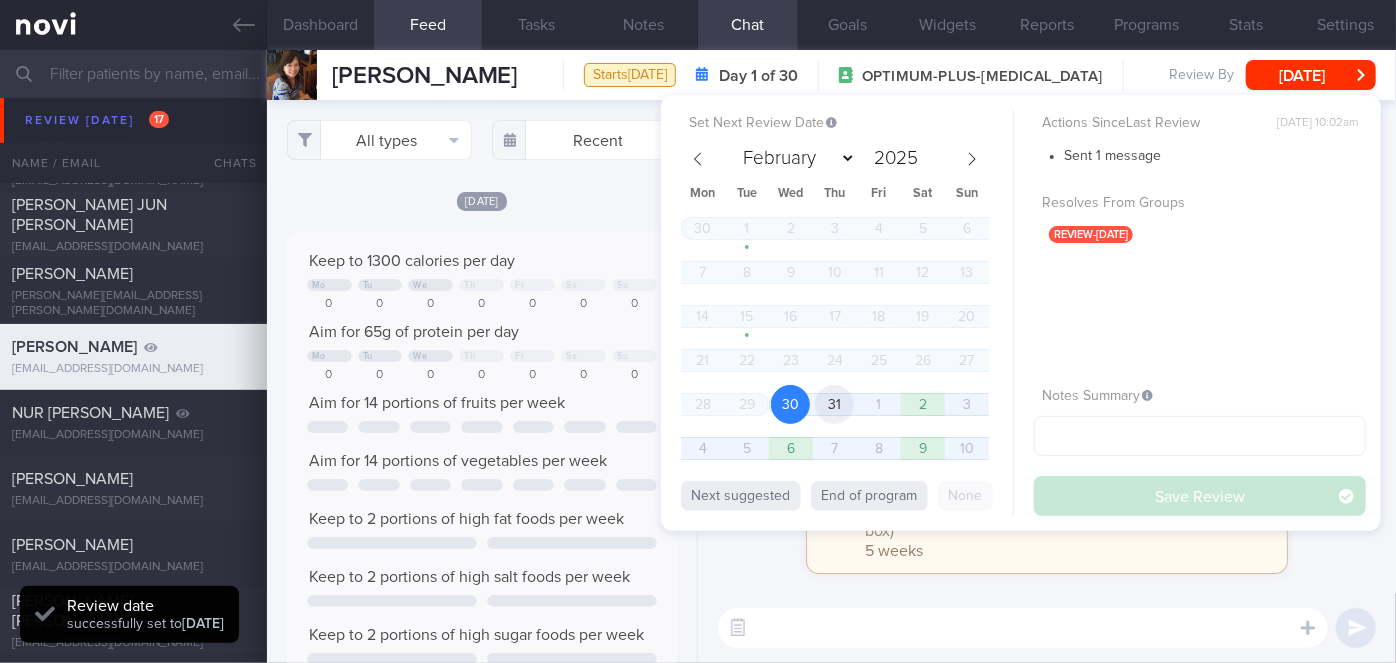 scroll, scrollTop: 999912, scrollLeft: 999648, axis: both 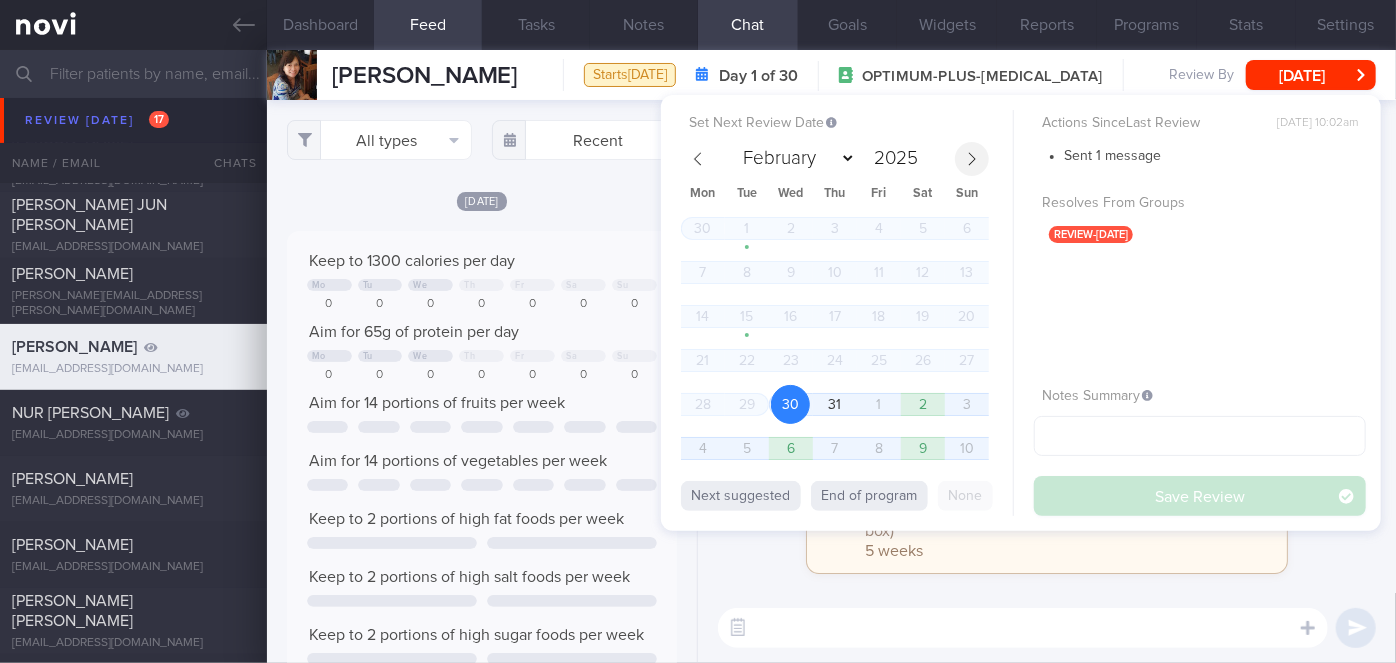 click 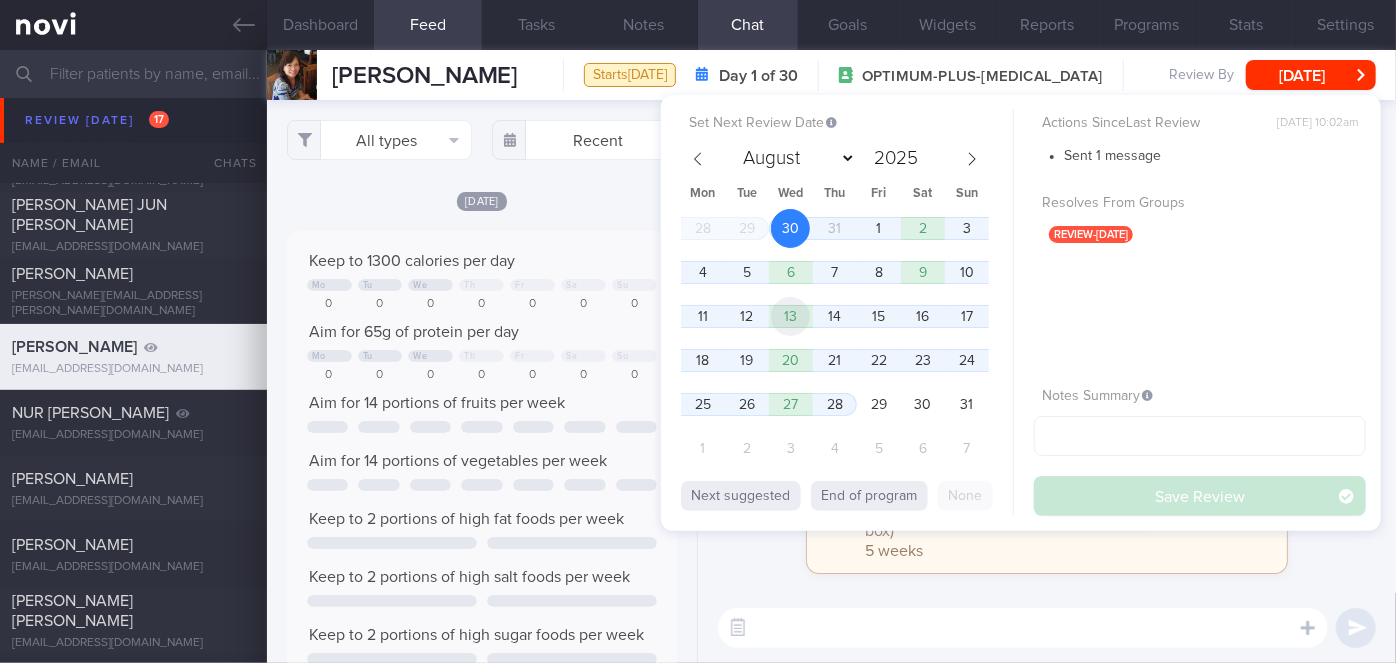 click on "13" at bounding box center [790, 316] 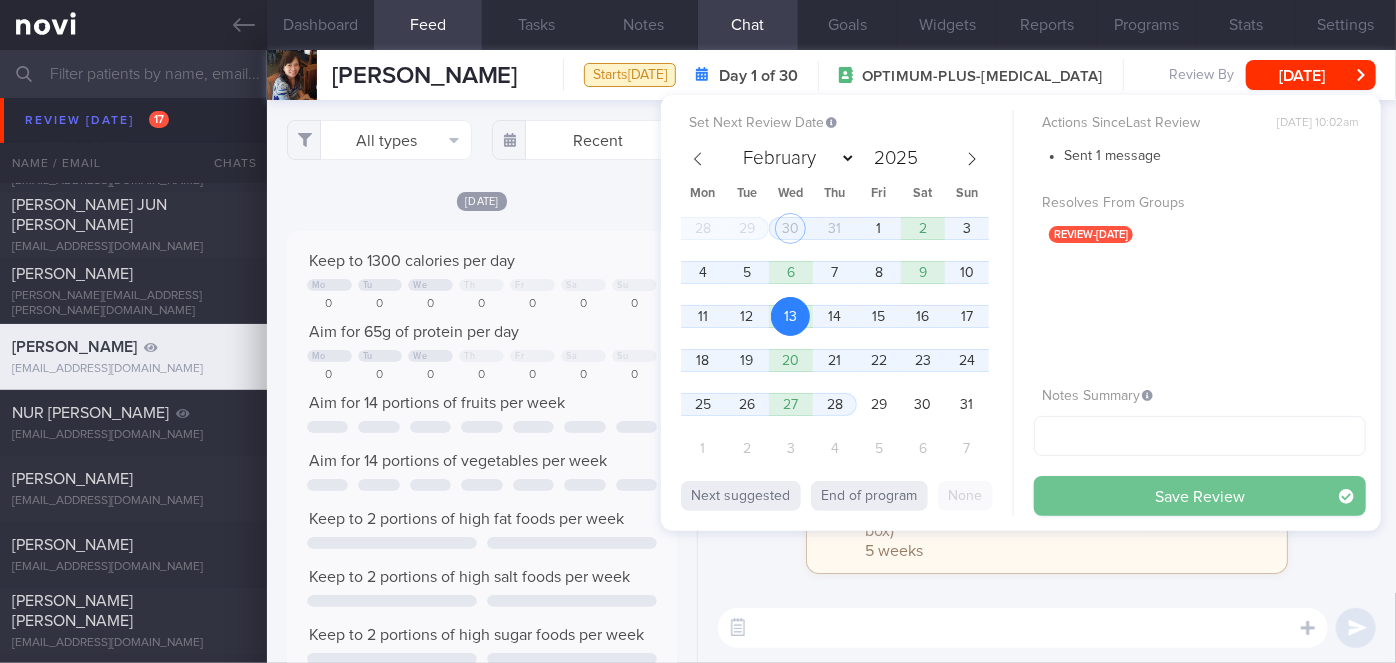 click on "Save Review" at bounding box center (1200, 496) 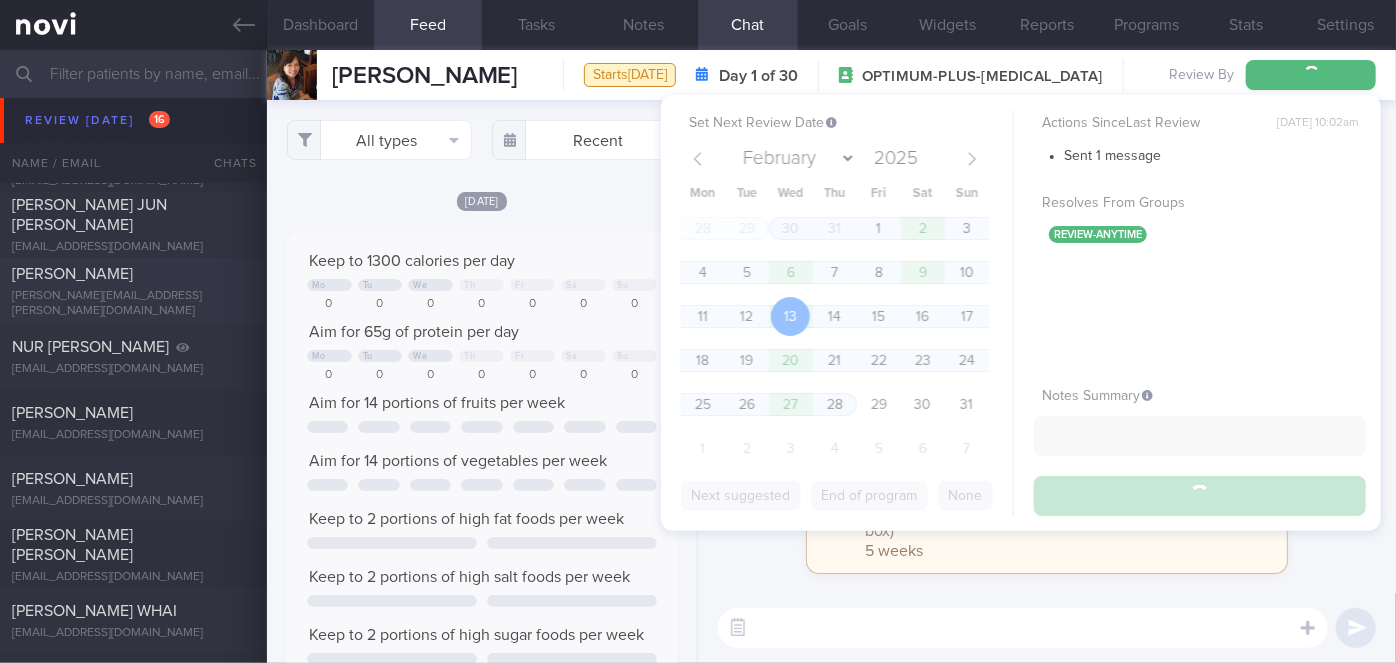 click on "[PERSON_NAME]" at bounding box center (131, 274) 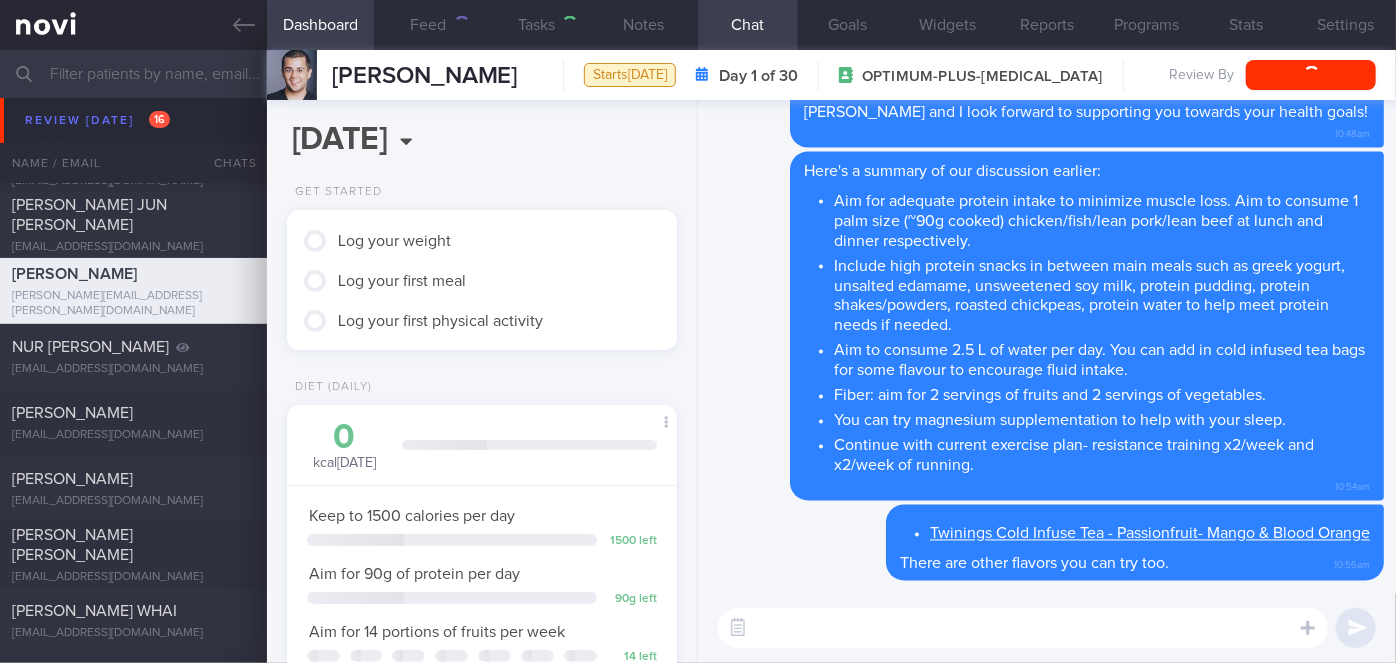 scroll, scrollTop: 999800, scrollLeft: 999658, axis: both 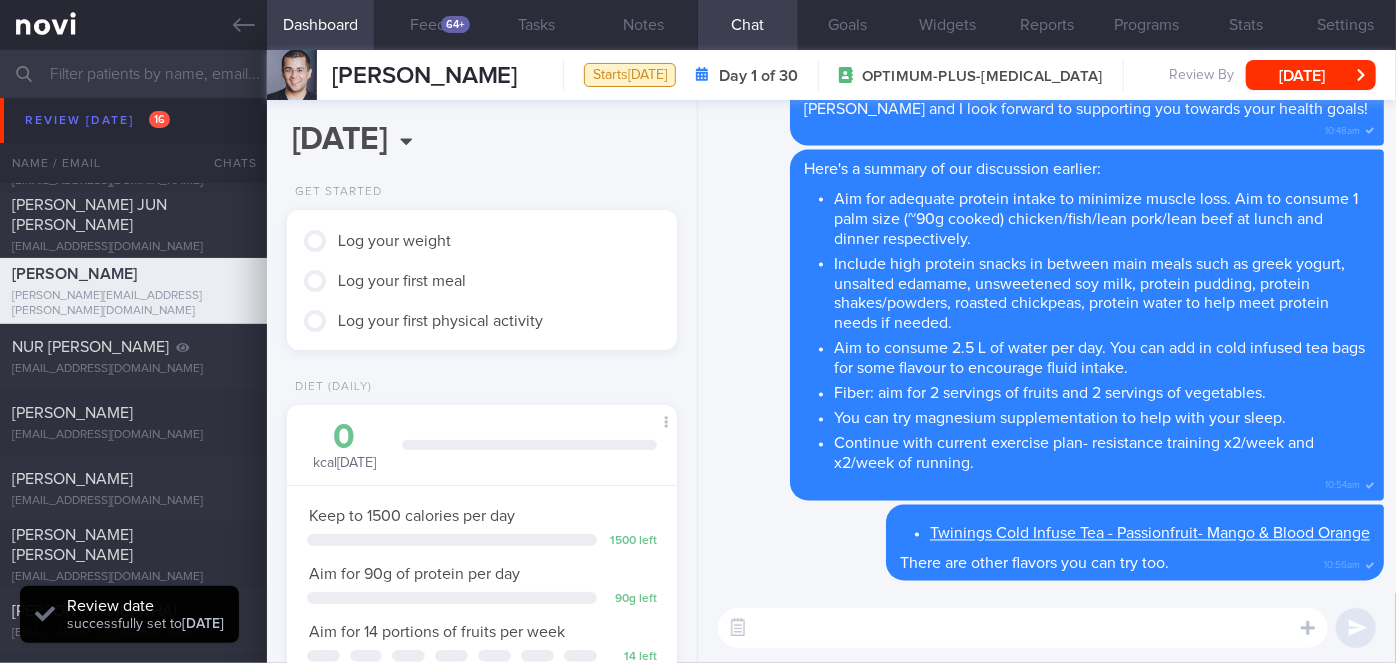 click on "[DATE]" at bounding box center (1311, 75) 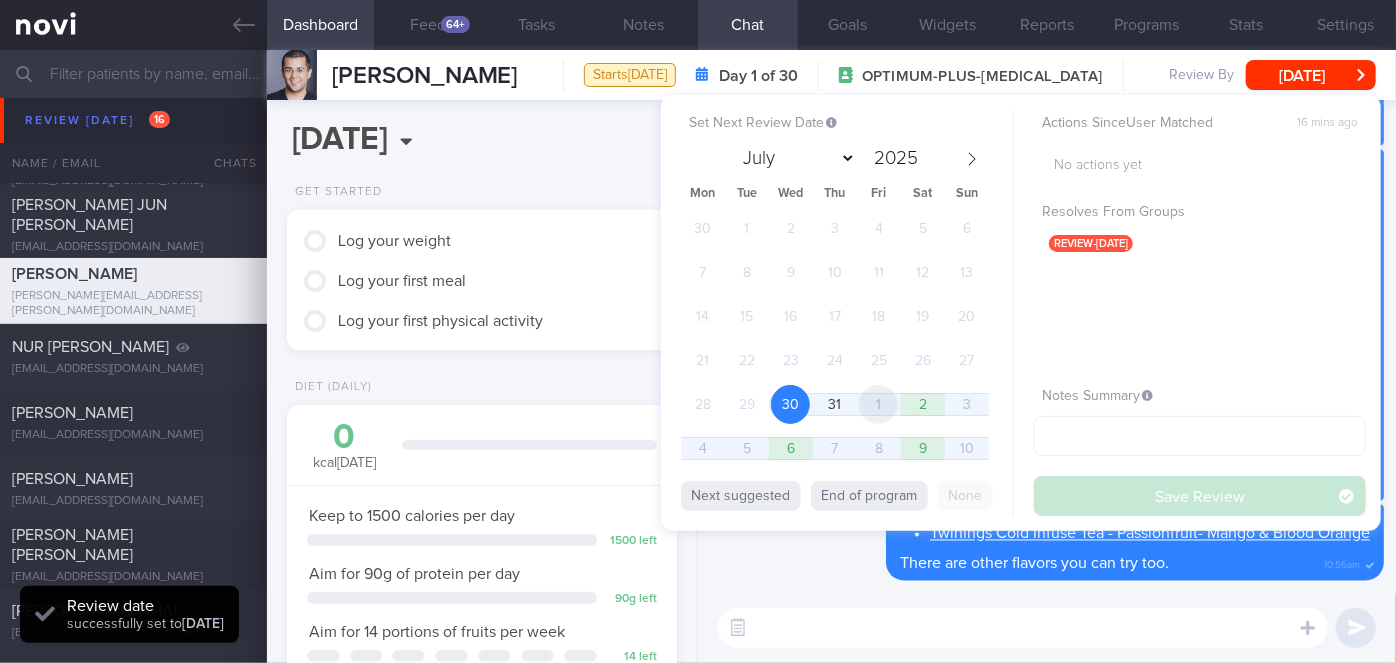 click on "1" at bounding box center (878, 404) 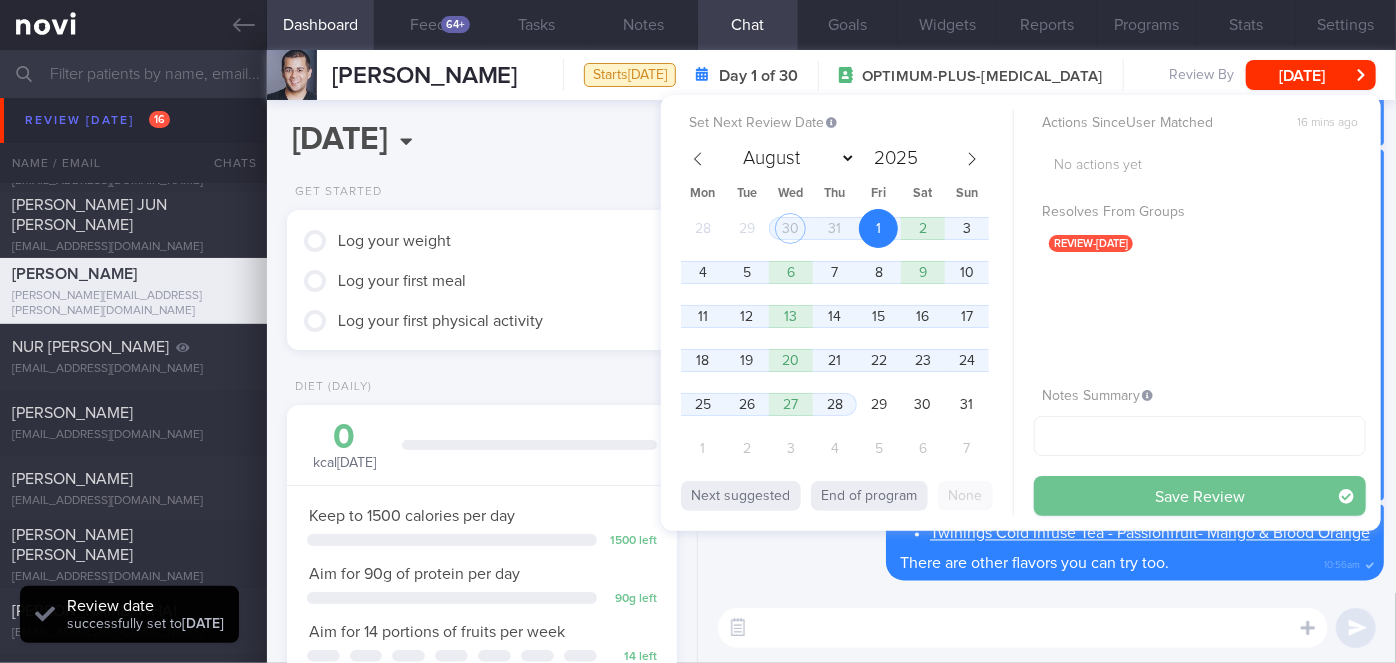 click on "Save Review" at bounding box center [1200, 496] 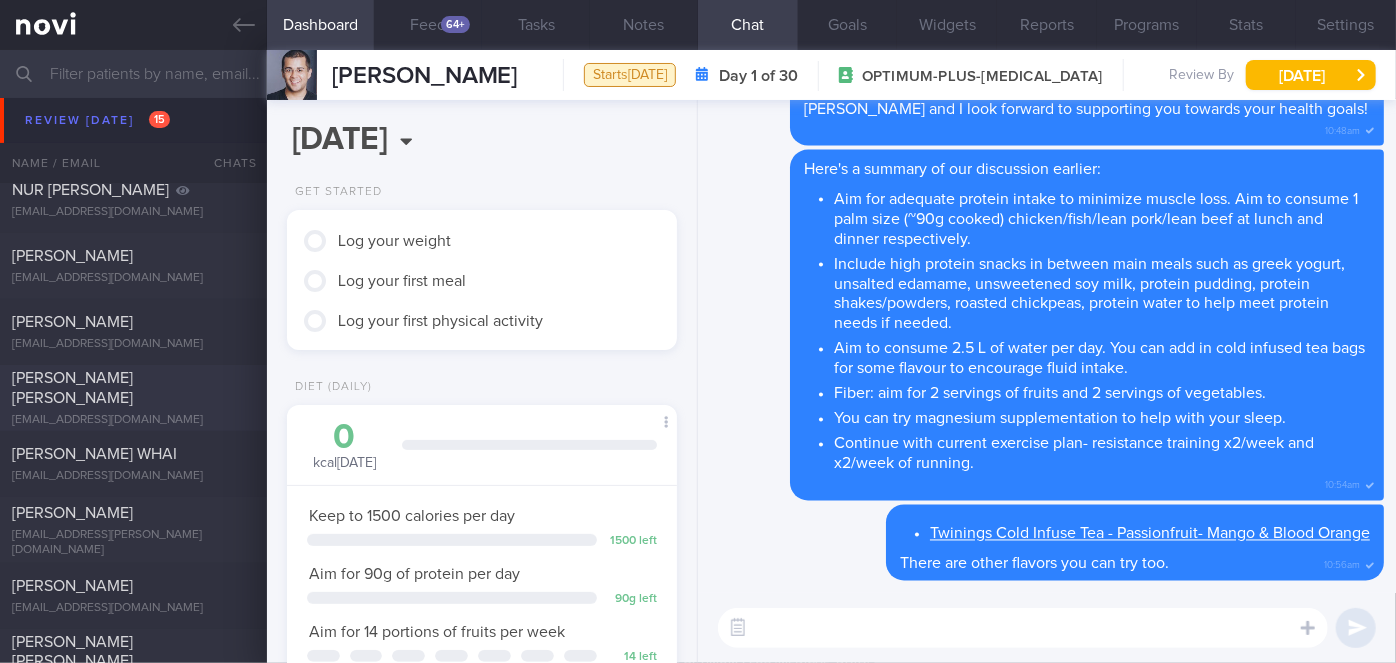 scroll, scrollTop: 5025, scrollLeft: 0, axis: vertical 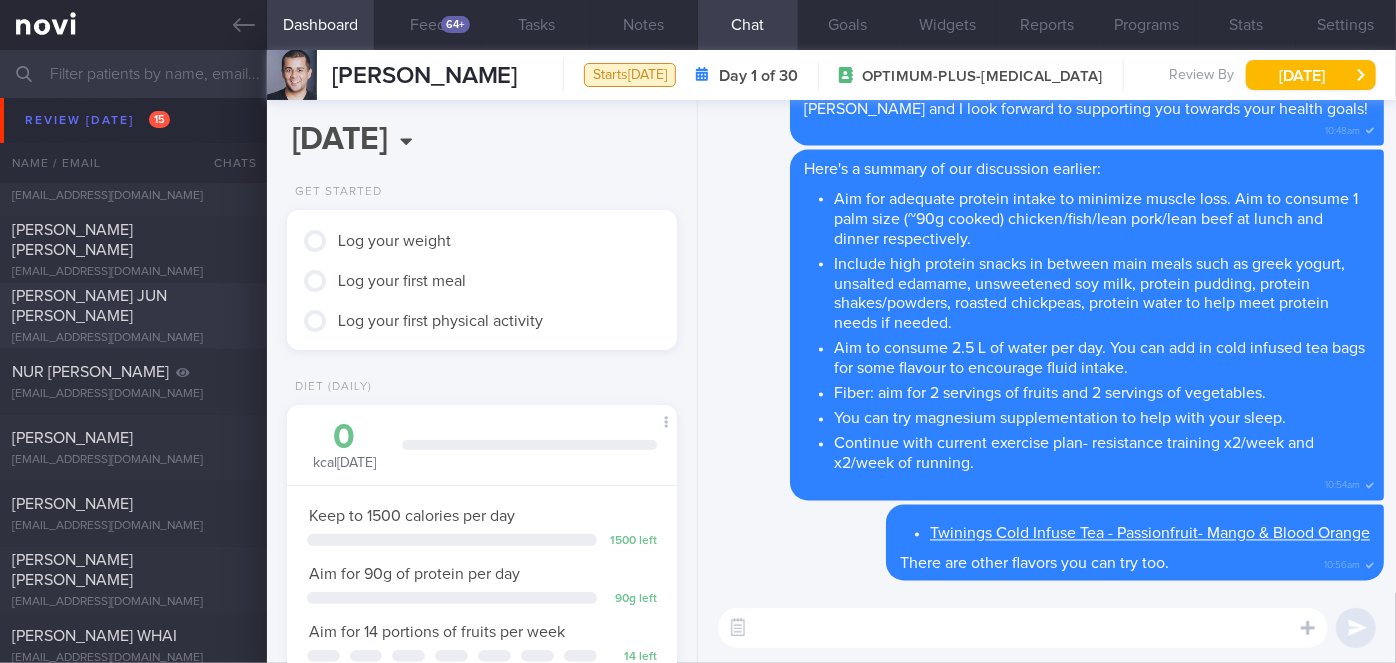 click on "[PERSON_NAME] JUN [PERSON_NAME]" at bounding box center [89, 306] 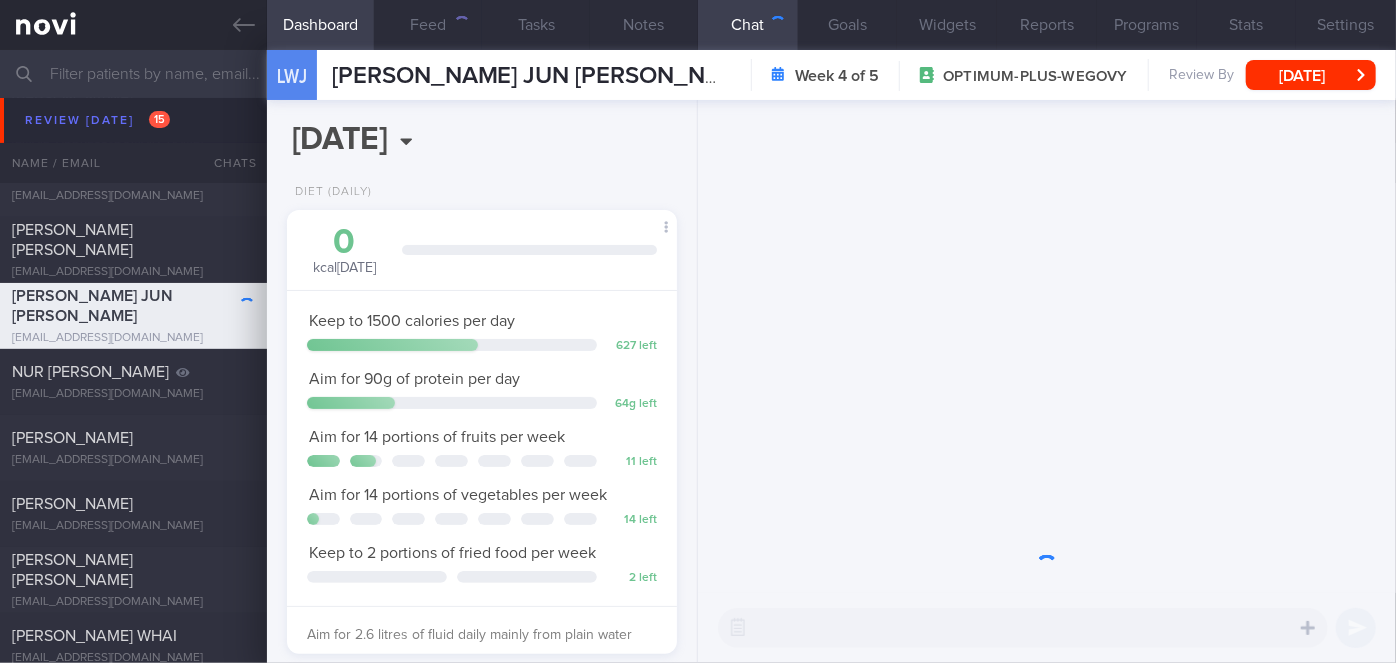 scroll, scrollTop: 999800, scrollLeft: 999658, axis: both 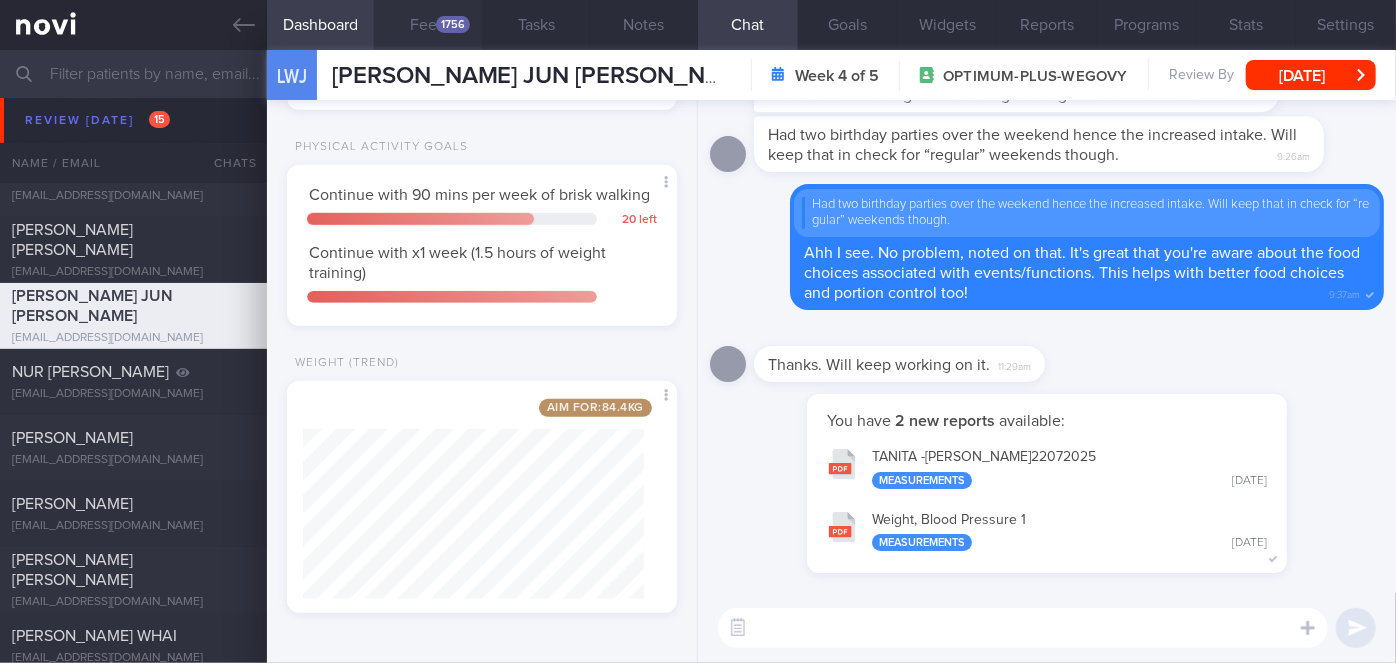 click on "1756" at bounding box center (453, 24) 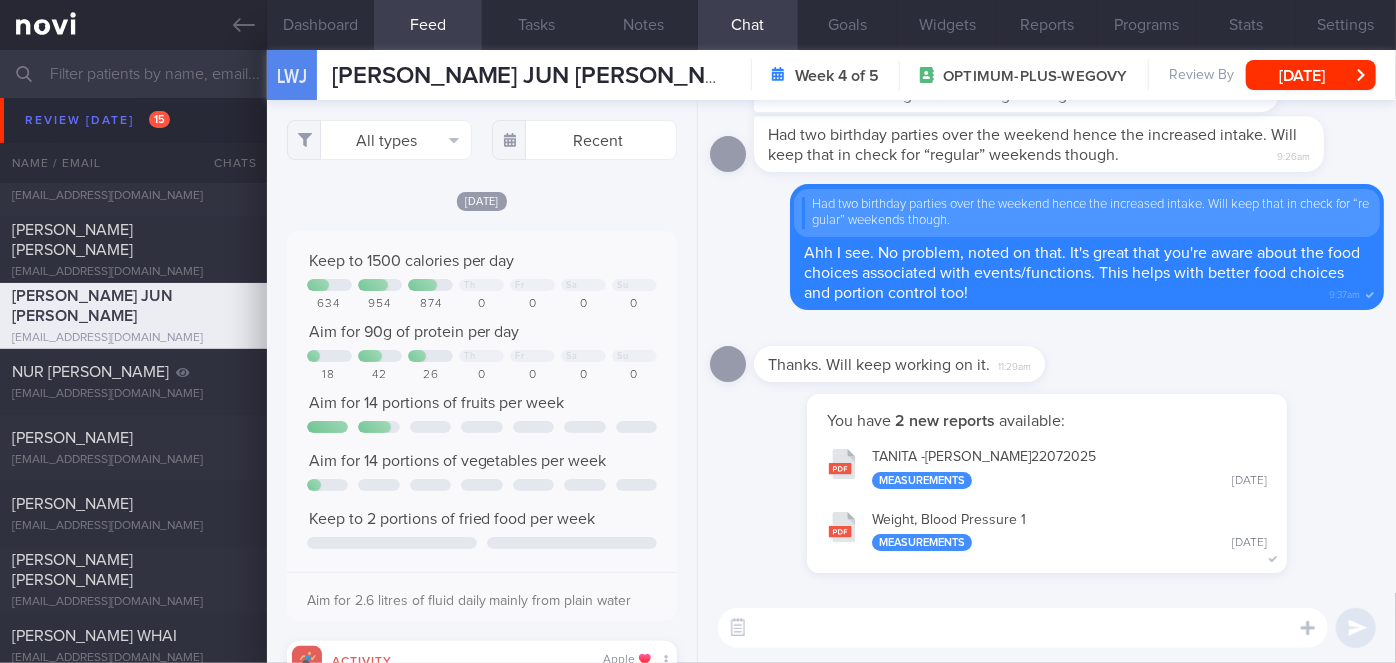 click on "TANITA -[PERSON_NAME] 22072025
Measurements
[DATE]" at bounding box center [1047, 467] 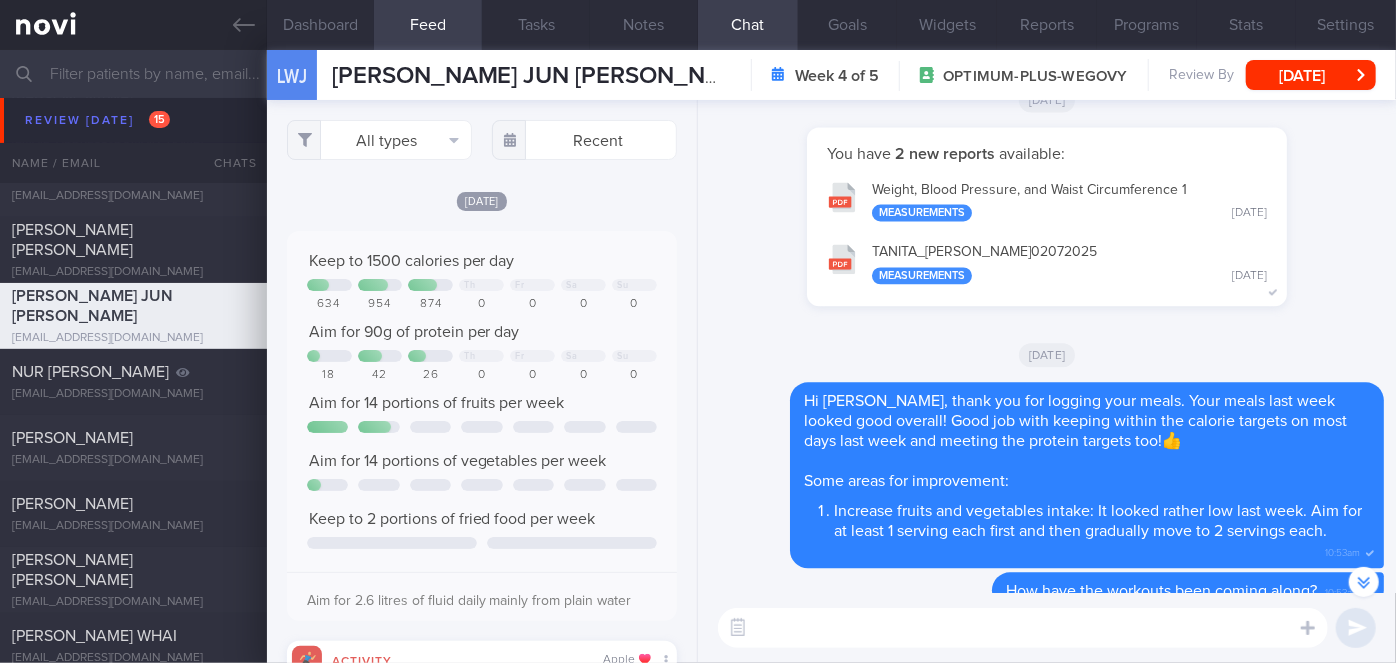 click on "TANITA_ [PERSON_NAME] 02072025
Measurements
[DATE]" at bounding box center (1047, 262) 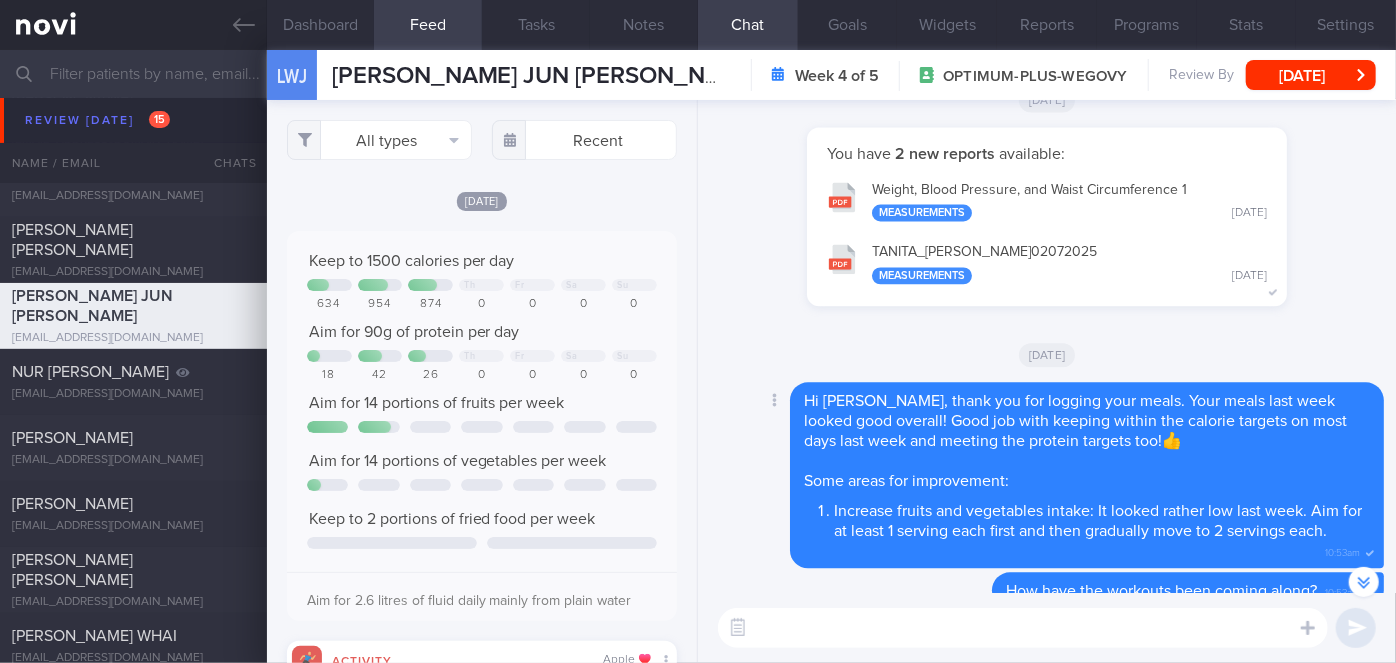 scroll, scrollTop: 0, scrollLeft: 0, axis: both 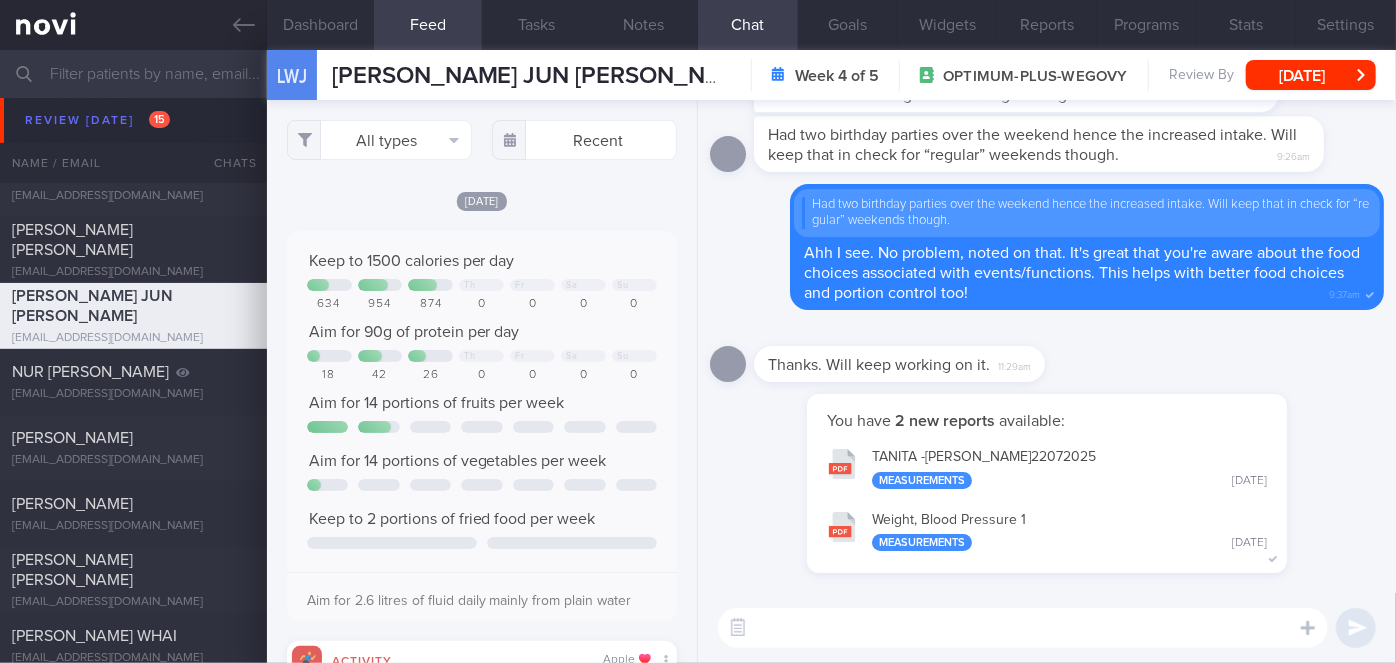 click at bounding box center [1023, 628] 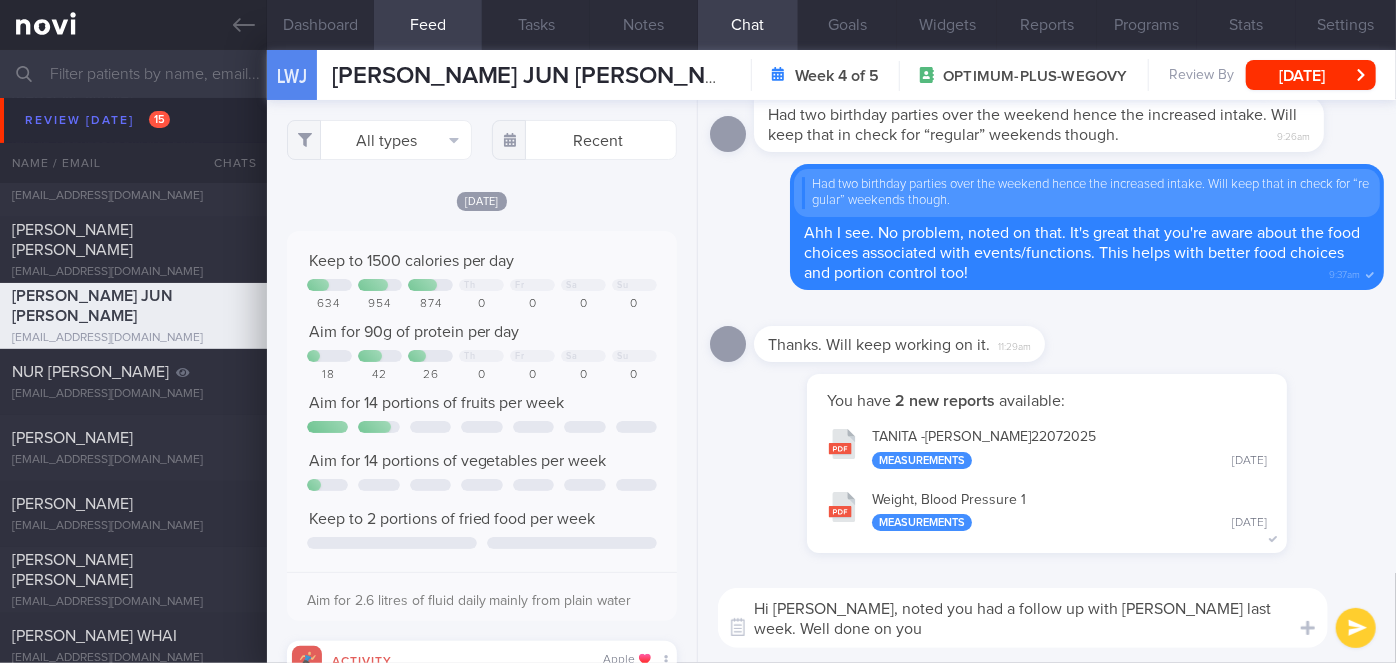 scroll, scrollTop: 0, scrollLeft: 0, axis: both 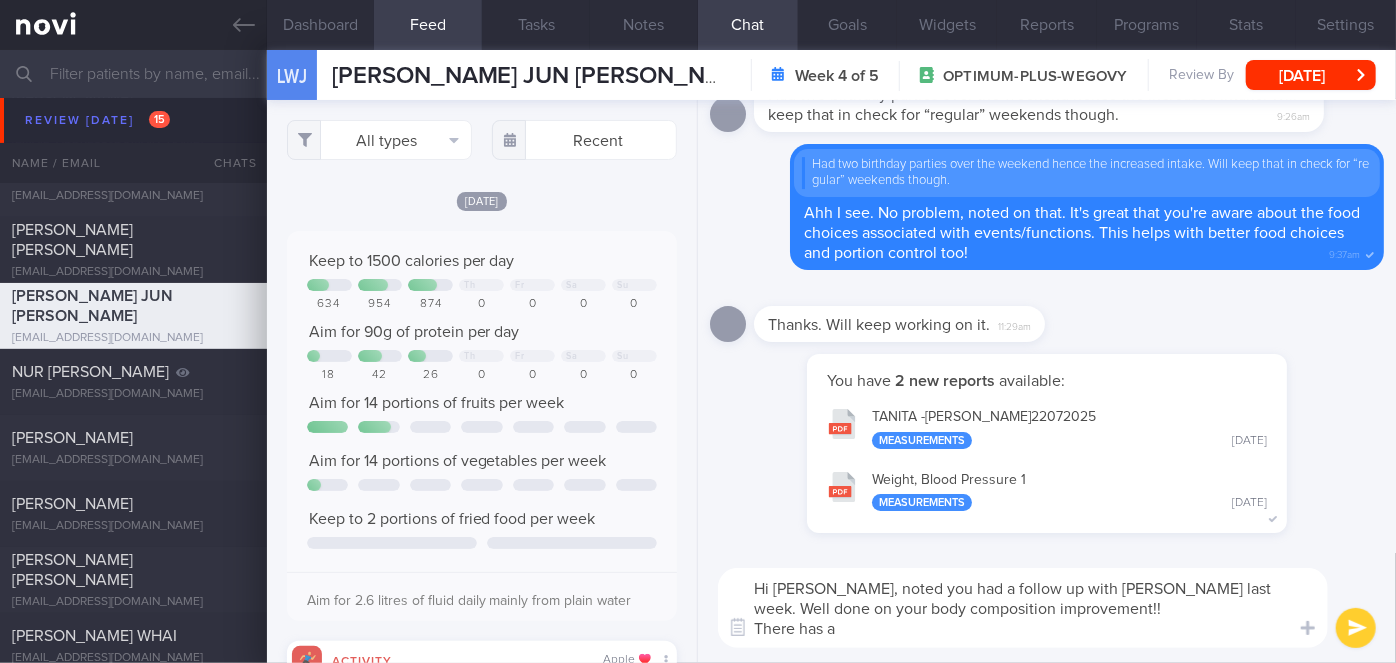 click on "TANITA -[PERSON_NAME] 22072025
Measurements
[DATE]" at bounding box center (1069, 429) 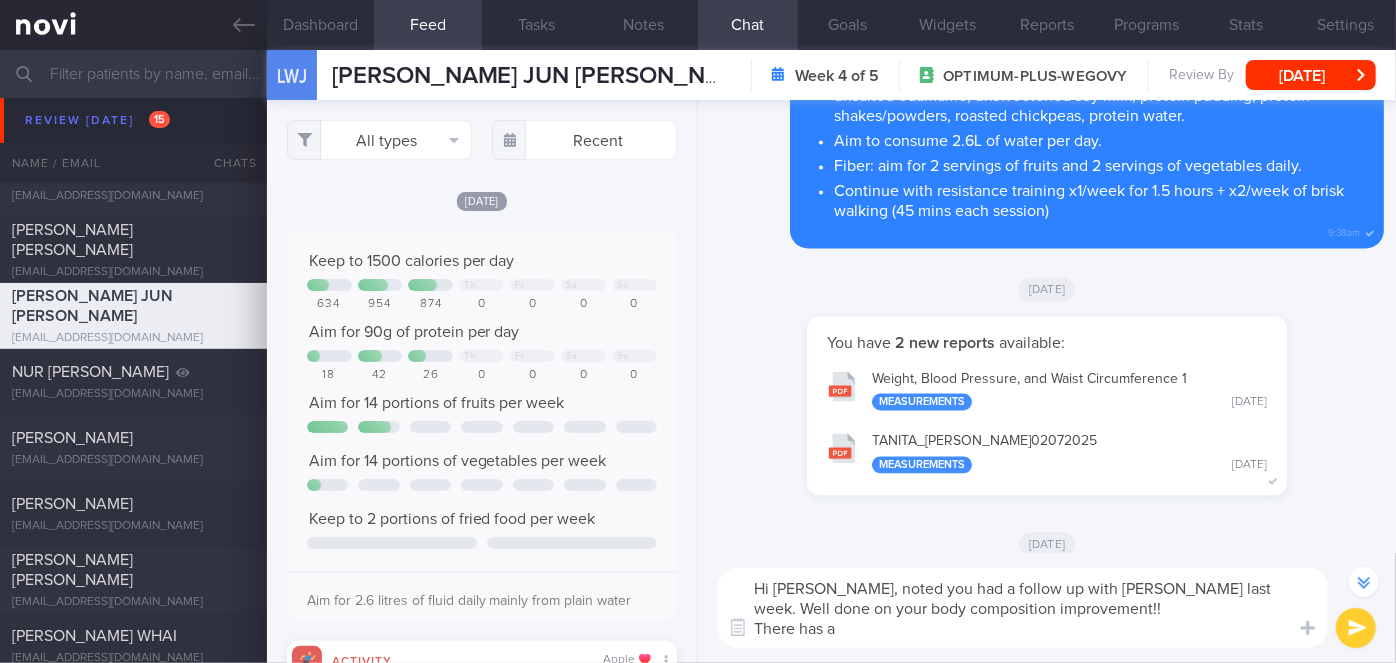 scroll, scrollTop: -1272, scrollLeft: 0, axis: vertical 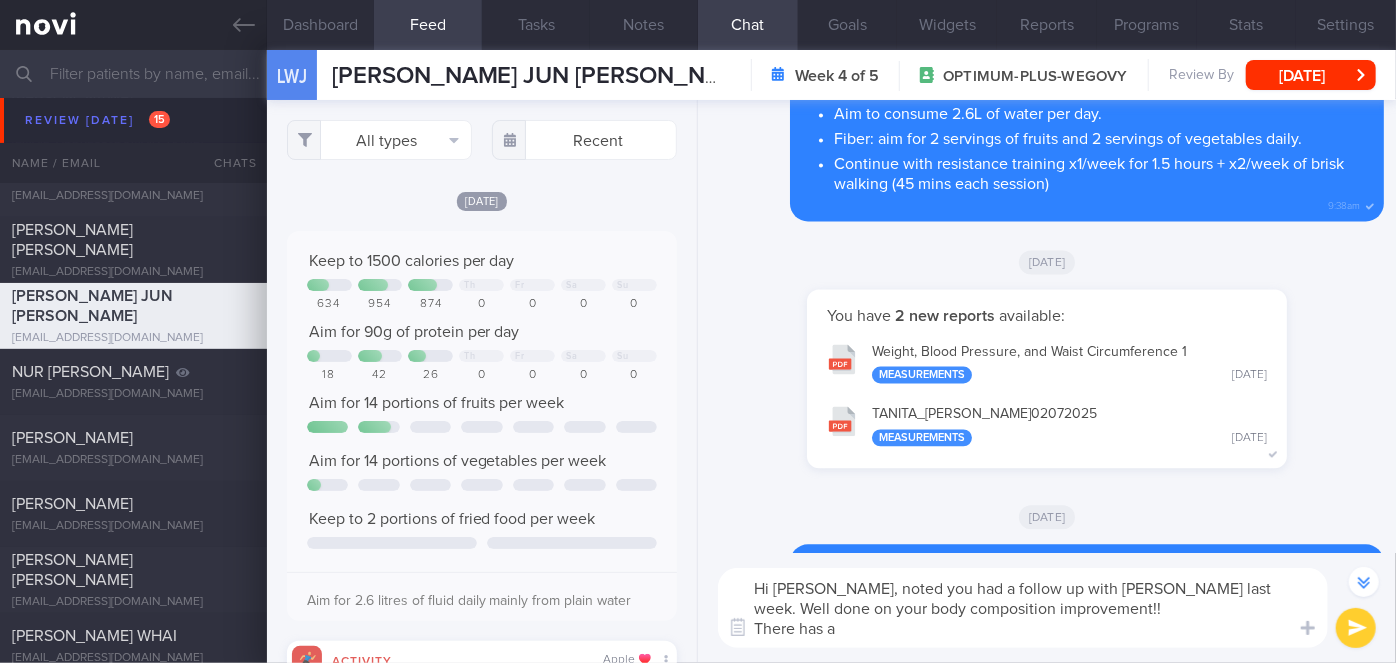 click on "TANITA_ [PERSON_NAME] 02072025
Measurements
[DATE]" at bounding box center [1047, 424] 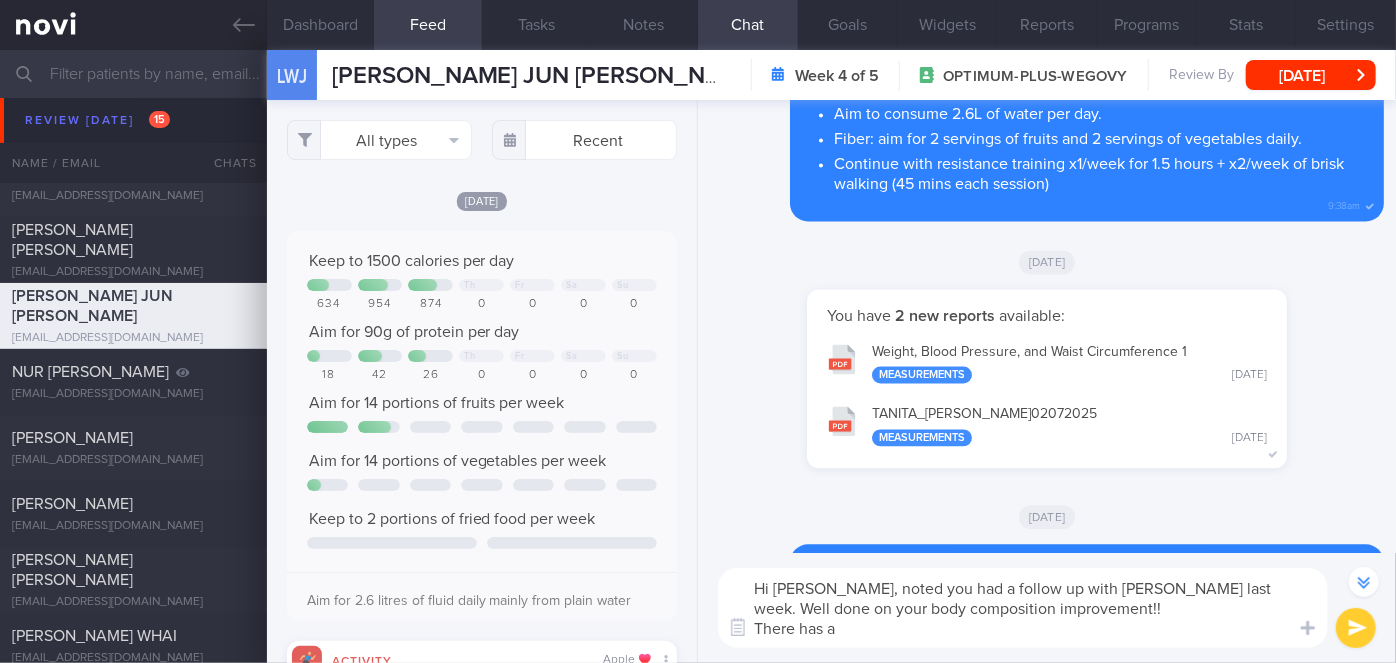 click on "Hi [PERSON_NAME], noted you had a follow up with [PERSON_NAME] last week. Well done on your body composition improvement!!
There has a" at bounding box center (1023, 608) 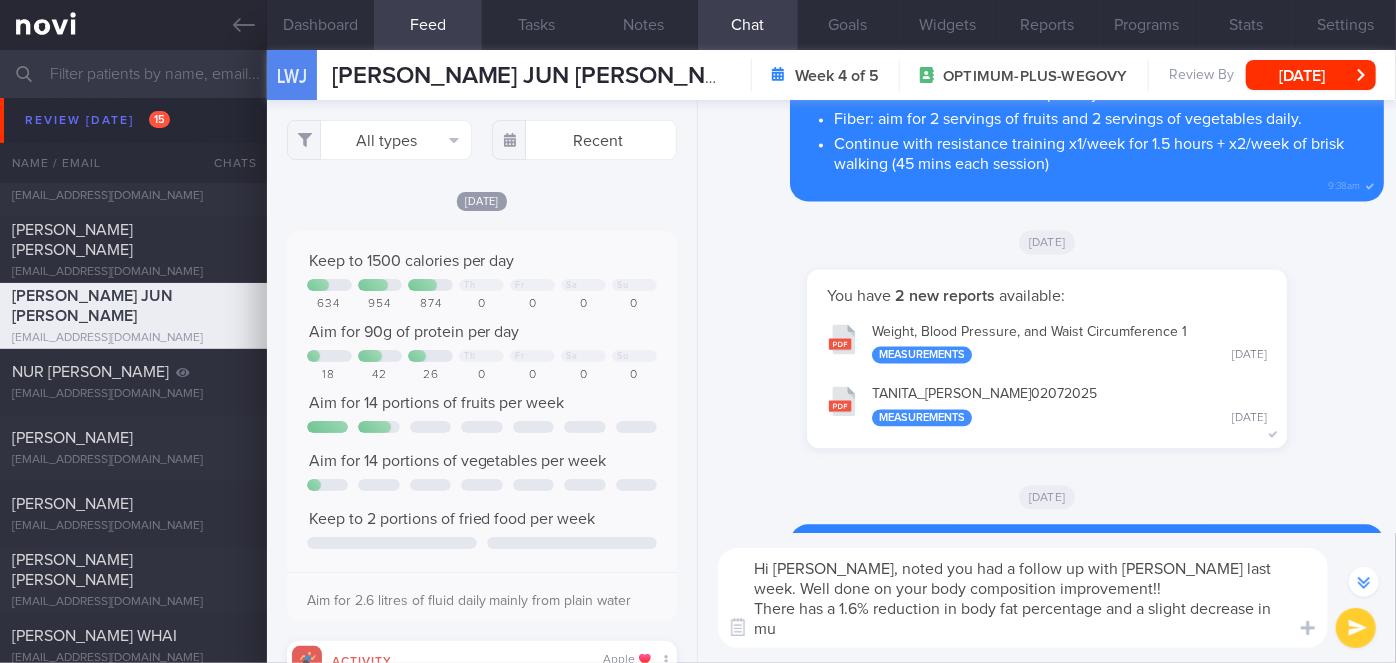 scroll, scrollTop: 0, scrollLeft: 0, axis: both 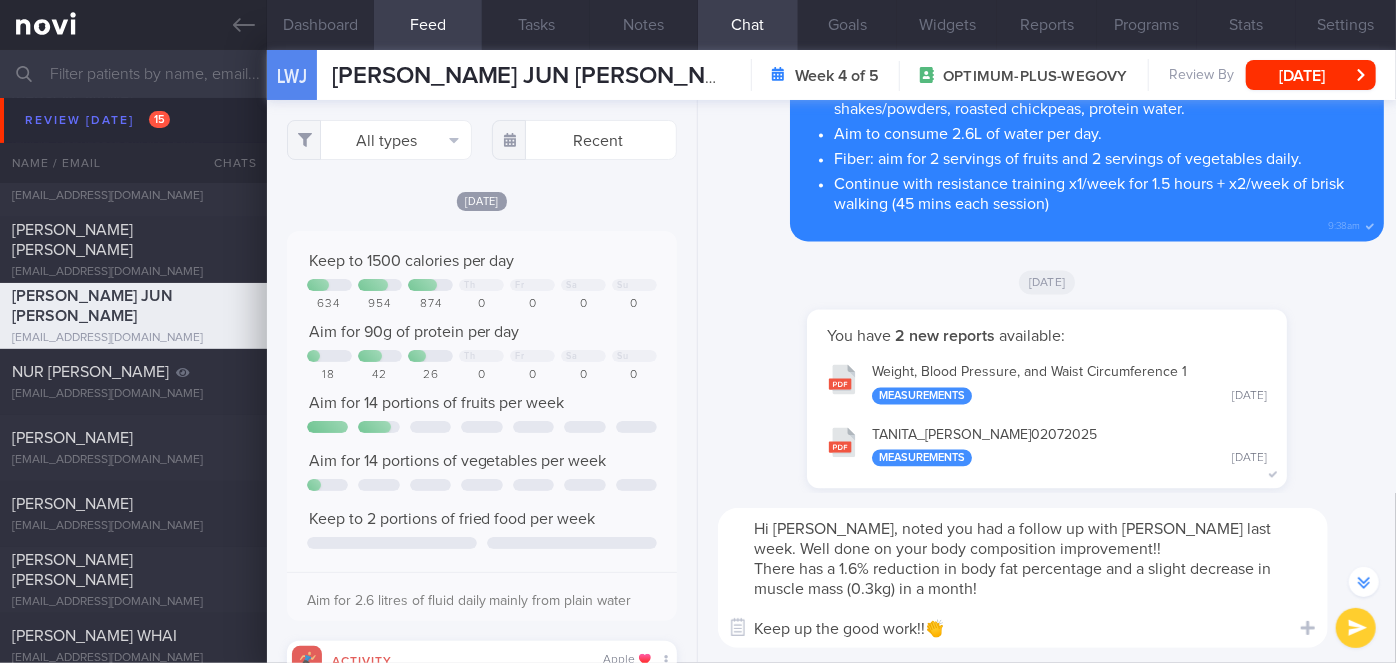 click on "Hi [PERSON_NAME], noted you had a follow up with [PERSON_NAME] last week. Well done on your body composition improvement!!
There has a 1.6% reduction in body fat percentage and a slight decrease in muscle mass (0.3kg) in a month!
Keep up the good work!!👏" at bounding box center (1023, 578) 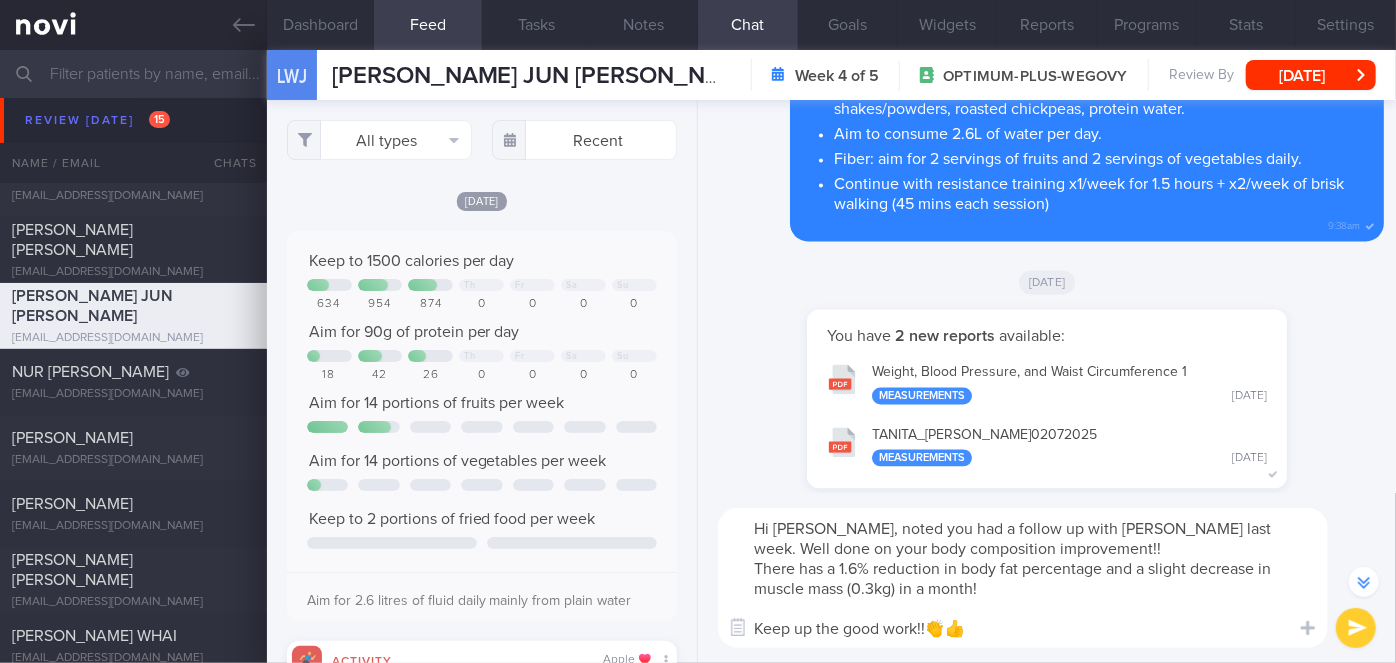 click on "Hi [PERSON_NAME], noted you had a follow up with [PERSON_NAME] last week. Well done on your body composition improvement!!
There has a 1.6% reduction in body fat percentage and a slight decrease in muscle mass (0.3kg) in a month!
Keep up the good work!!👏👍" at bounding box center [1023, 578] 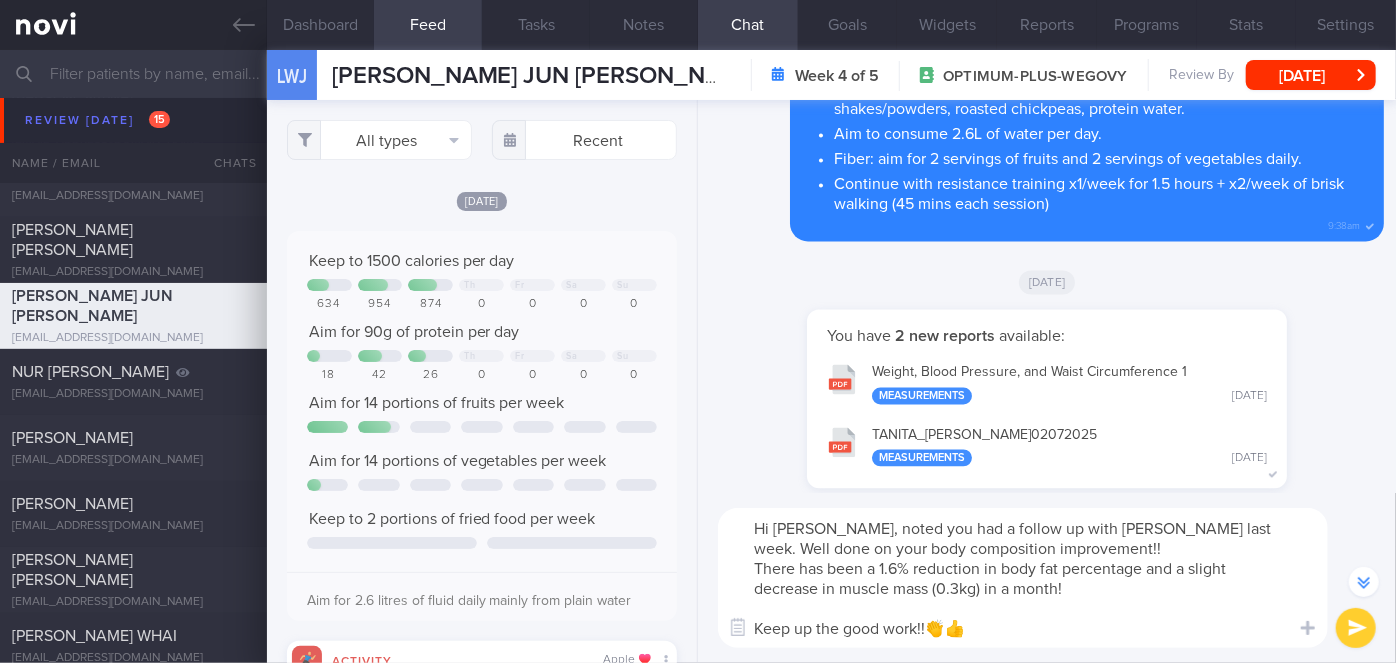 type on "Hi [PERSON_NAME], noted you had a follow up with [PERSON_NAME] last week. Well done on your body composition improvement!!
There has been a 1.6% reduction in body fat percentage and a slight decrease in muscle mass (0.3kg) in a month!
Keep up the good work!!👏👍" 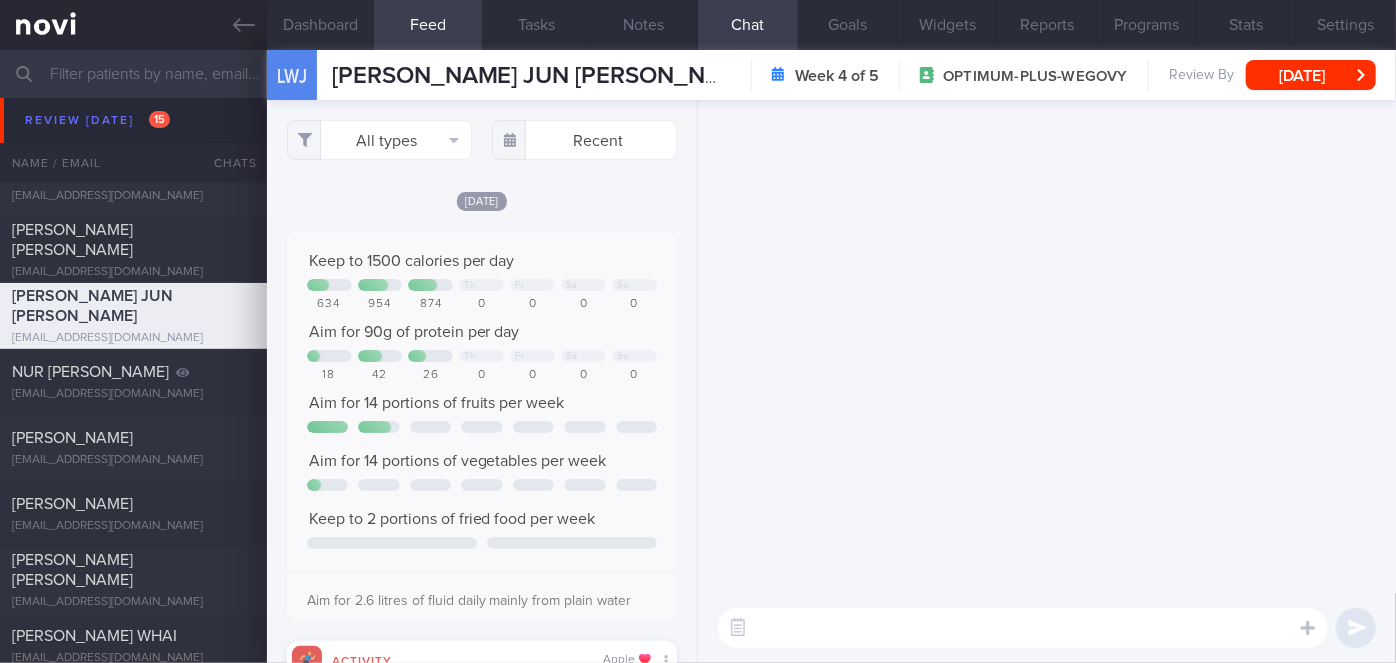 scroll, scrollTop: 0, scrollLeft: 0, axis: both 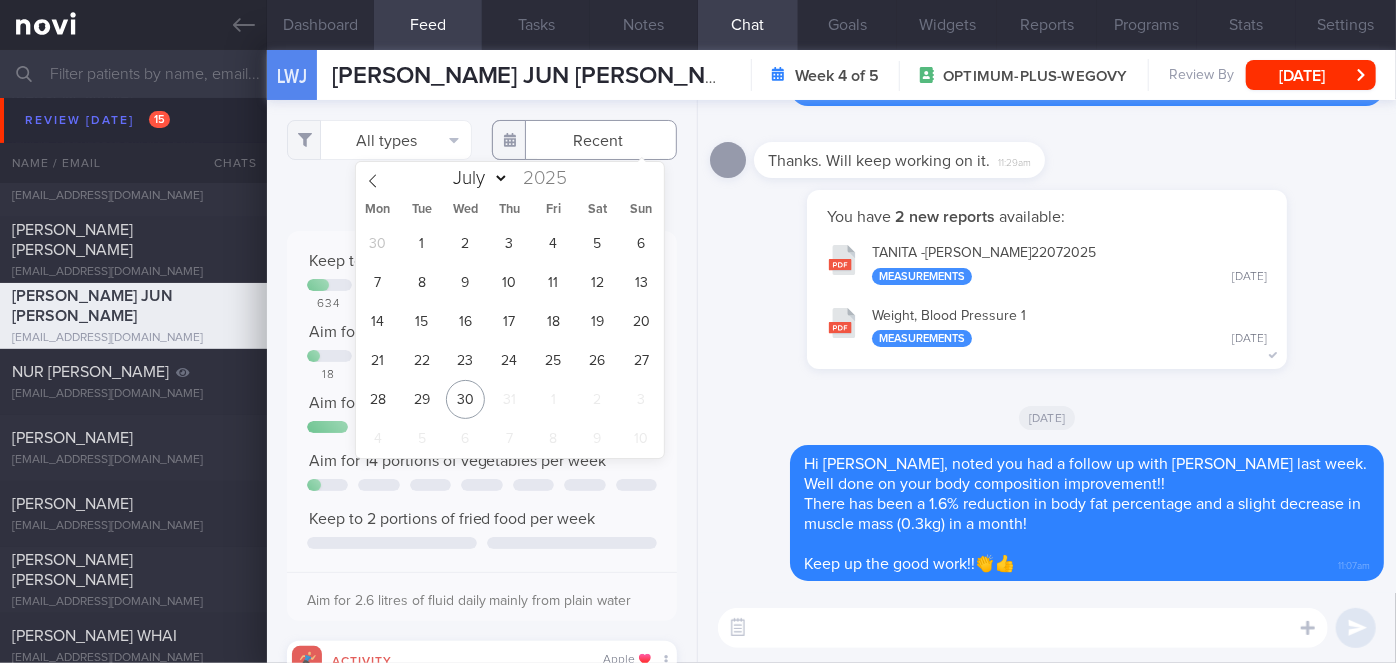 click at bounding box center (584, 140) 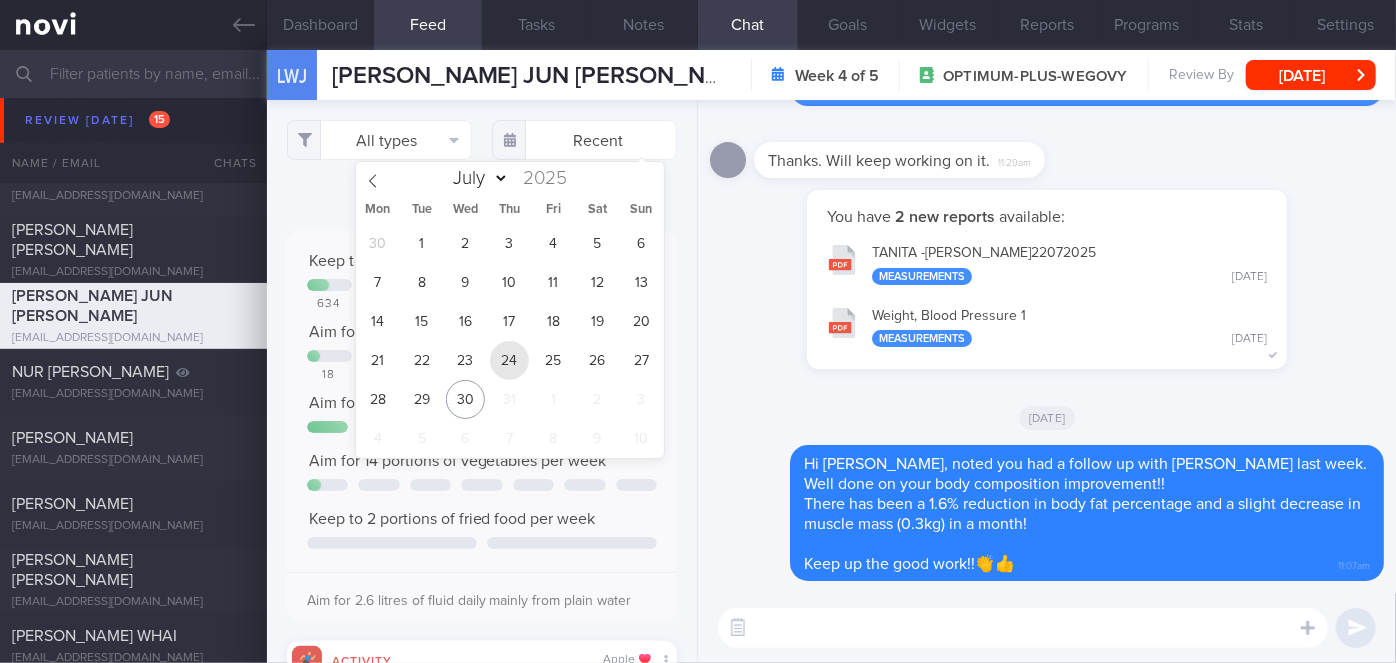 click on "24" at bounding box center [509, 360] 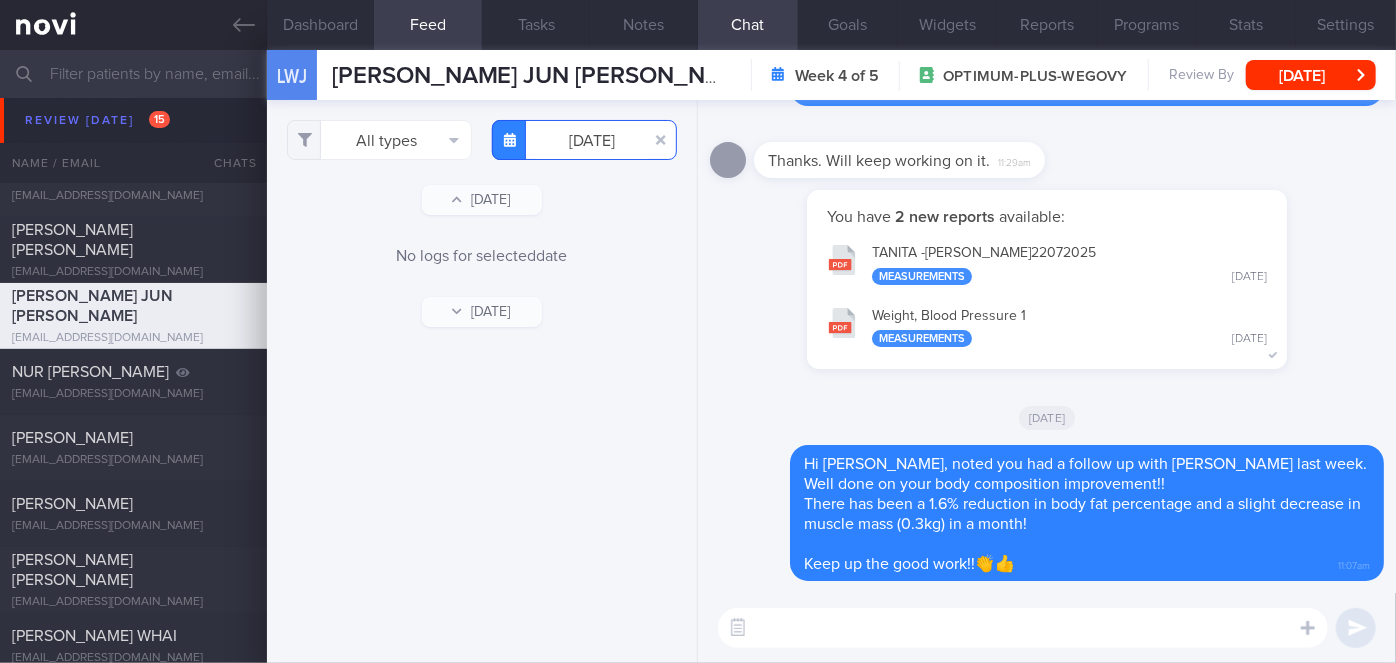 click on "[DATE]" at bounding box center [584, 140] 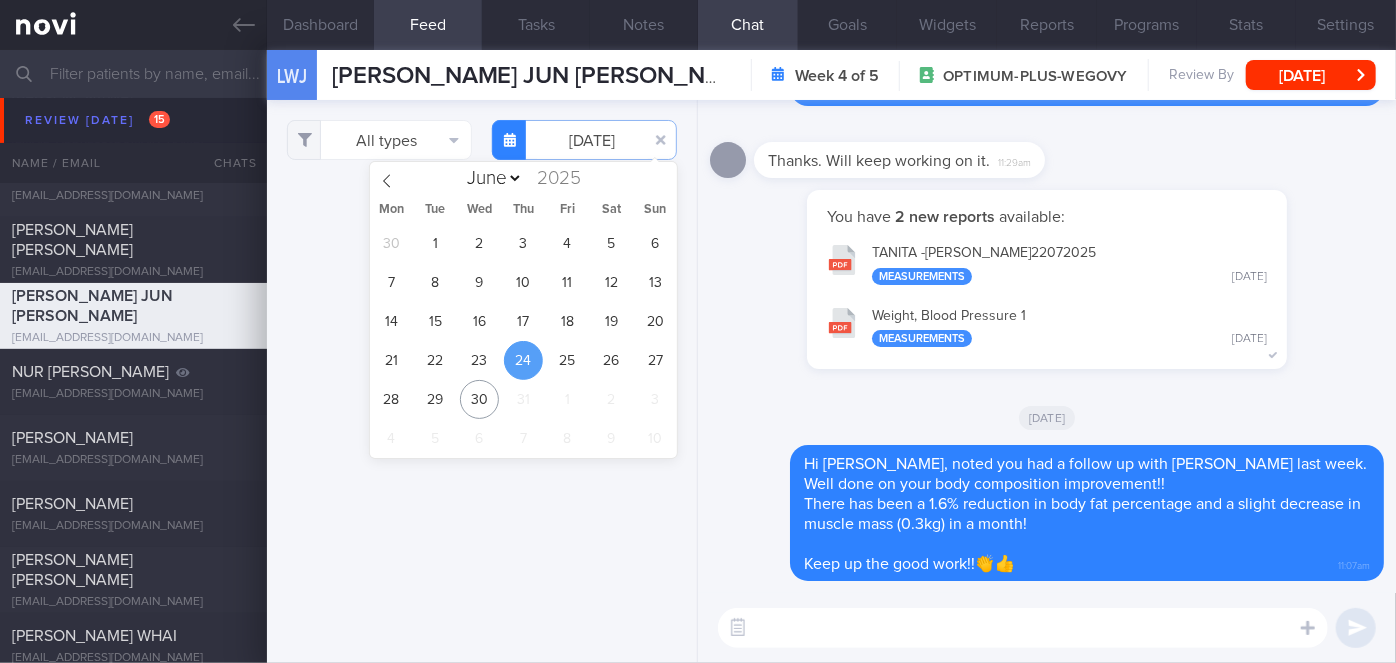 click on "30 1 2 3 4 5 6 7 8 9 10 11 12 13 14 15 16 17 18 19 20 21 22 23 24 25 26 27 28 29 30 31 1 2 3 4 5 6 7 8 9 10" at bounding box center [524, 341] 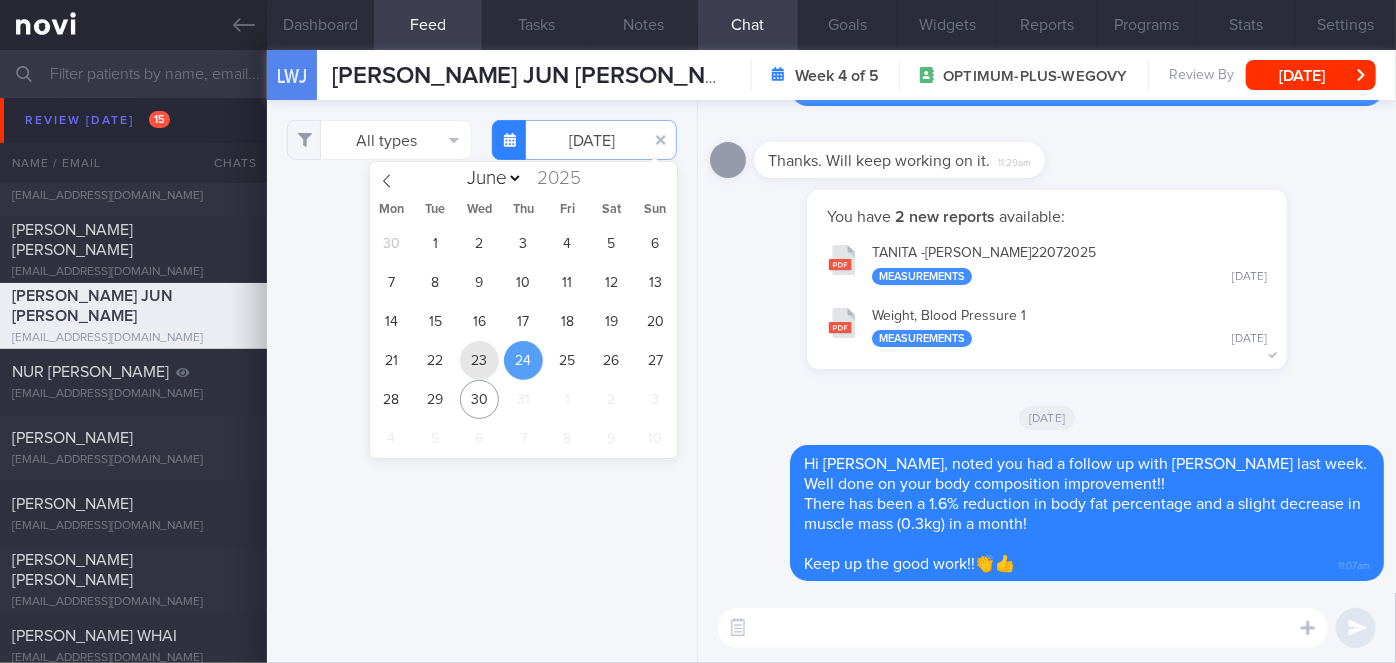 click on "23" at bounding box center (479, 360) 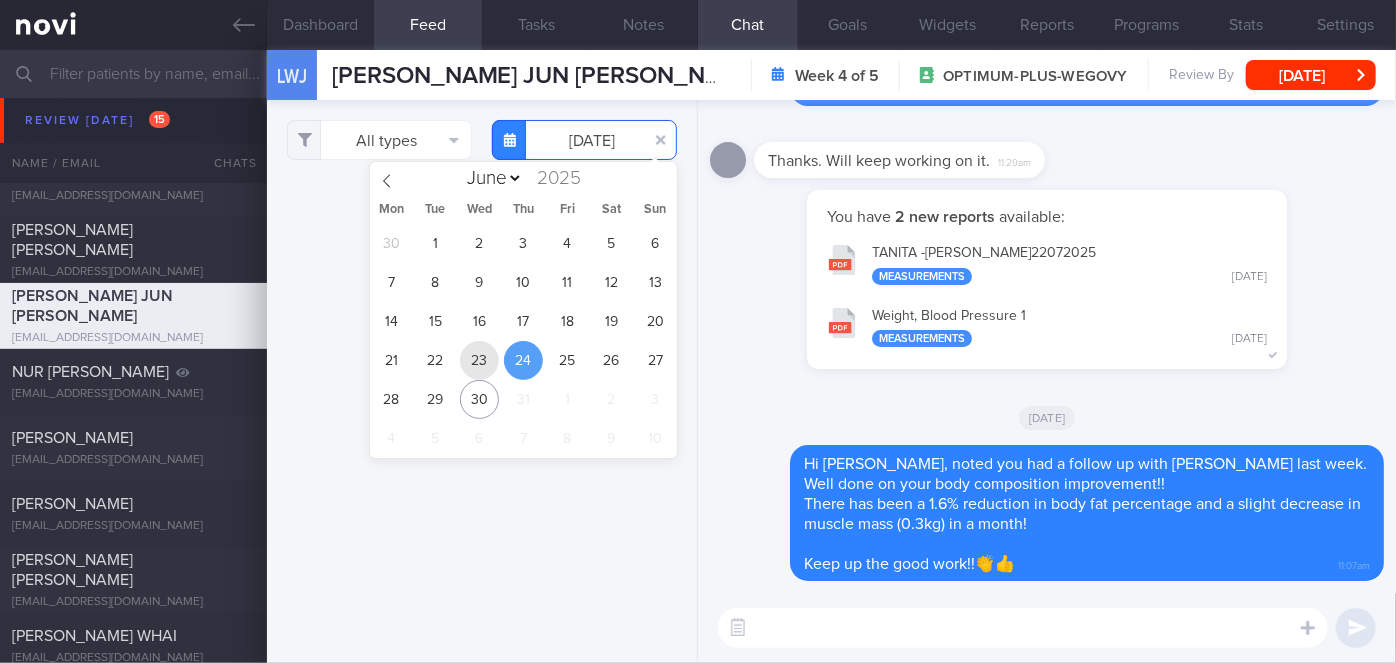 type on "[DATE]" 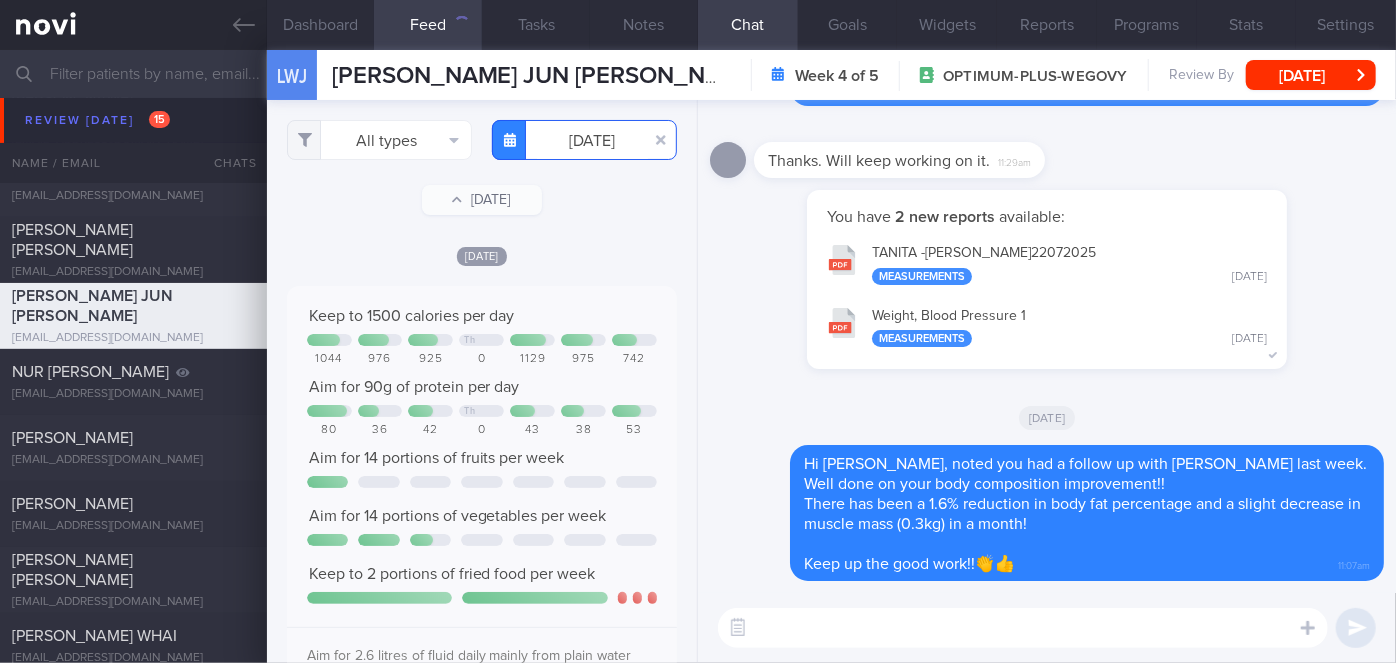 scroll, scrollTop: 999912, scrollLeft: 999648, axis: both 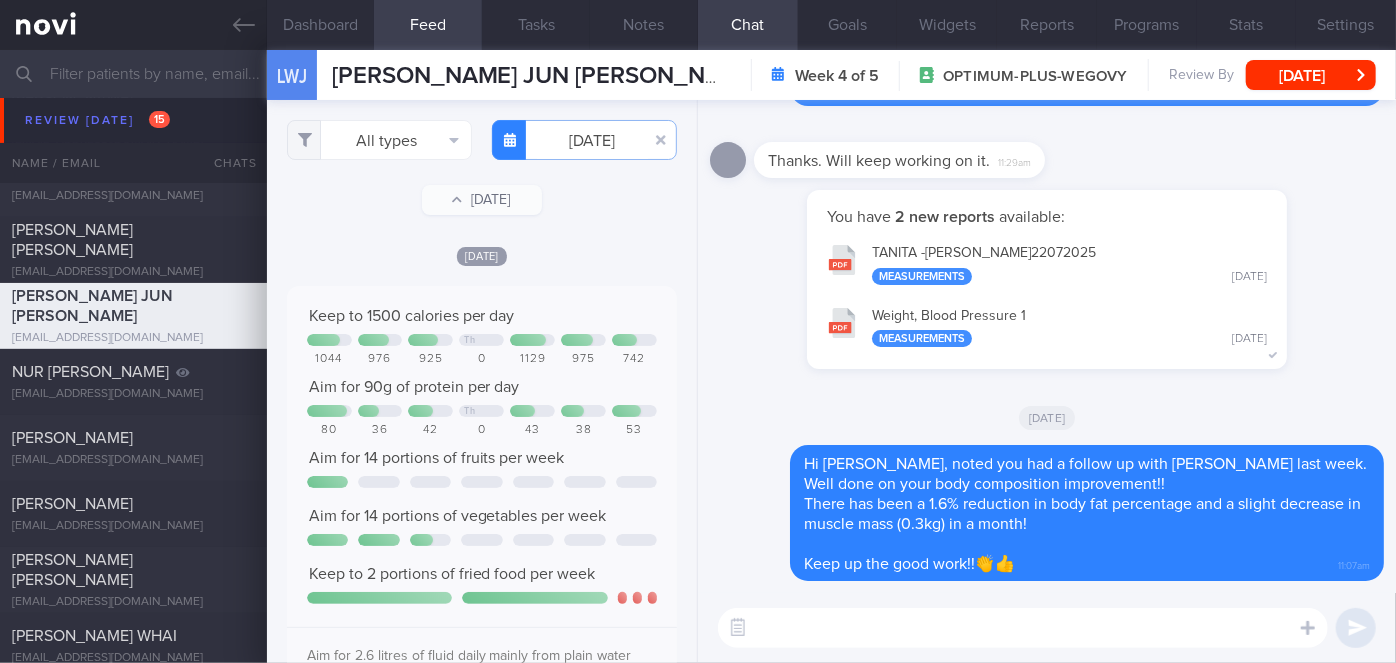 click at bounding box center (1023, 628) 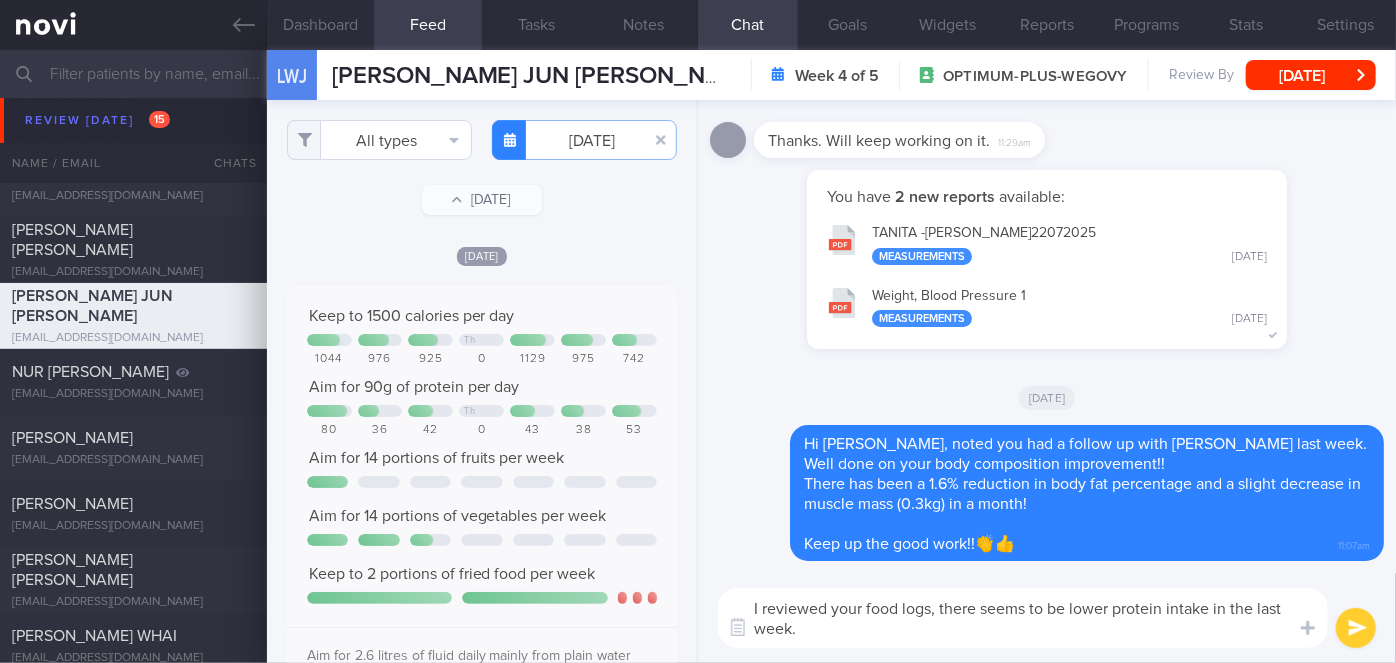 type on "I reviewed your food logs, there seems to be lower protein intake in the last week." 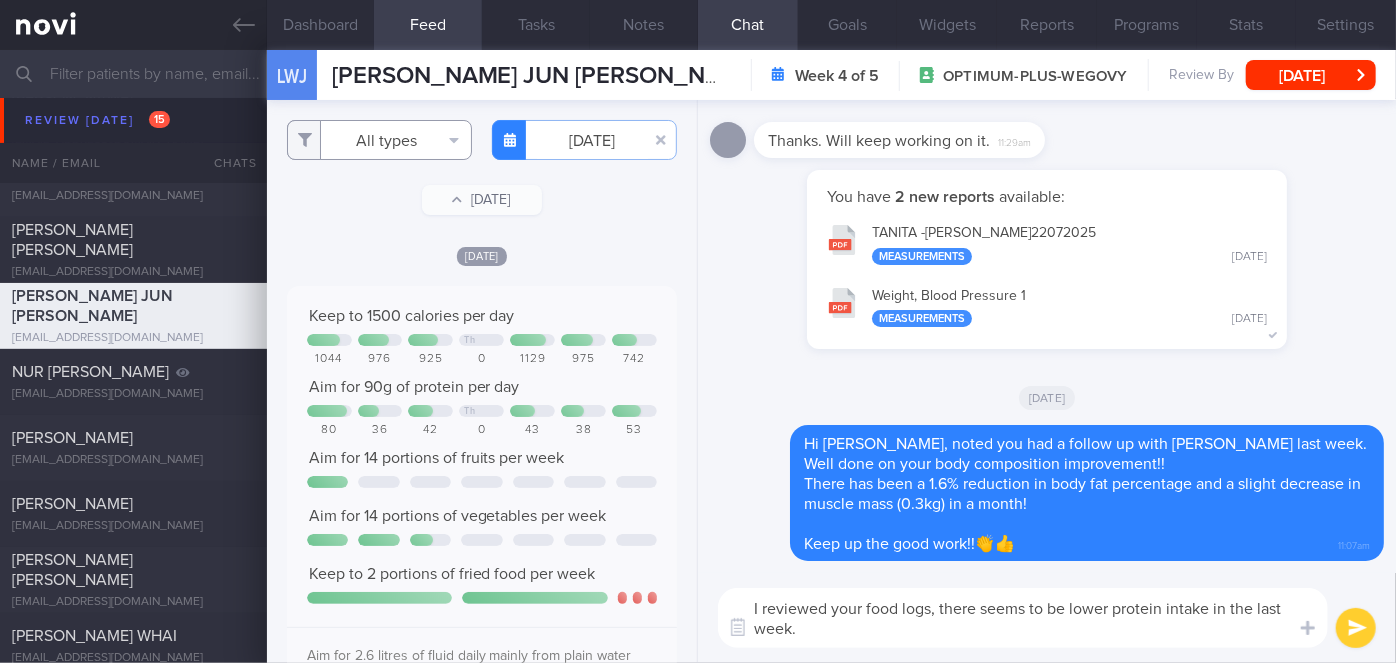 click on "All types" at bounding box center (379, 140) 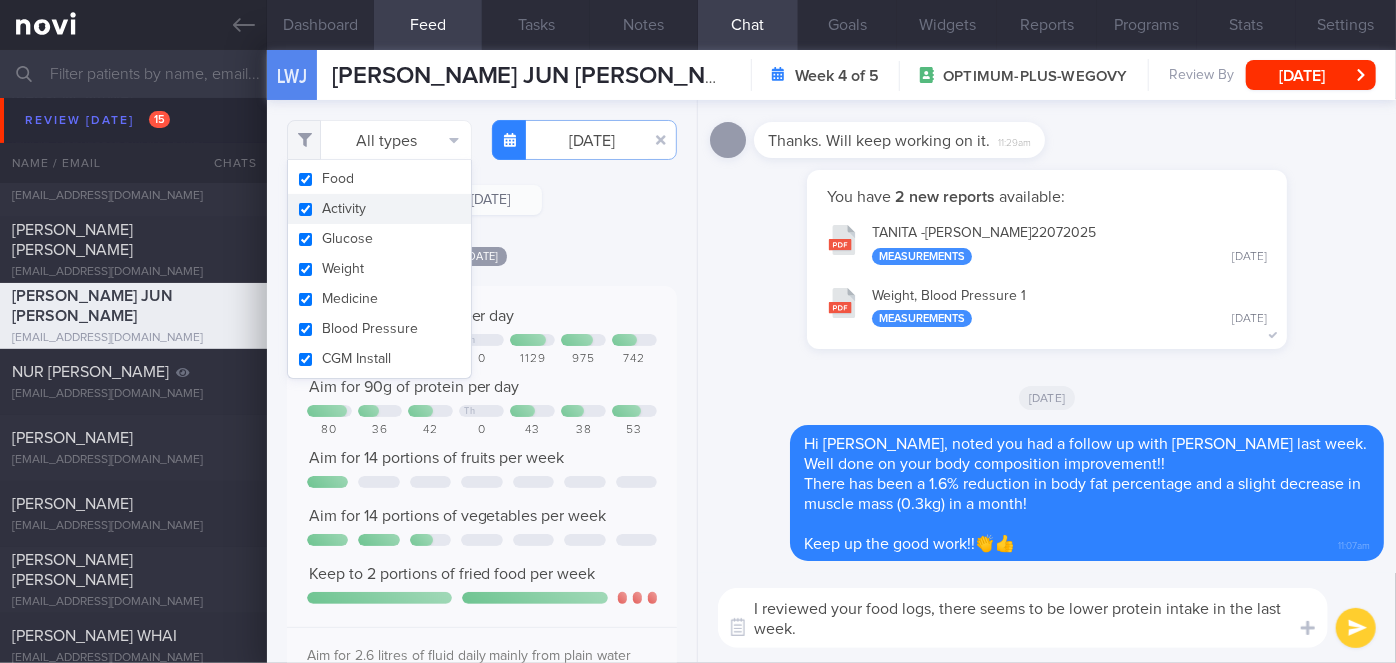 click on "Activity" at bounding box center [379, 209] 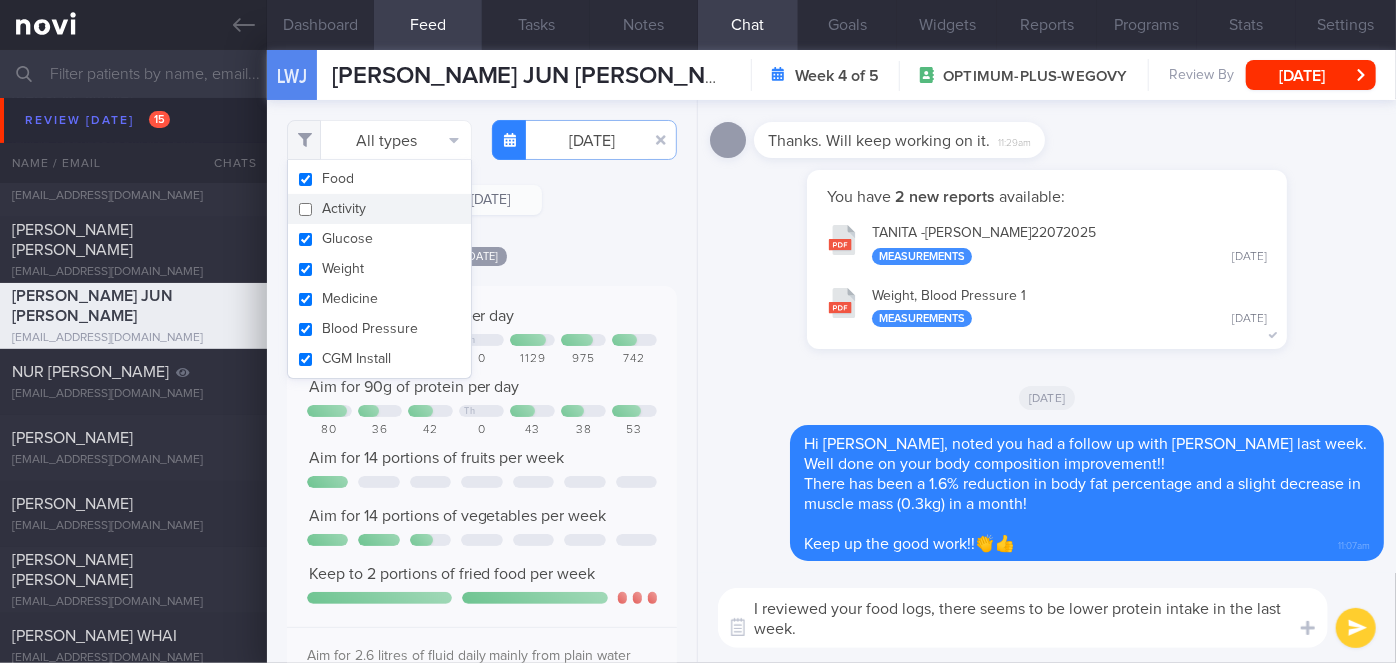 checkbox on "false" 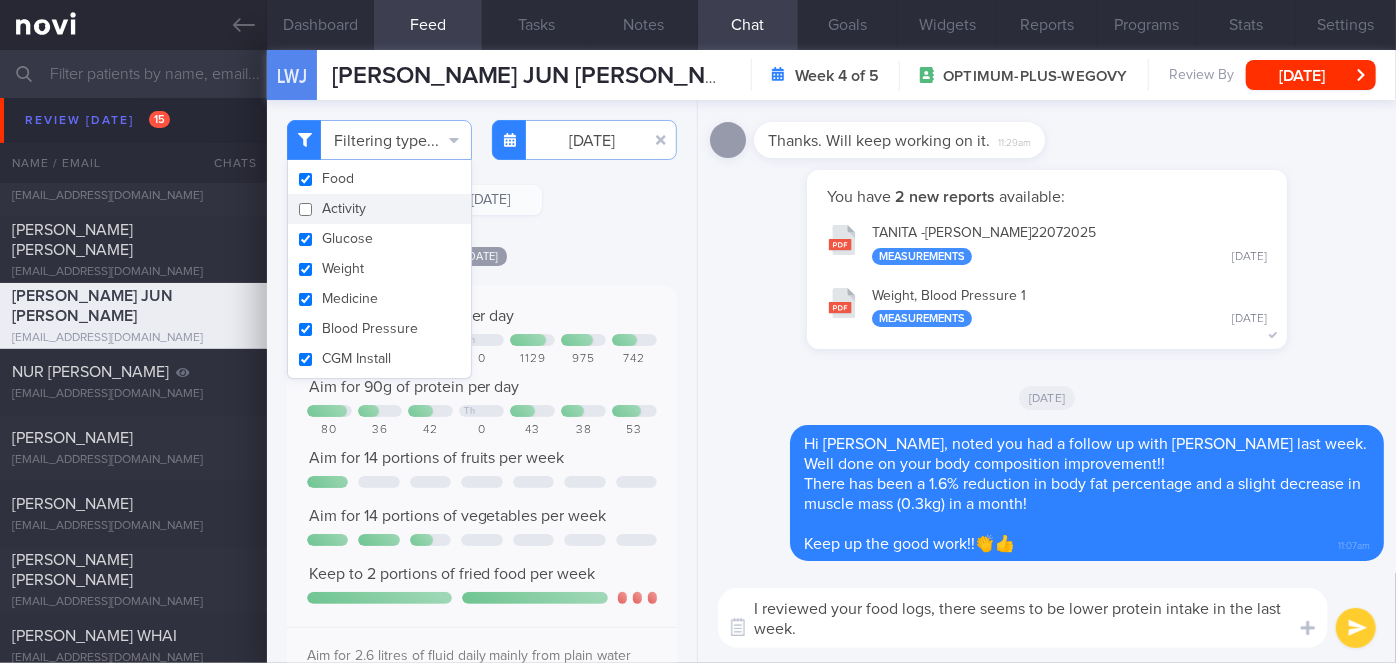 click on "[DATE]" at bounding box center [482, 255] 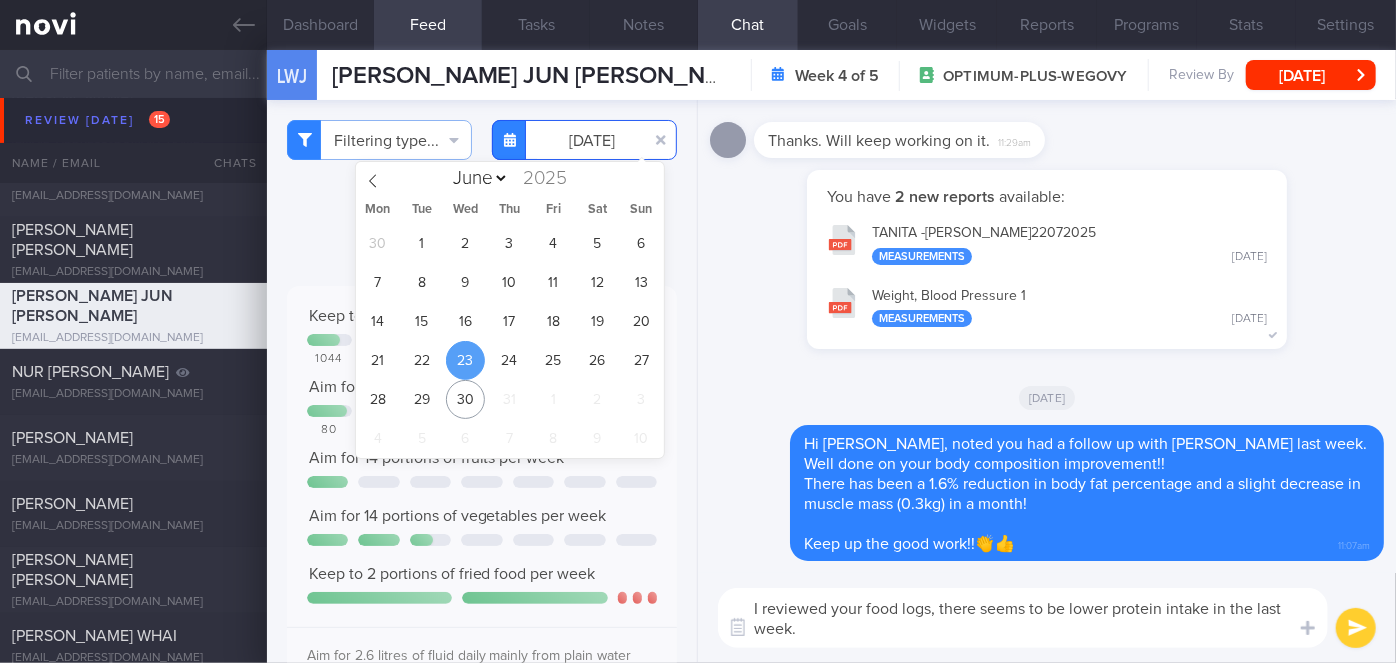 click on "[DATE]" at bounding box center (584, 140) 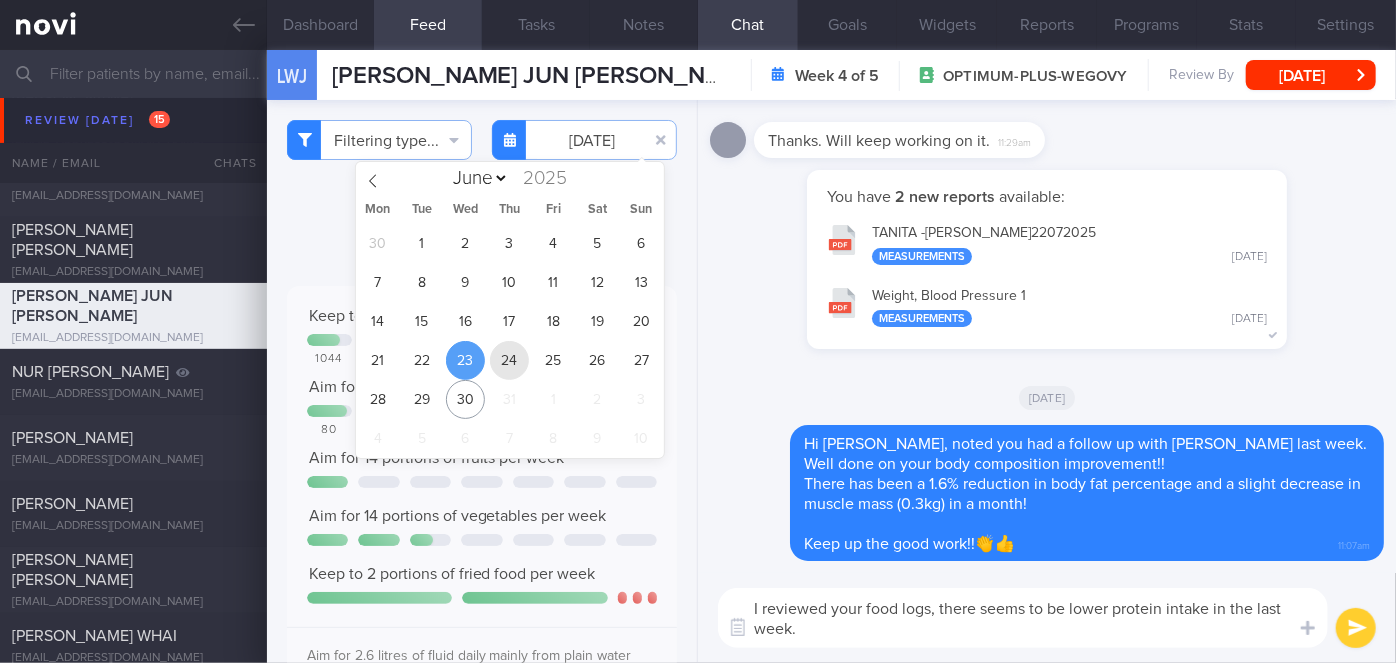 click on "24" at bounding box center [509, 360] 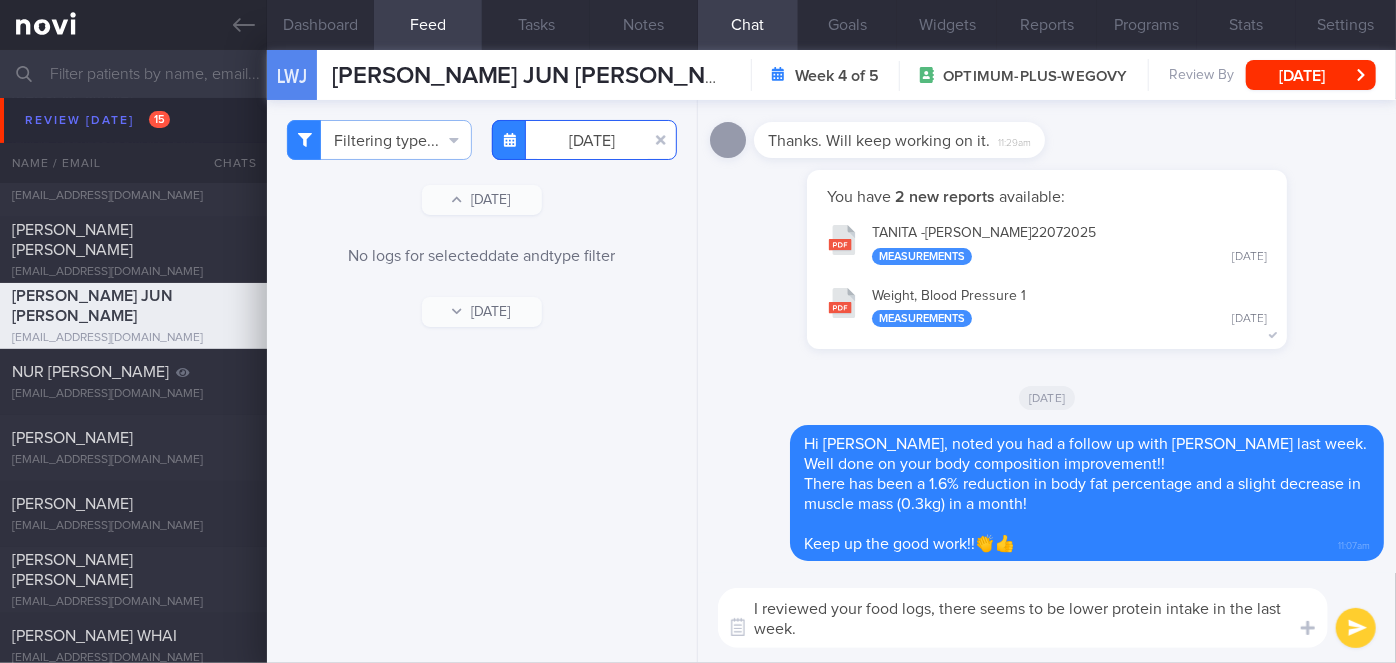 click on "[DATE]" at bounding box center (584, 140) 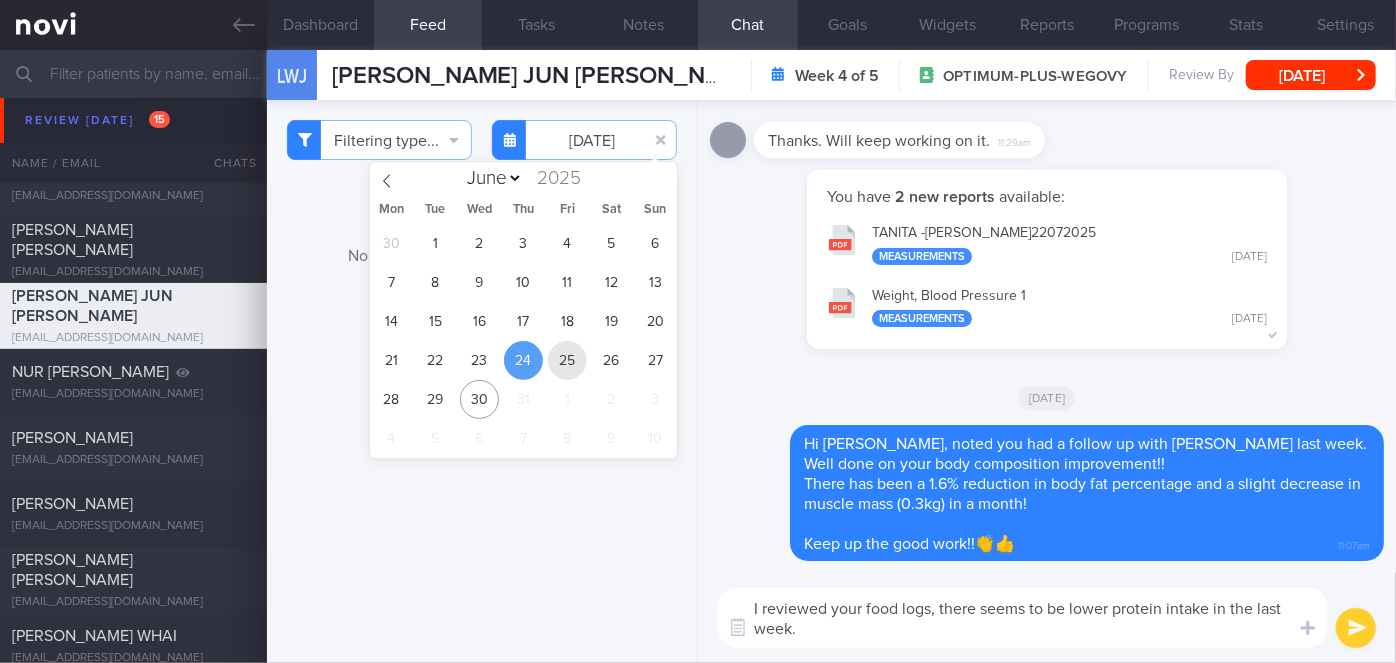 click on "25" at bounding box center (567, 360) 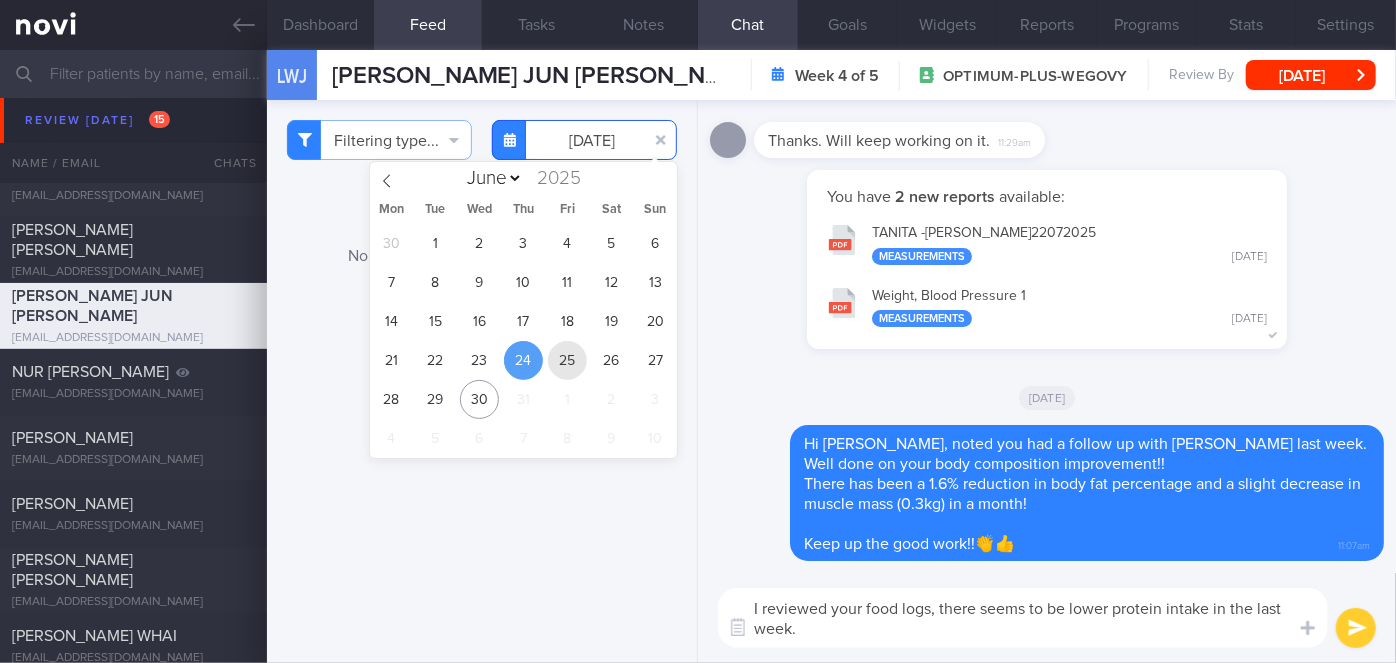 type on "[DATE]" 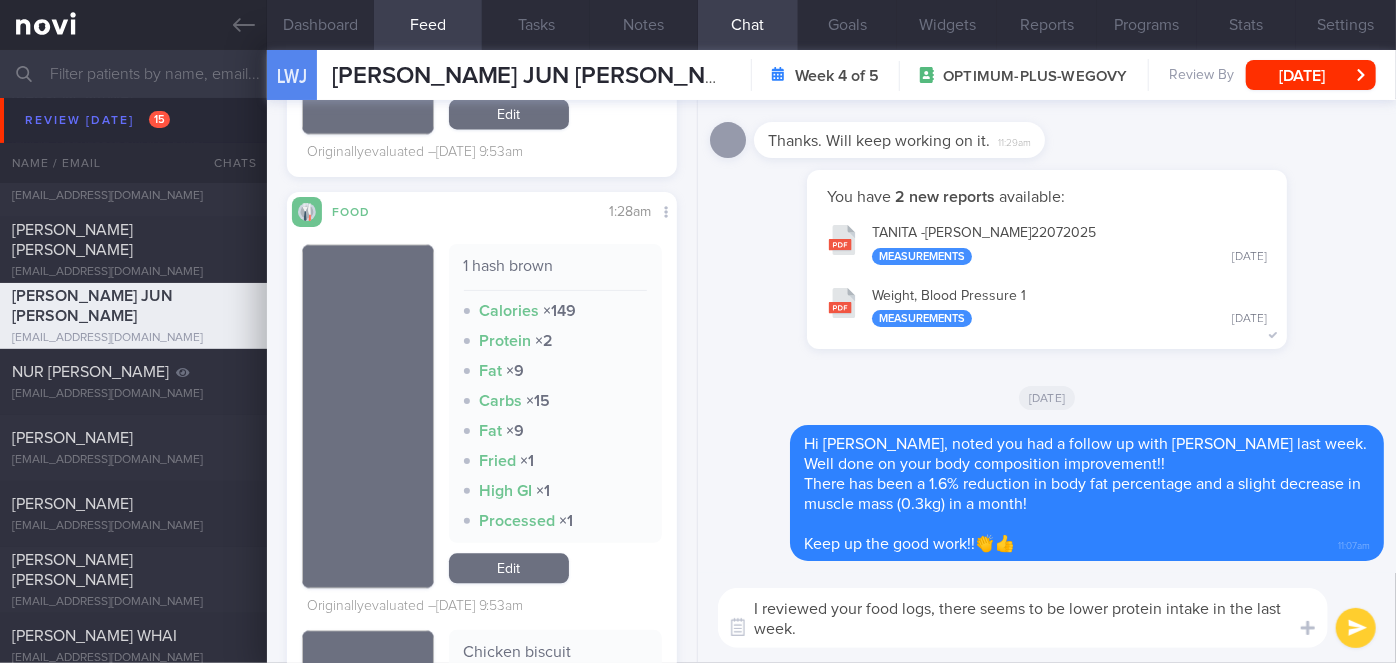 scroll, scrollTop: 2545, scrollLeft: 0, axis: vertical 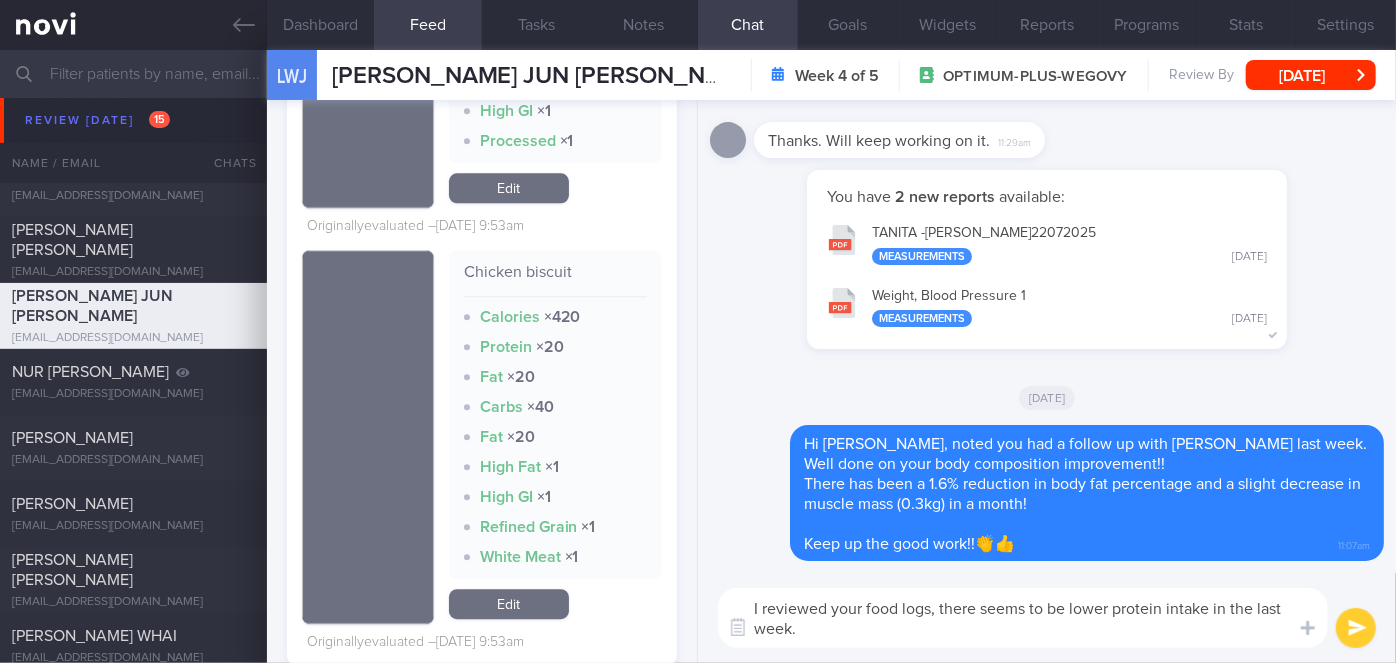 click on "I reviewed your food logs, there seems to be lower protein intake in the last week." at bounding box center [1023, 618] 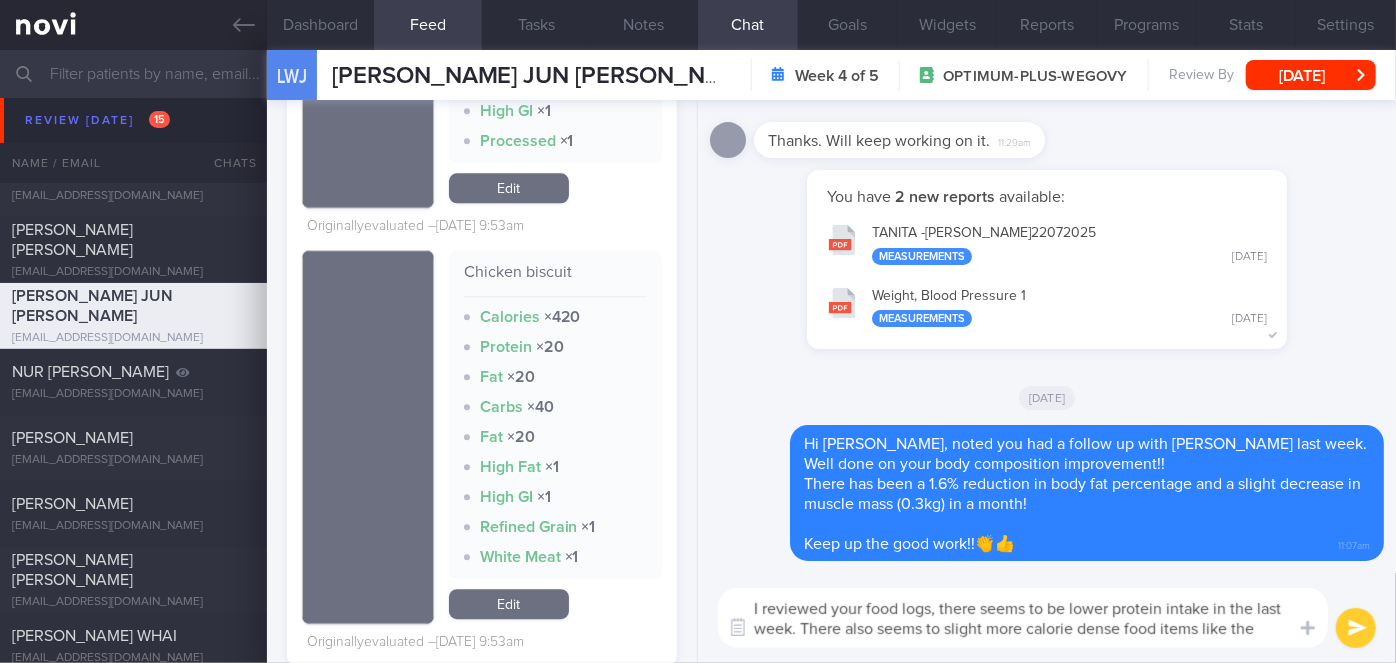 scroll, scrollTop: 0, scrollLeft: 0, axis: both 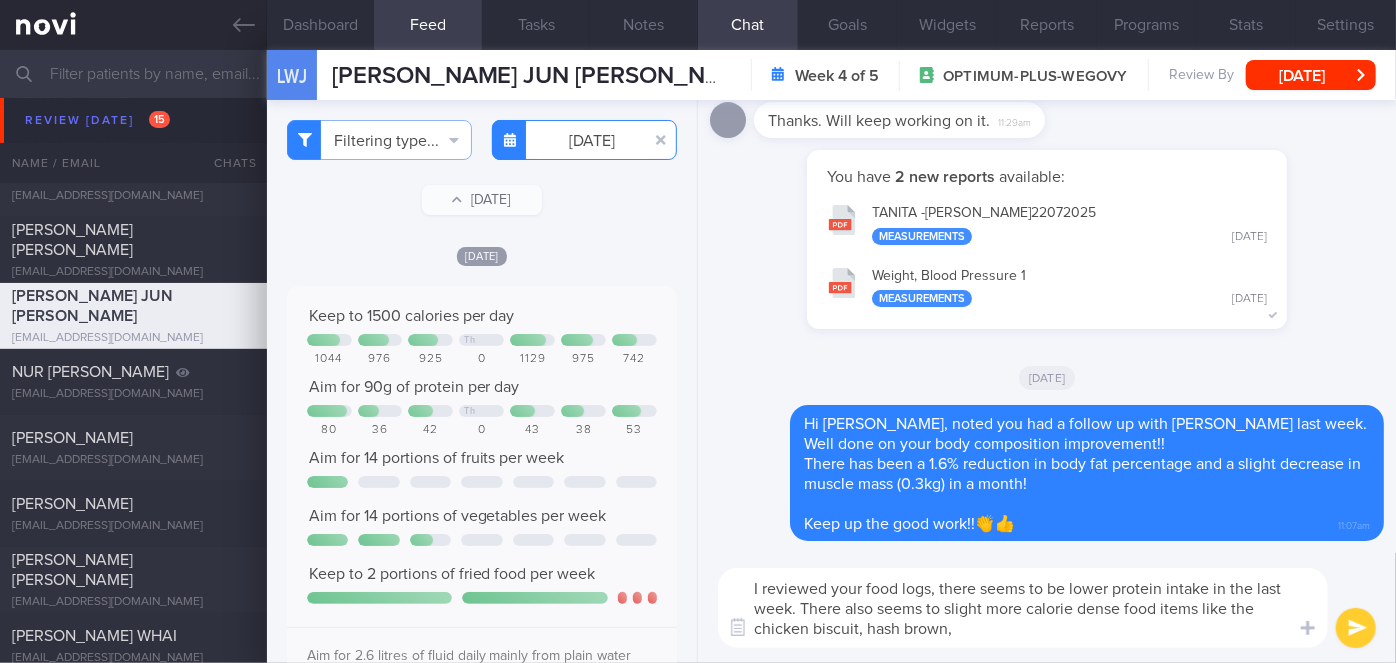 type on "I reviewed your food logs, there seems to be lower protein intake in the last week. There also seems to slight more calorie dense food items like the chicken biscuit, hash brown," 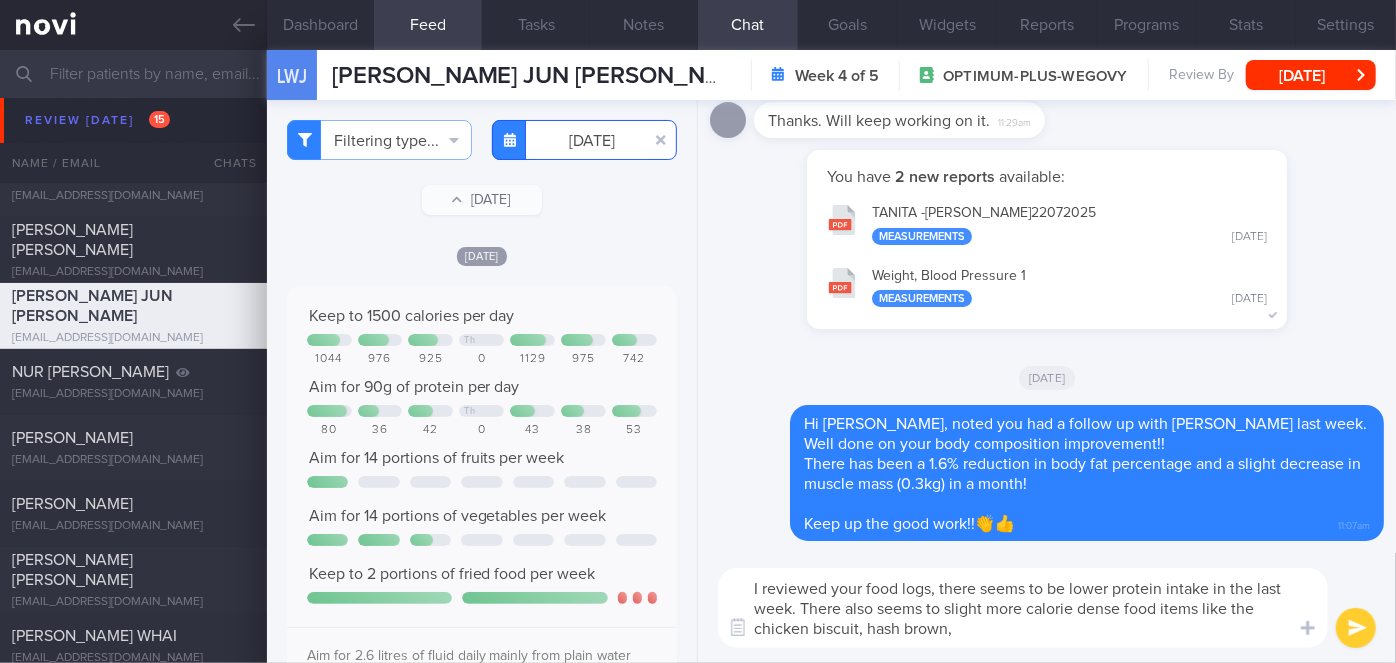 click on "[DATE]" at bounding box center (584, 140) 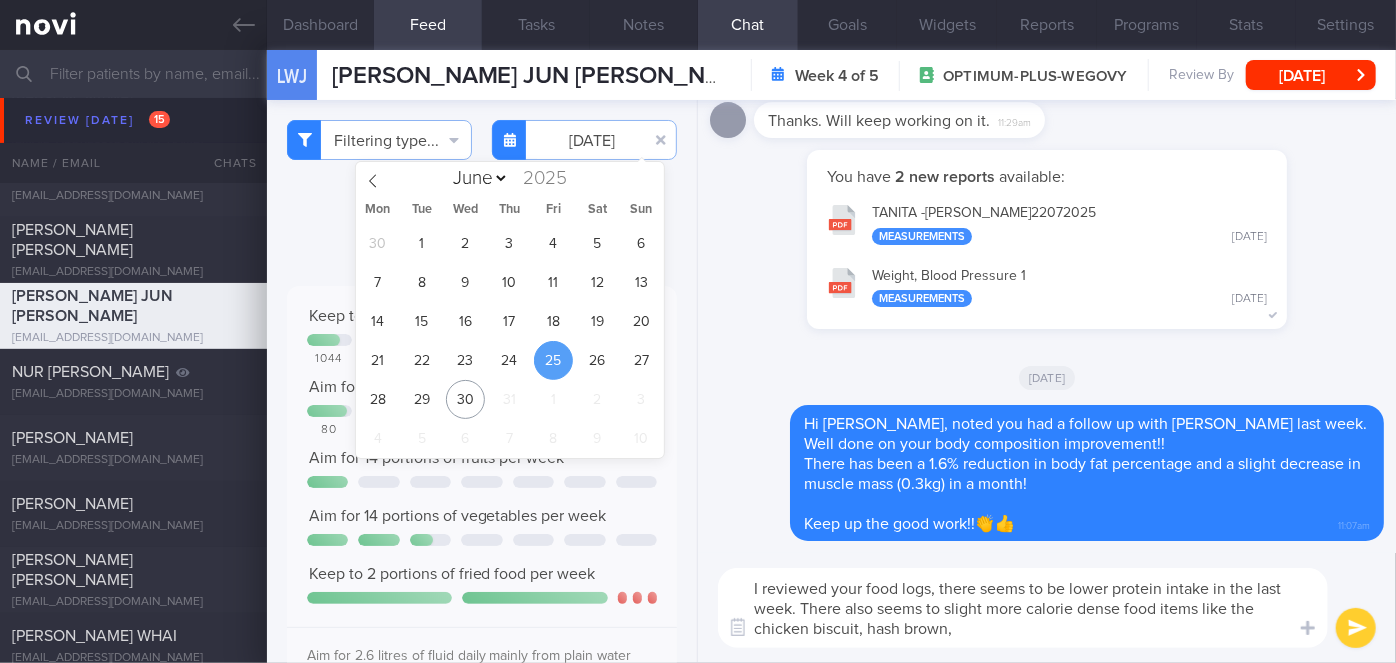 click on "30 1 2 3 4 5 6 7 8 9 10 11 12 13 14 15 16 17 18 19 20 21 22 23 24 25 26 27 28 29 30 31 1 2 3 4 5 6 7 8 9 10" at bounding box center (510, 341) 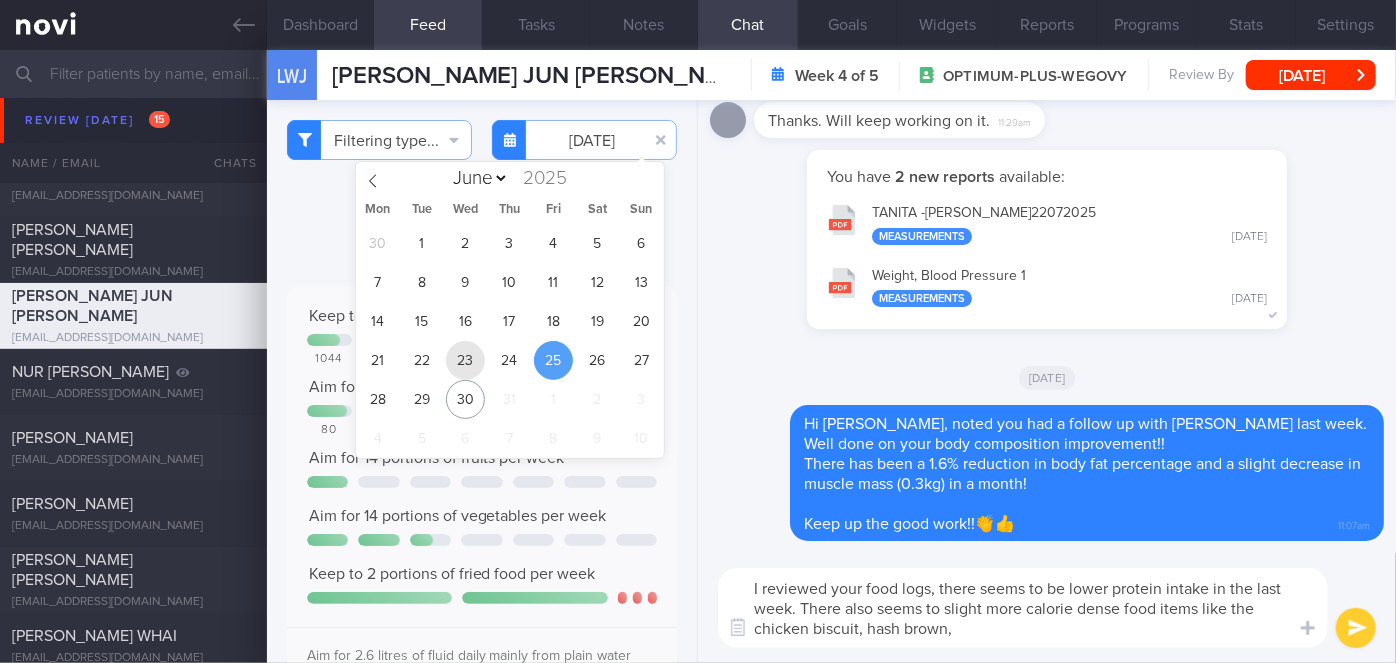 click on "23" at bounding box center (465, 360) 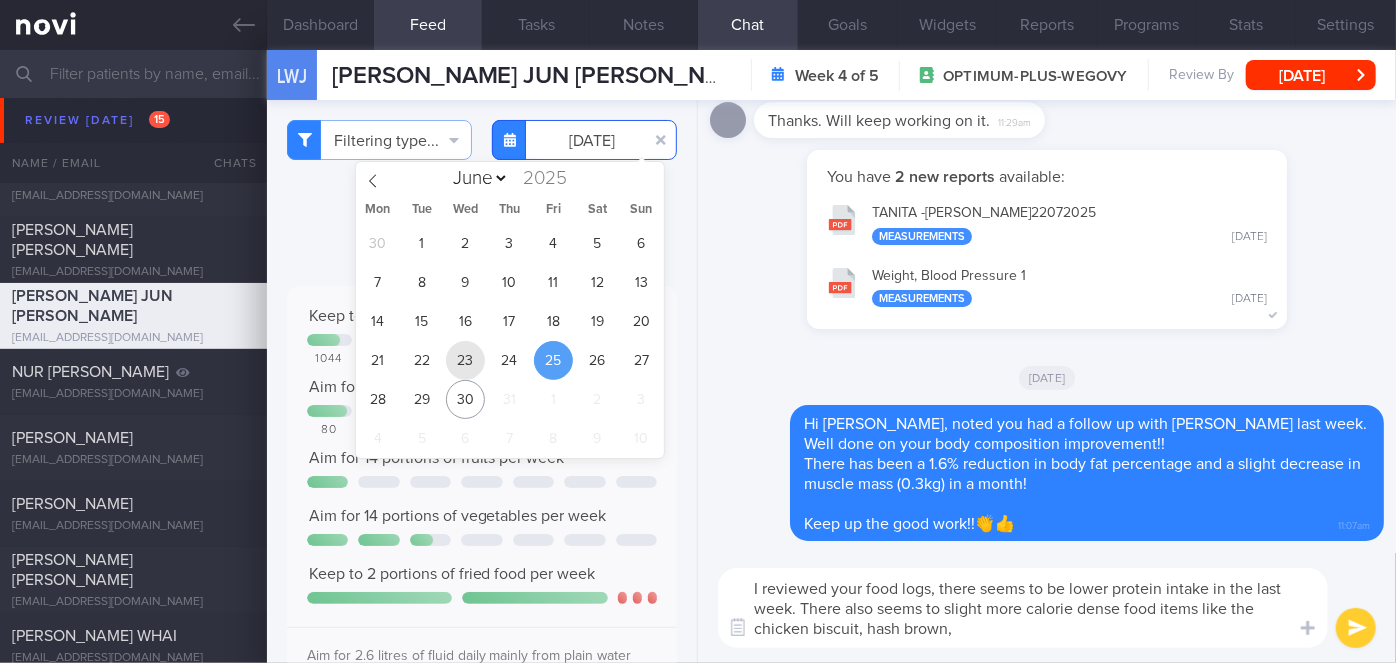 type on "[DATE]" 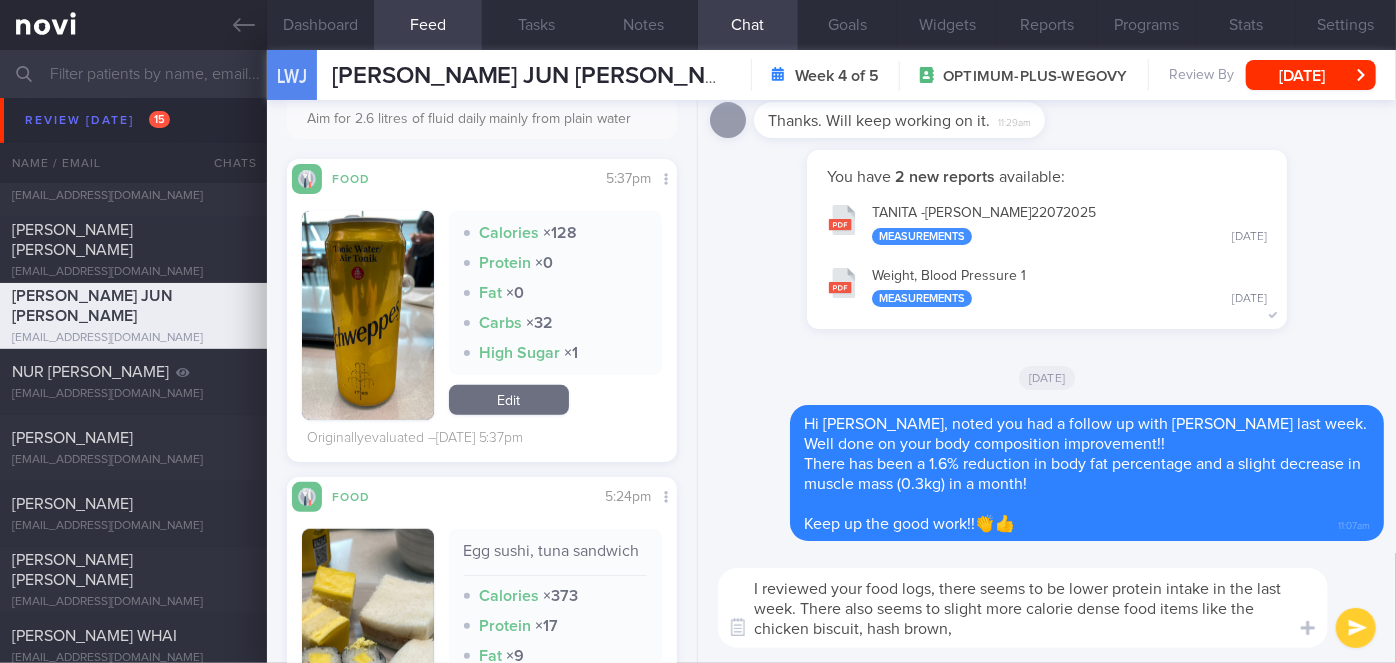 scroll, scrollTop: 545, scrollLeft: 0, axis: vertical 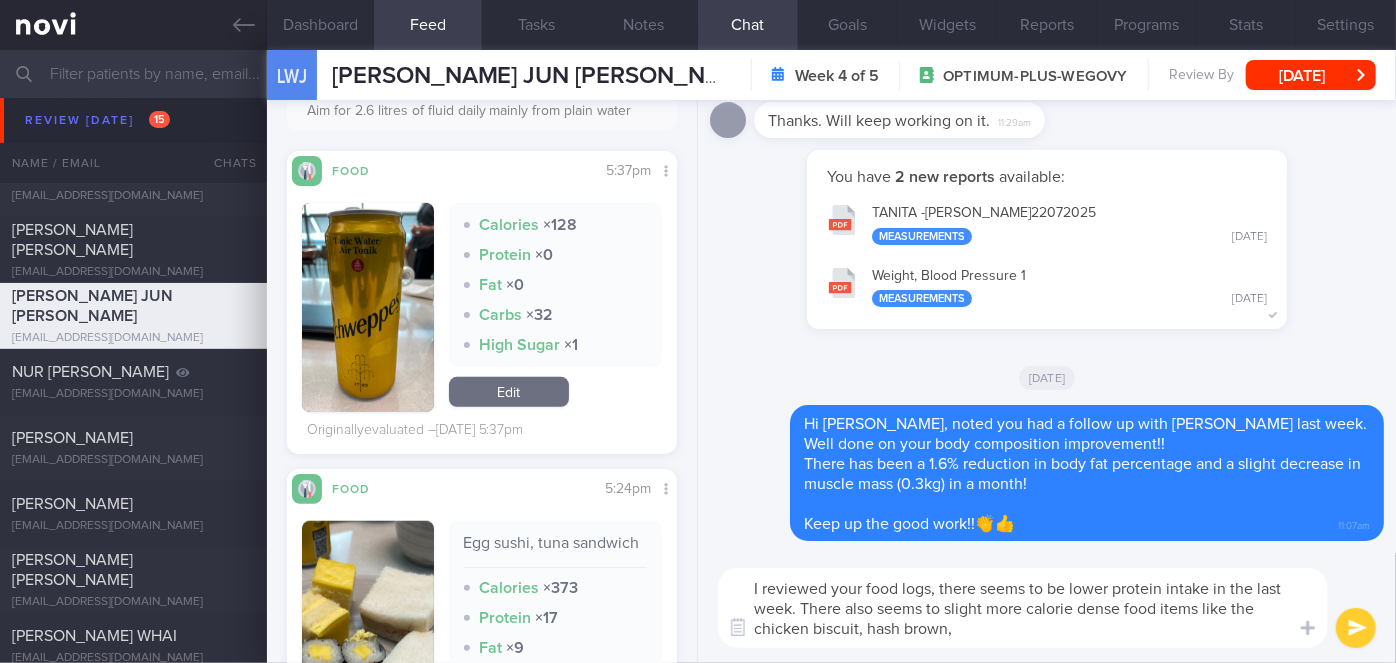 click at bounding box center [368, 307] 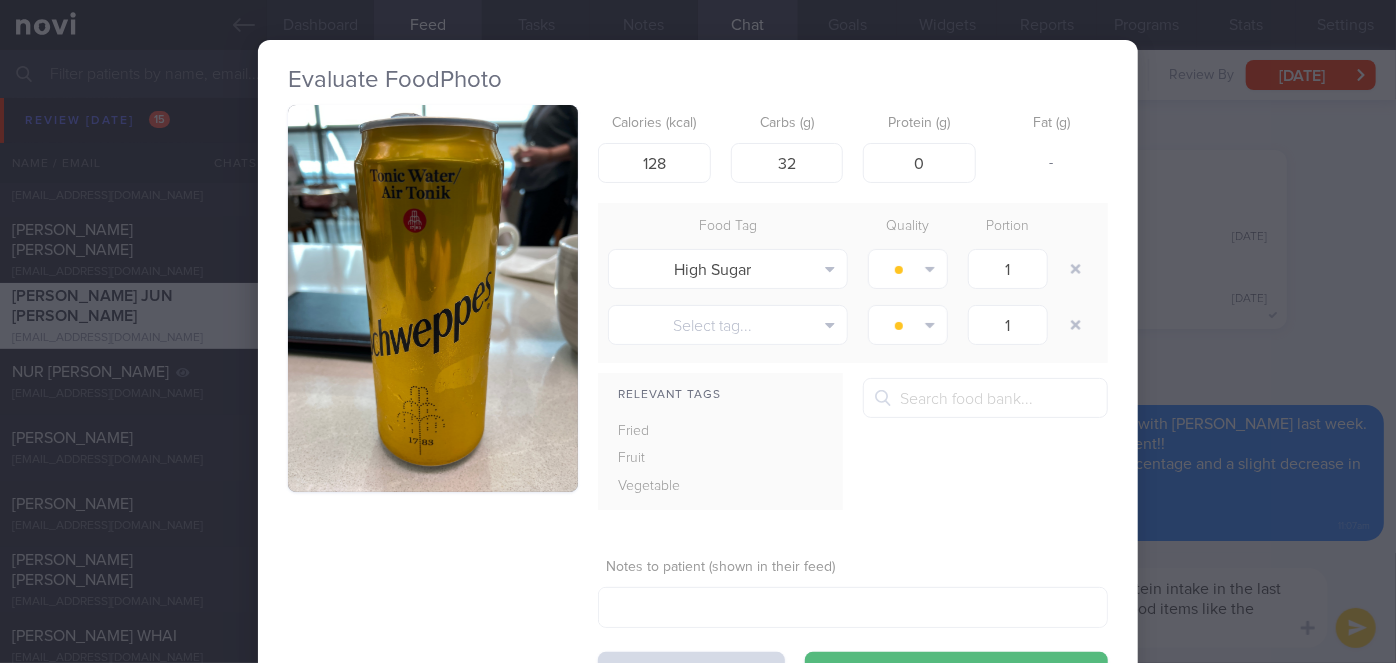 click on "Evaluate Food  Photo
Calories (kcal)
128
Carbs (g)
32
Protein (g)
0
Fat (g)
-
Food Tag
Quality
Portion
High Sugar
Alcohol
Fried
Fruit
Healthy Fats
High Calcium
[MEDICAL_DATA]
High Fat" at bounding box center [698, 331] 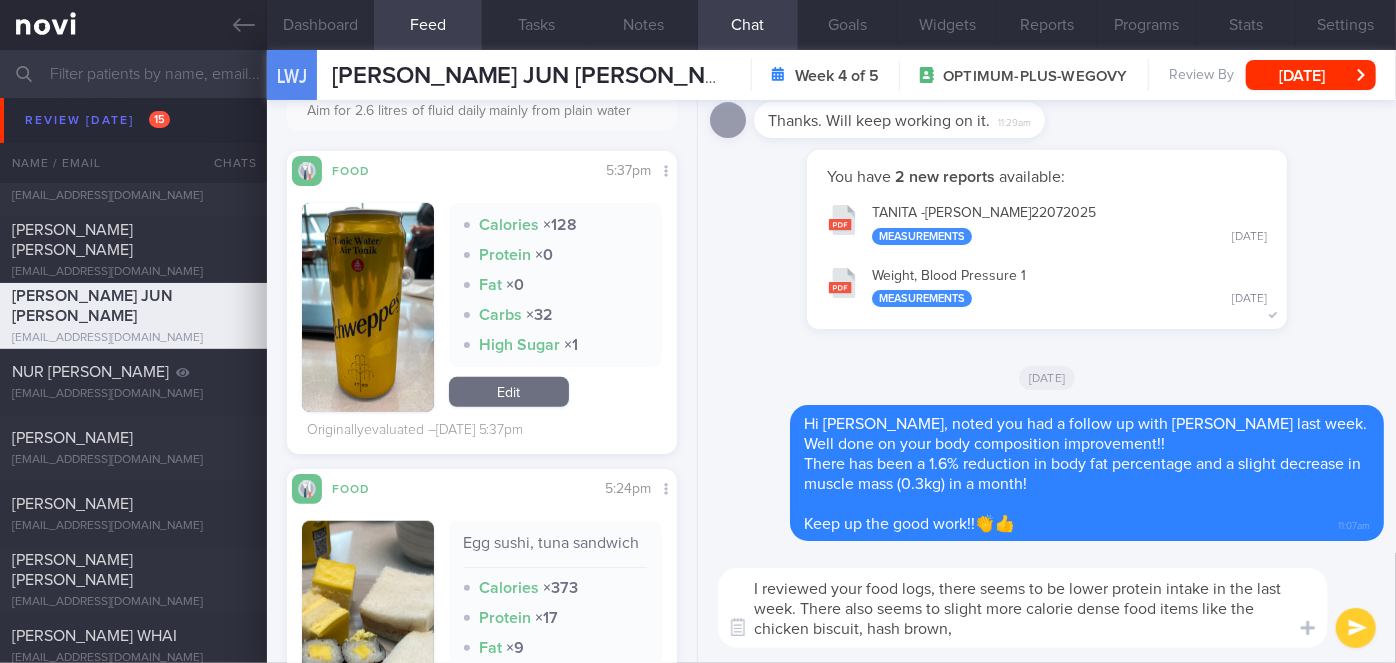 click at bounding box center [368, 307] 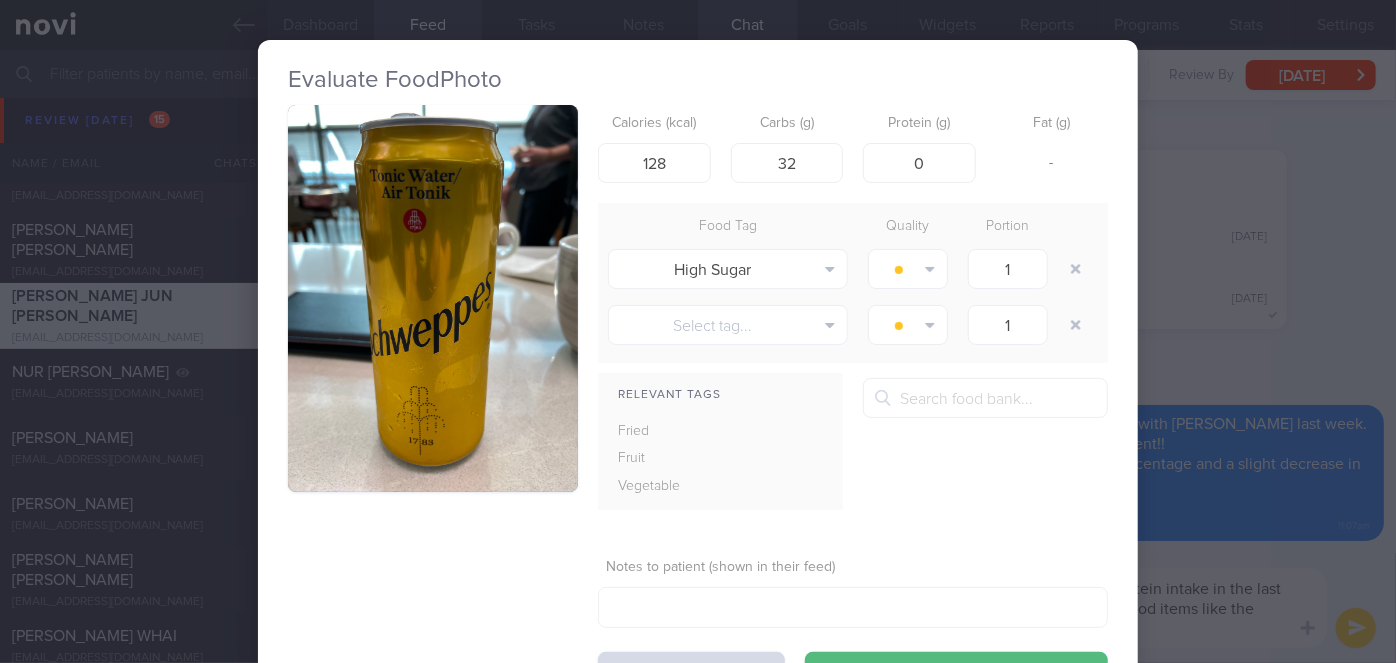 click at bounding box center [433, 298] 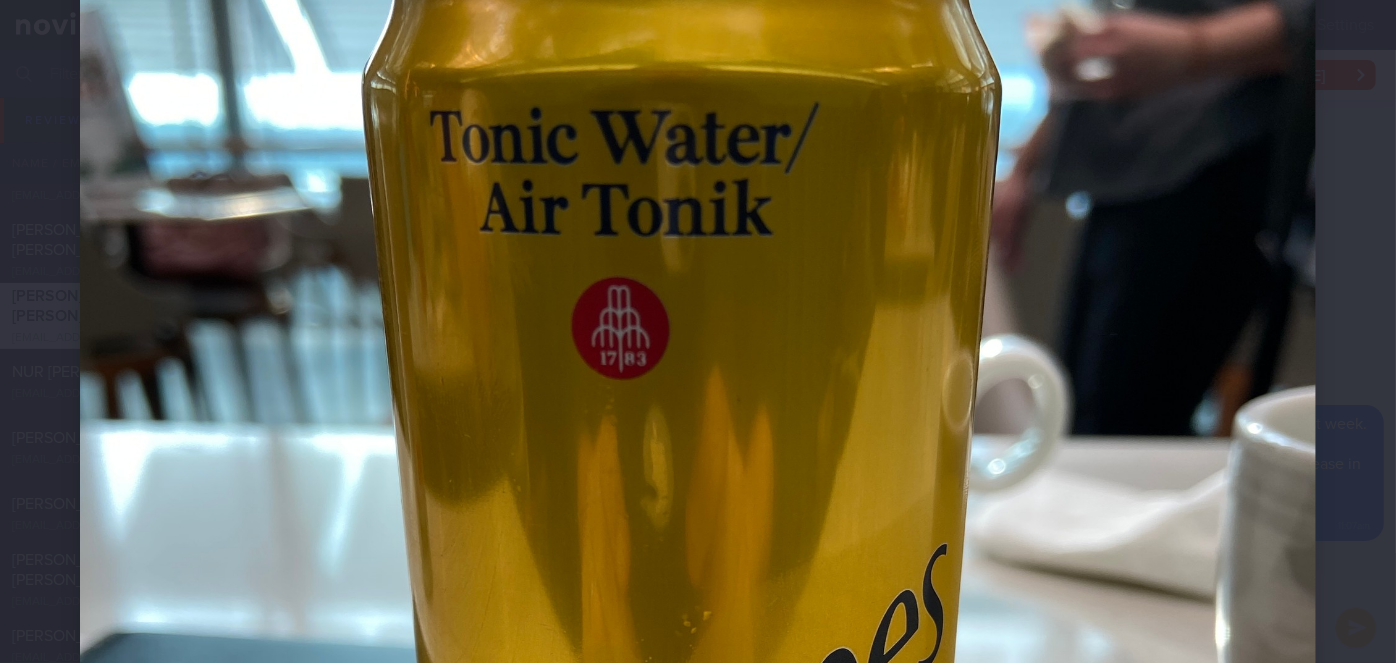 scroll, scrollTop: 272, scrollLeft: 0, axis: vertical 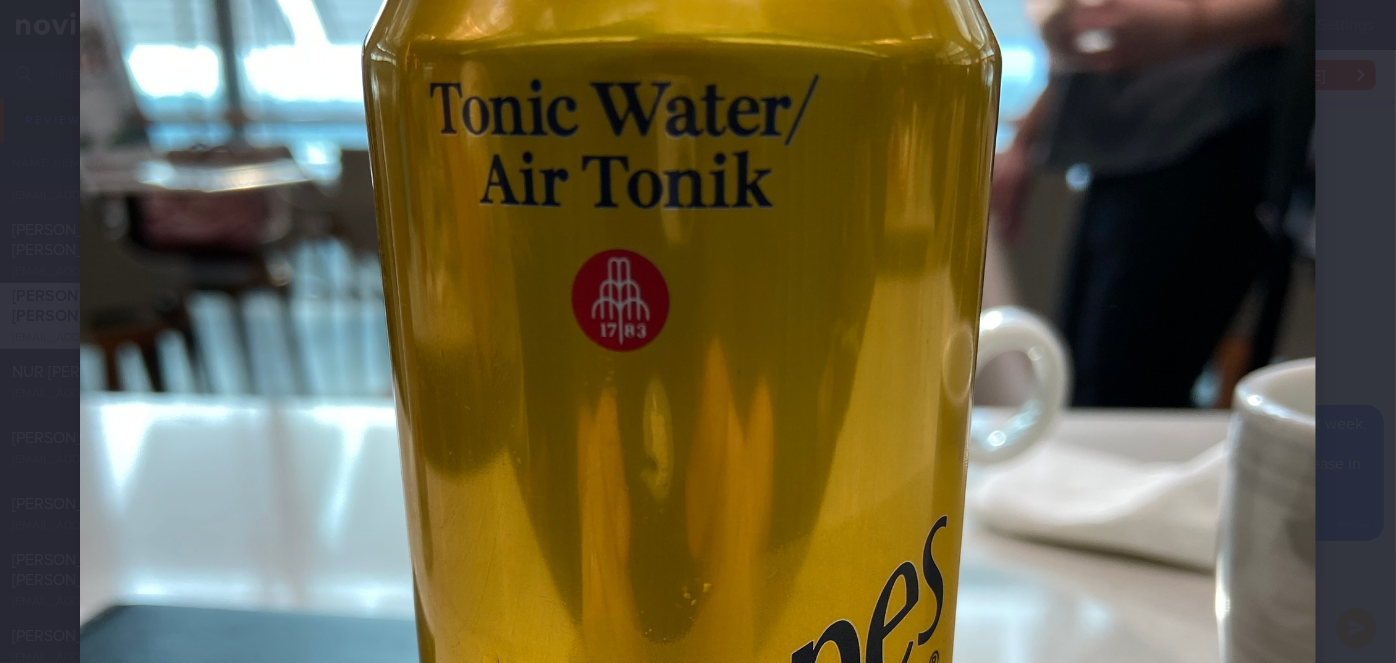 click at bounding box center (698, 632) 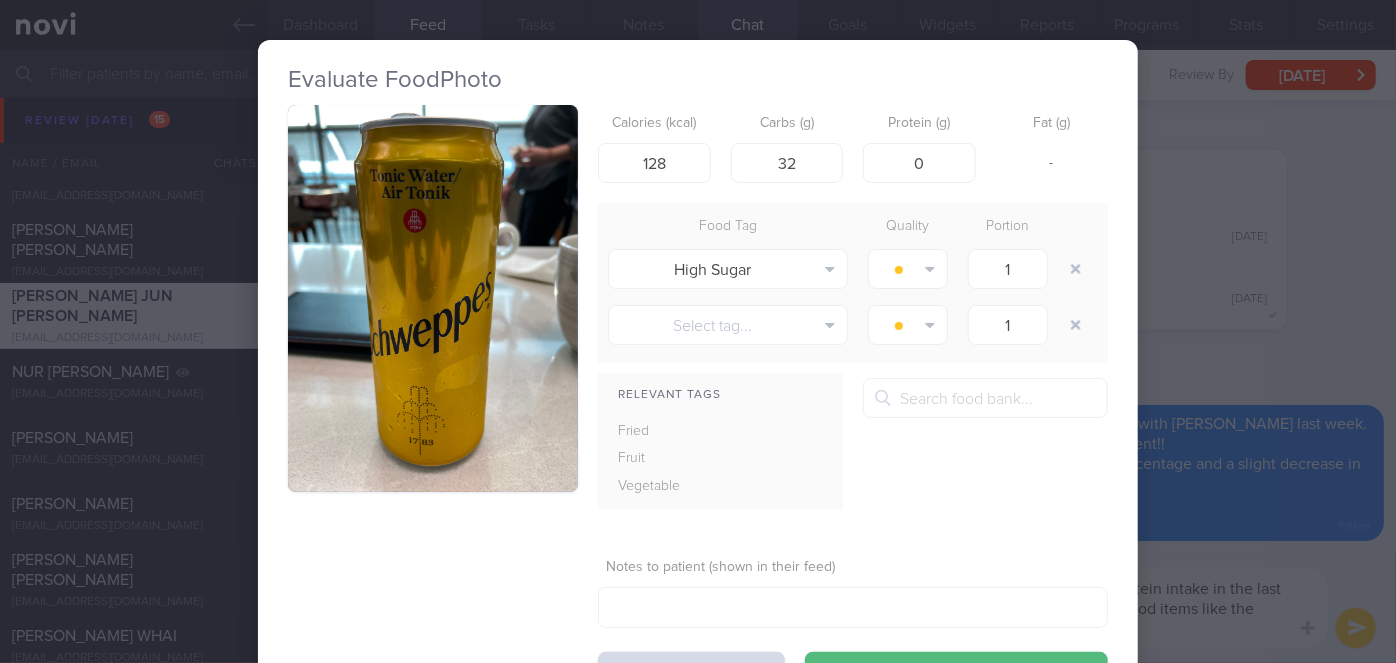click on "Evaluate Food  Photo
Calories (kcal)
128
Carbs (g)
32
Protein (g)
0
Fat (g)
-
Food Tag
Quality
Portion
High Sugar
Alcohol
Fried
Fruit
Healthy Fats
High Calcium
[MEDICAL_DATA]
High Fat" at bounding box center [698, 331] 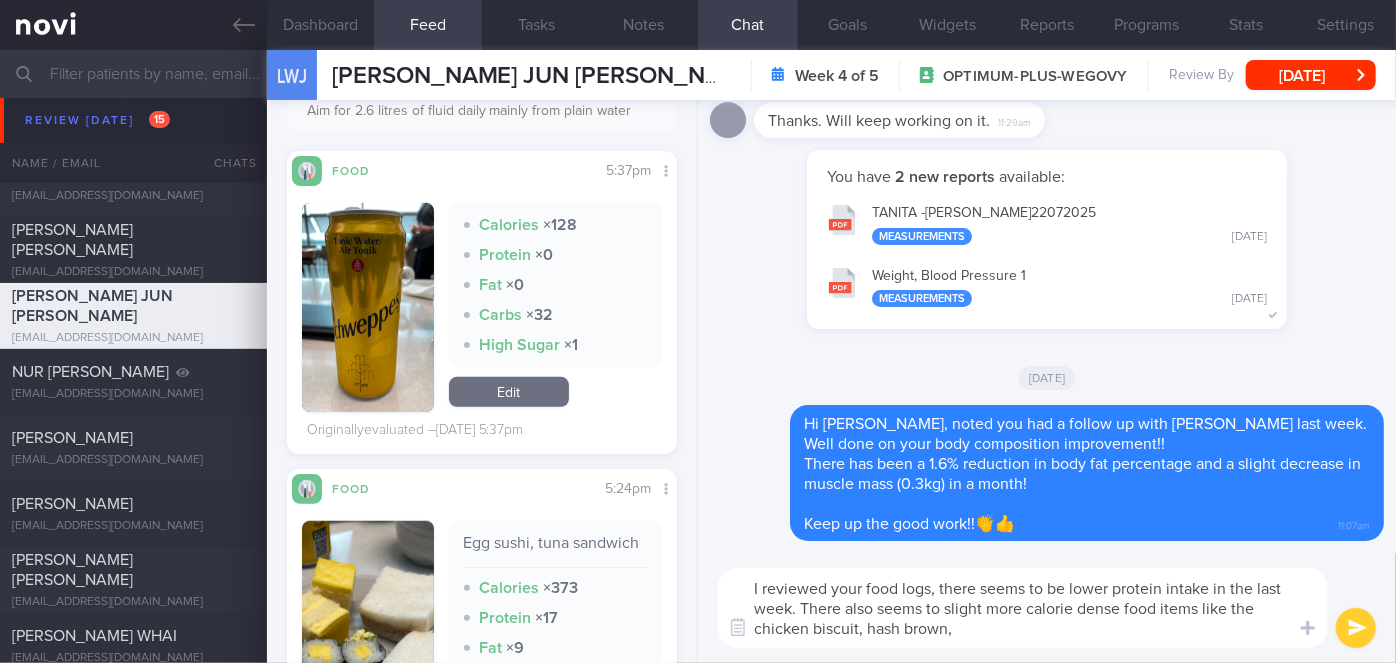 click on "I reviewed your food logs, there seems to be lower protein intake in the last week. There also seems to slight more calorie dense food items like the chicken biscuit, hash brown," at bounding box center [1023, 608] 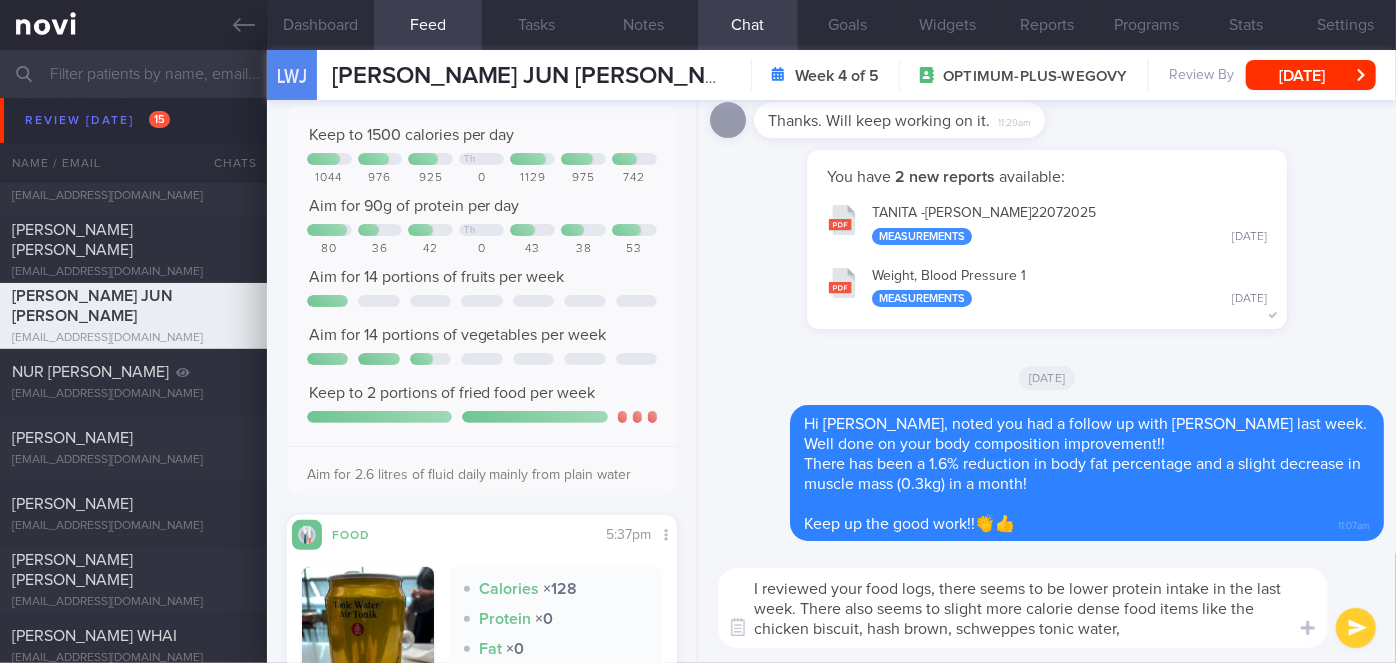 scroll, scrollTop: 0, scrollLeft: 0, axis: both 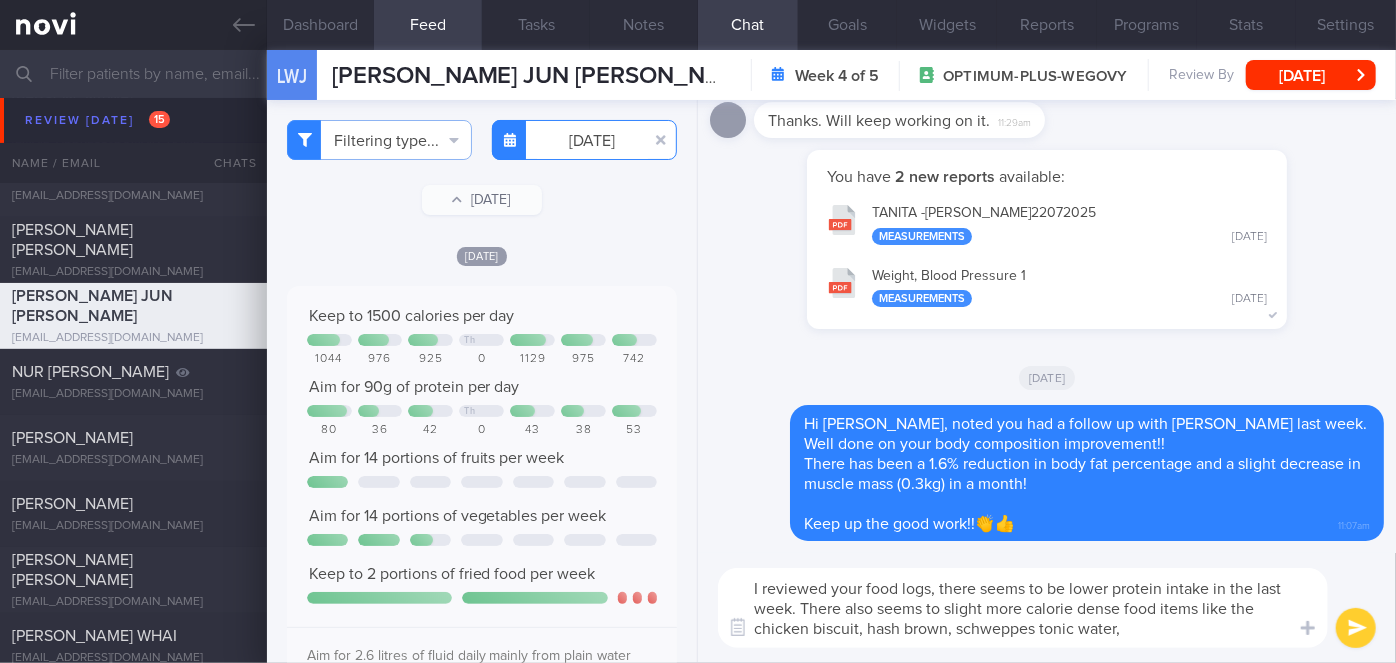 type on "I reviewed your food logs, there seems to be lower protein intake in the last week. There also seems to slight more calorie dense food items like the chicken biscuit, hash brown, schweppes tonic water," 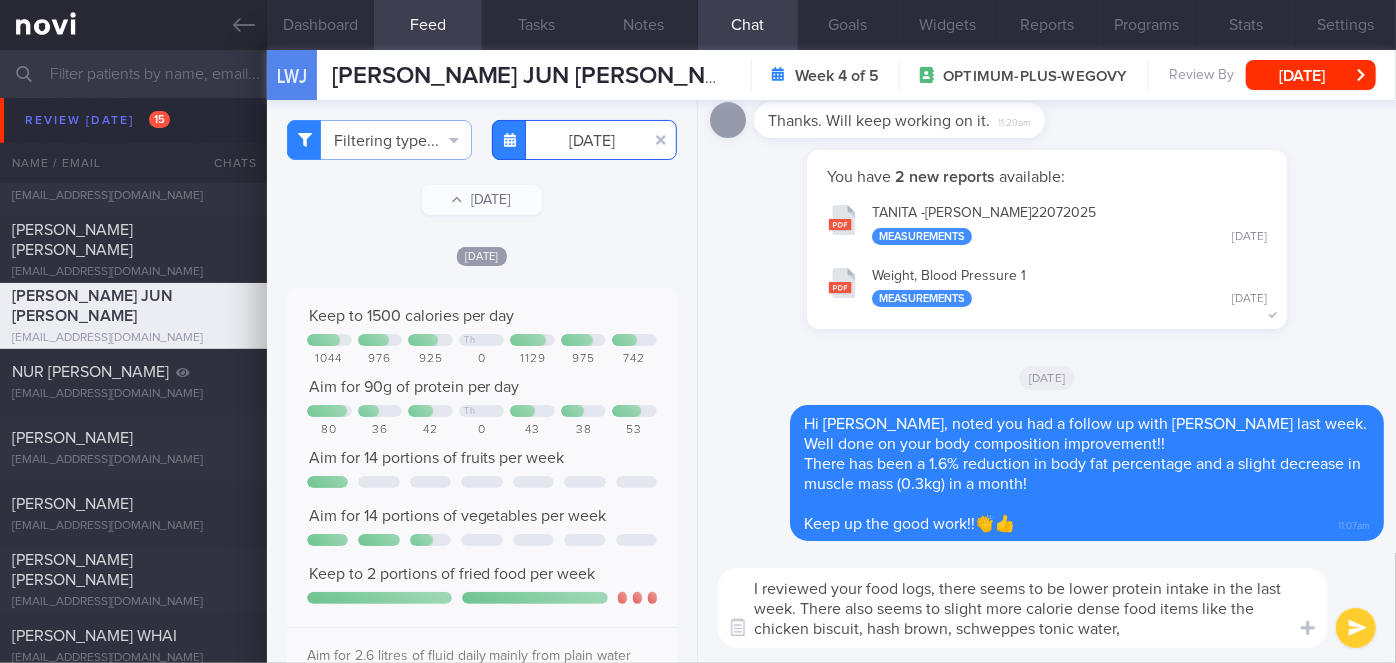 click on "[DATE]" at bounding box center (584, 140) 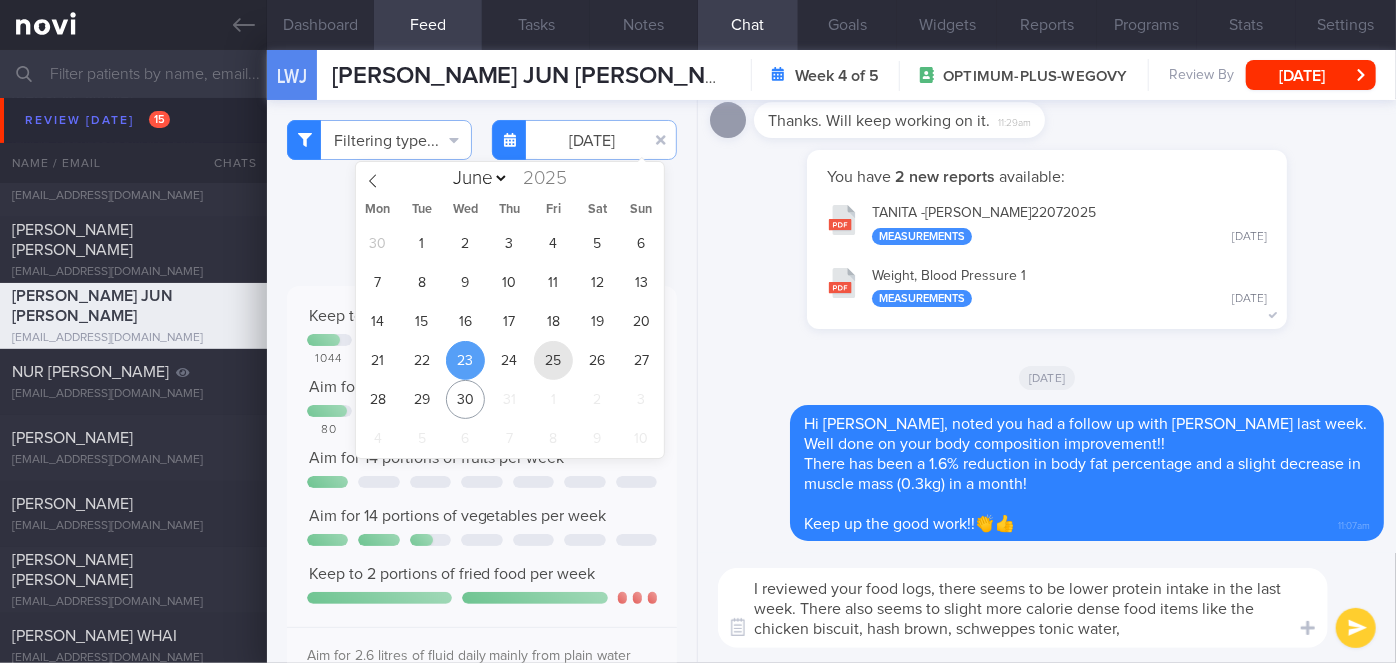 click on "25" at bounding box center (553, 360) 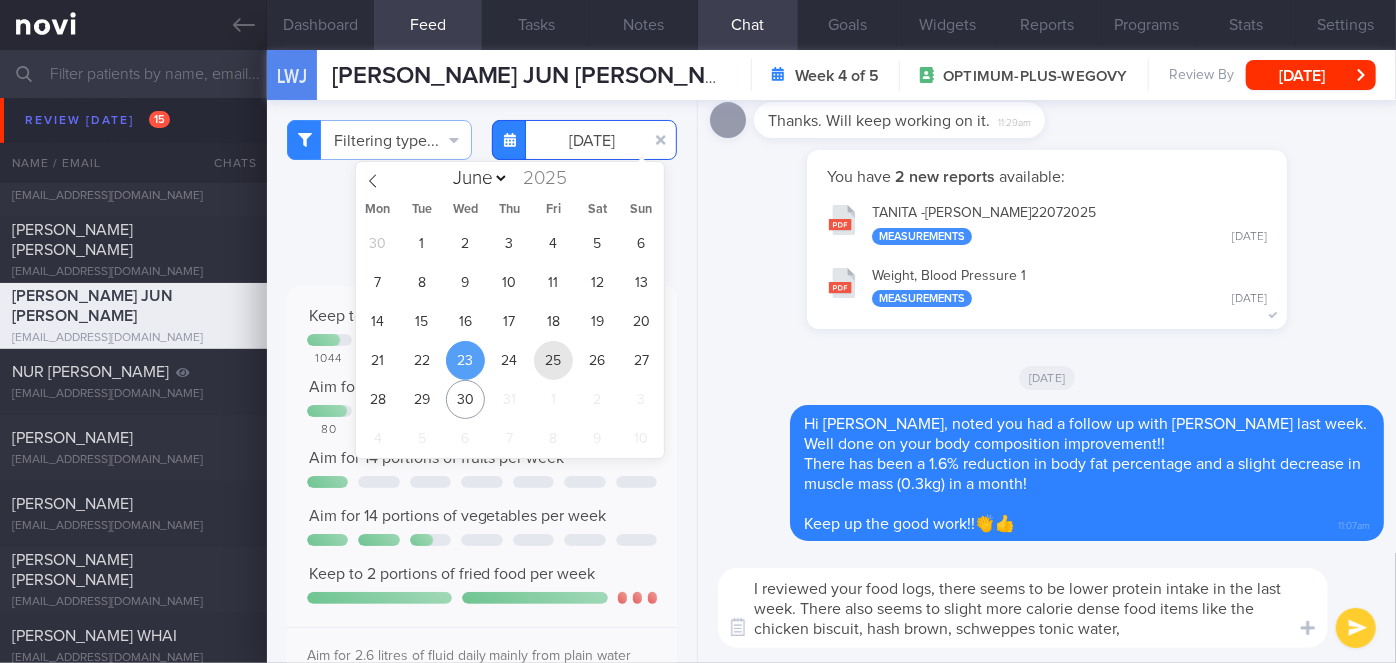 type on "[DATE]" 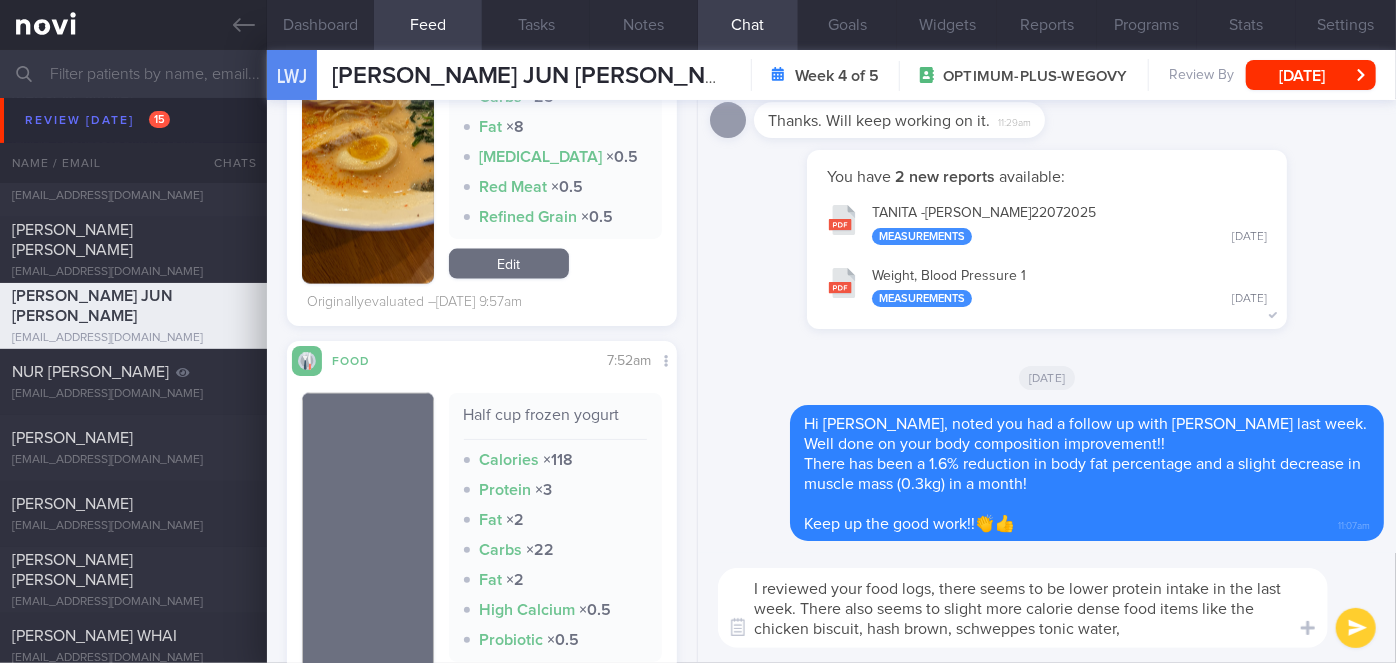 scroll, scrollTop: 1545, scrollLeft: 0, axis: vertical 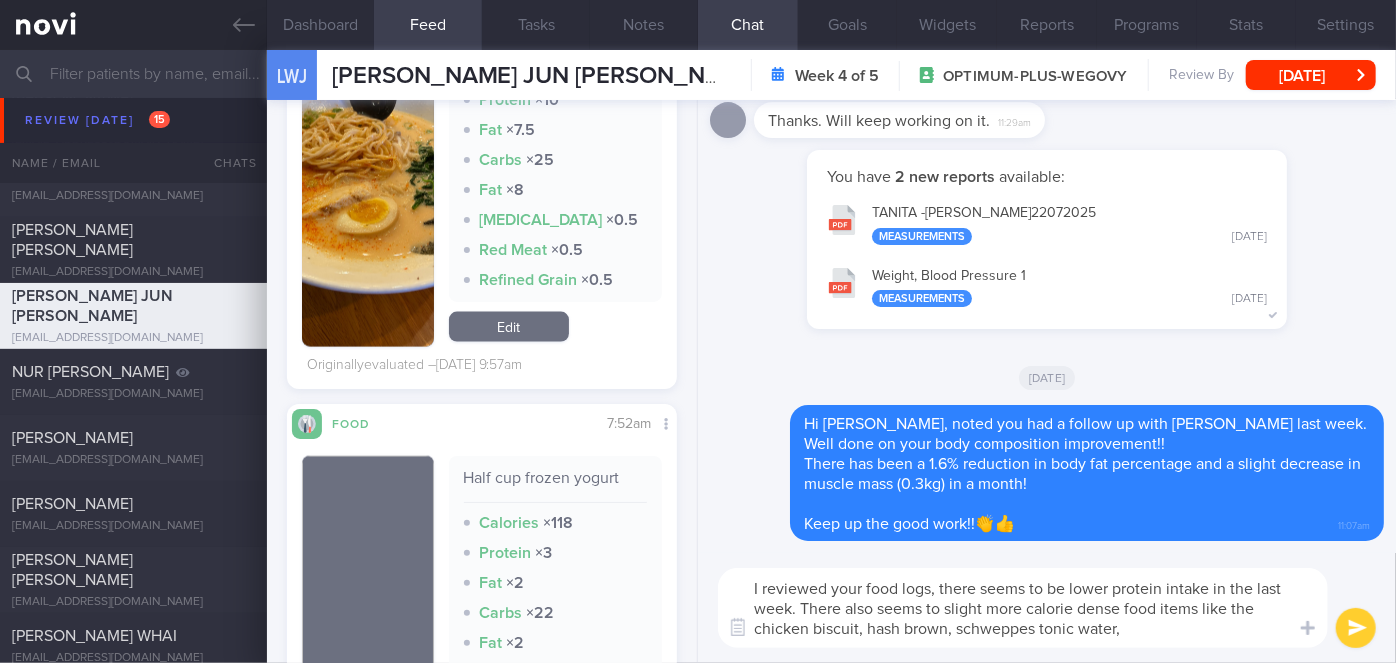 click on "I reviewed your food logs, there seems to be lower protein intake in the last week. There also seems to slight more calorie dense food items like the chicken biscuit, hash brown, schweppes tonic water," at bounding box center [1023, 608] 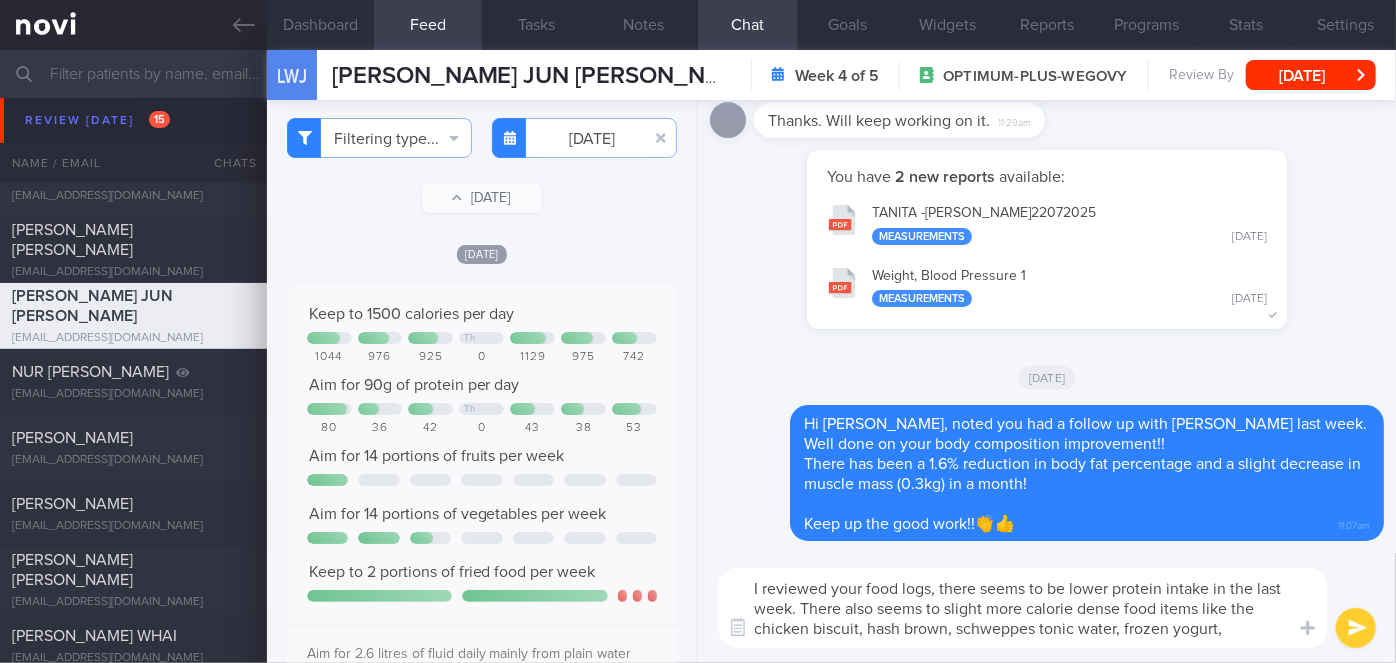 scroll, scrollTop: 0, scrollLeft: 0, axis: both 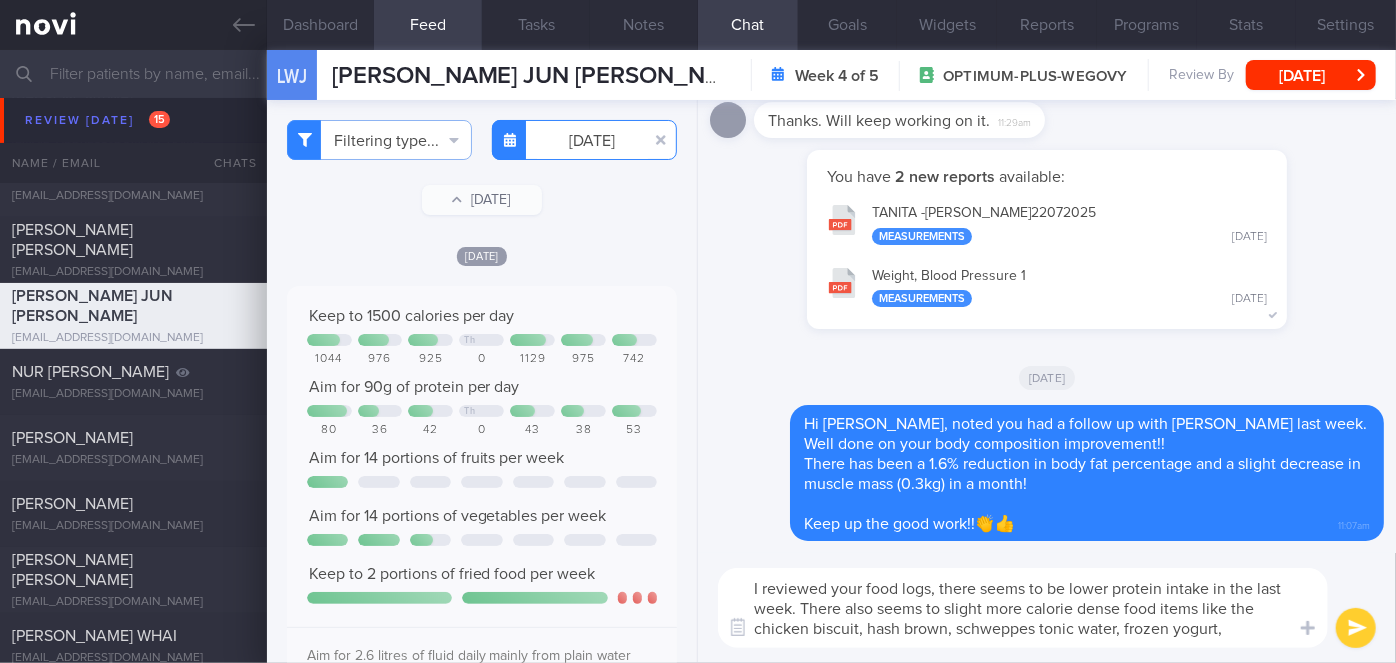 type on "I reviewed your food logs, there seems to be lower protein intake in the last week. There also seems to slight more calorie dense food items like the chicken biscuit, hash brown, schweppes tonic water, frozen yogurt," 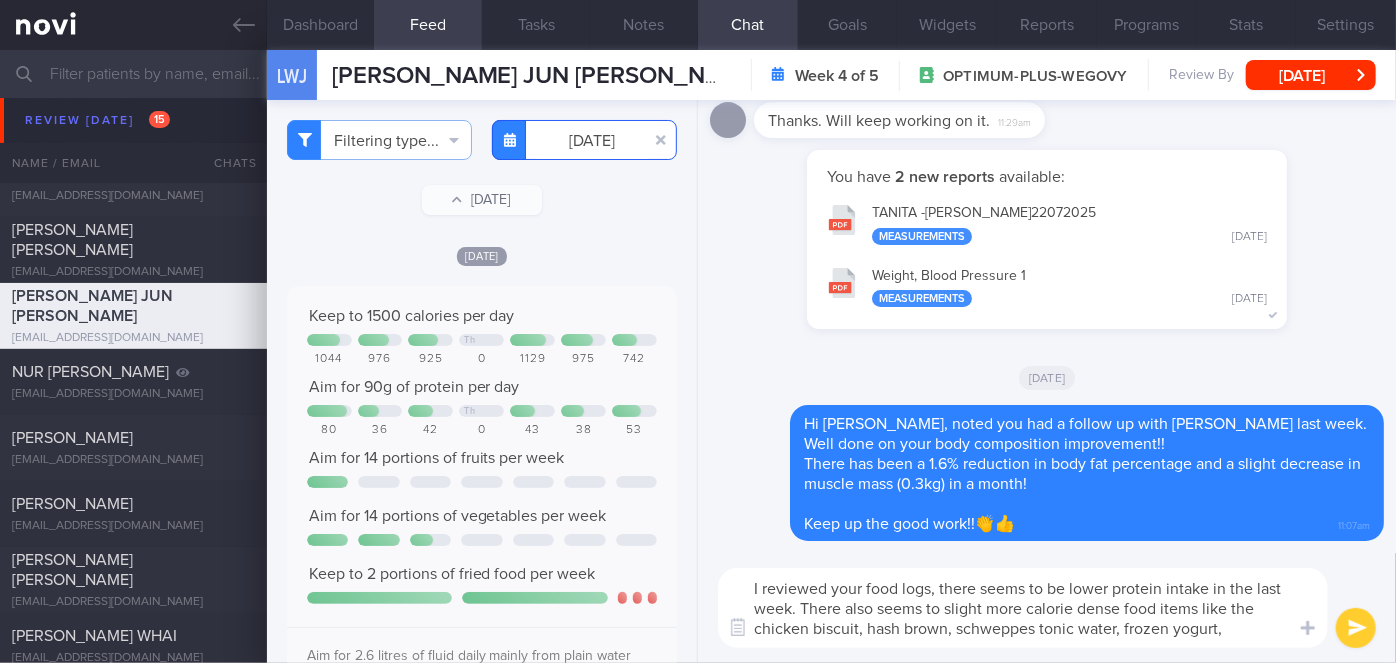 click on "[DATE]" at bounding box center (584, 140) 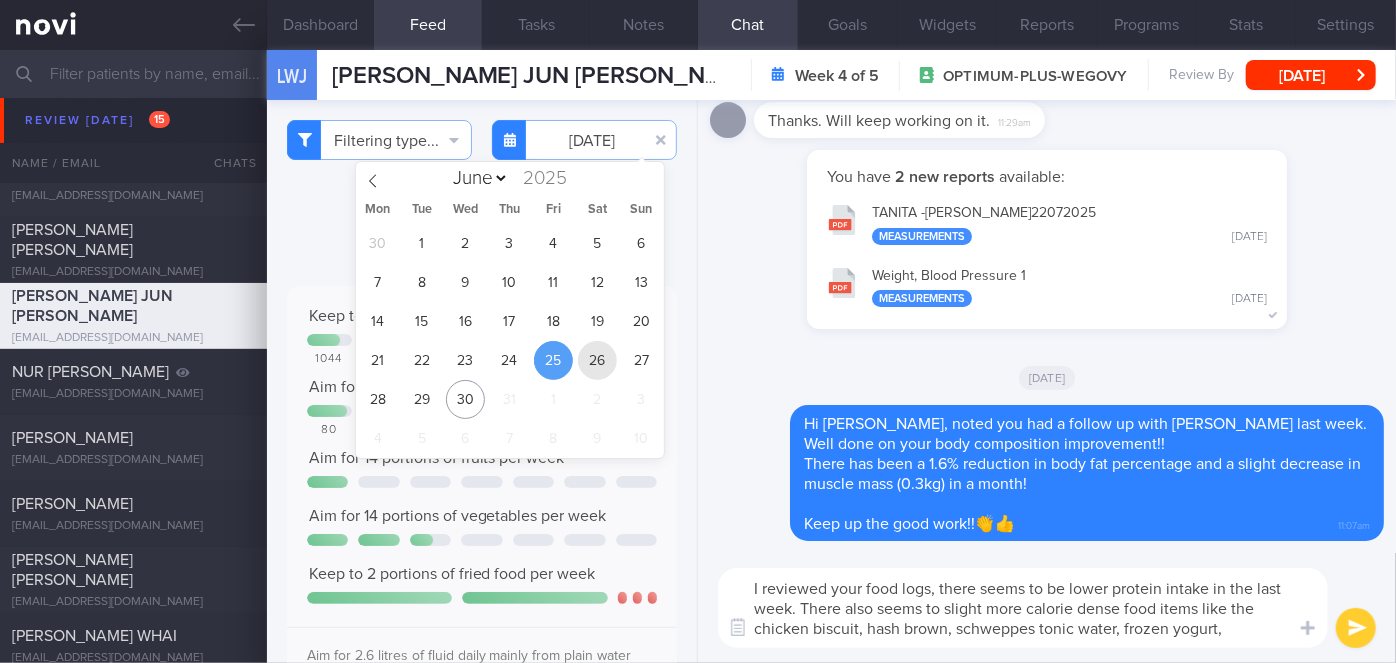 click on "26" at bounding box center (597, 360) 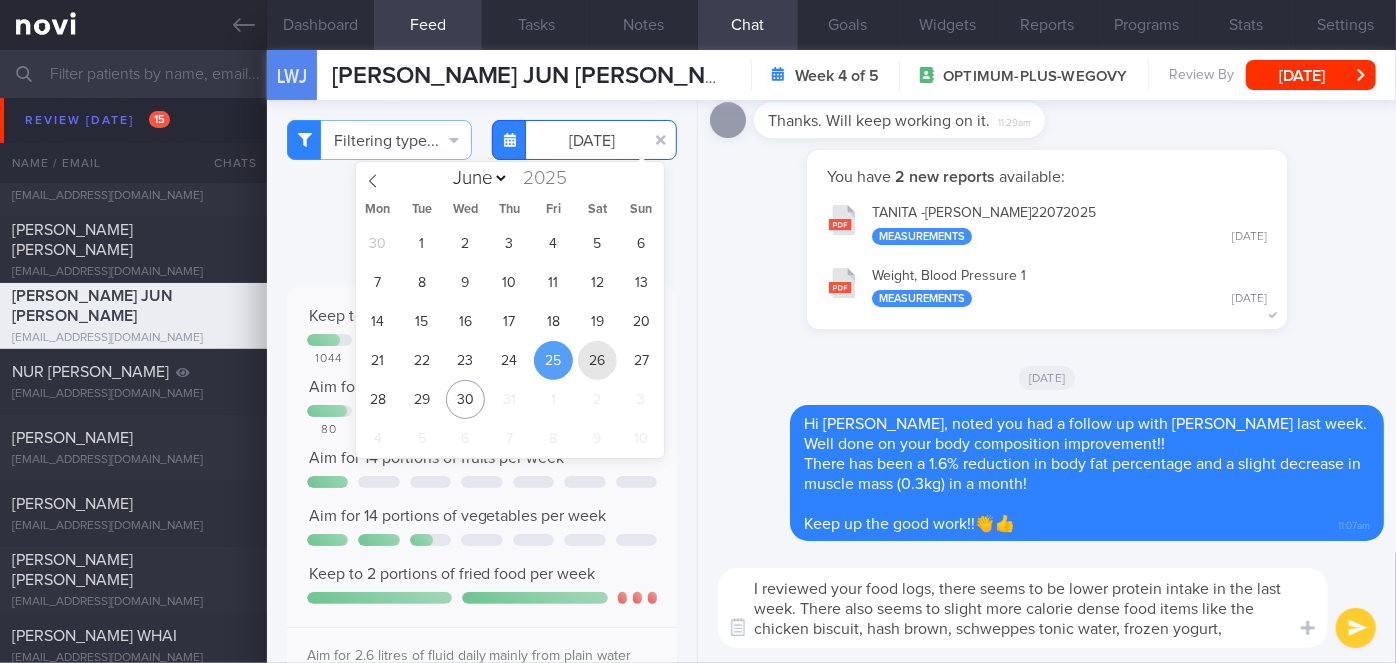 type on "[DATE]" 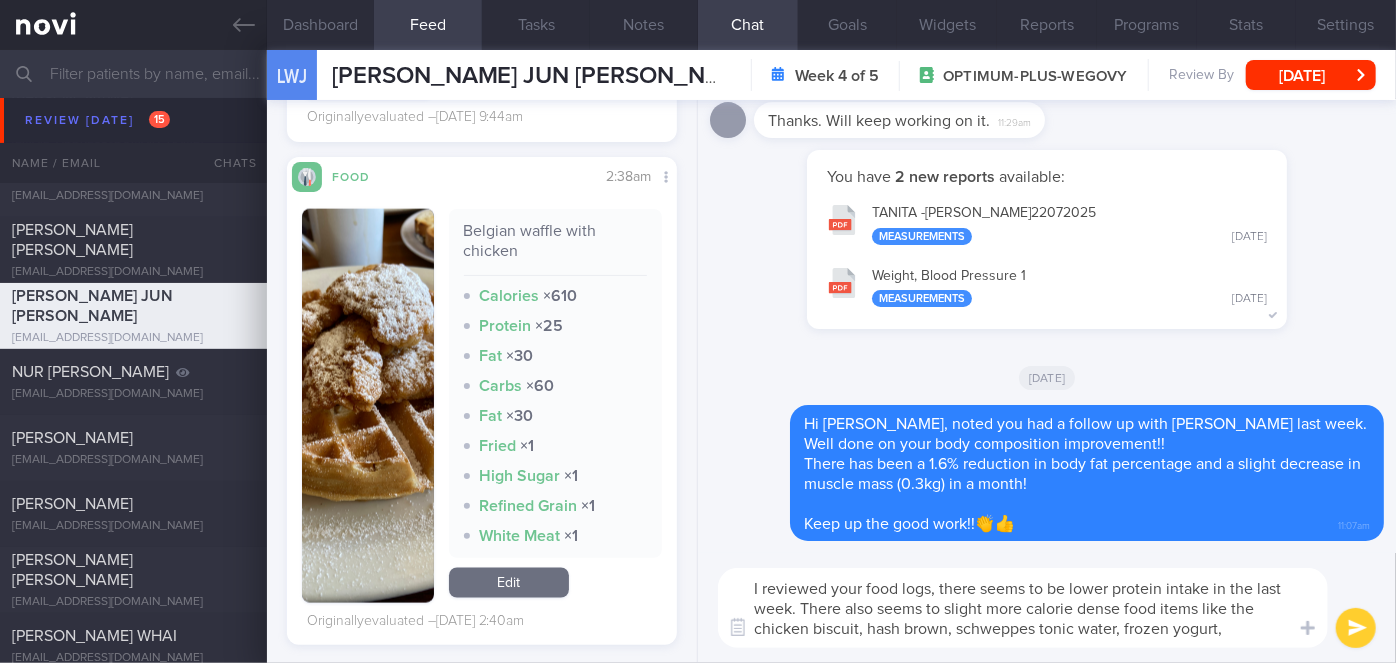 scroll, scrollTop: 1454, scrollLeft: 0, axis: vertical 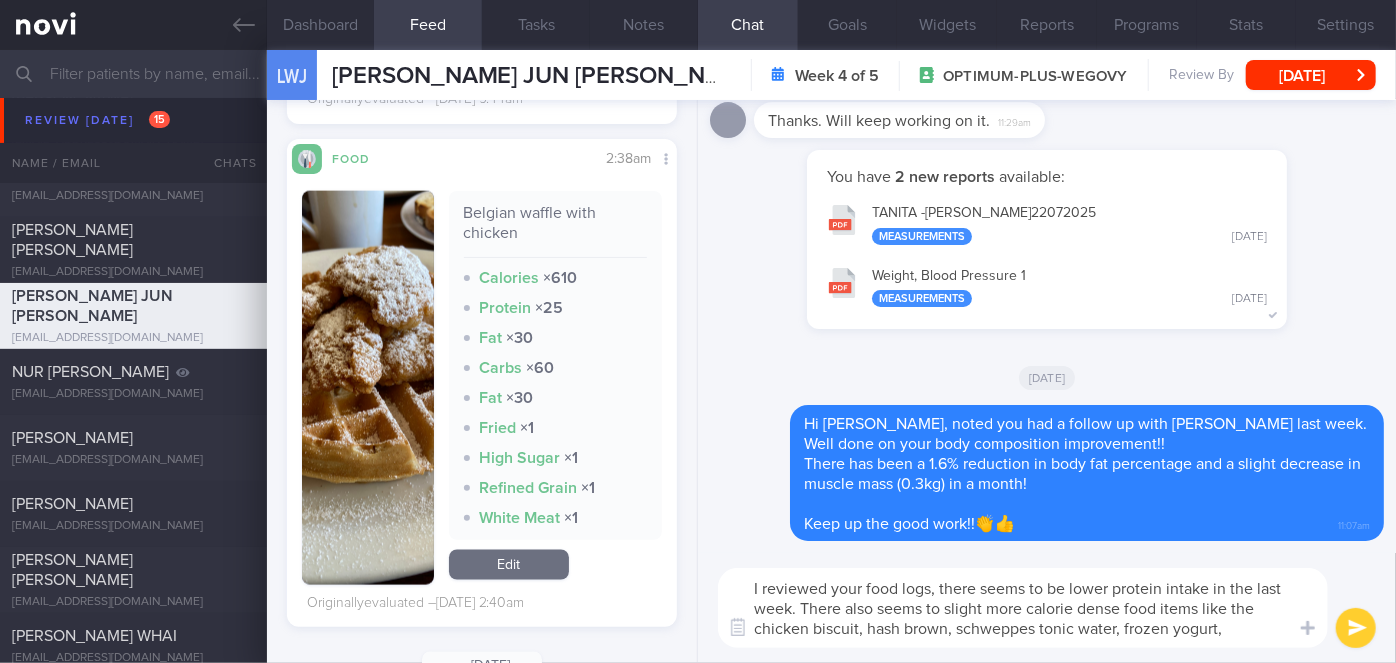 click on "I reviewed your food logs, there seems to be lower protein intake in the last week. There also seems to slight more calorie dense food items like the chicken biscuit, hash brown, schweppes tonic water, frozen yogurt," at bounding box center [1023, 608] 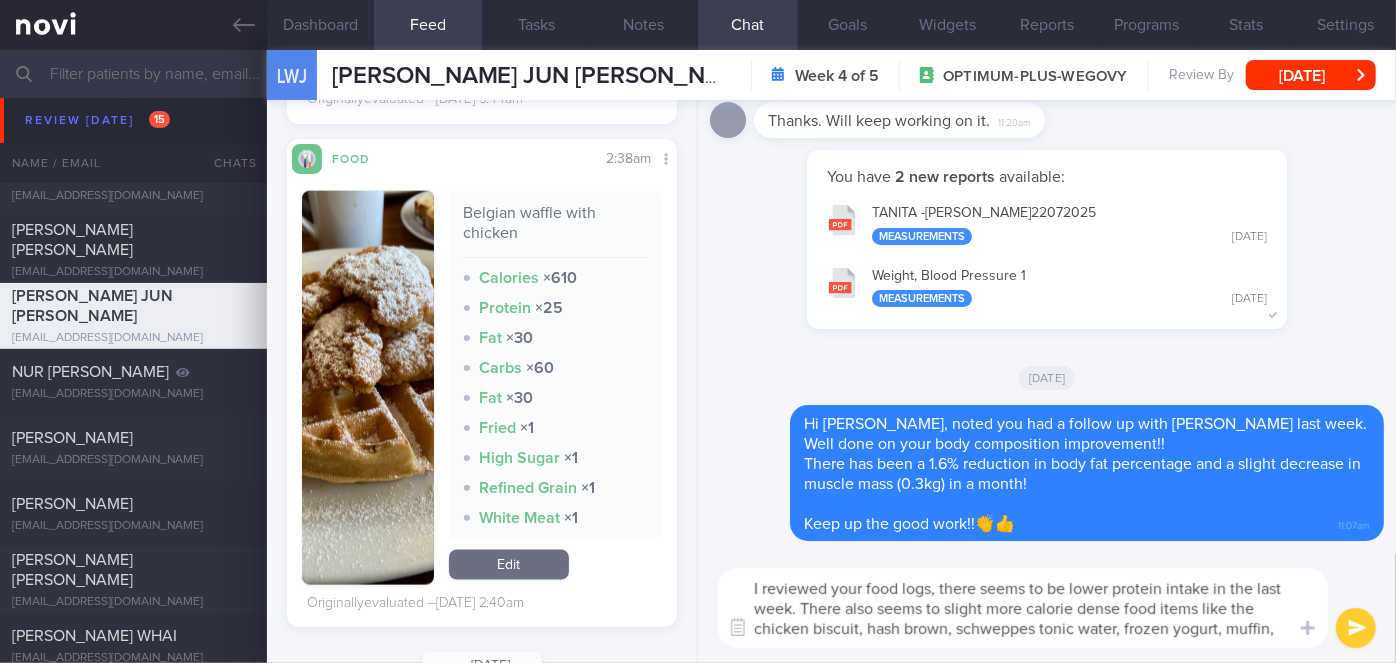 scroll, scrollTop: 0, scrollLeft: 0, axis: both 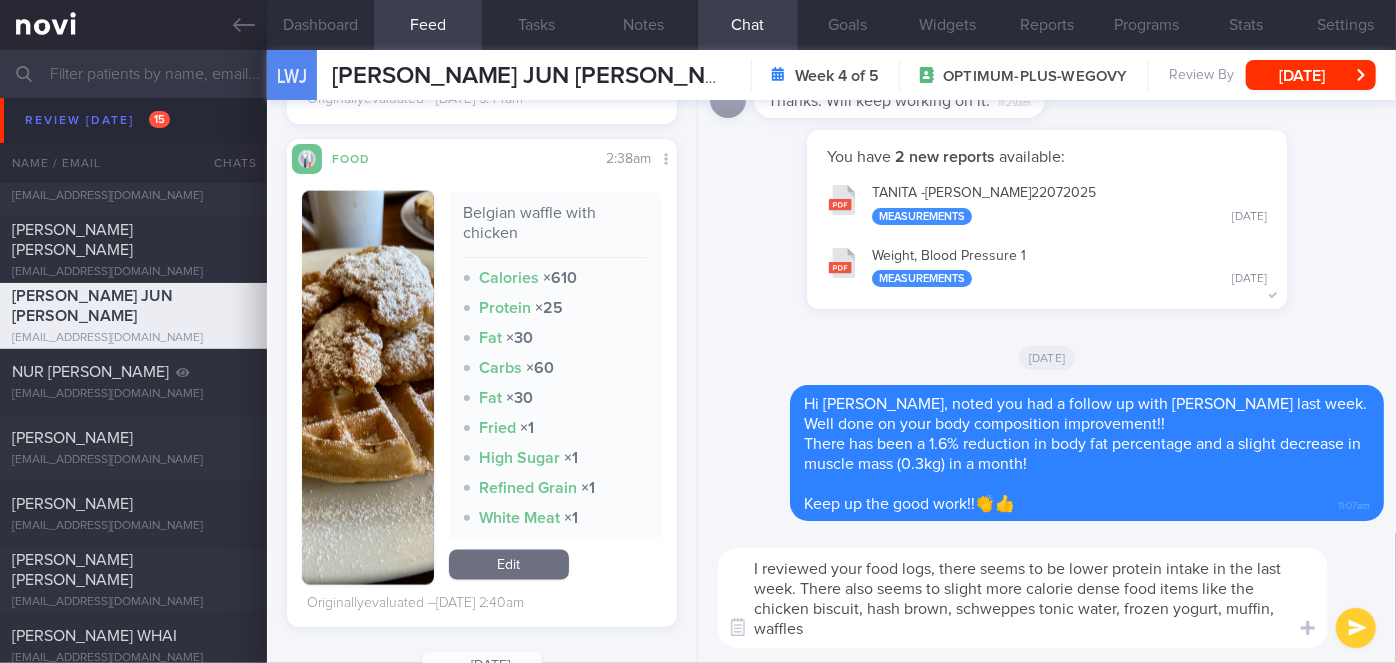 type on "I reviewed your food logs, there seems to be lower protein intake in the last week. There also seems to slight more calorie dense food items like the chicken biscuit, hash brown, schweppes tonic water, frozen yogurt, muffin, waffles" 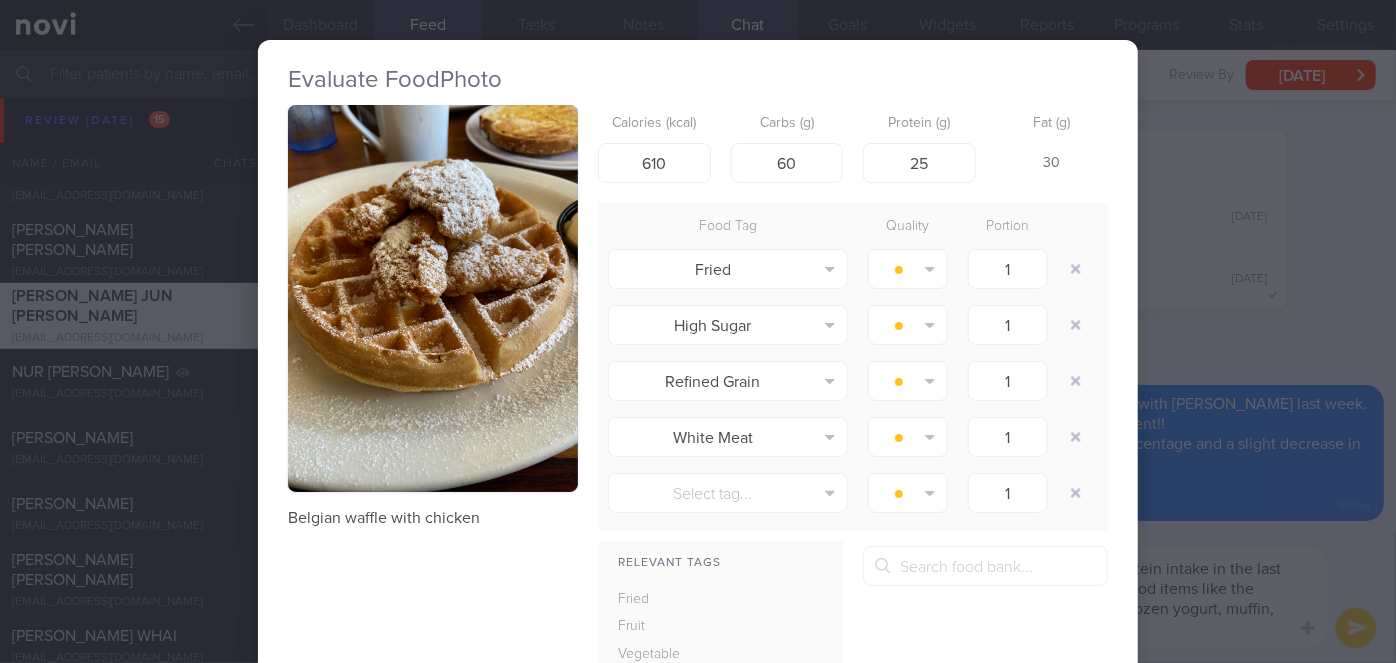 click on "Evaluate Food  Photo
Belgian waffle with chicken
Calories (kcal)
610
Carbs (g)
60
Protein (g)
25
Fat (g)
30
Food Tag
Quality
Portion
Fried
Alcohol
Fried
Fruit
Healthy Fats
High Calcium
[MEDICAL_DATA]
High Fat" at bounding box center (698, 331) 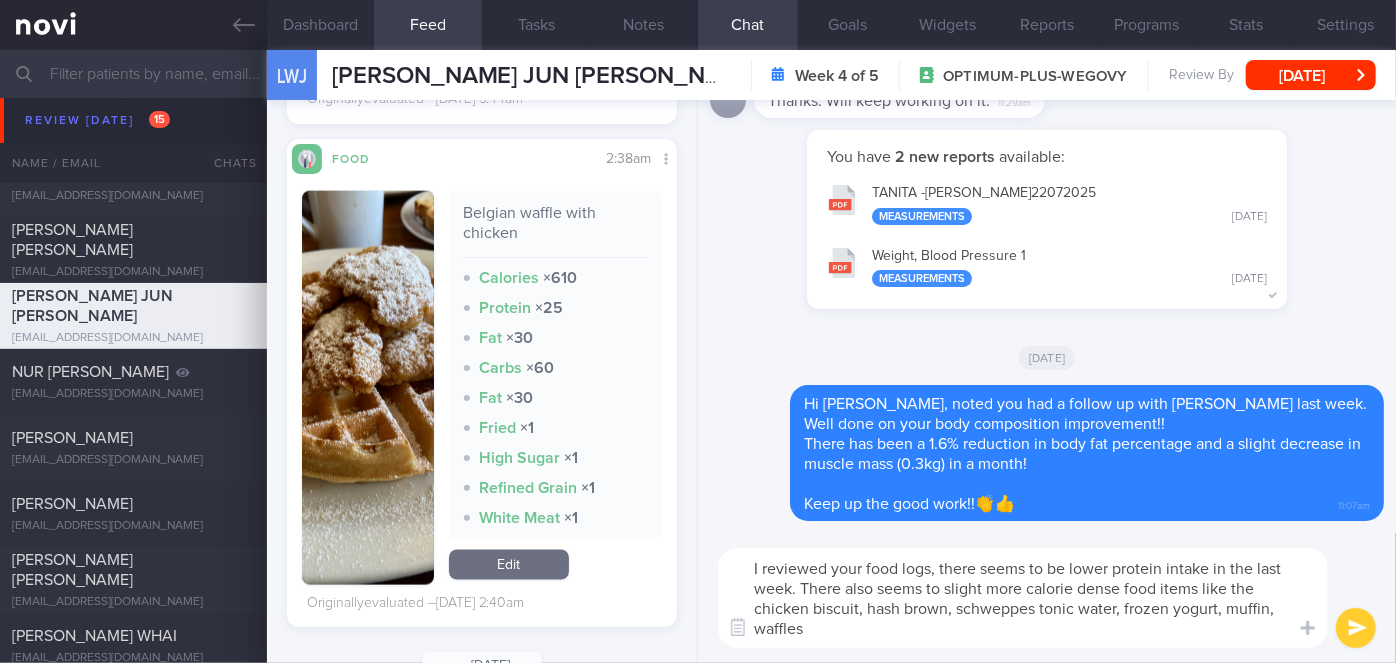 click on "I reviewed your food logs, there seems to be lower protein intake in the last week. There also seems to slight more calorie dense food items like the chicken biscuit, hash brown, schweppes tonic water, frozen yogurt, muffin, waffles" at bounding box center [1023, 598] 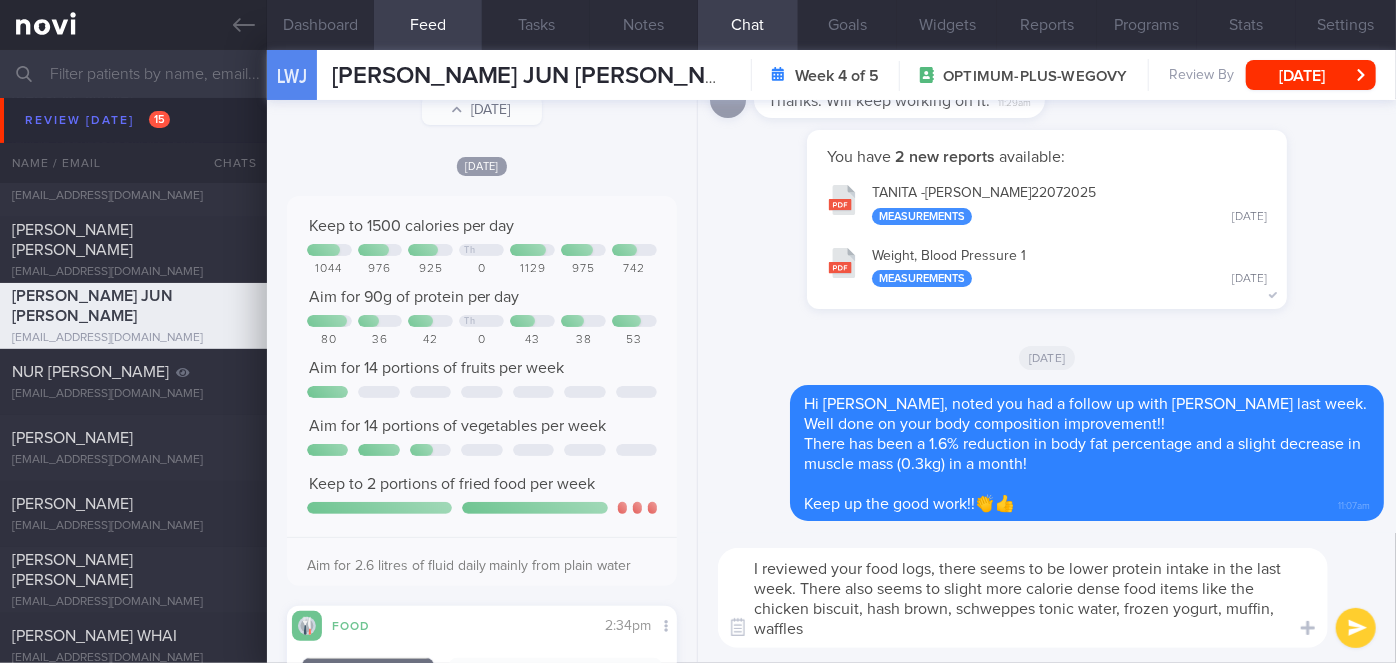 scroll, scrollTop: 0, scrollLeft: 0, axis: both 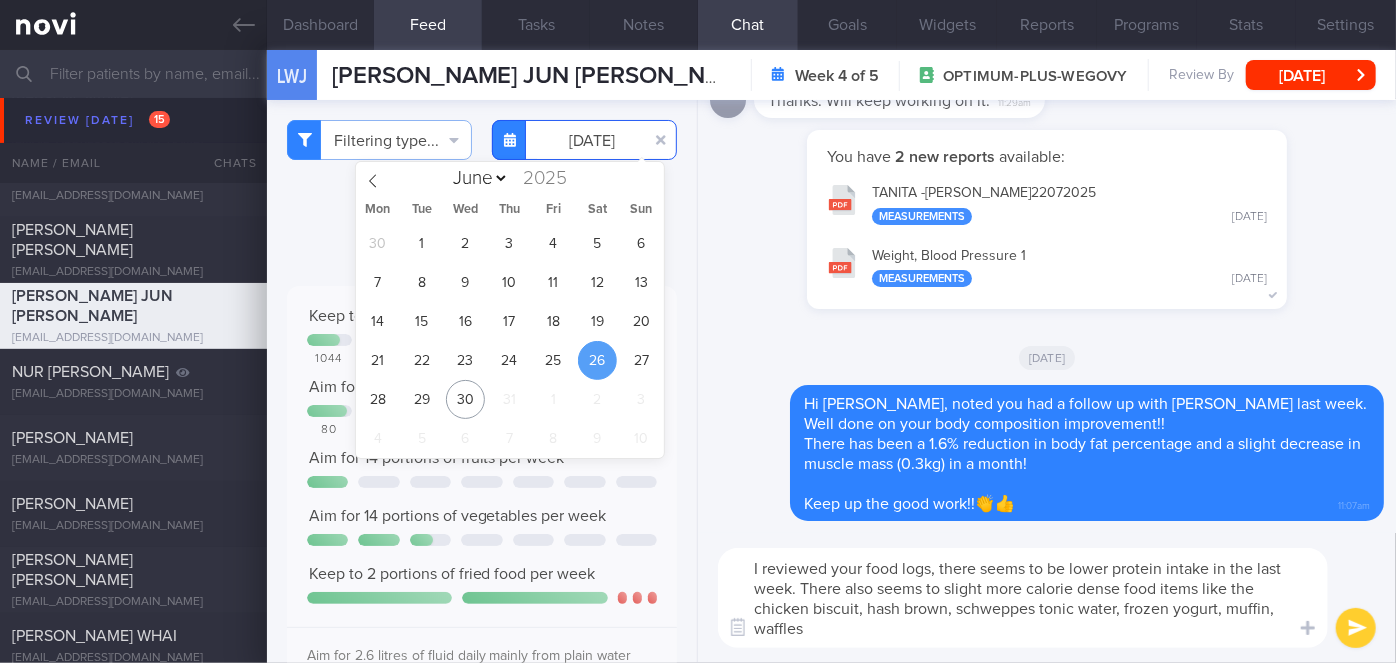 click on "[DATE]" at bounding box center [584, 140] 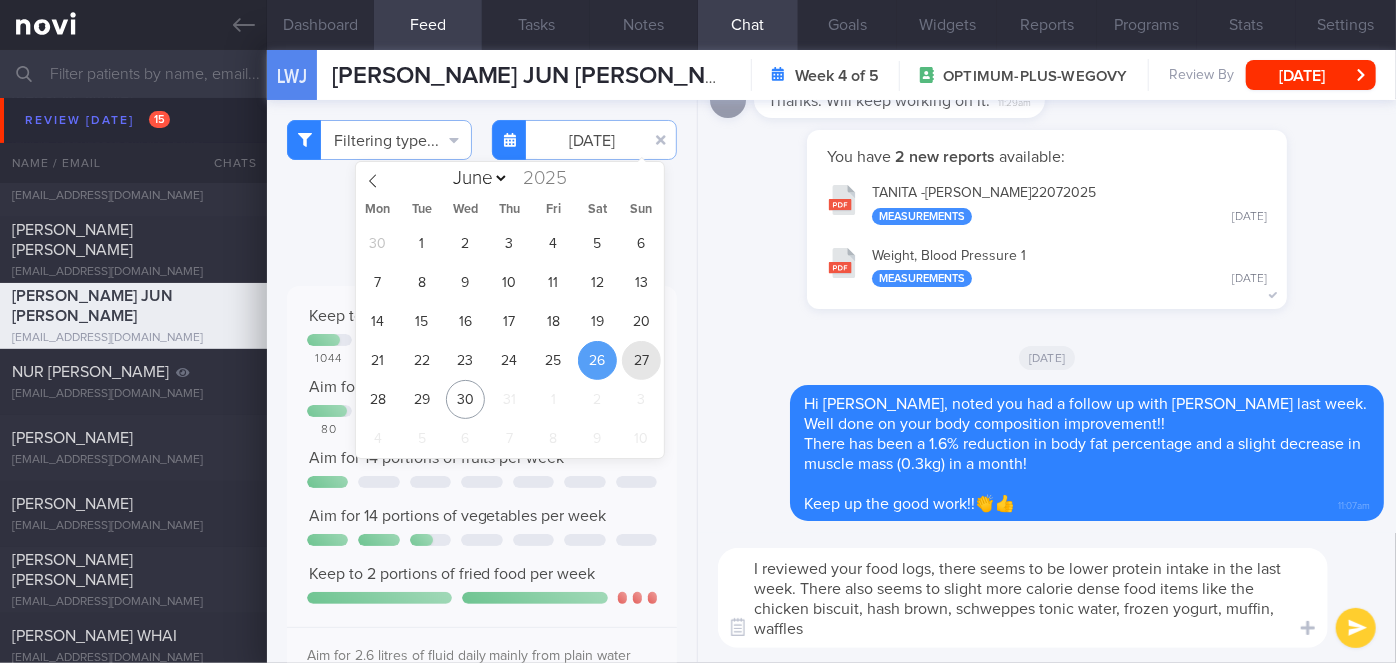 click on "27" at bounding box center (641, 360) 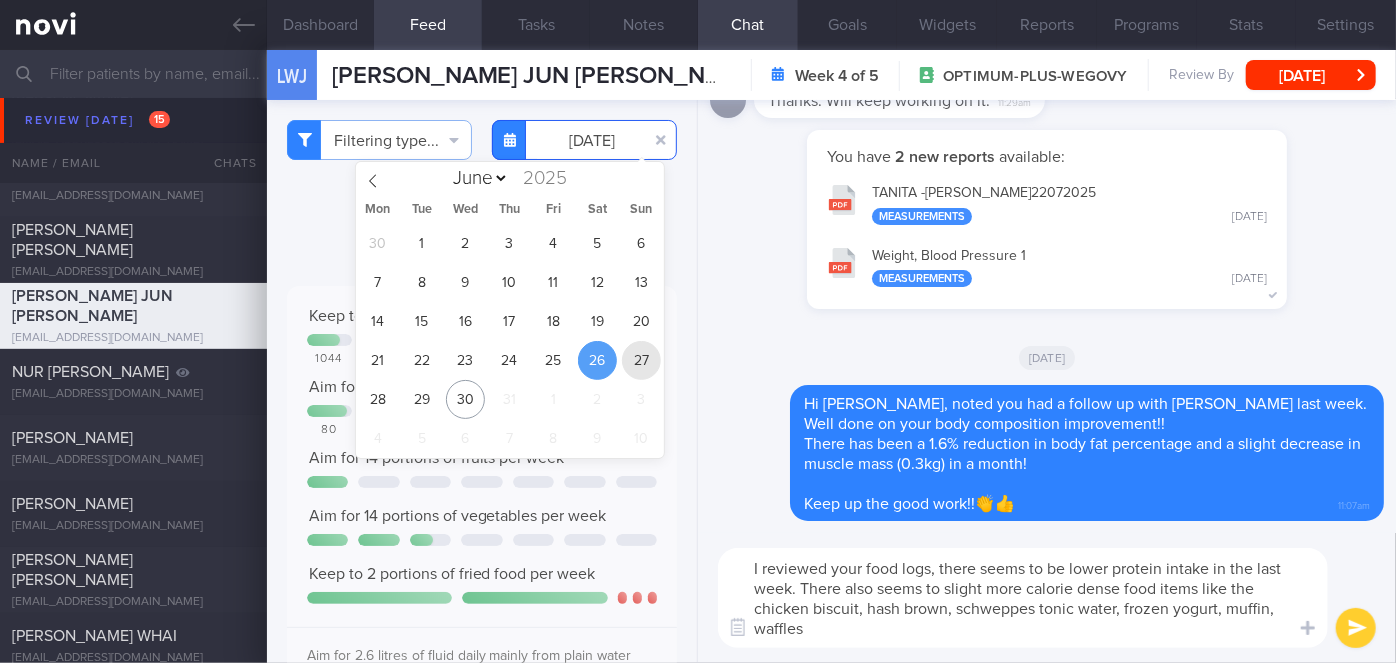 type on "[DATE]" 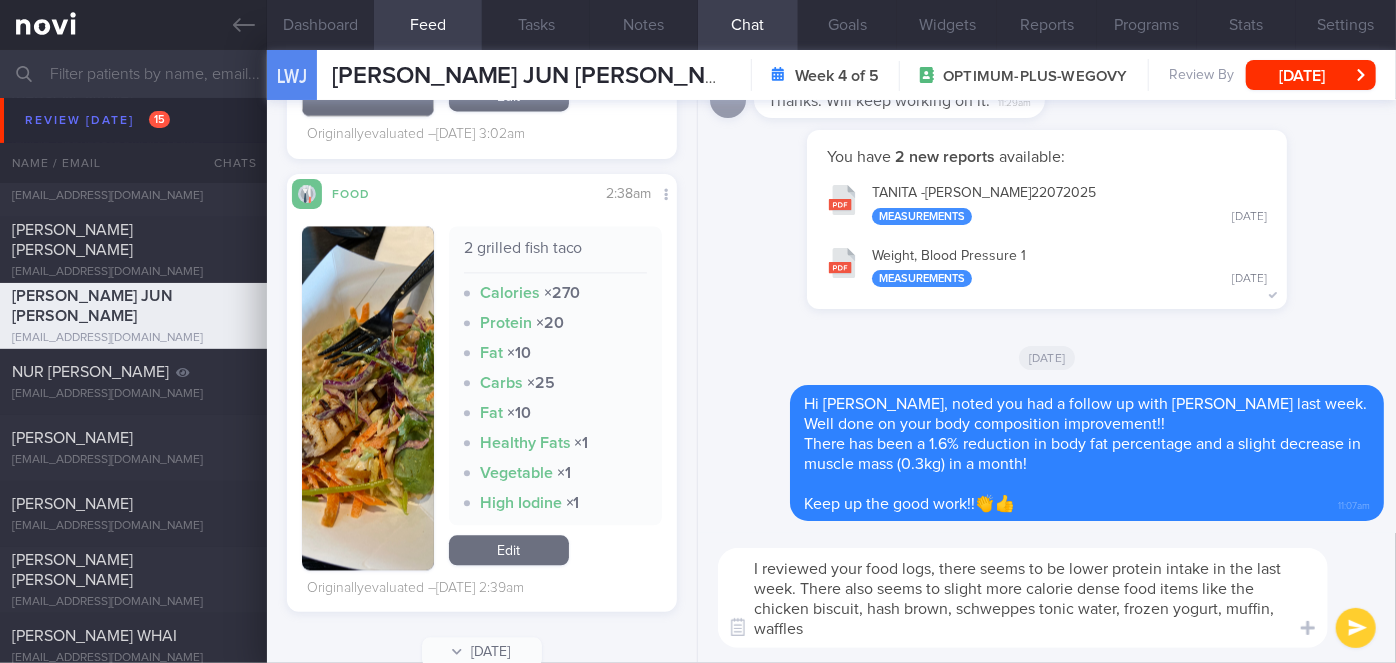 scroll, scrollTop: 2222, scrollLeft: 0, axis: vertical 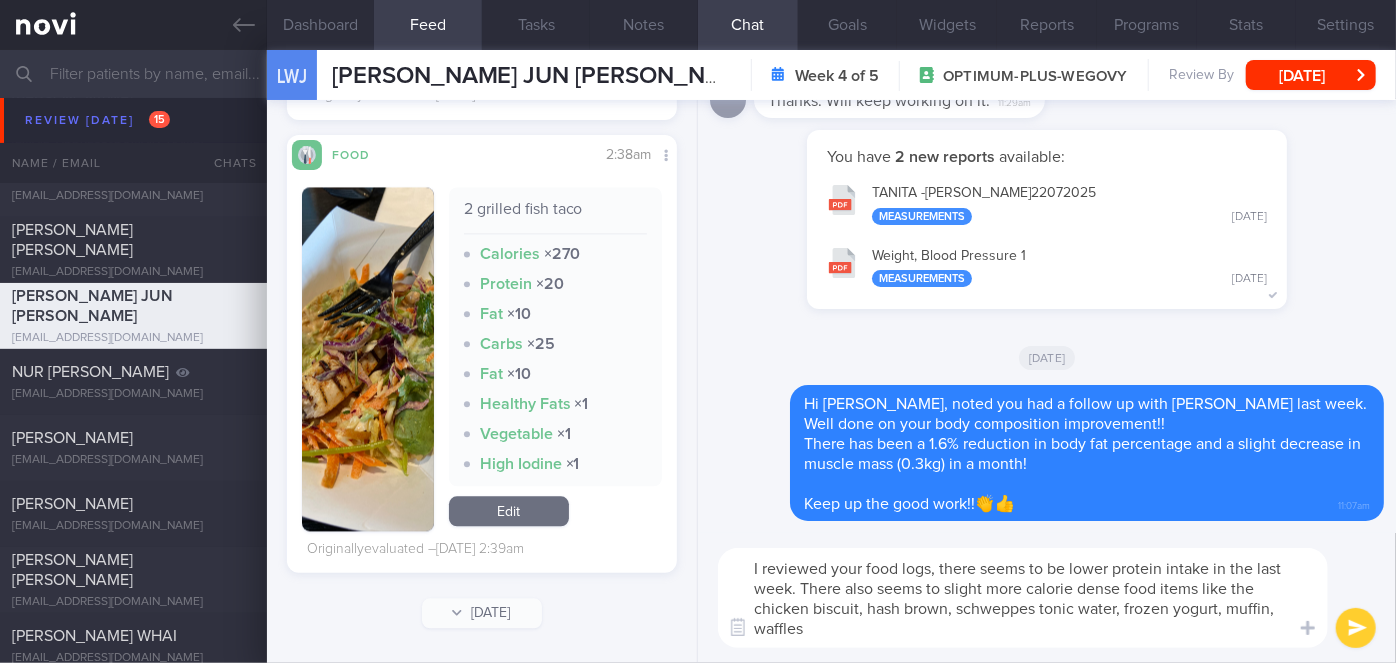 click on "I reviewed your food logs, there seems to be lower protein intake in the last week. There also seems to slight more calorie dense food items like the chicken biscuit, hash brown, schweppes tonic water, frozen yogurt, muffin, waffles" at bounding box center (1023, 598) 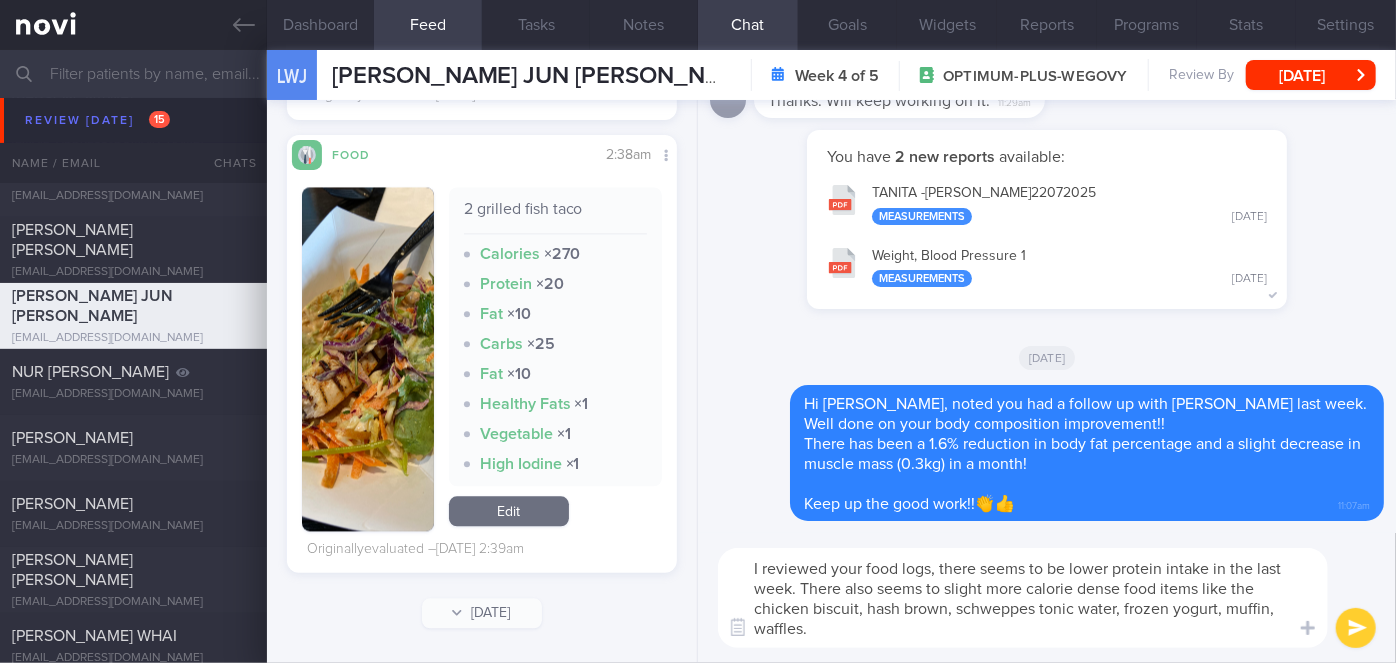 click on "I reviewed your food logs, there seems to be lower protein intake in the last week. There also seems to slight more calorie dense food items like the chicken biscuit, hash brown, schweppes tonic water, frozen yogurt, muffin, waffles." at bounding box center [1023, 598] 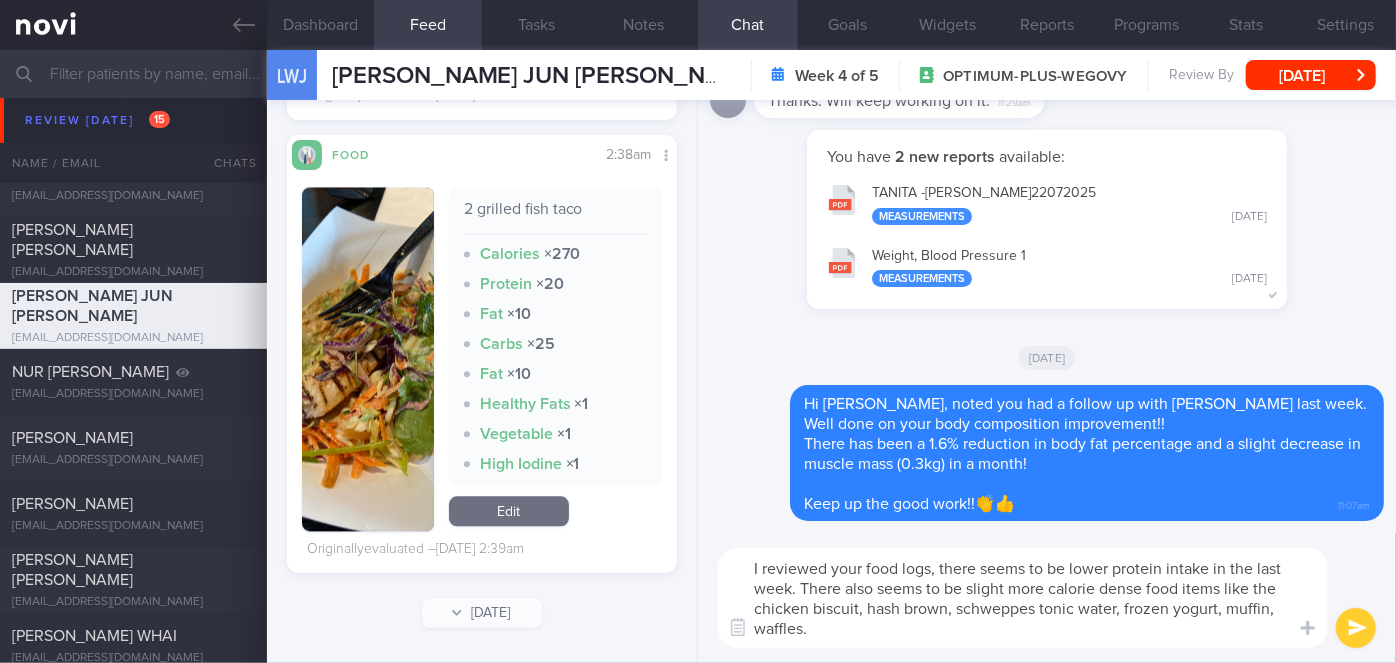 click on "I reviewed your food logs, there seems to be lower protein intake in the last week. There also seems to be slight more calorie dense food items like the chicken biscuit, hash brown, schweppes tonic water, frozen yogurt, muffin, waffles." at bounding box center (1023, 598) 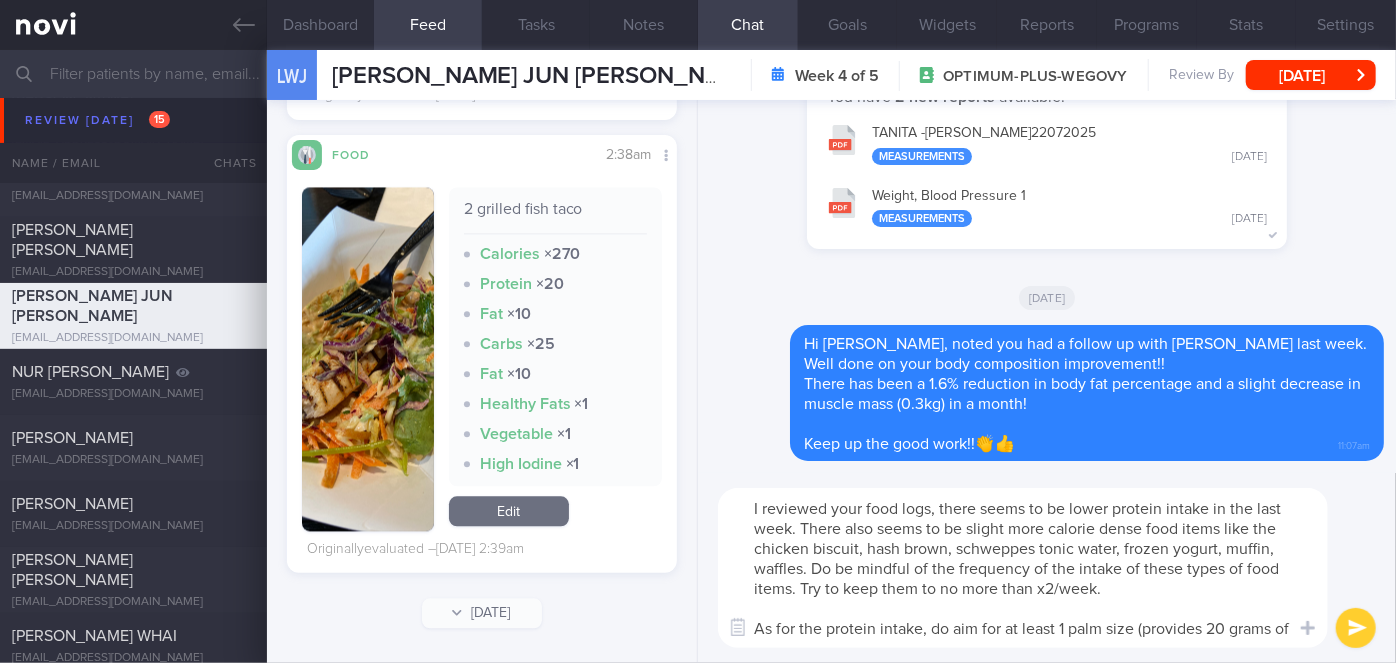 scroll, scrollTop: 0, scrollLeft: 0, axis: both 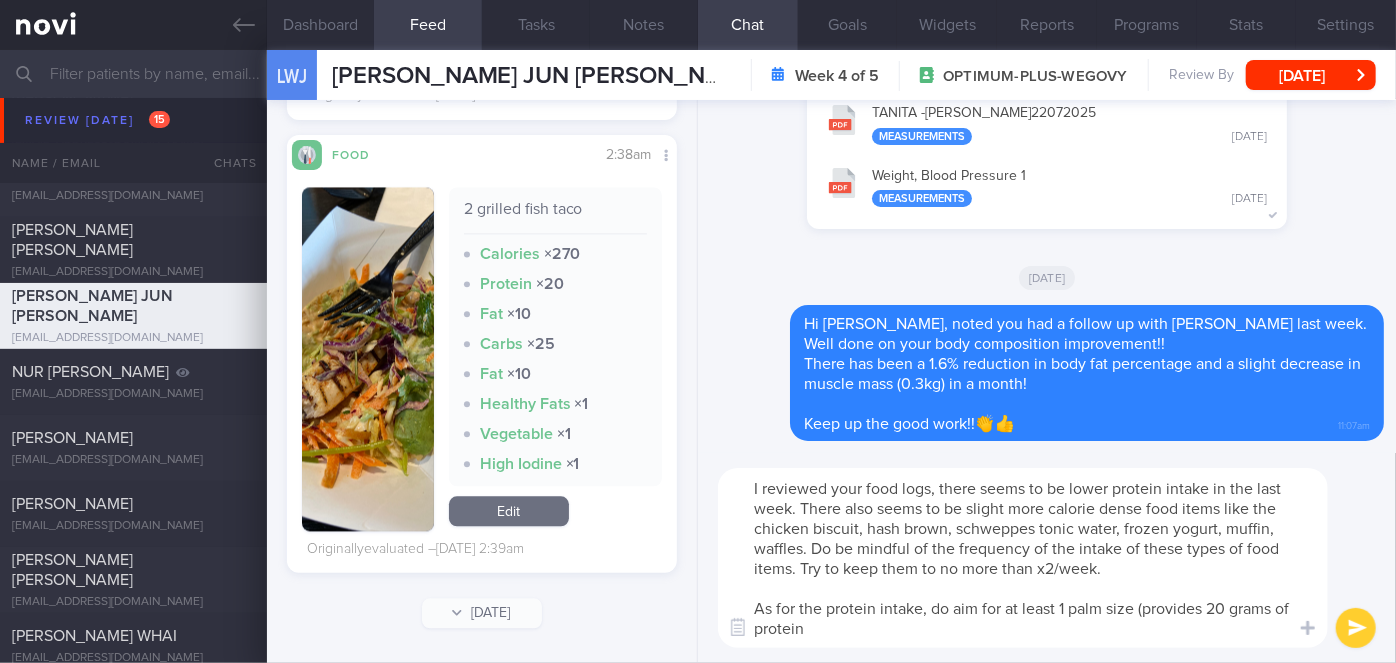 click on "I reviewed your food logs, there seems to be lower protein intake in the last week. There also seems to be slight more calorie dense food items like the chicken biscuit, hash brown, schweppes tonic water, frozen yogurt, muffin, waffles. Do be mindful of the frequency of the intake of these types of food items. Try to keep them to no more than x2/week.
As for the protein intake, do aim for at least 1 palm size (provides 20 grams of protein" at bounding box center (1023, 558) 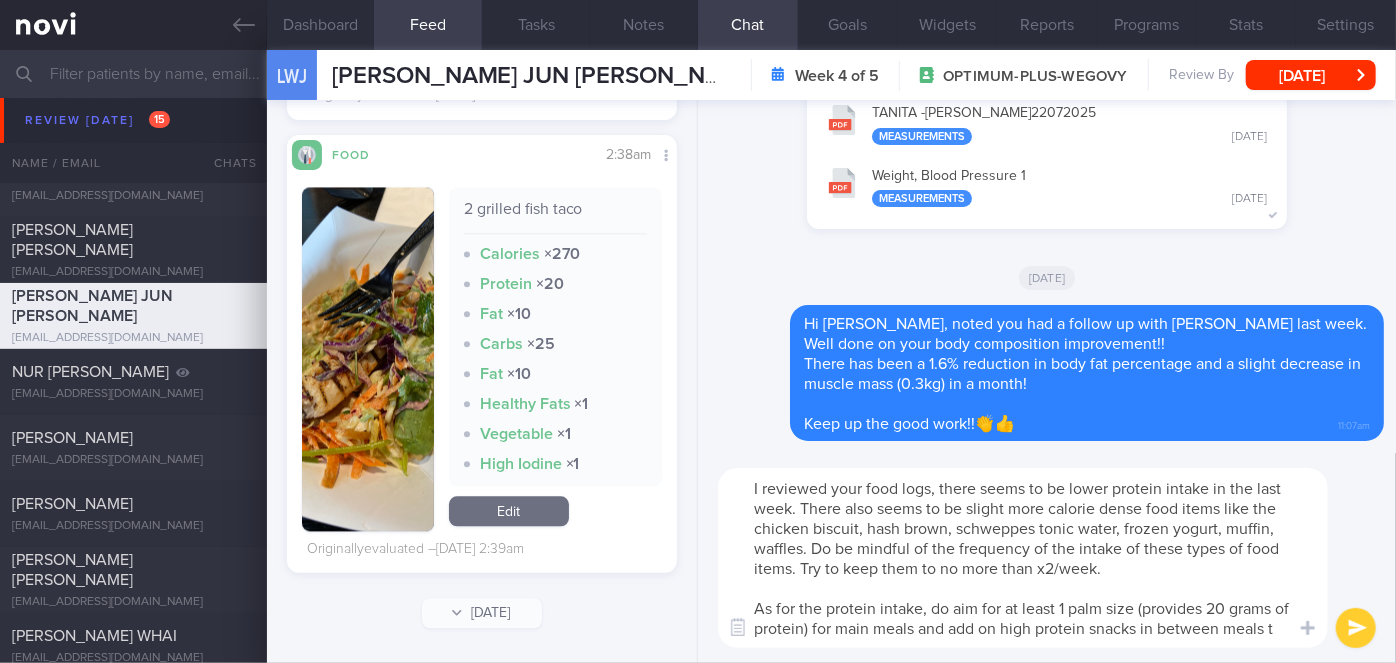 scroll, scrollTop: 0, scrollLeft: 0, axis: both 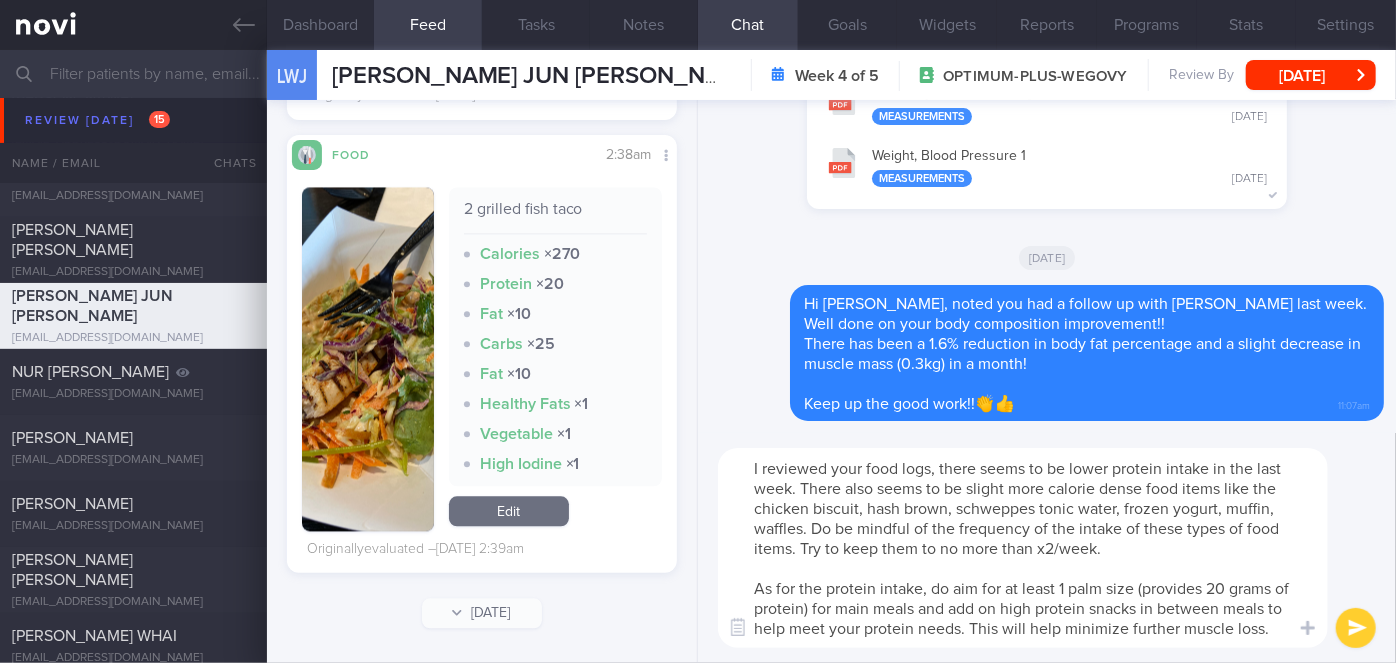 click on "I reviewed your food logs, there seems to be lower protein intake in the last week. There also seems to be slight more calorie dense food items like the chicken biscuit, hash brown, schweppes tonic water, frozen yogurt, muffin, waffles. Do be mindful of the frequency of the intake of these types of food items. Try to keep them to no more than x2/week.
As for the protein intake, do aim for at least 1 palm size (provides 20 grams of protein) for main meals and add on high protein snacks in between meals to help meet your protein needs. This will help minimize further muscle loss." at bounding box center [1023, 548] 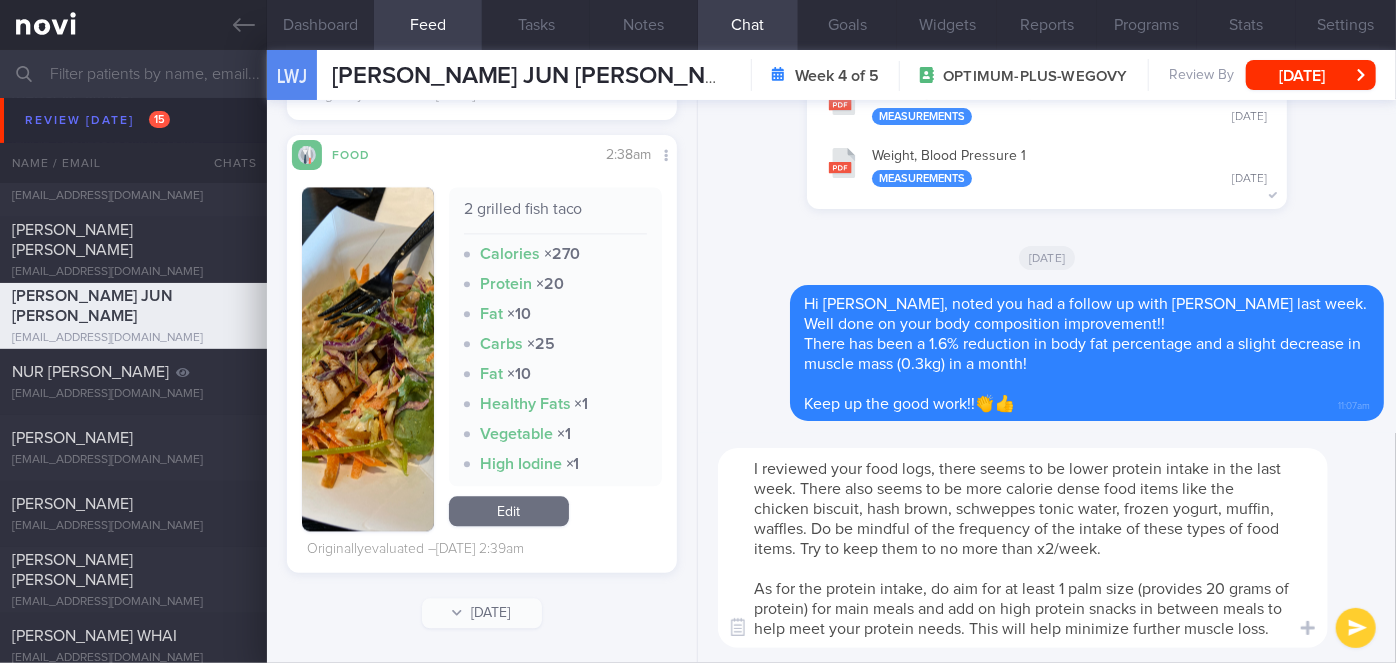 type on "I reviewed your food logs, there seems to be lower protein intake in the last week. There also seems to be more calorie dense food items like the chicken biscuit, hash brown, schweppes tonic water, frozen yogurt, muffin, waffles. Do be mindful of the frequency of the intake of these types of food items. Try to keep them to no more than x2/week.
As for the protein intake, do aim for at least 1 palm size (provides 20 grams of protein) for main meals and add on high protein snacks in between meals to help meet your protein needs. This will help minimize further muscle loss." 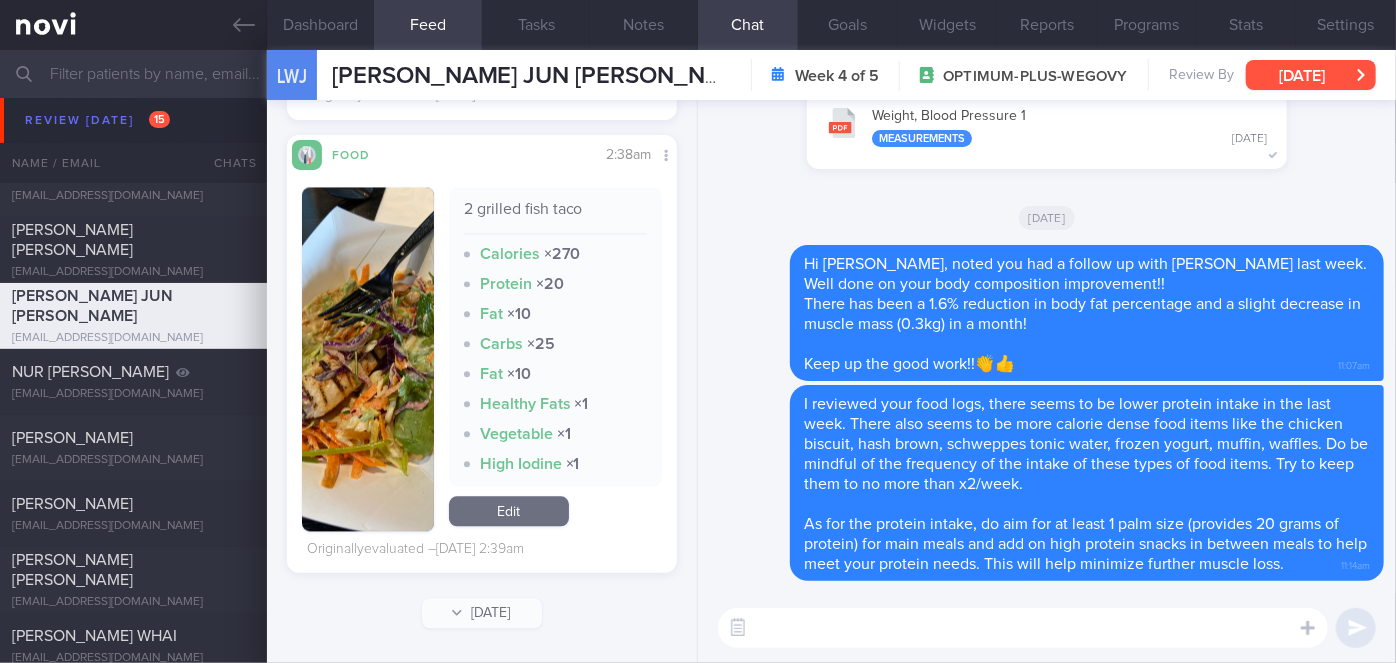click on "[DATE]" at bounding box center (1311, 75) 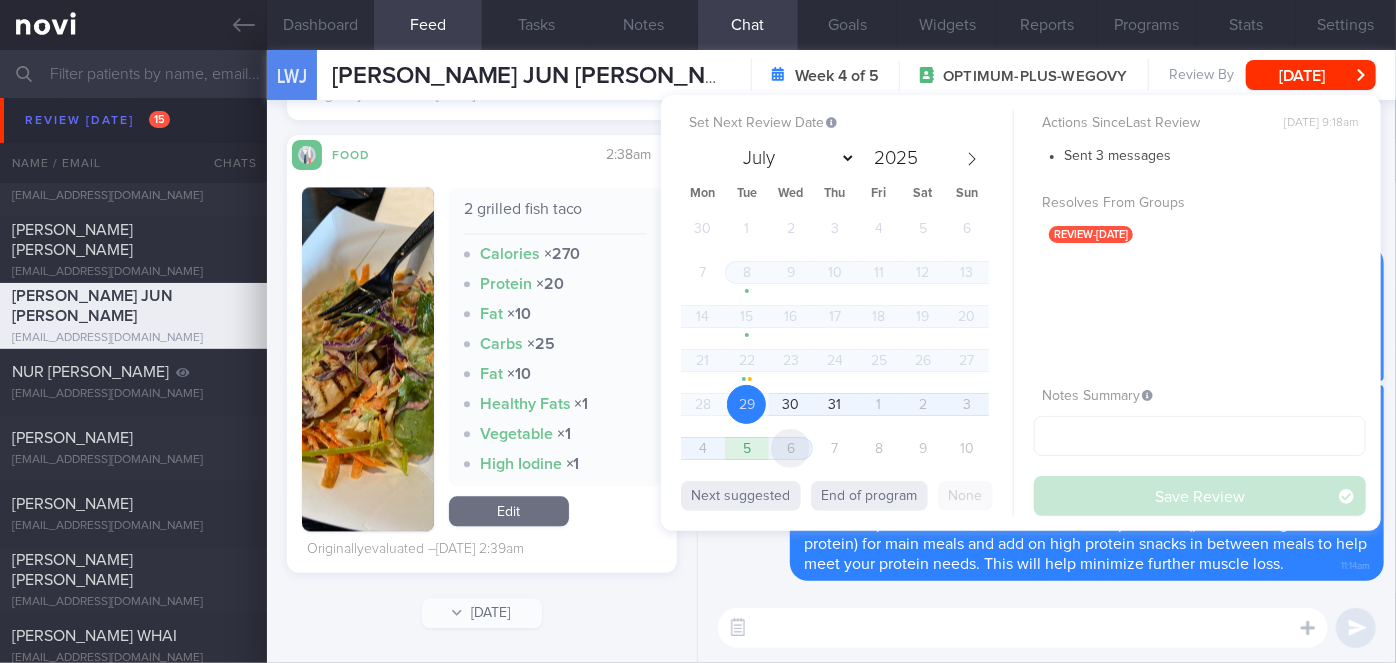 click on "6" at bounding box center [790, 448] 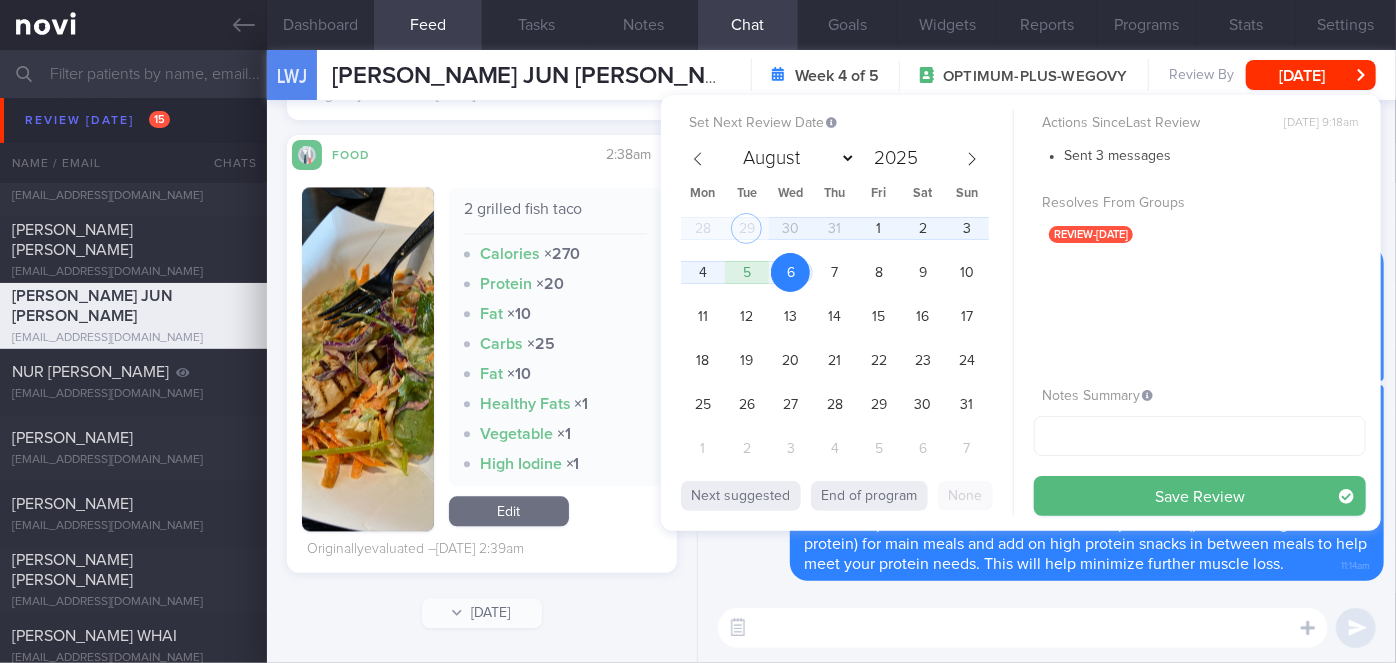 click on "Save Review" at bounding box center [1200, 496] 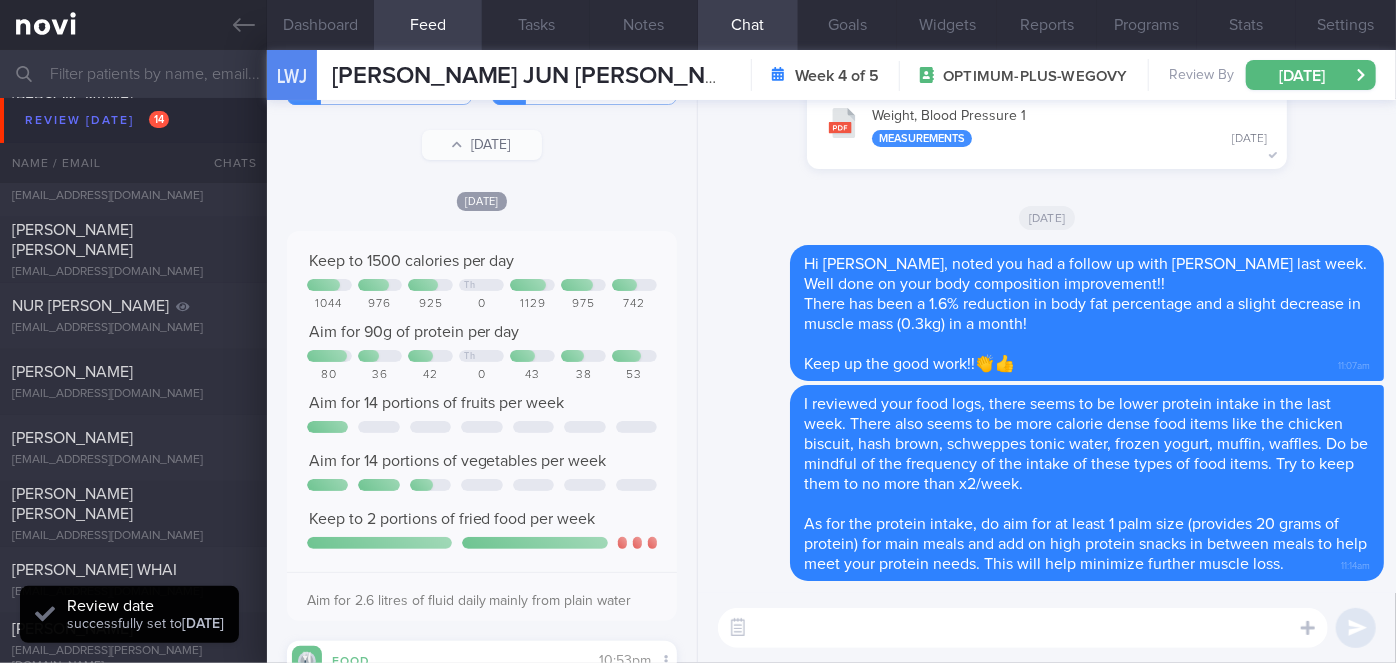 scroll, scrollTop: 0, scrollLeft: 0, axis: both 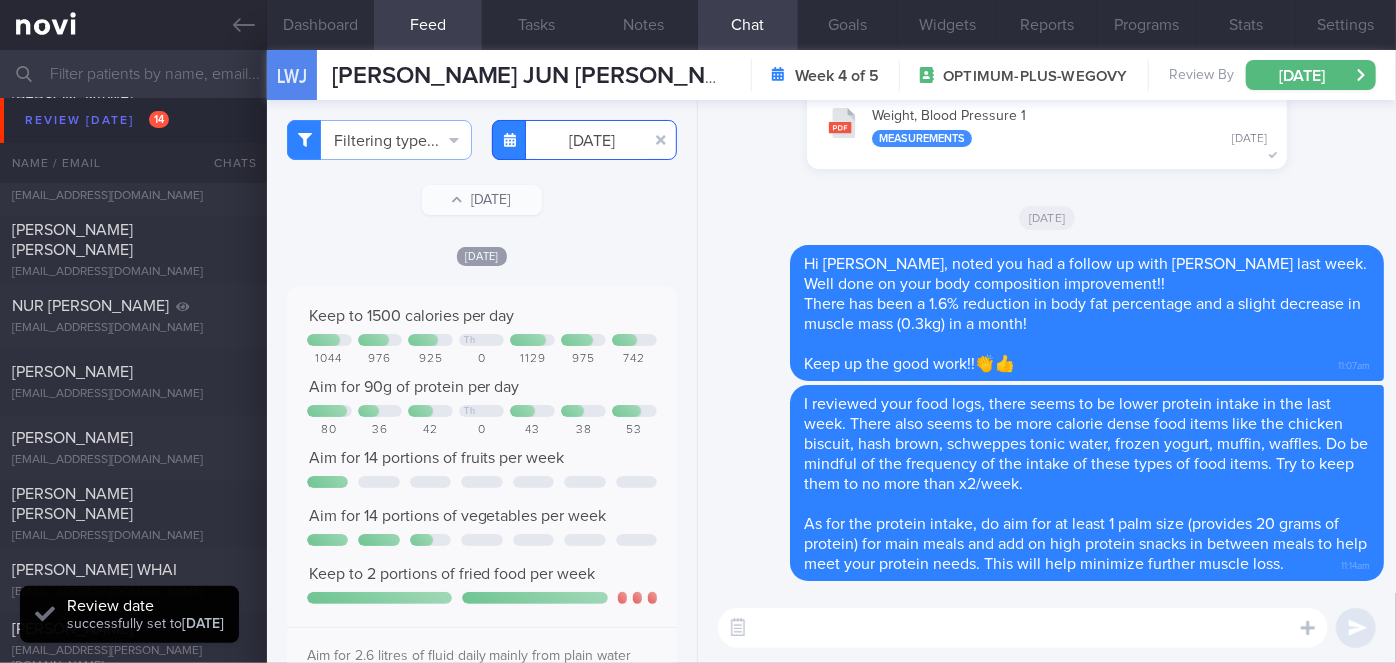click on "You are offline!  Some functionality will be unavailable
Patients
New Users
Coaches
Assigned patients
Assigned patients
All active patients
Archived patients
Needs setup
72
Name / Email
Chats" at bounding box center (698, 331) 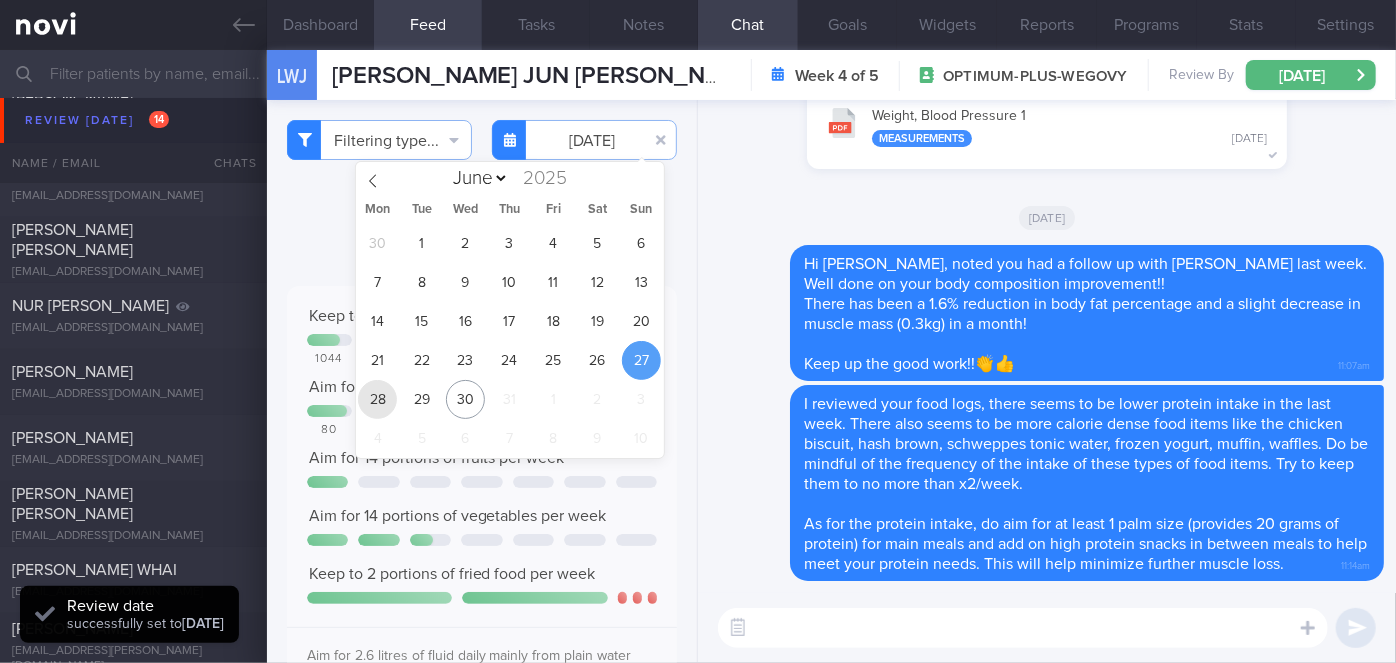 click on "28" at bounding box center (377, 399) 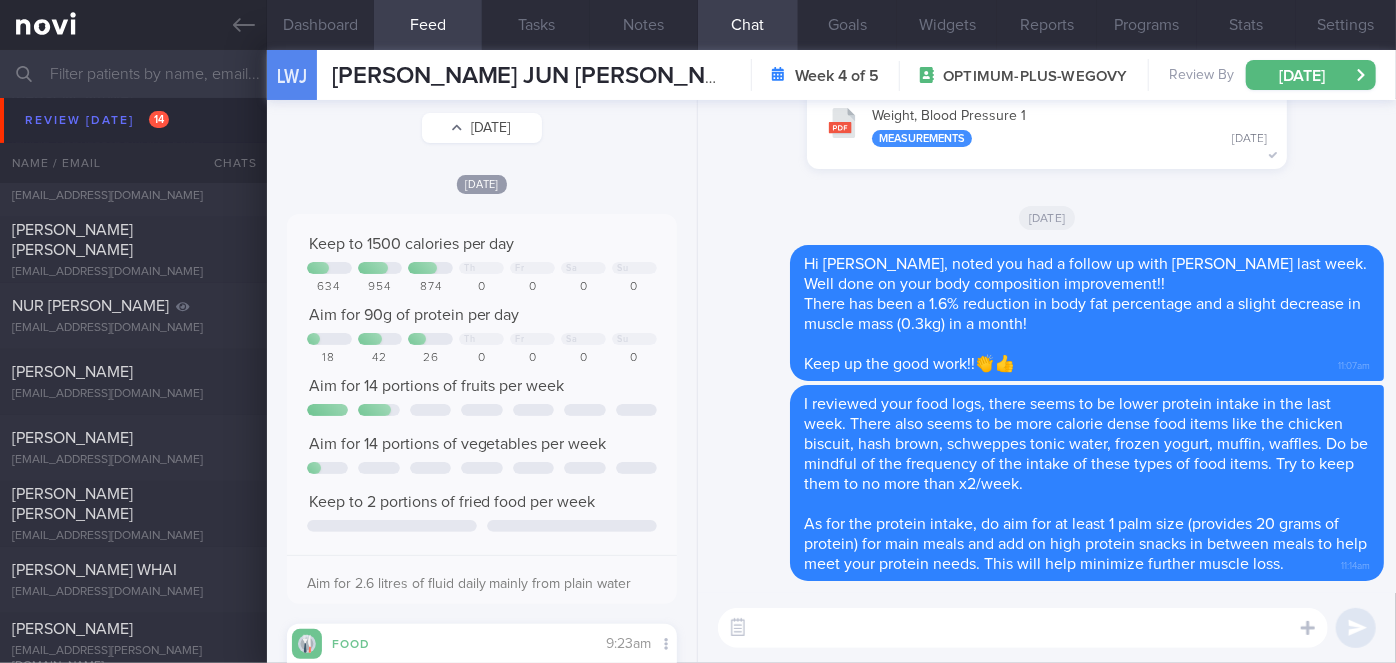 scroll, scrollTop: 0, scrollLeft: 0, axis: both 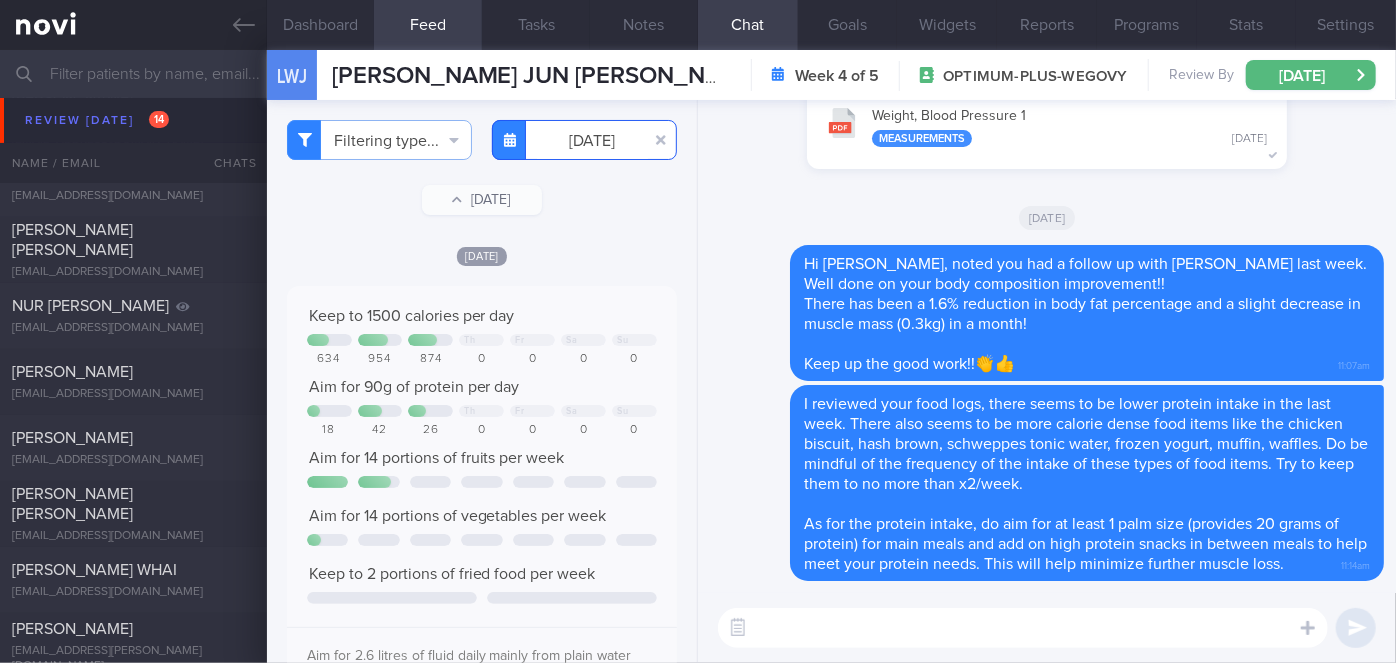 click on "[DATE]" at bounding box center [584, 140] 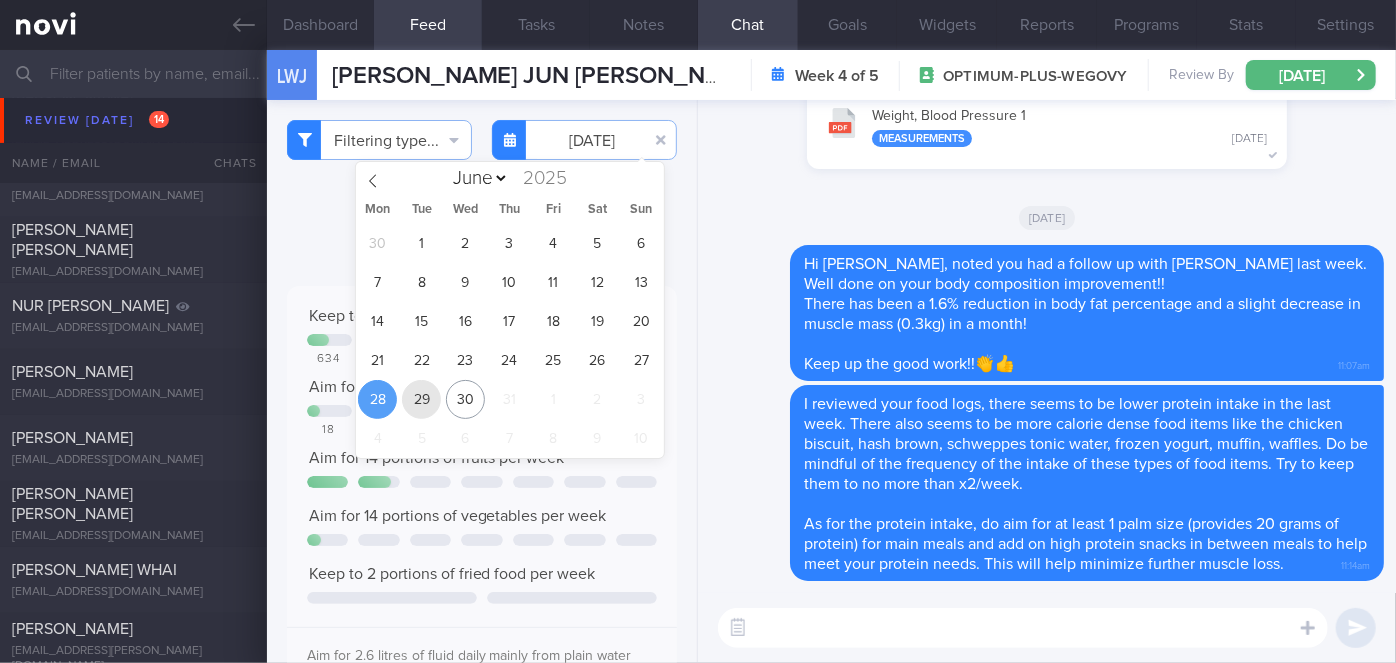 click on "29" at bounding box center (421, 399) 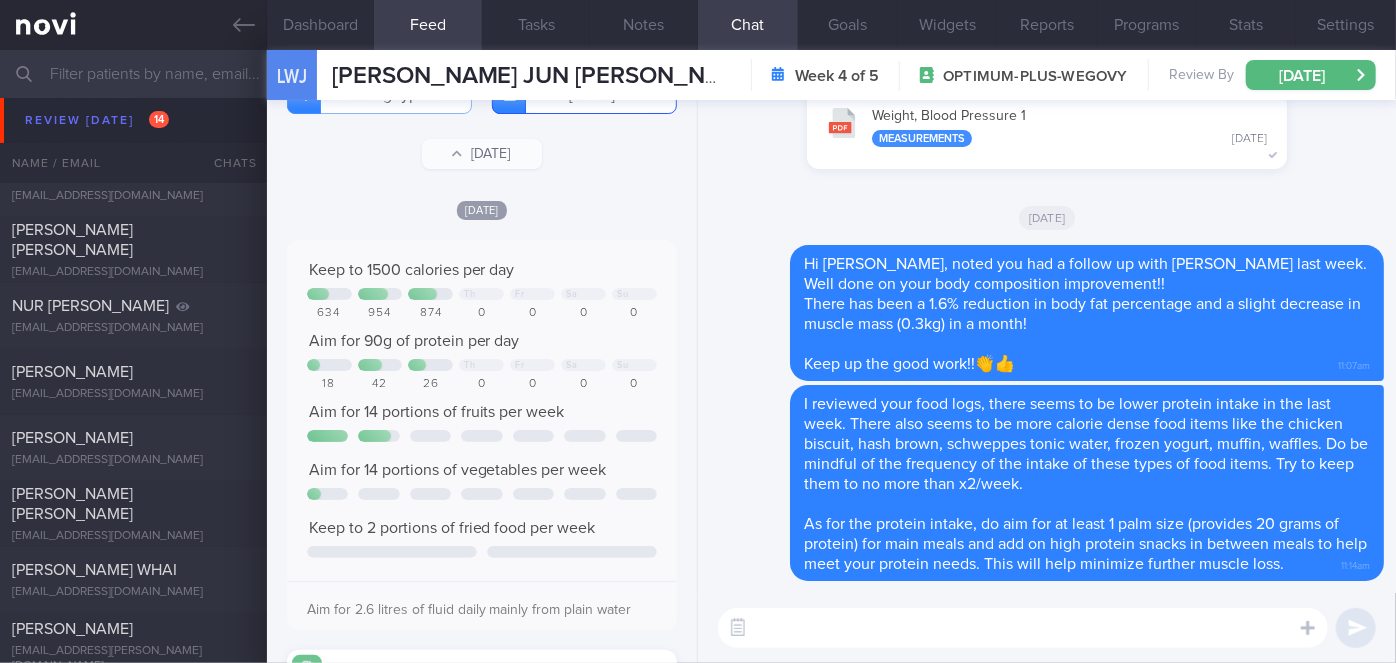 scroll, scrollTop: 0, scrollLeft: 0, axis: both 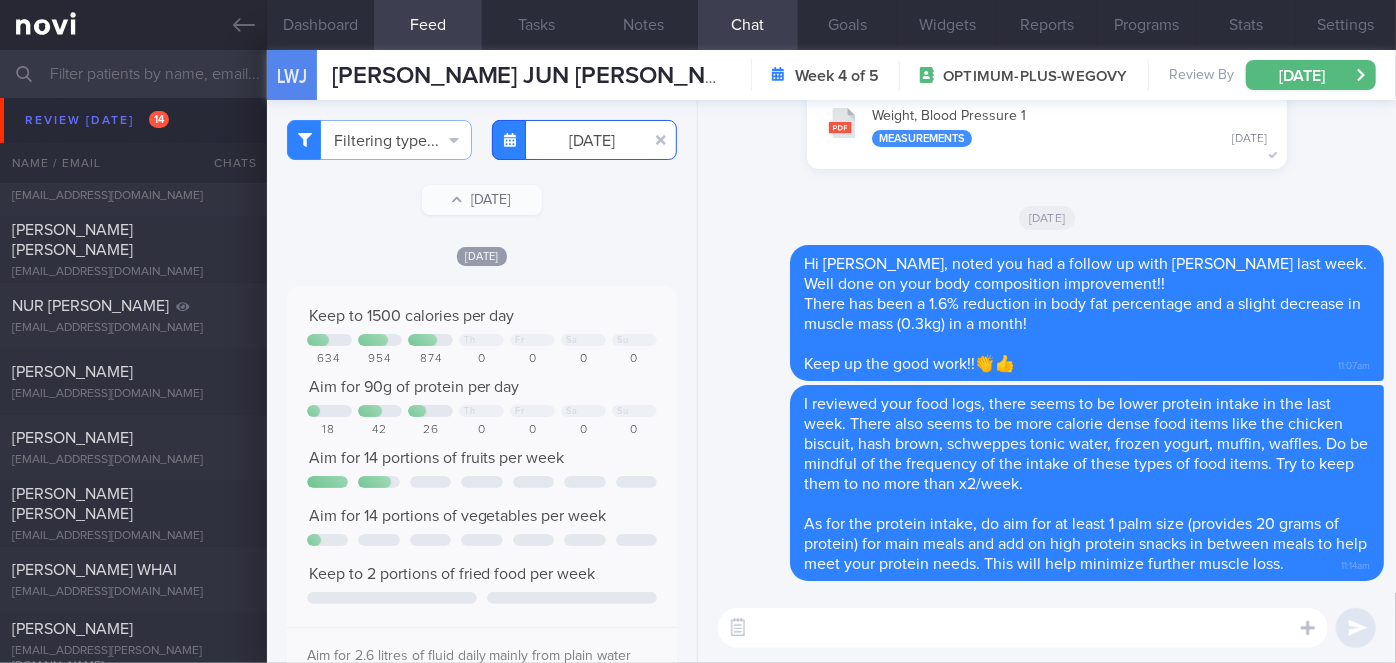 click on "[DATE]" at bounding box center (584, 140) 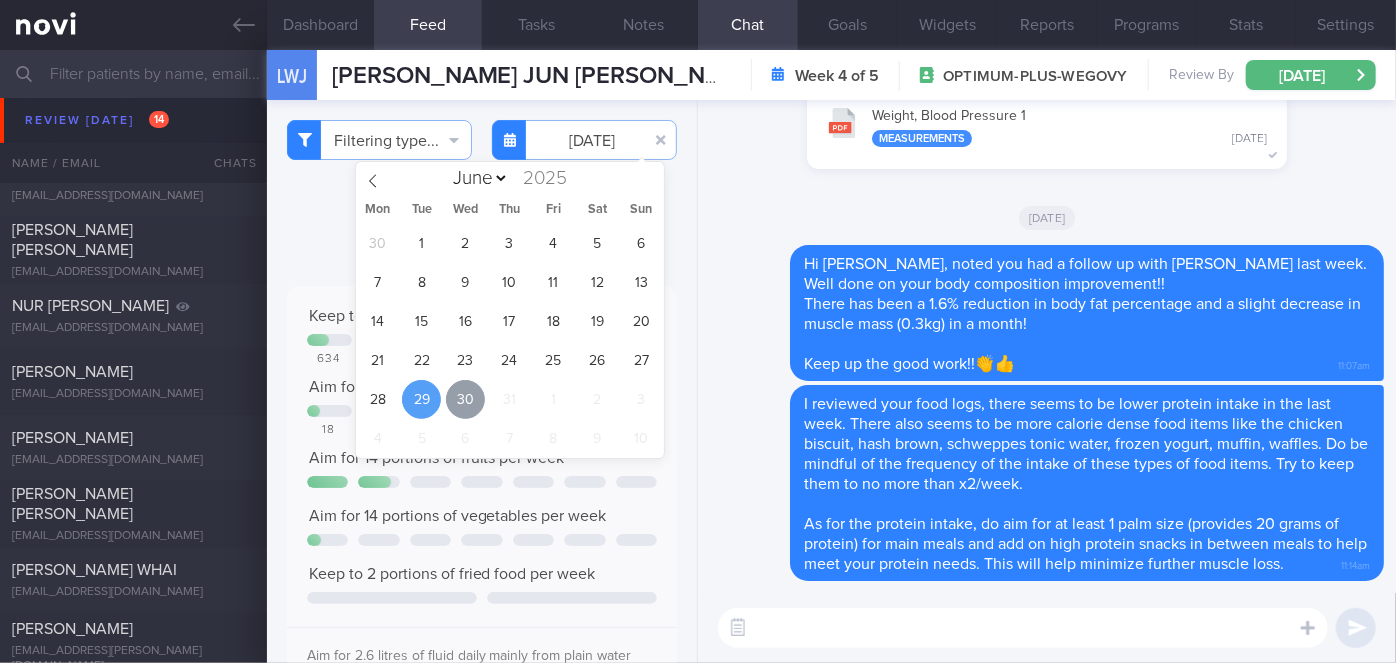 click on "30" at bounding box center [465, 399] 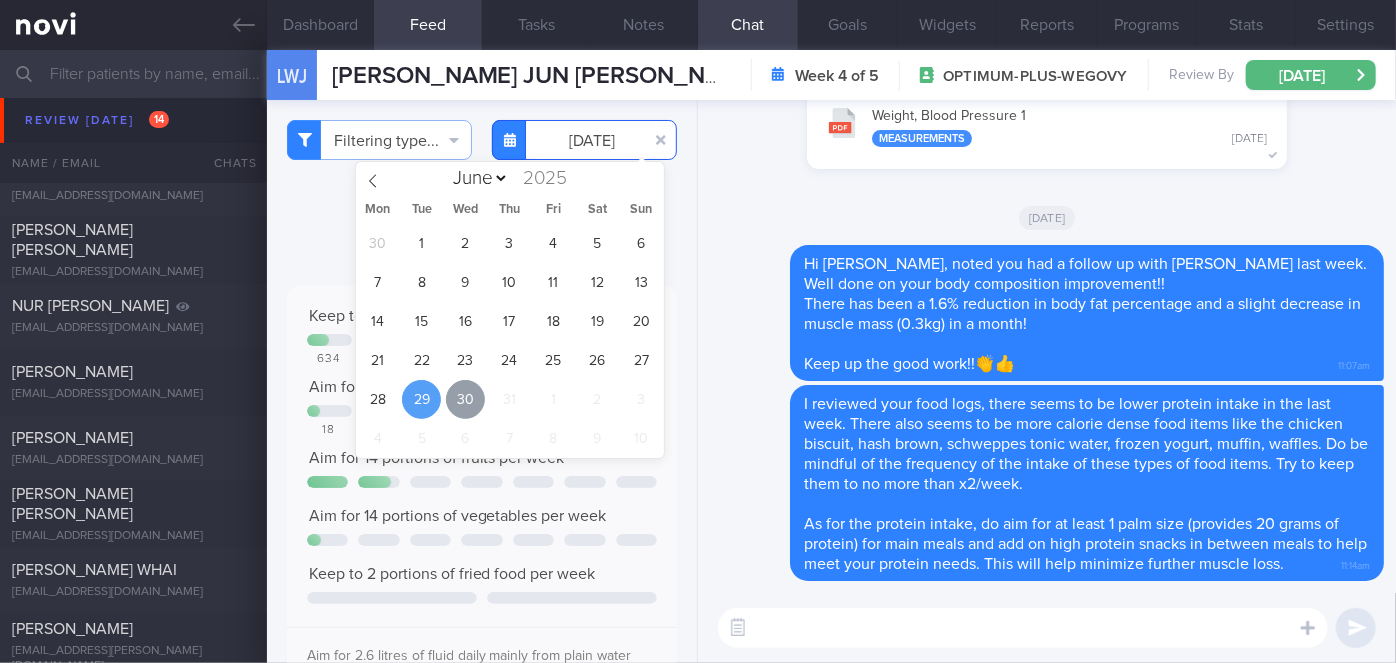 type on "[DATE]" 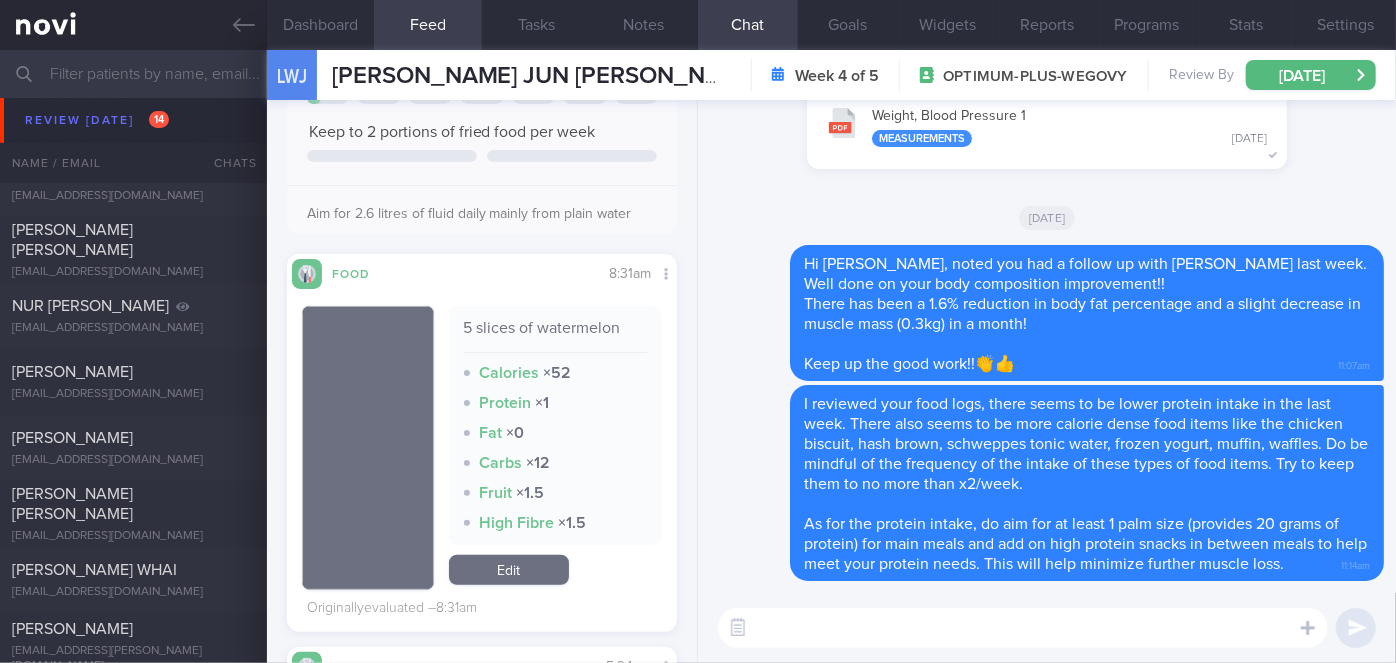 scroll, scrollTop: 0, scrollLeft: 0, axis: both 